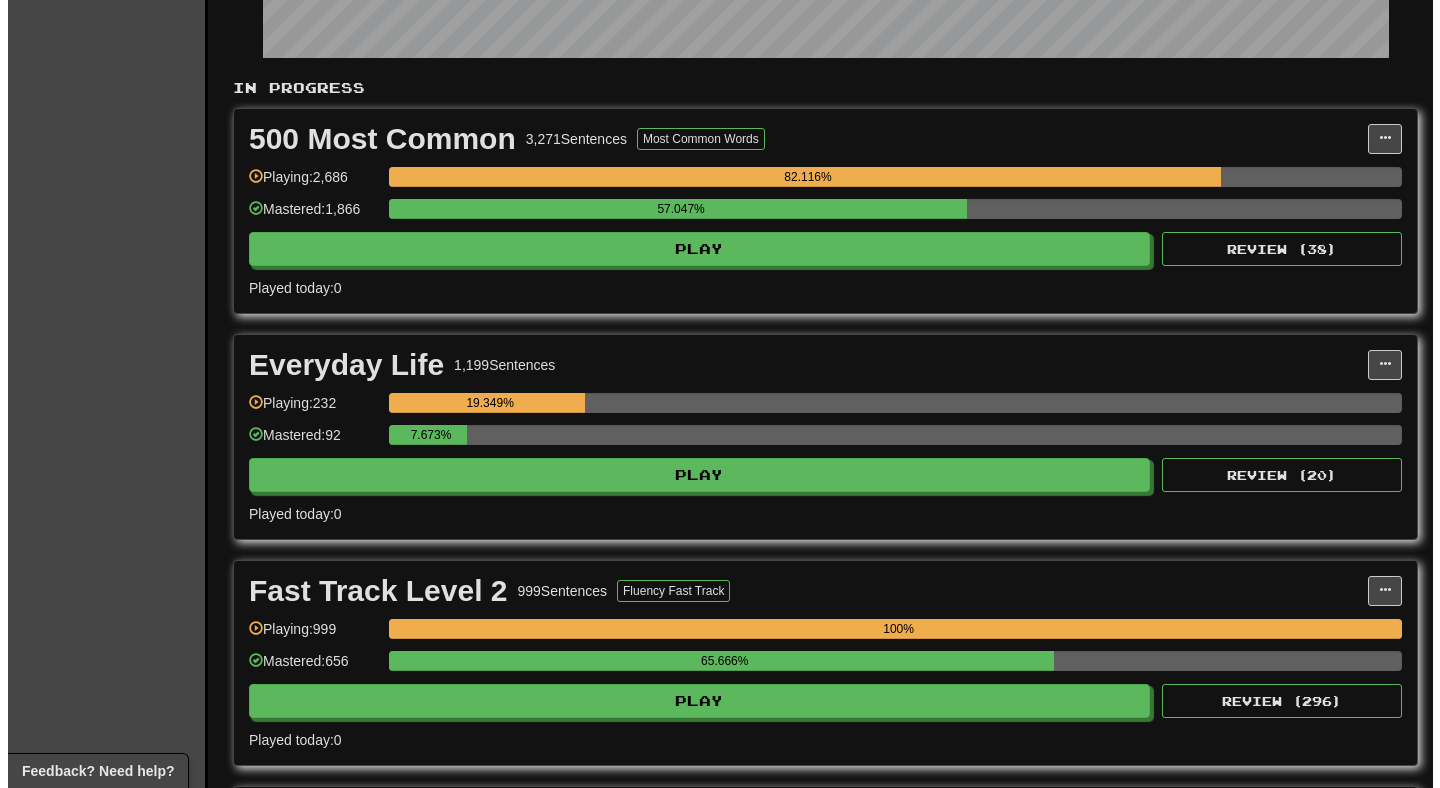 scroll, scrollTop: 354, scrollLeft: 0, axis: vertical 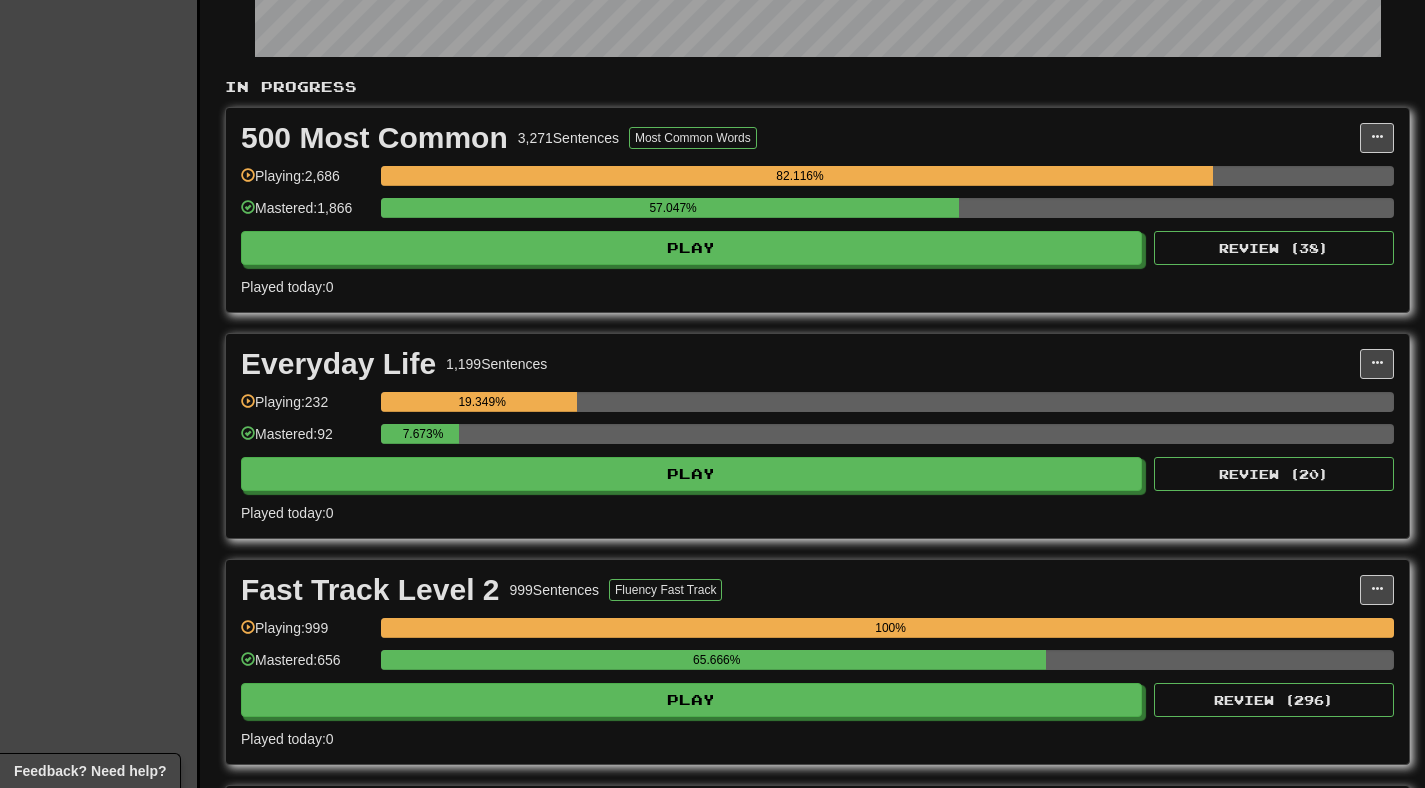 click on "Mastered:  1,866" at bounding box center [306, 214] 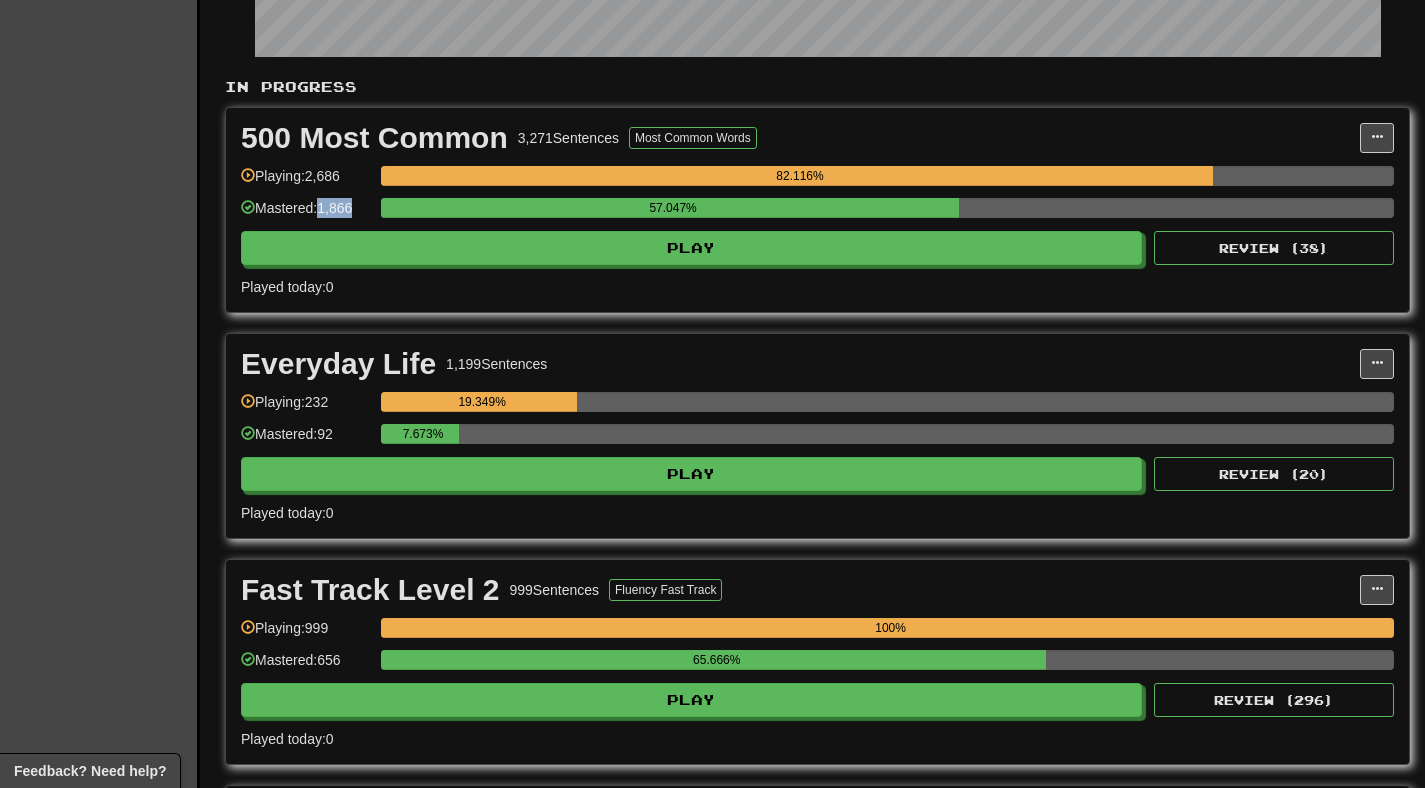 click on "Mastered:  1,866" at bounding box center [306, 214] 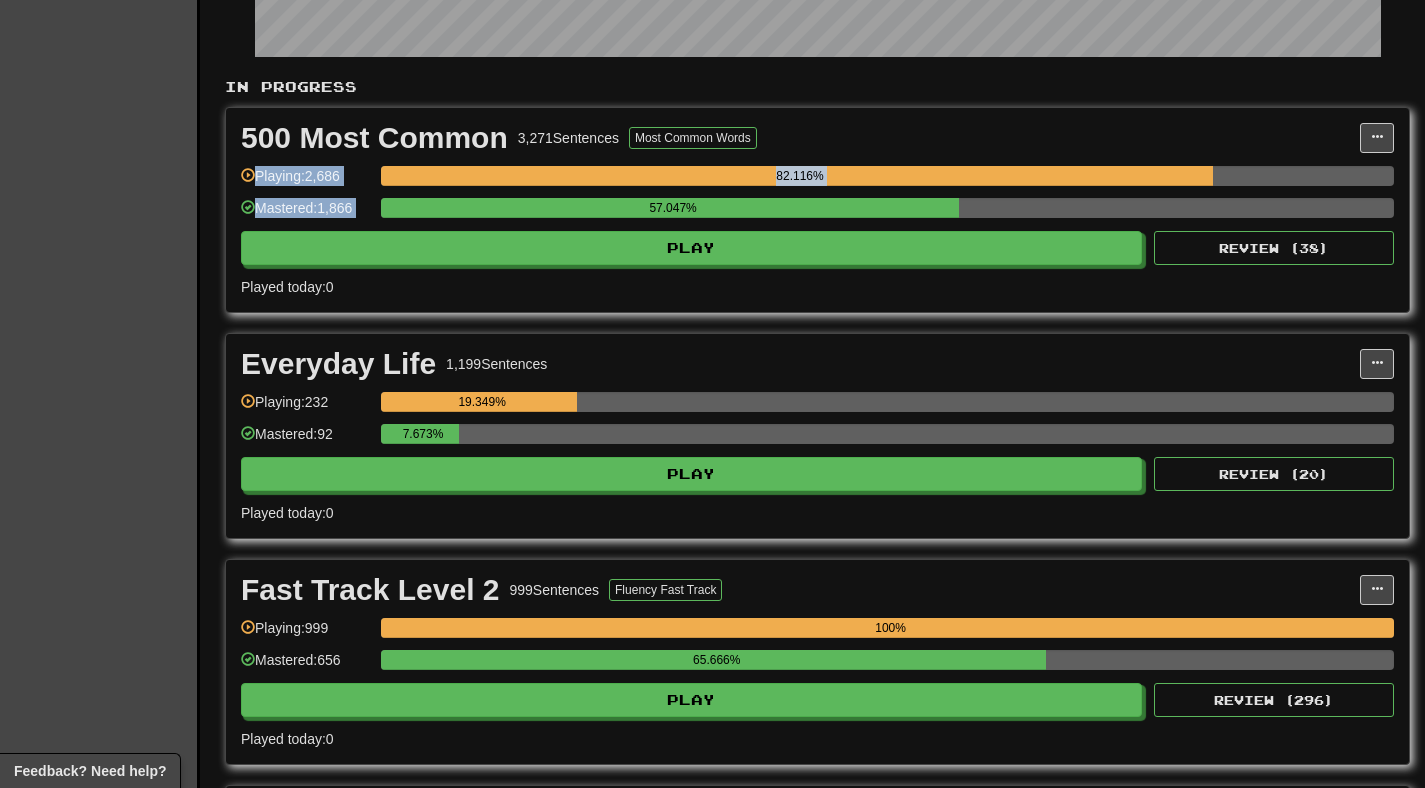 drag, startPoint x: 334, startPoint y: 211, endPoint x: 335, endPoint y: 173, distance: 38.013157 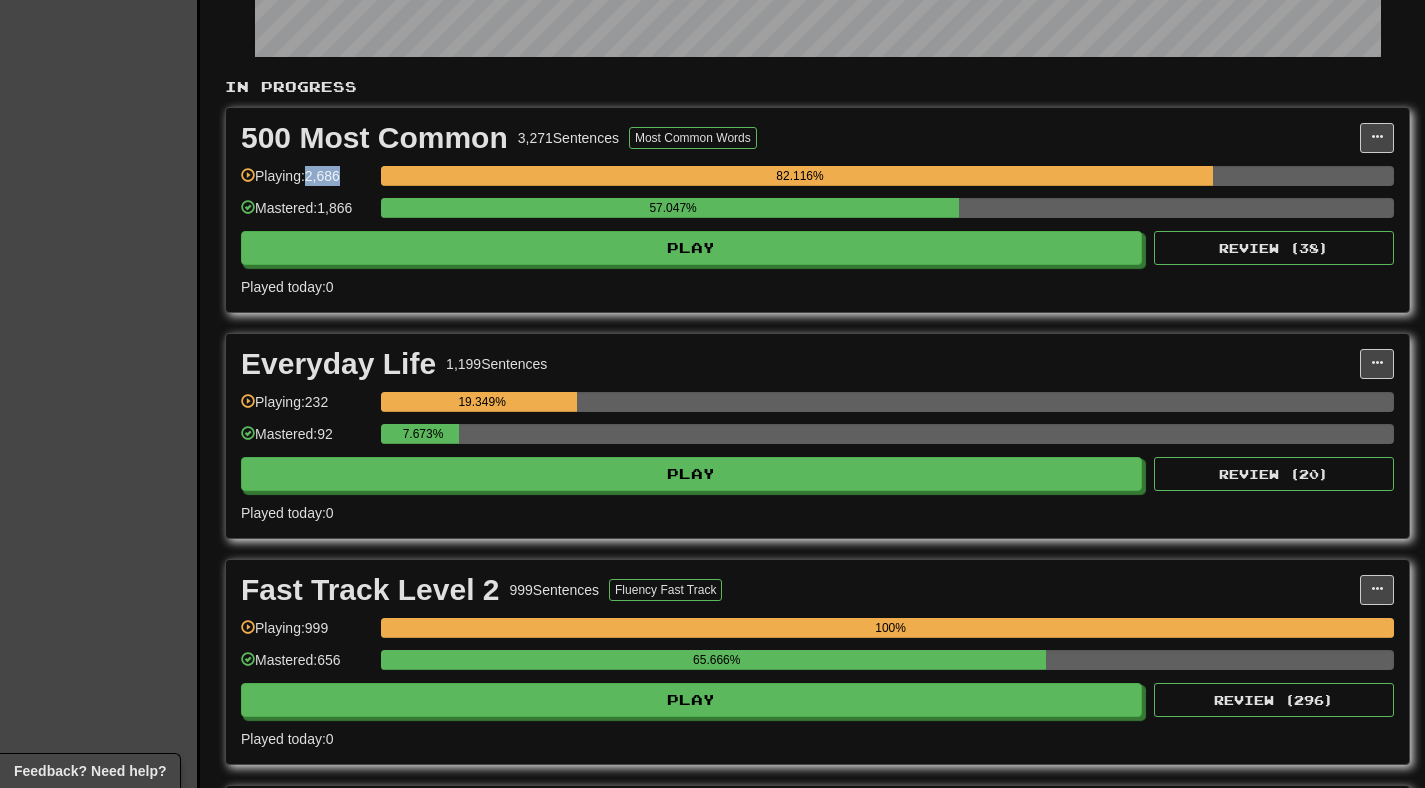 click on "Playing:  2,686" at bounding box center (306, 182) 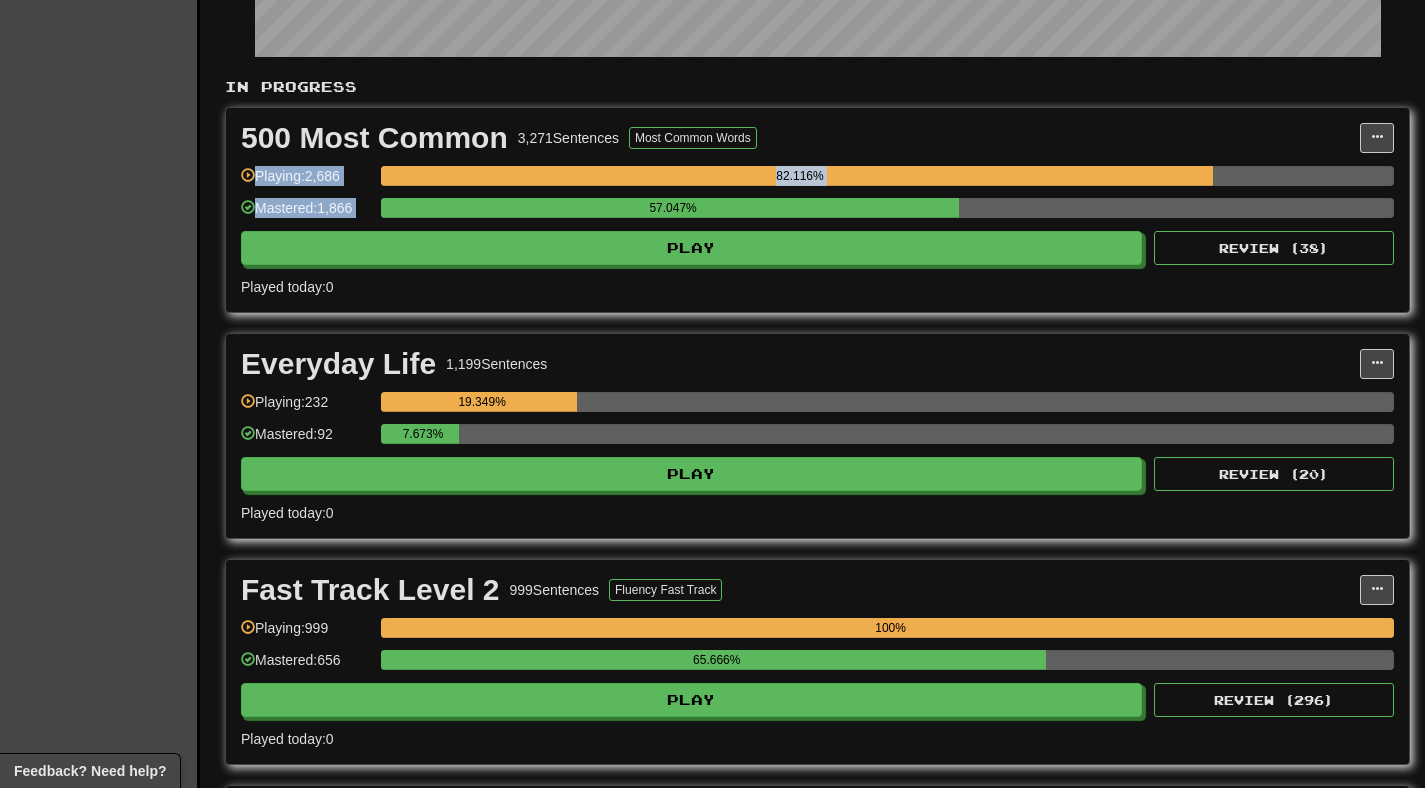 drag, startPoint x: 335, startPoint y: 173, endPoint x: 361, endPoint y: 217, distance: 51.10773 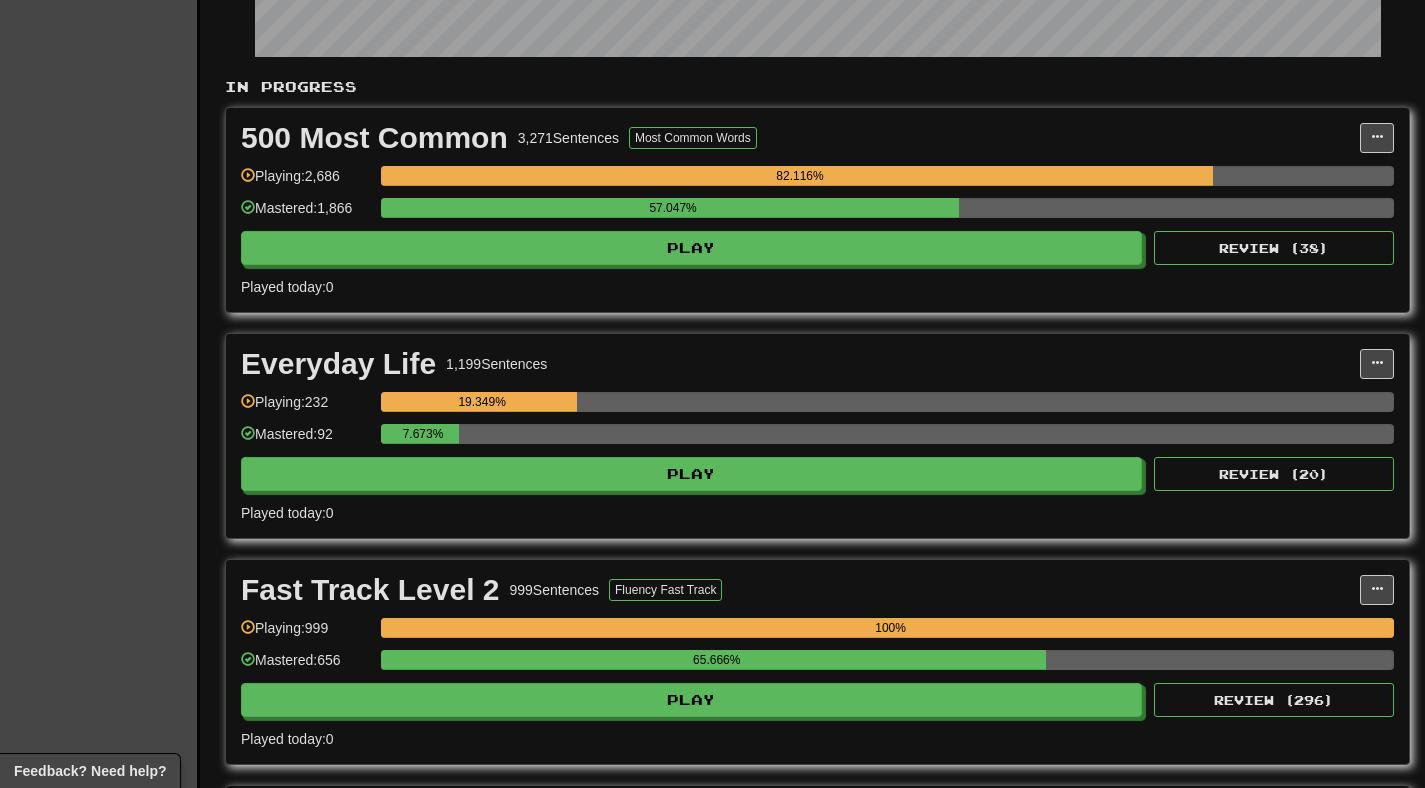 click on "Mastered:  1,866" at bounding box center (306, 214) 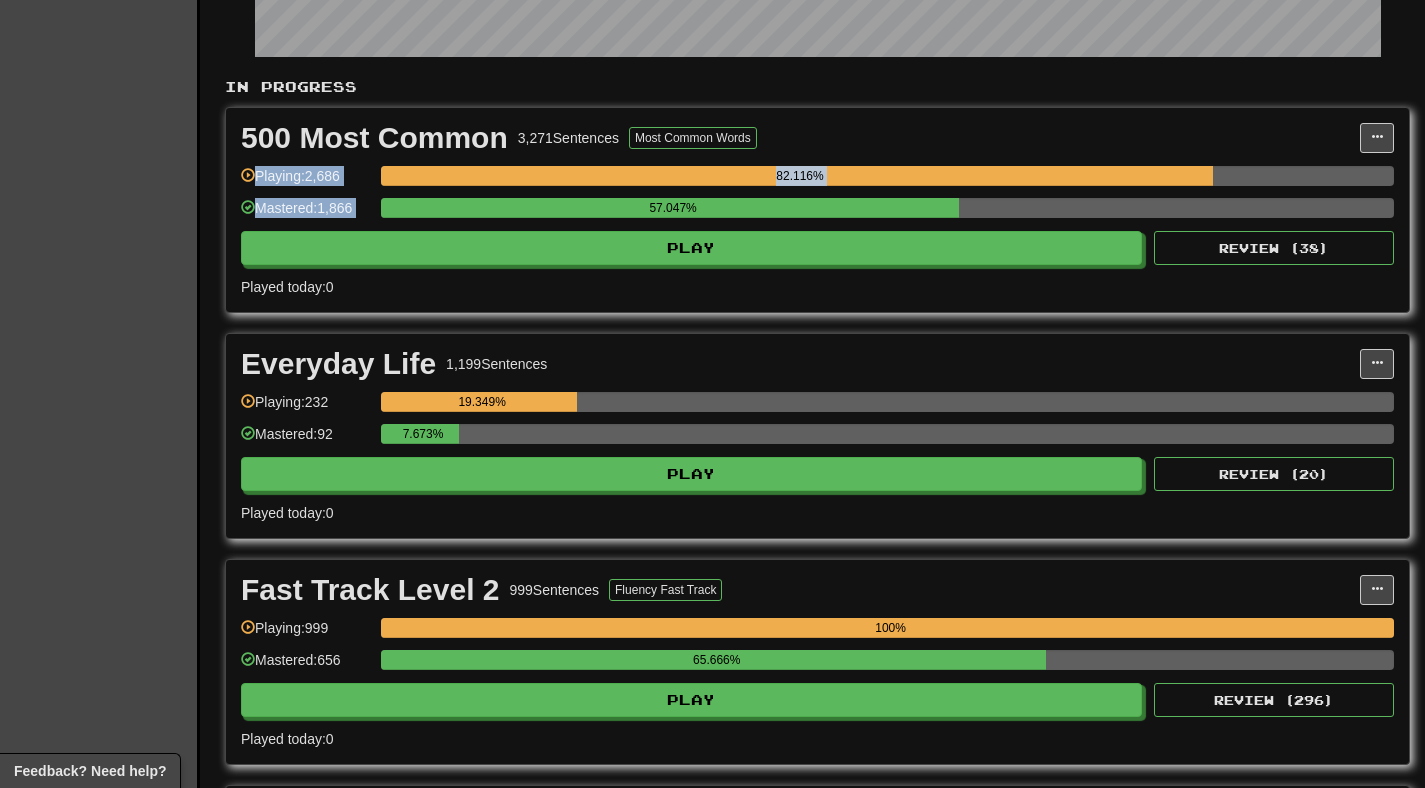 drag, startPoint x: 361, startPoint y: 217, endPoint x: 353, endPoint y: 161, distance: 56.568542 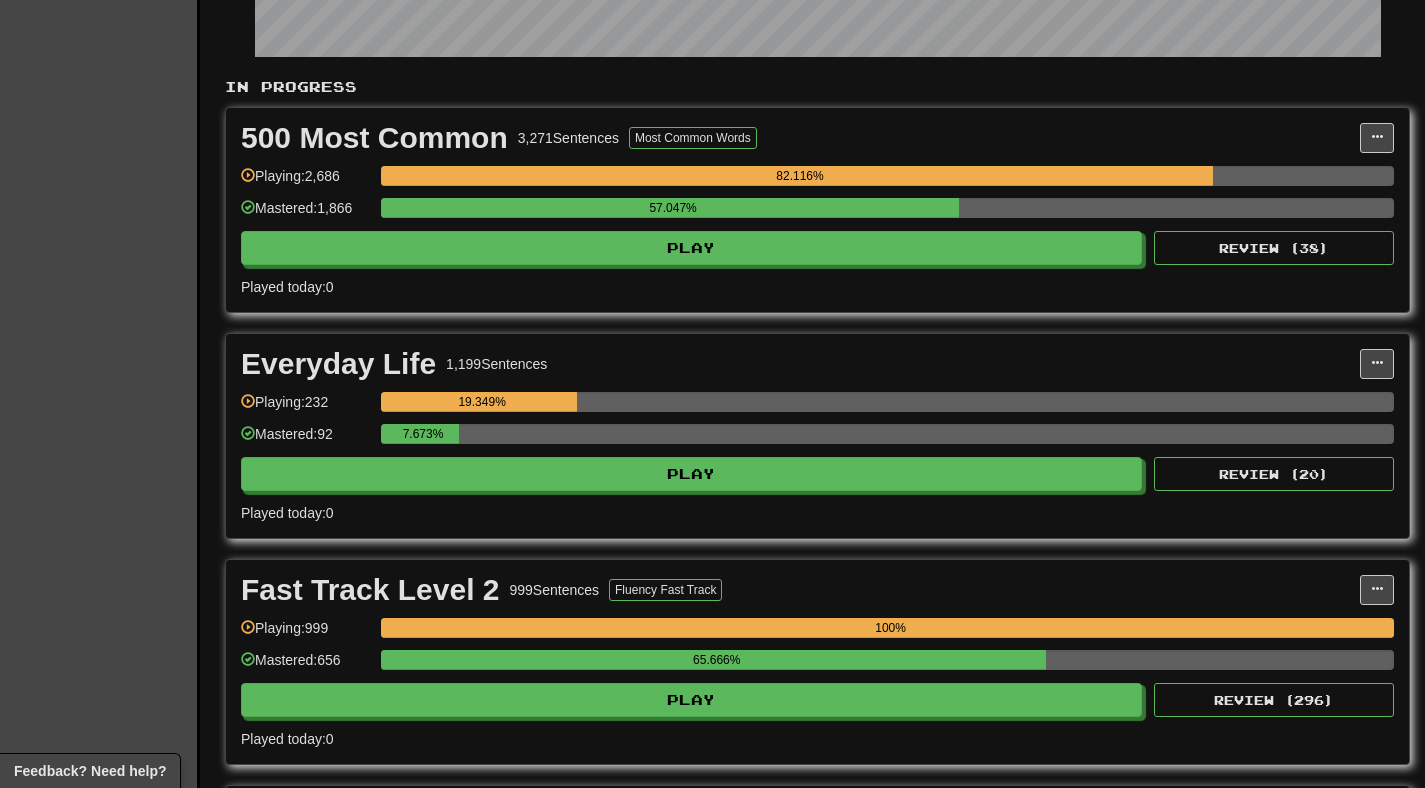 click on "Mastered:  1,866" at bounding box center [306, 214] 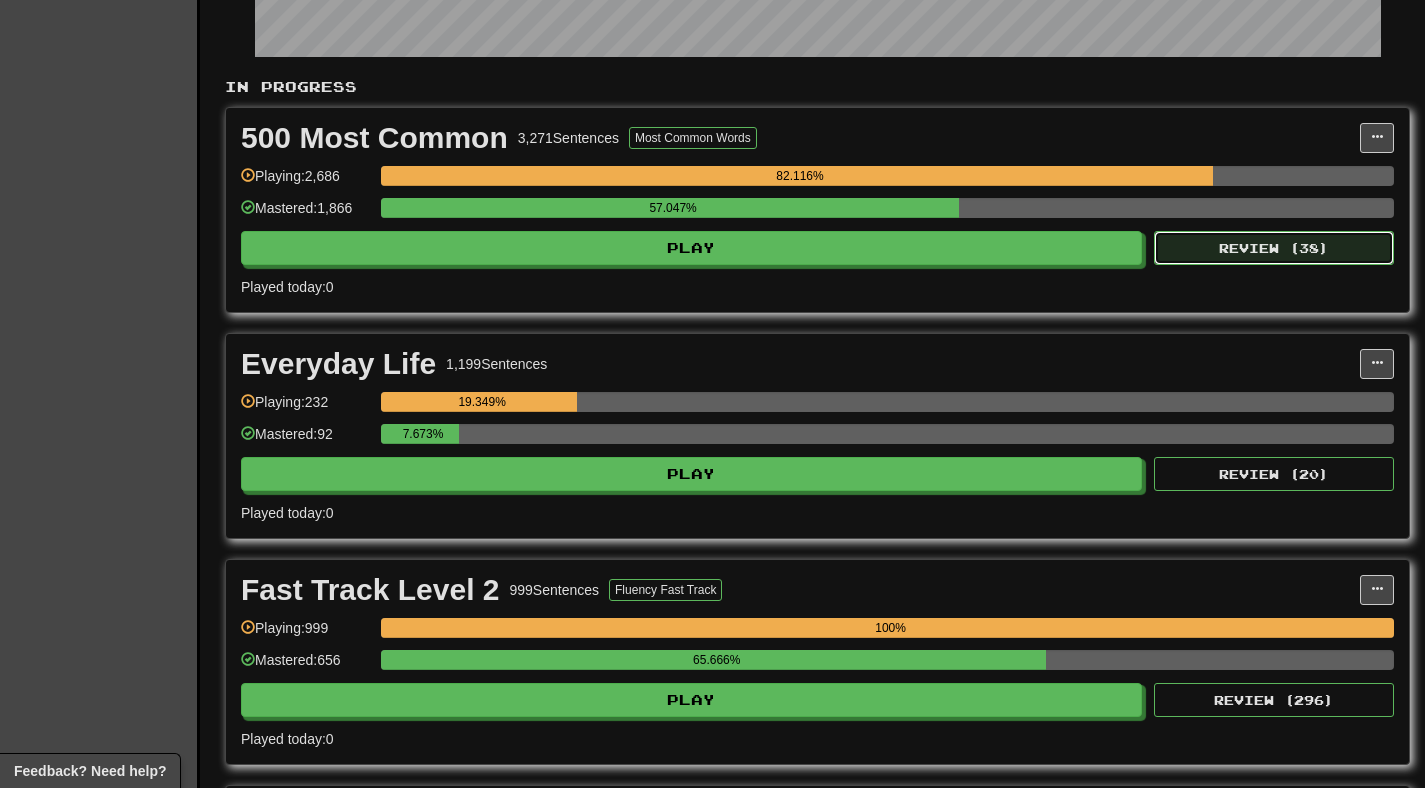 click on "Review ( 38 )" at bounding box center (1274, 248) 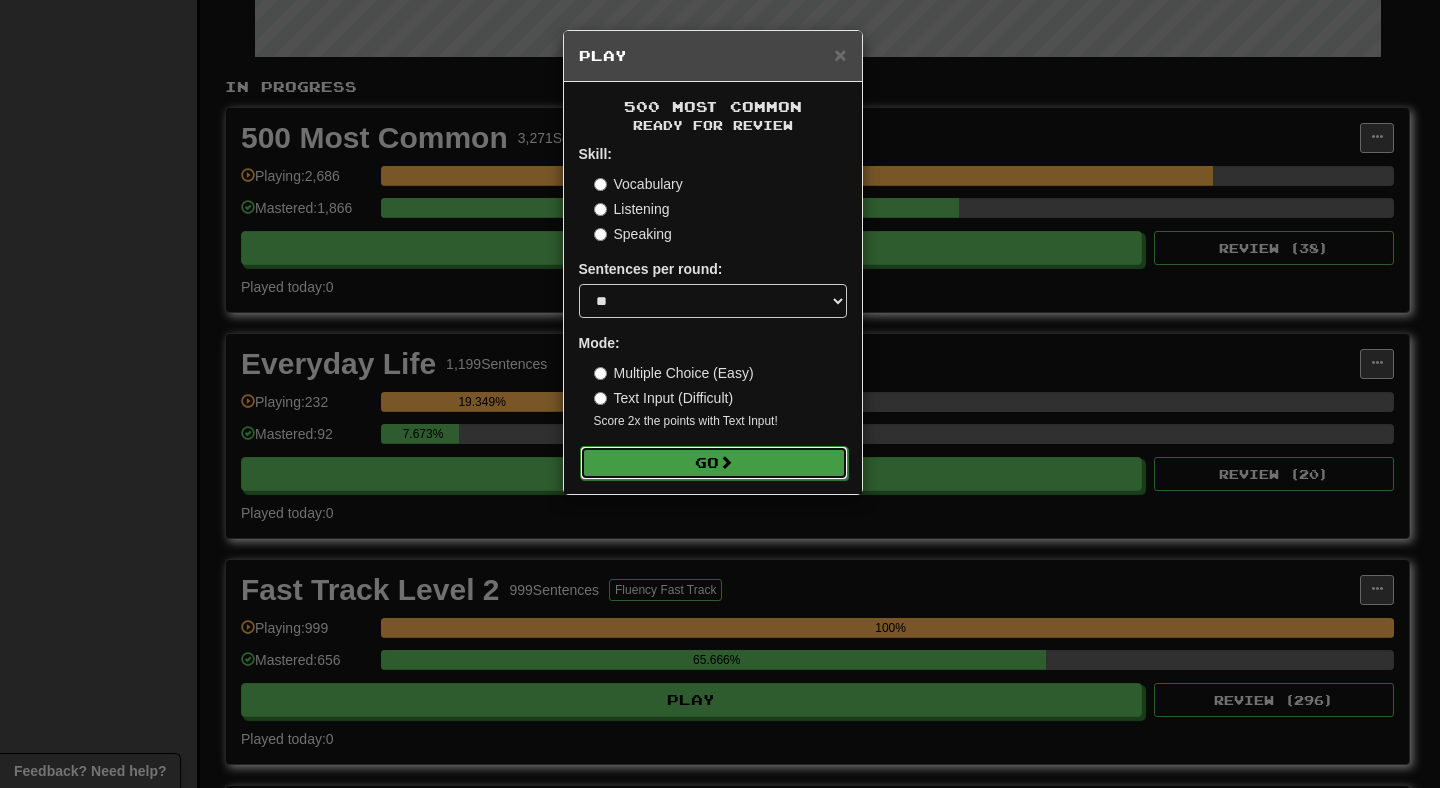 click on "Go" at bounding box center [714, 463] 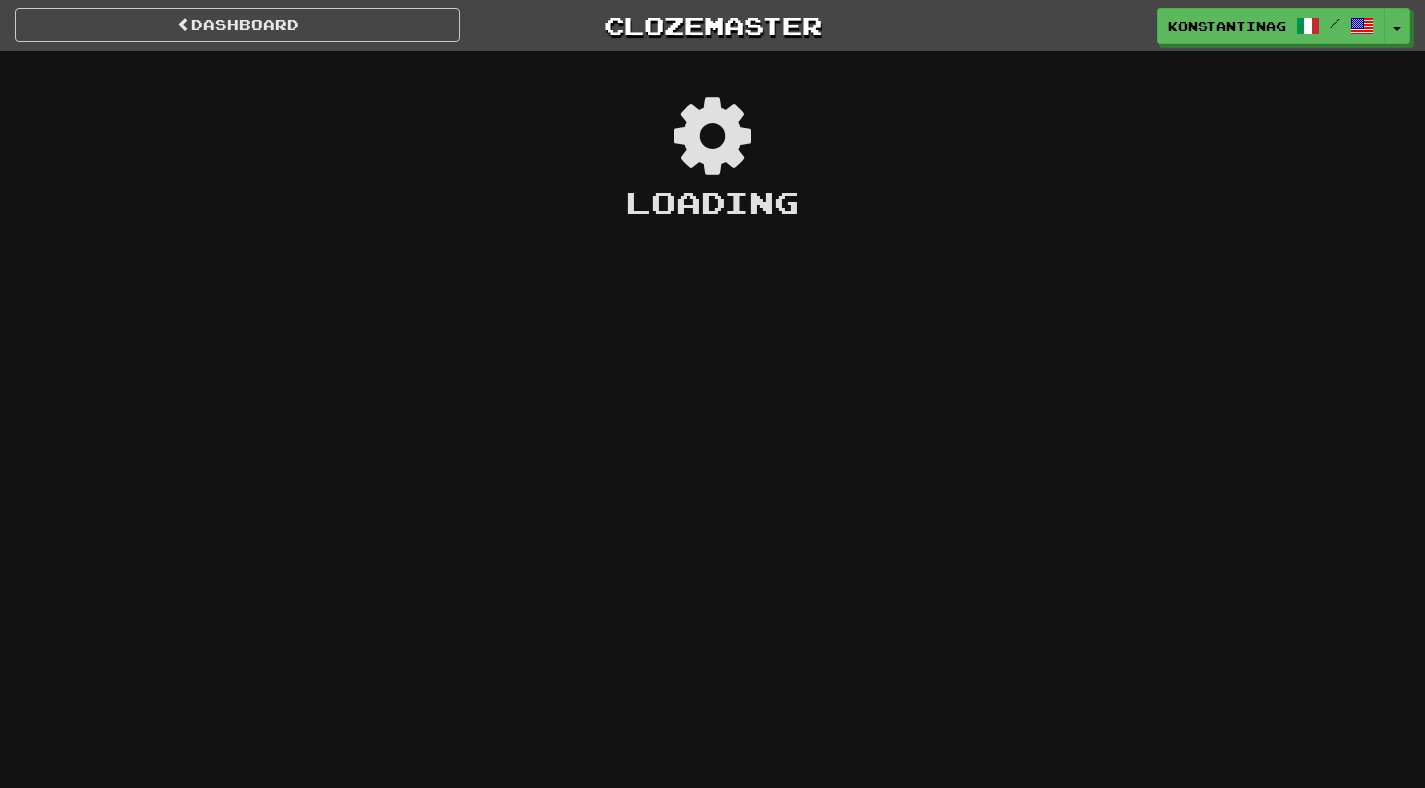 scroll, scrollTop: 0, scrollLeft: 0, axis: both 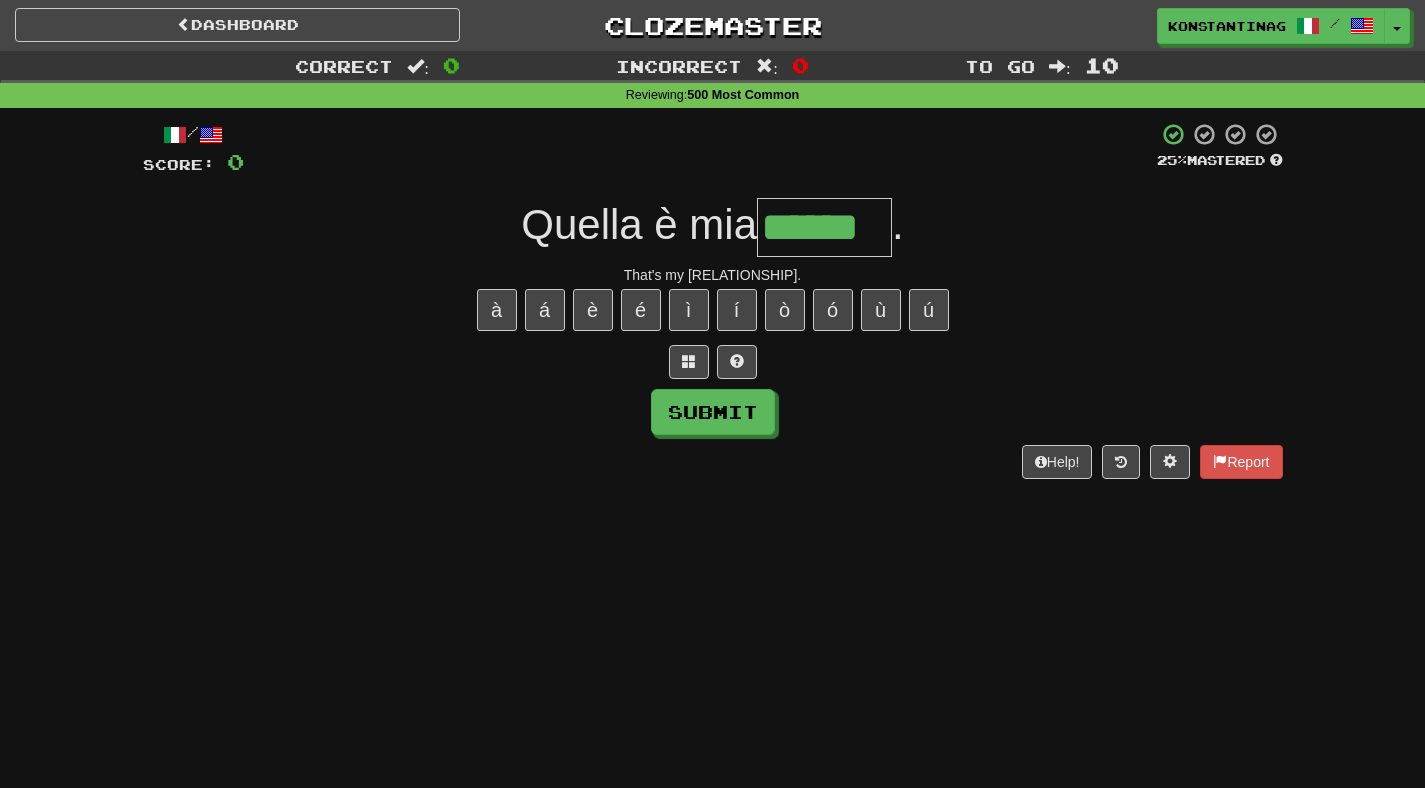 type on "******" 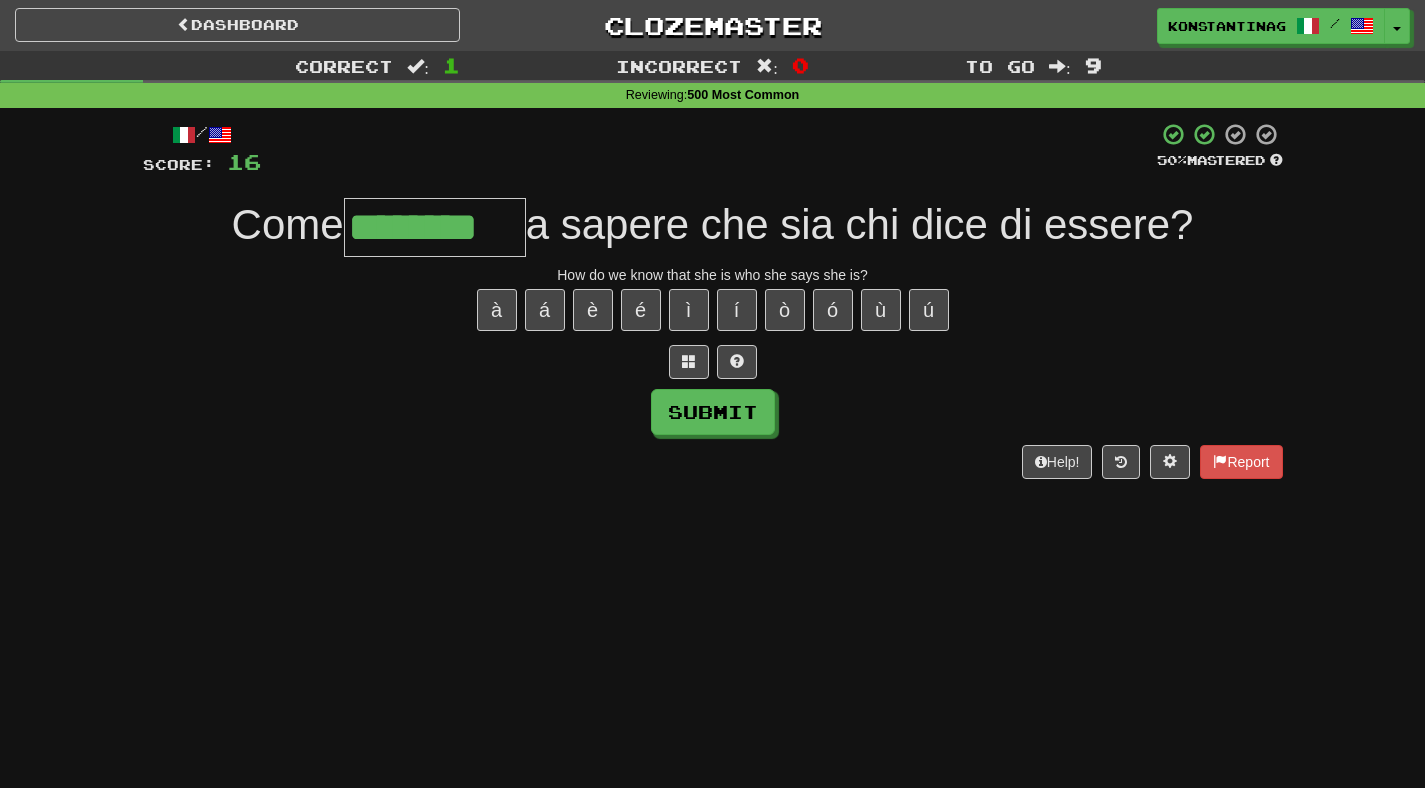 type on "********" 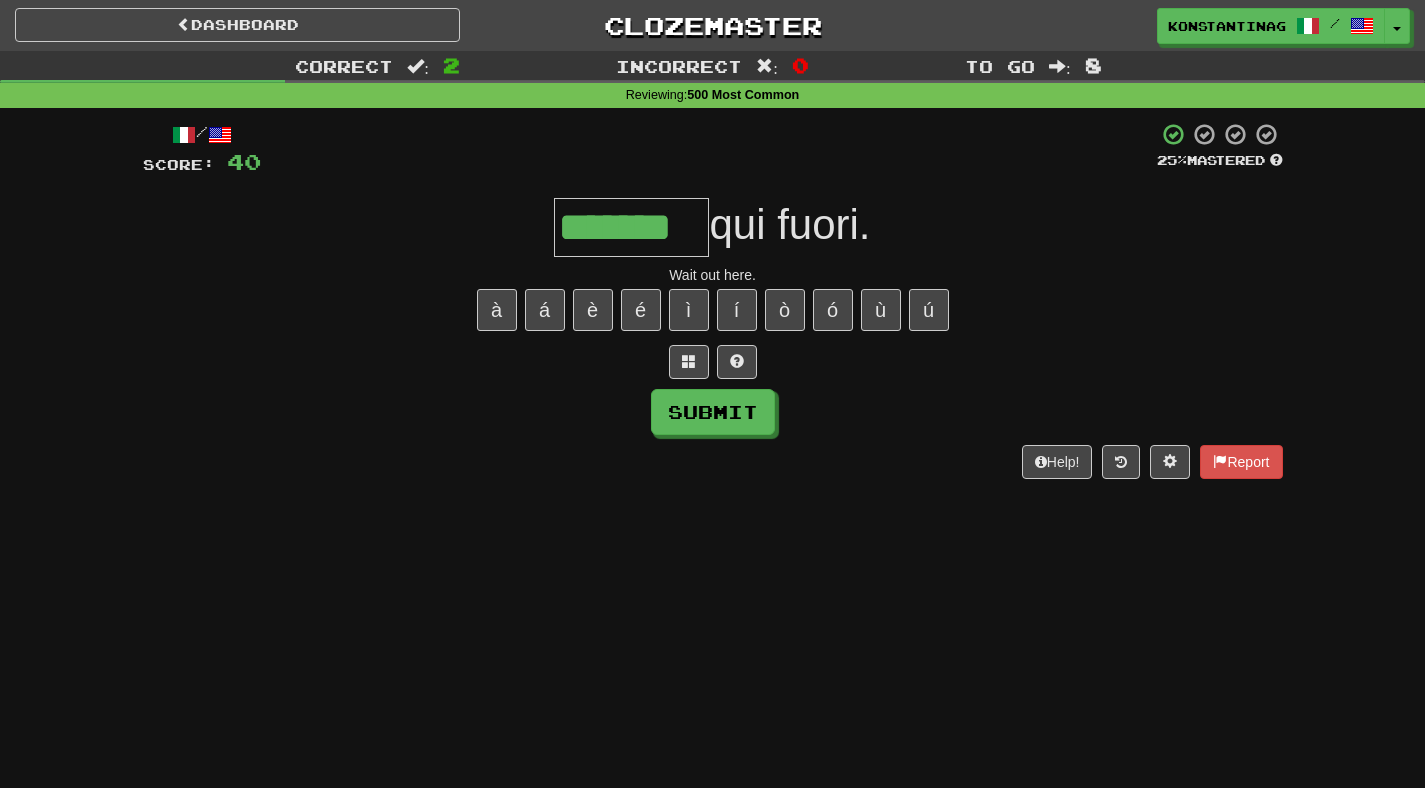 type on "*******" 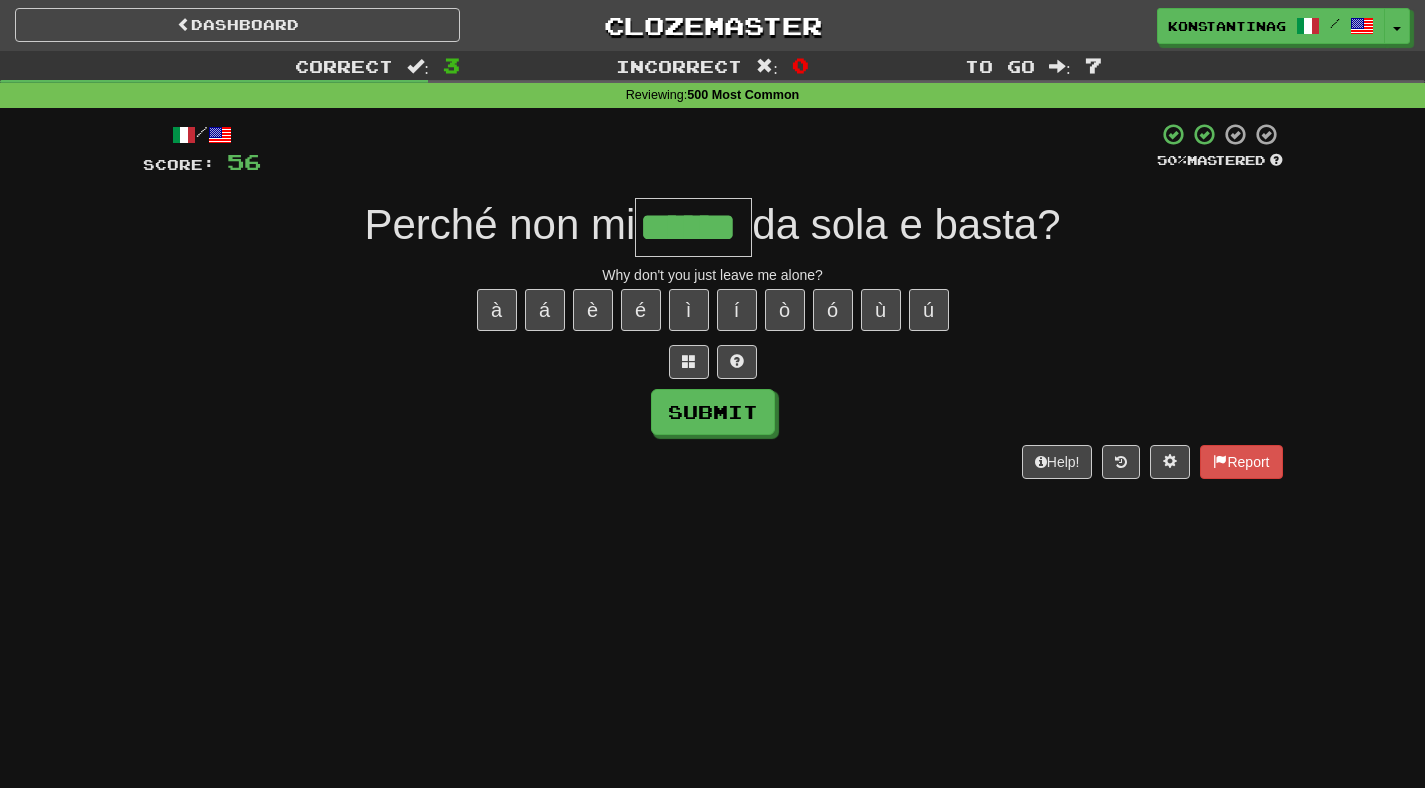 type on "******" 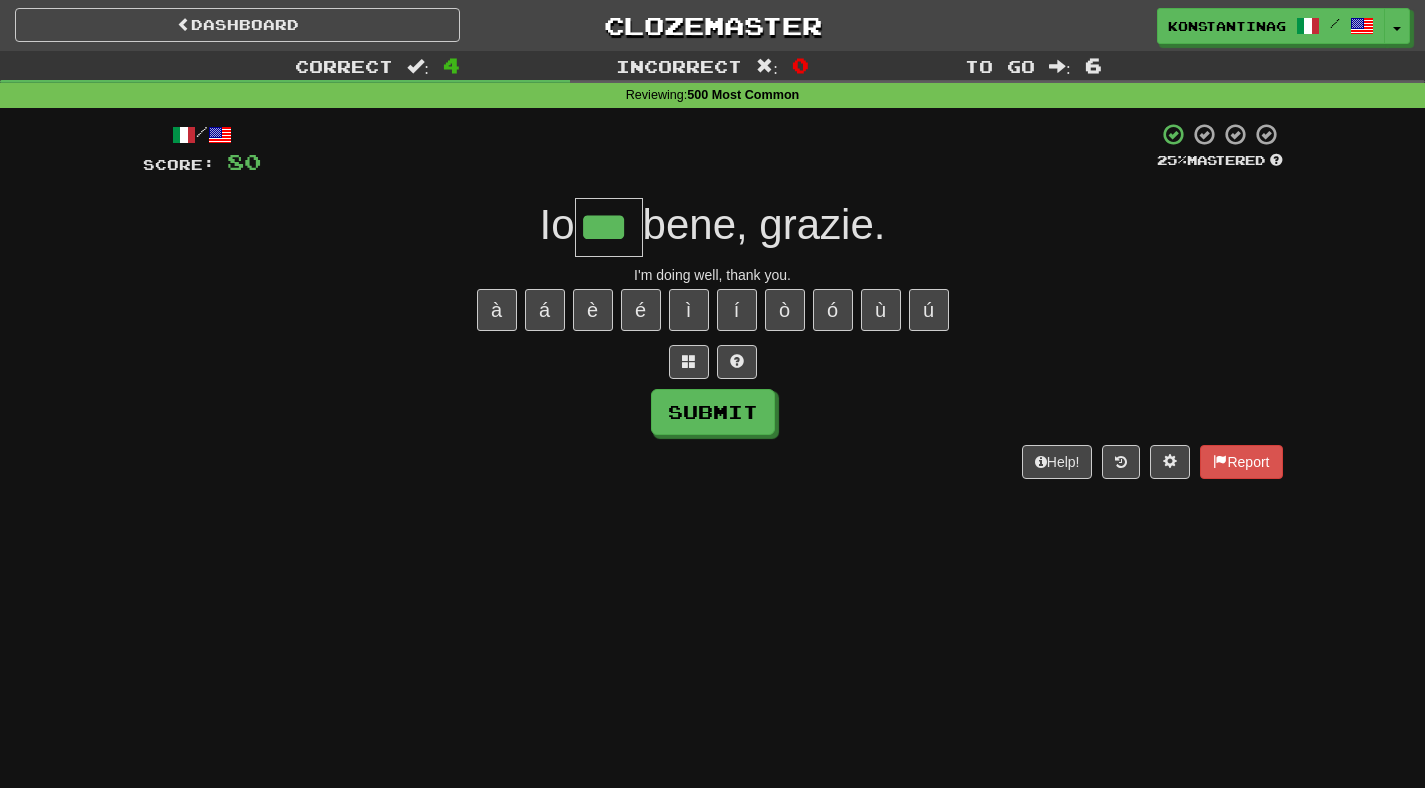 type on "***" 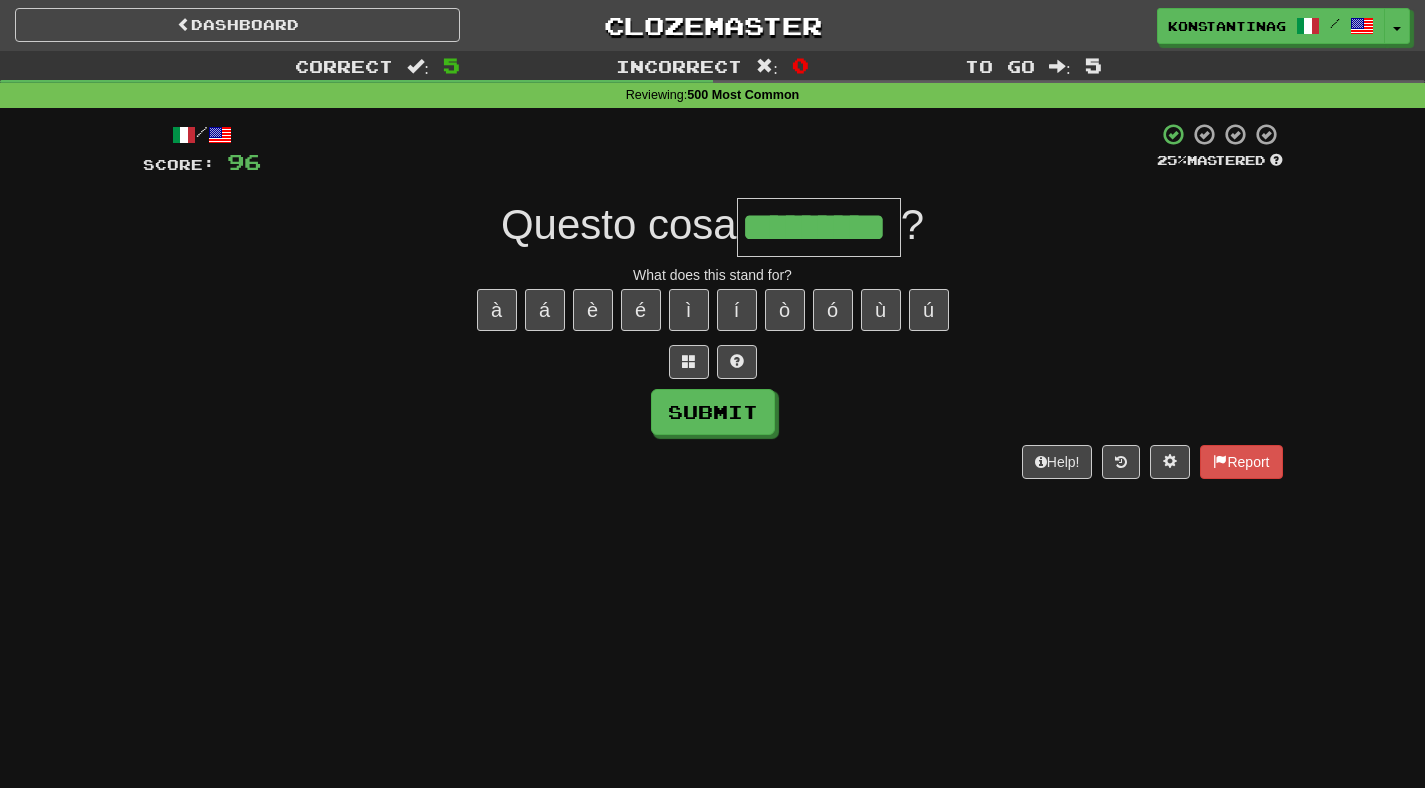 type on "*********" 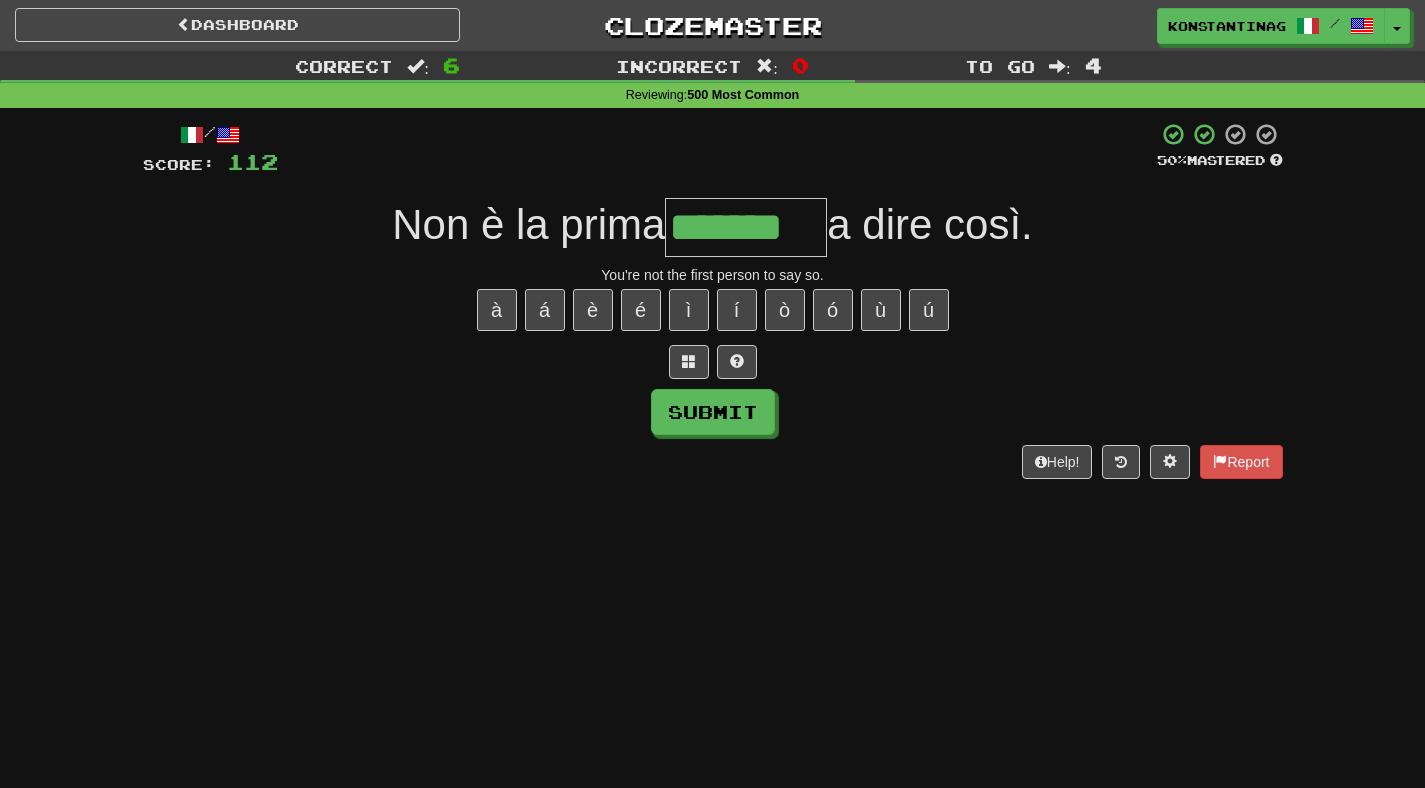 type on "*******" 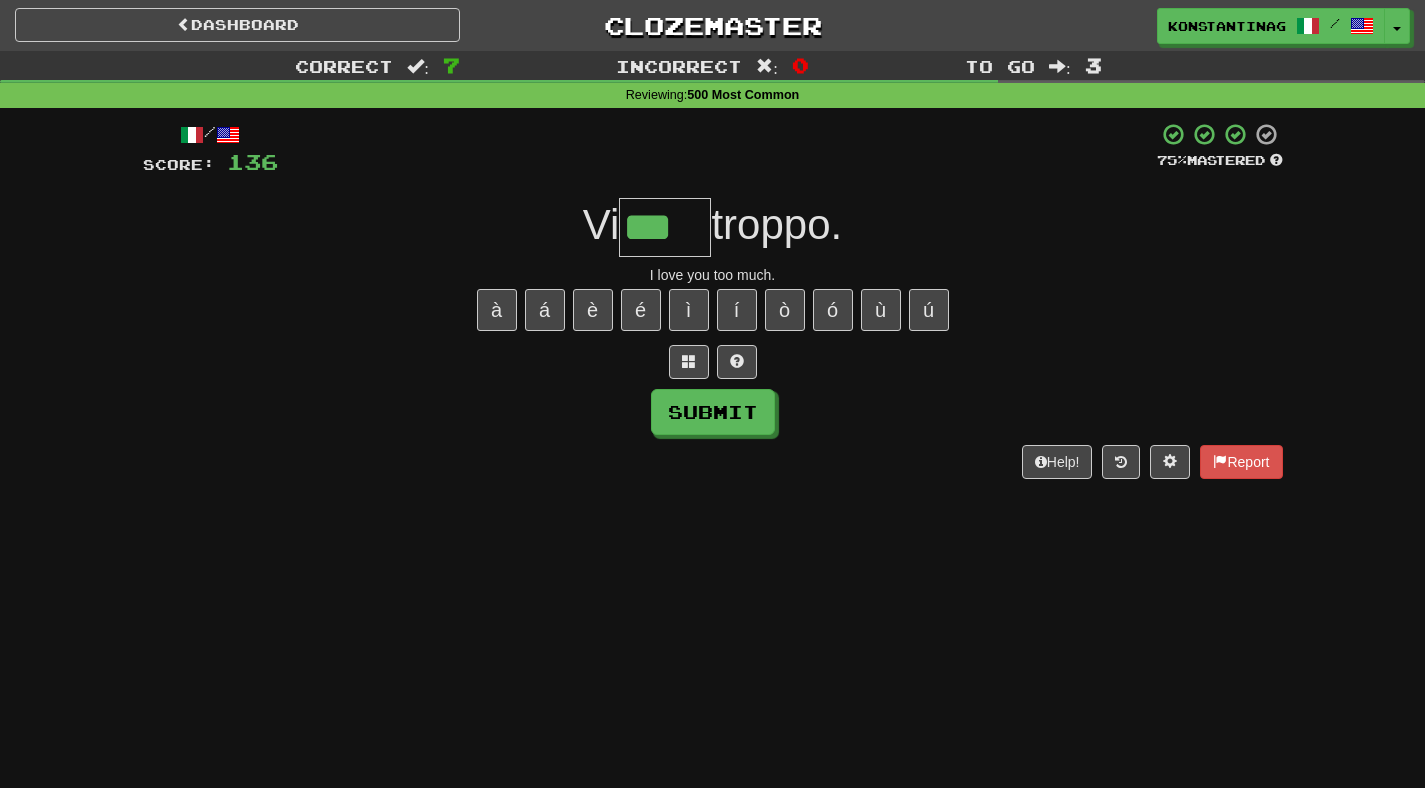 type on "***" 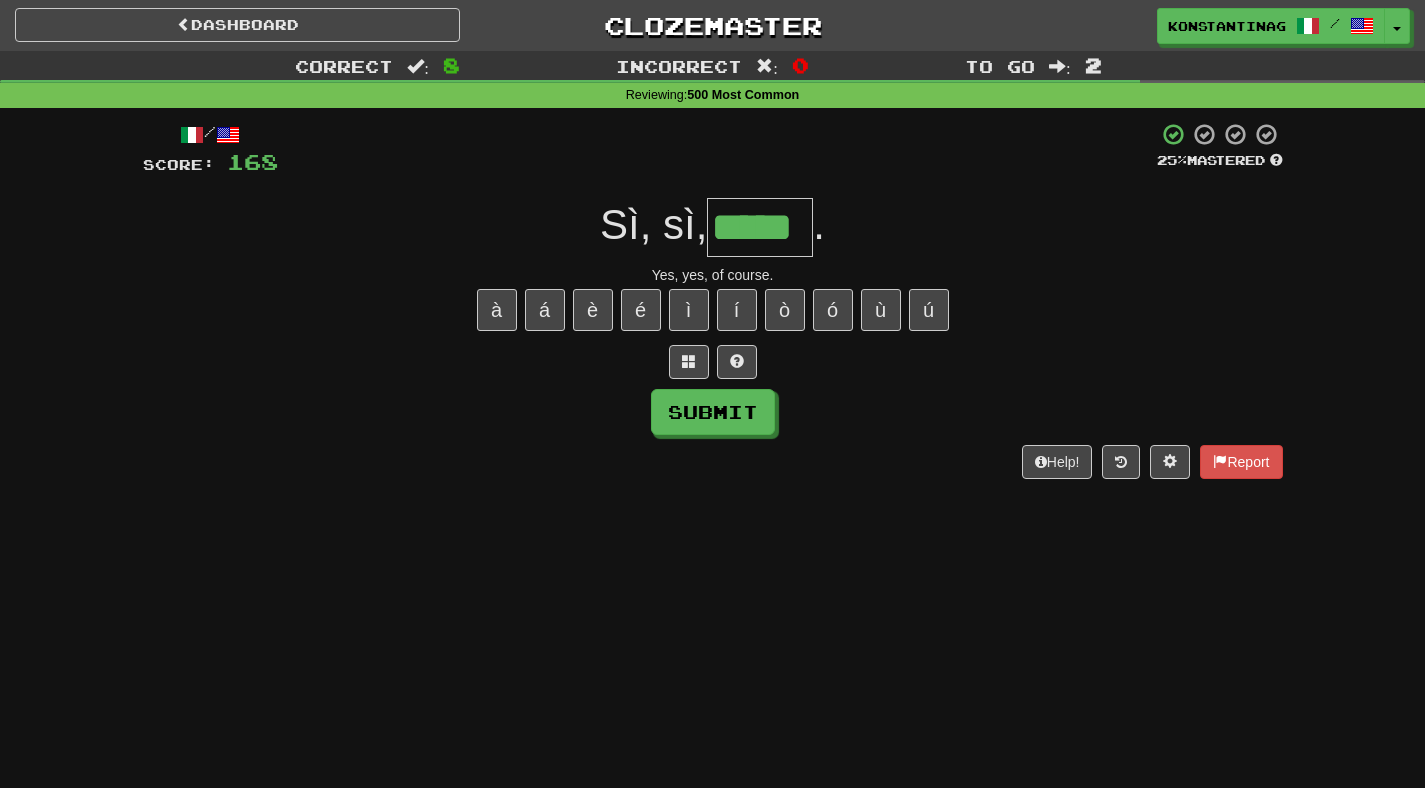 type on "*****" 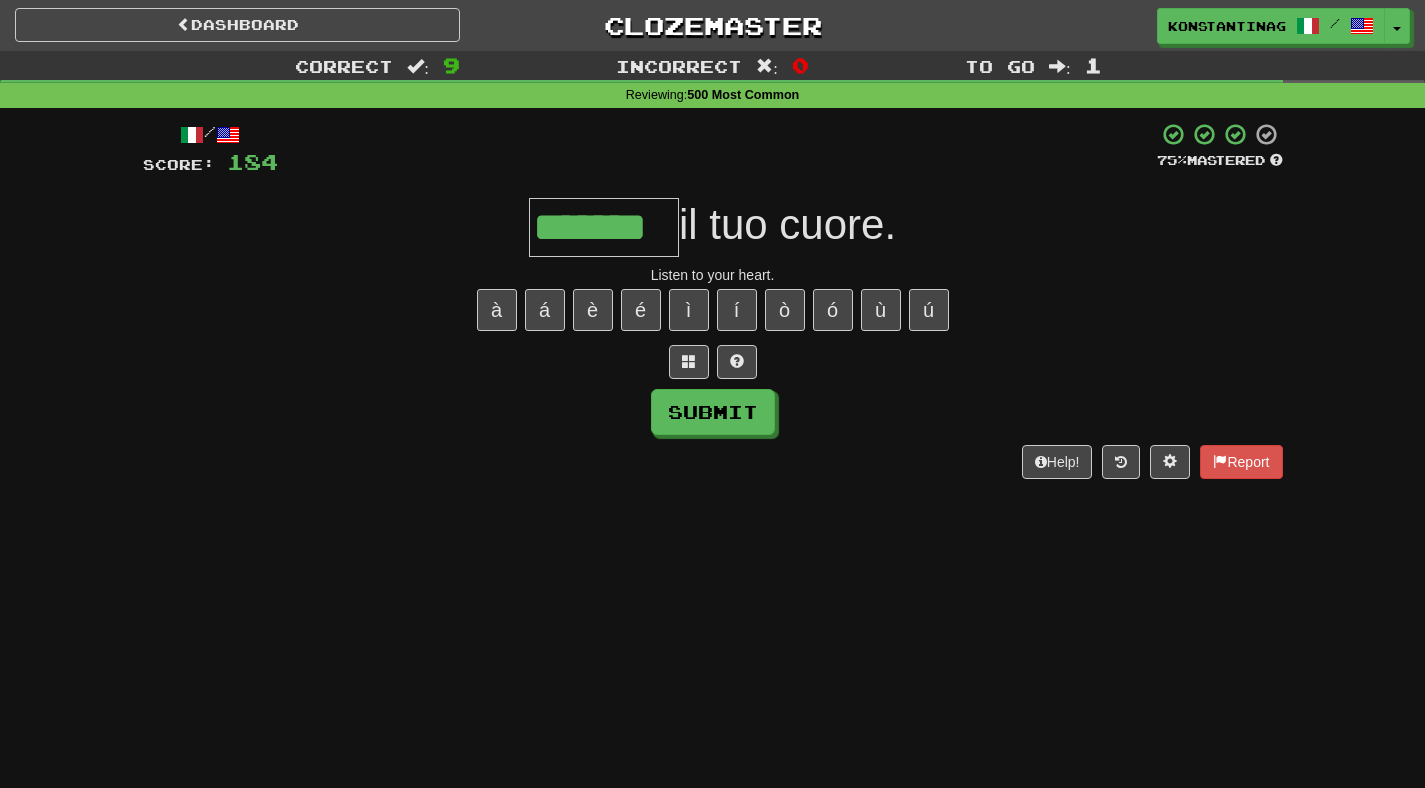 type on "*******" 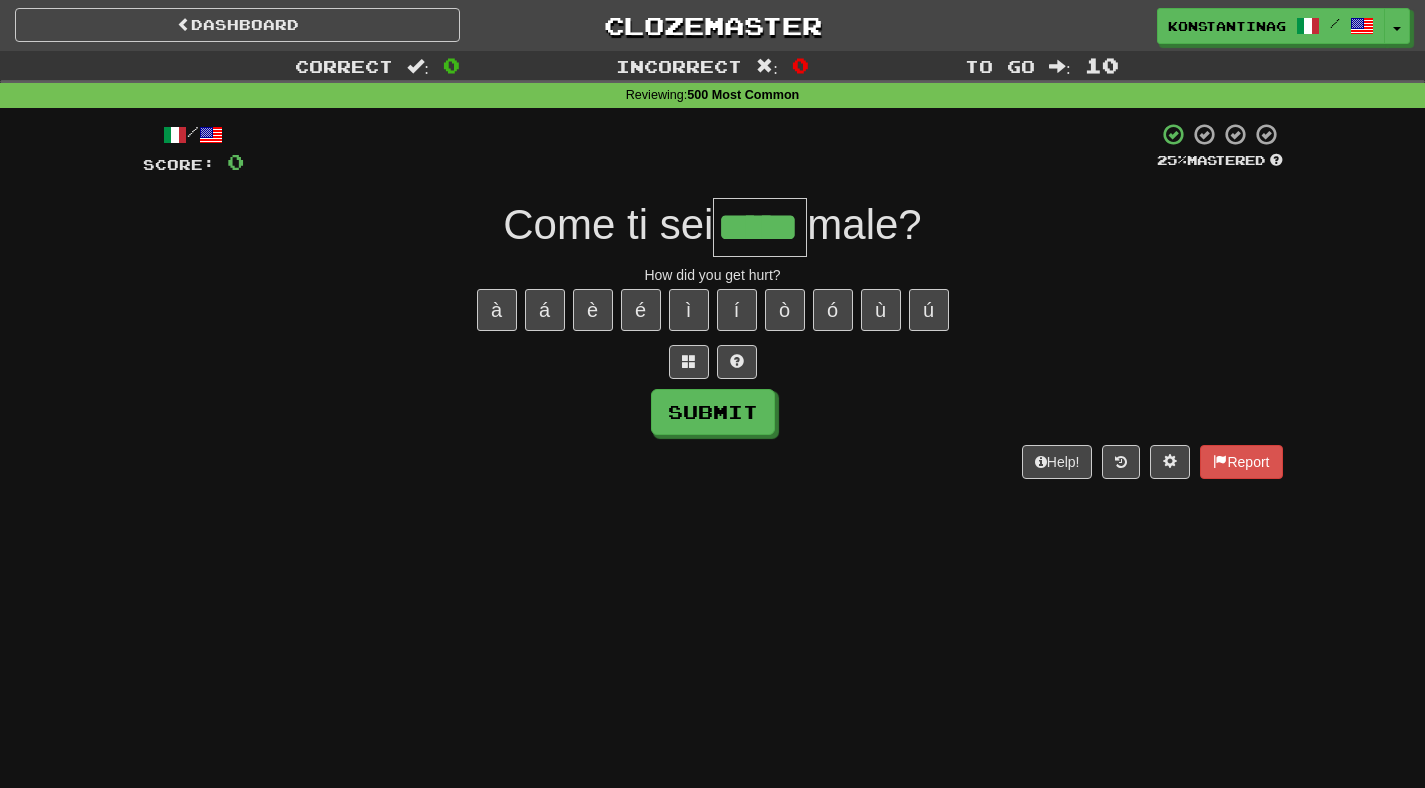 type on "*****" 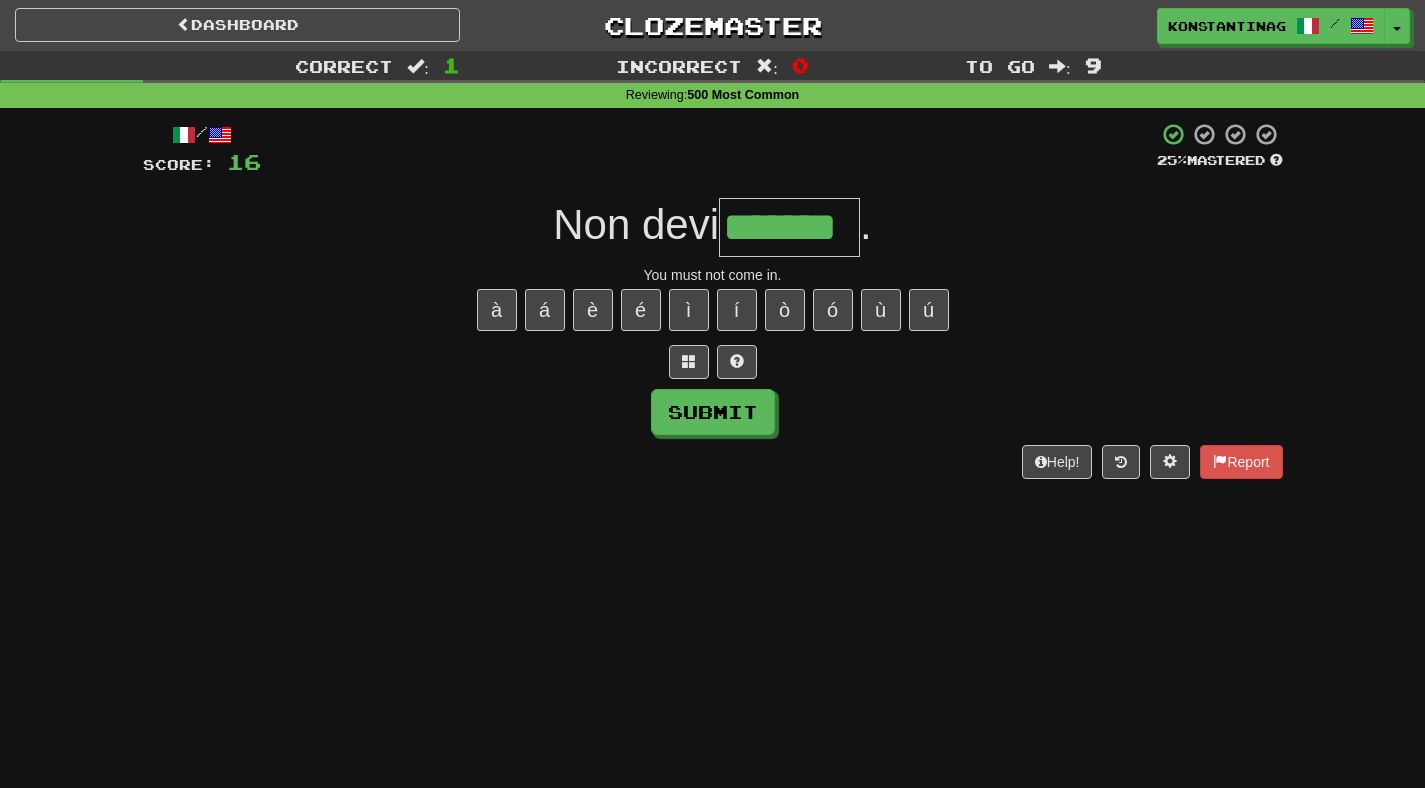 type on "*******" 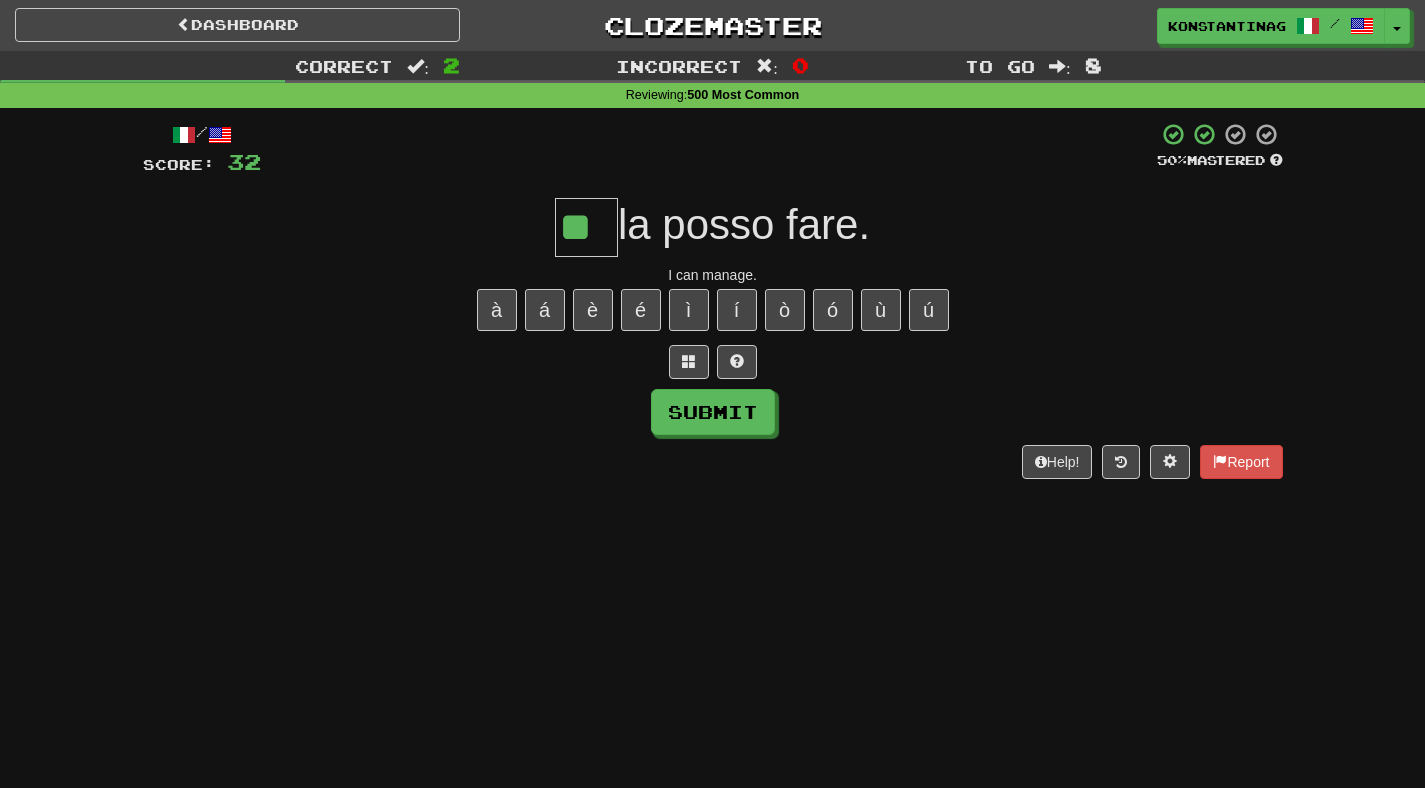 type on "**" 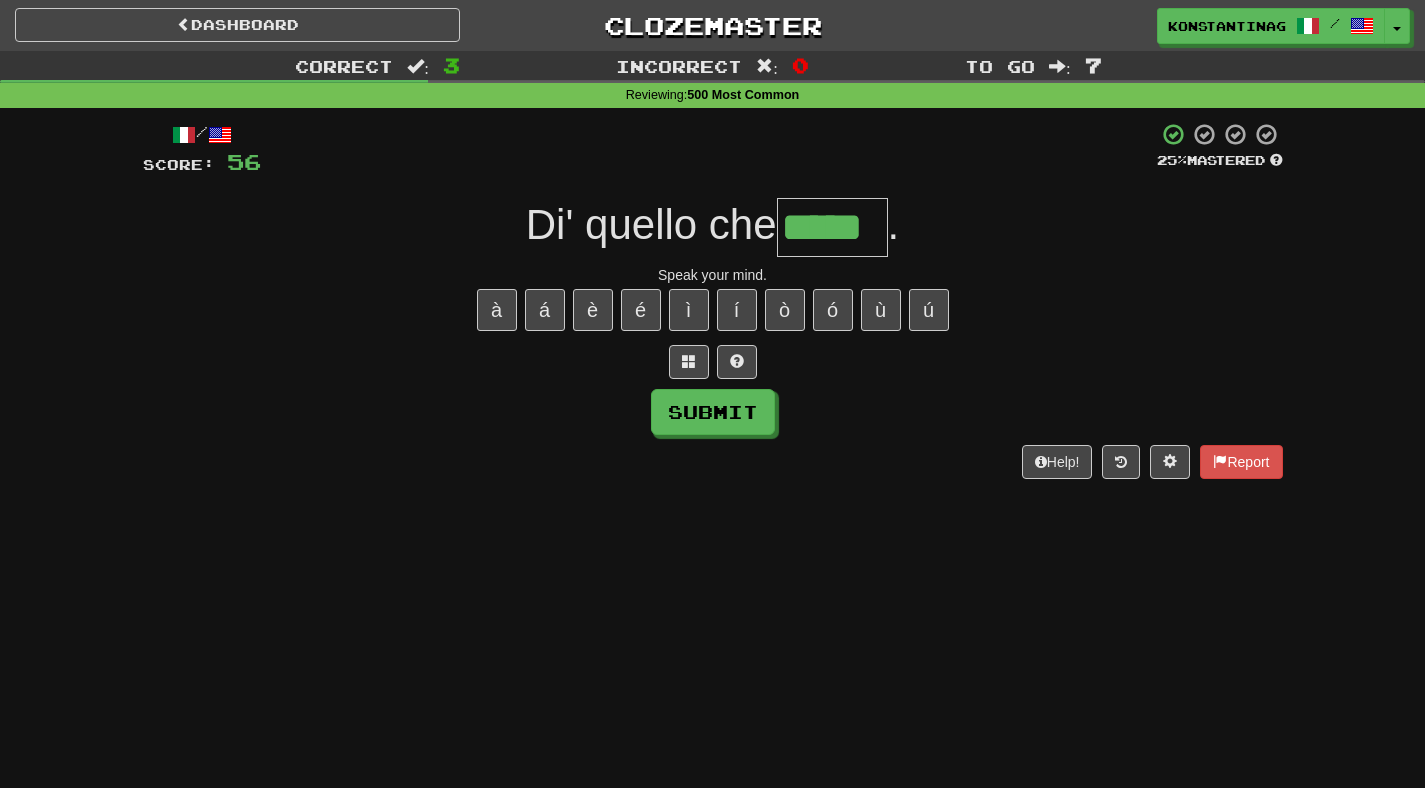 type on "*****" 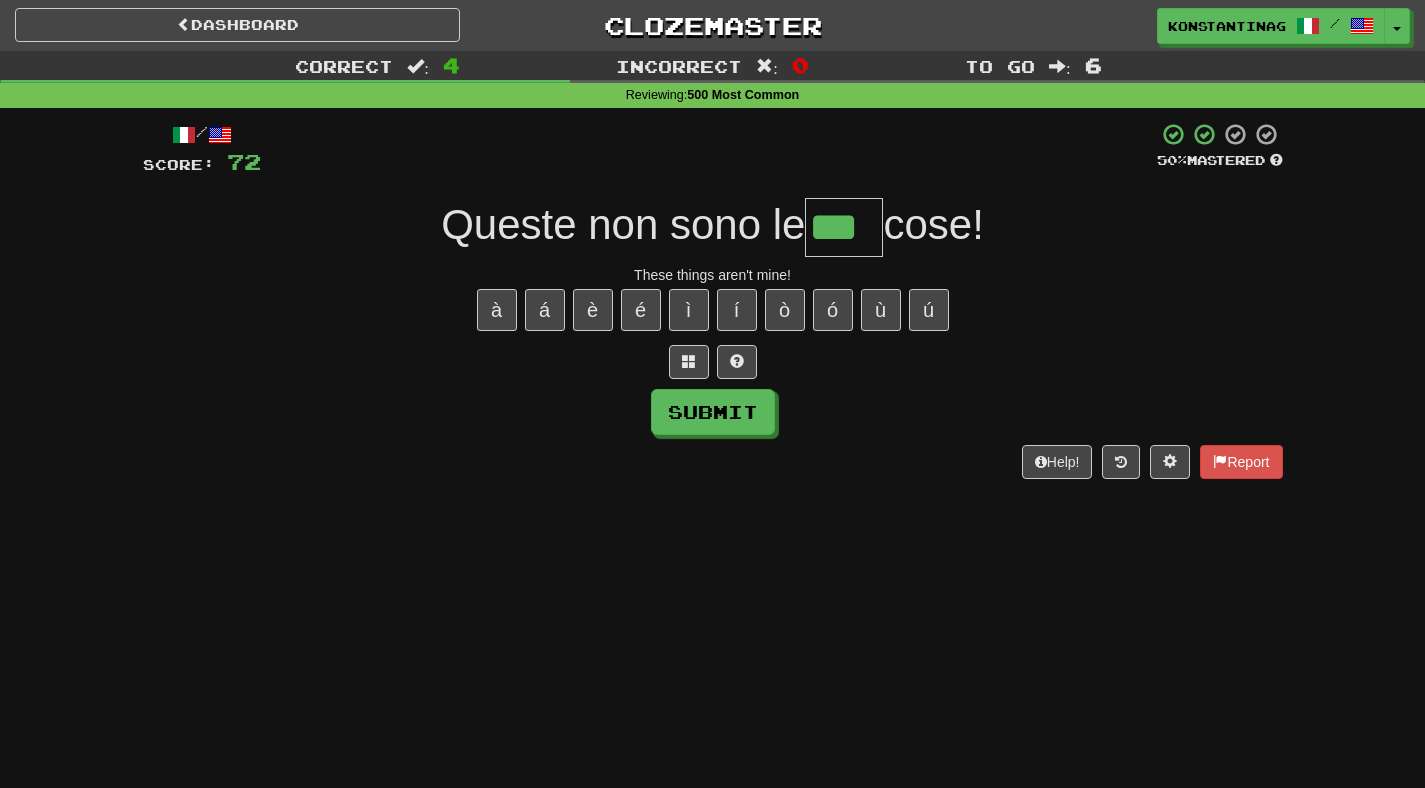 type on "***" 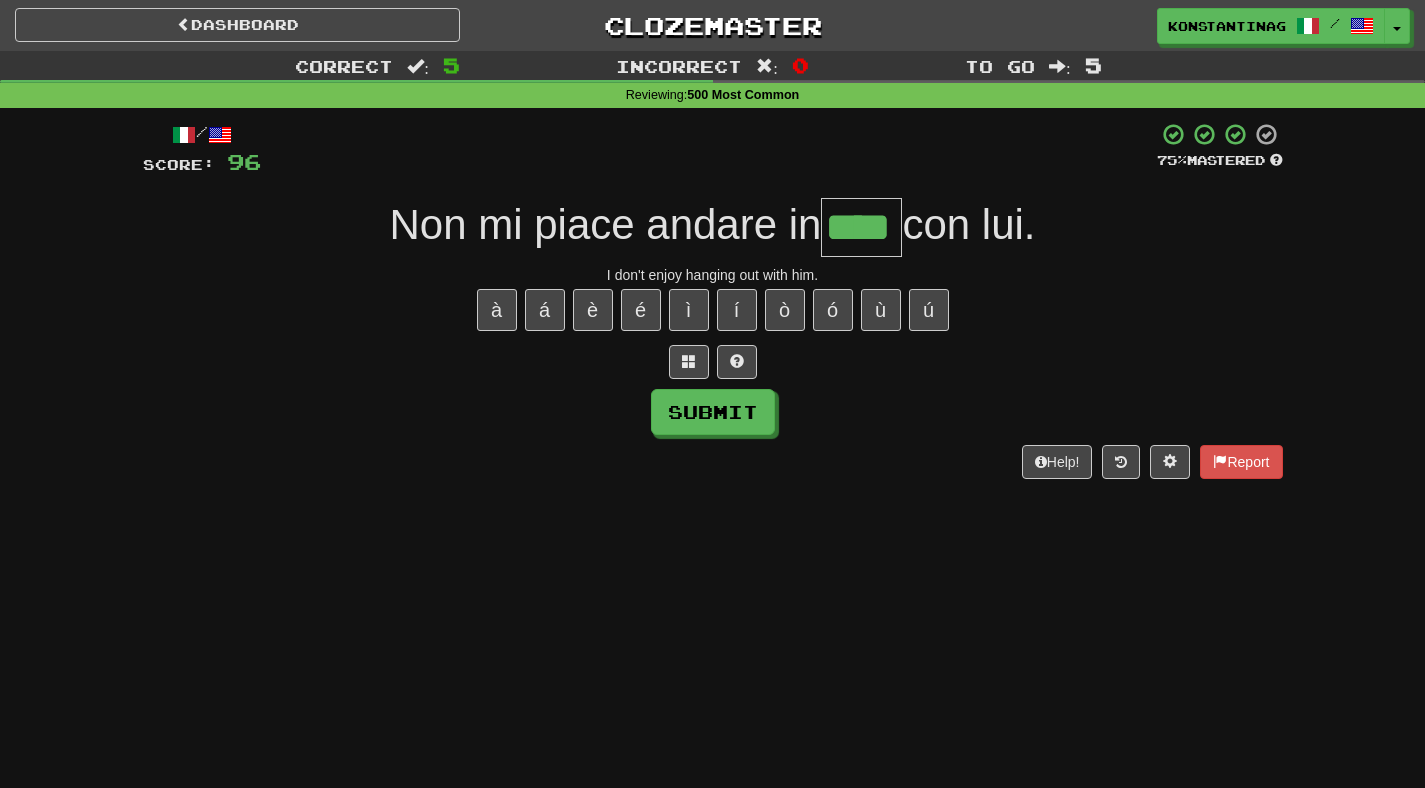 type on "****" 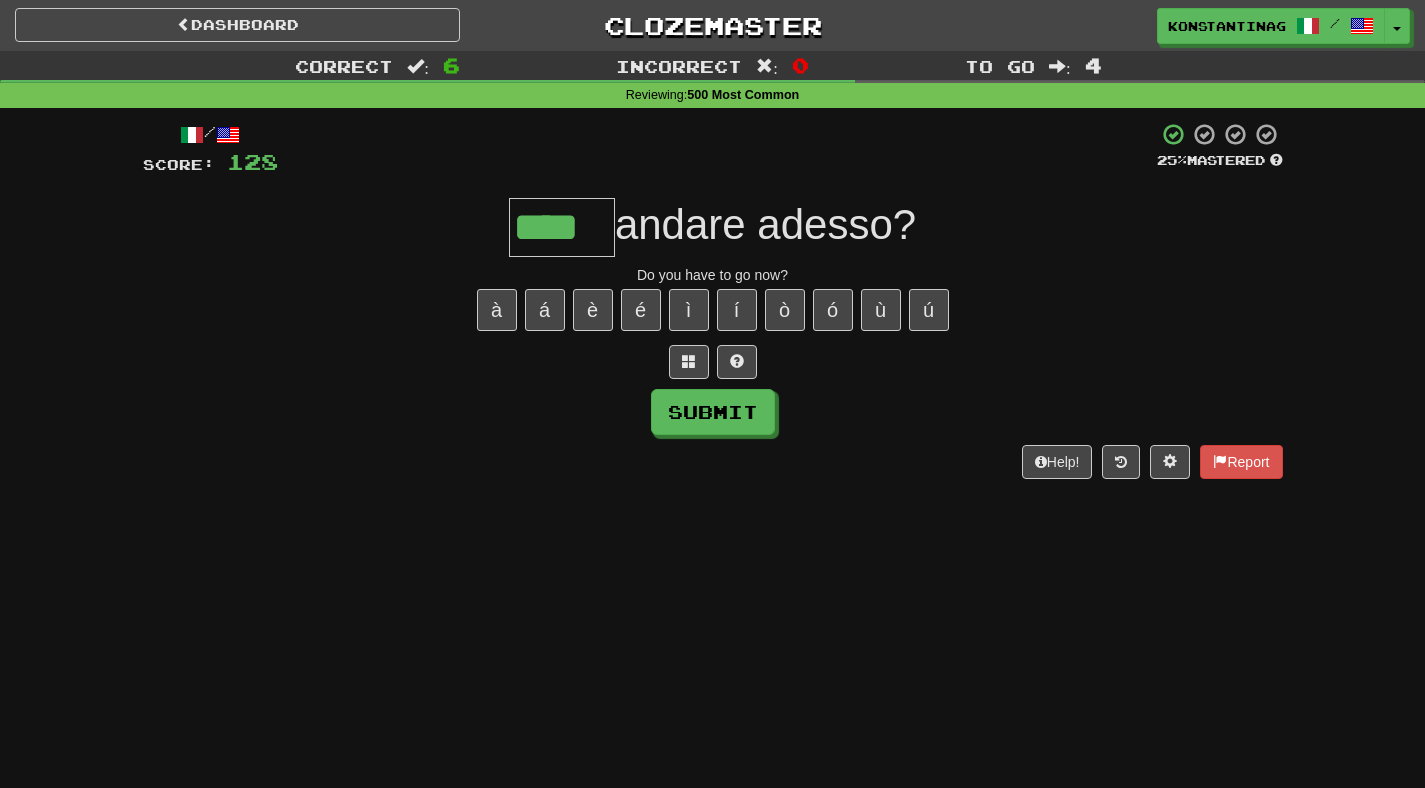 type on "****" 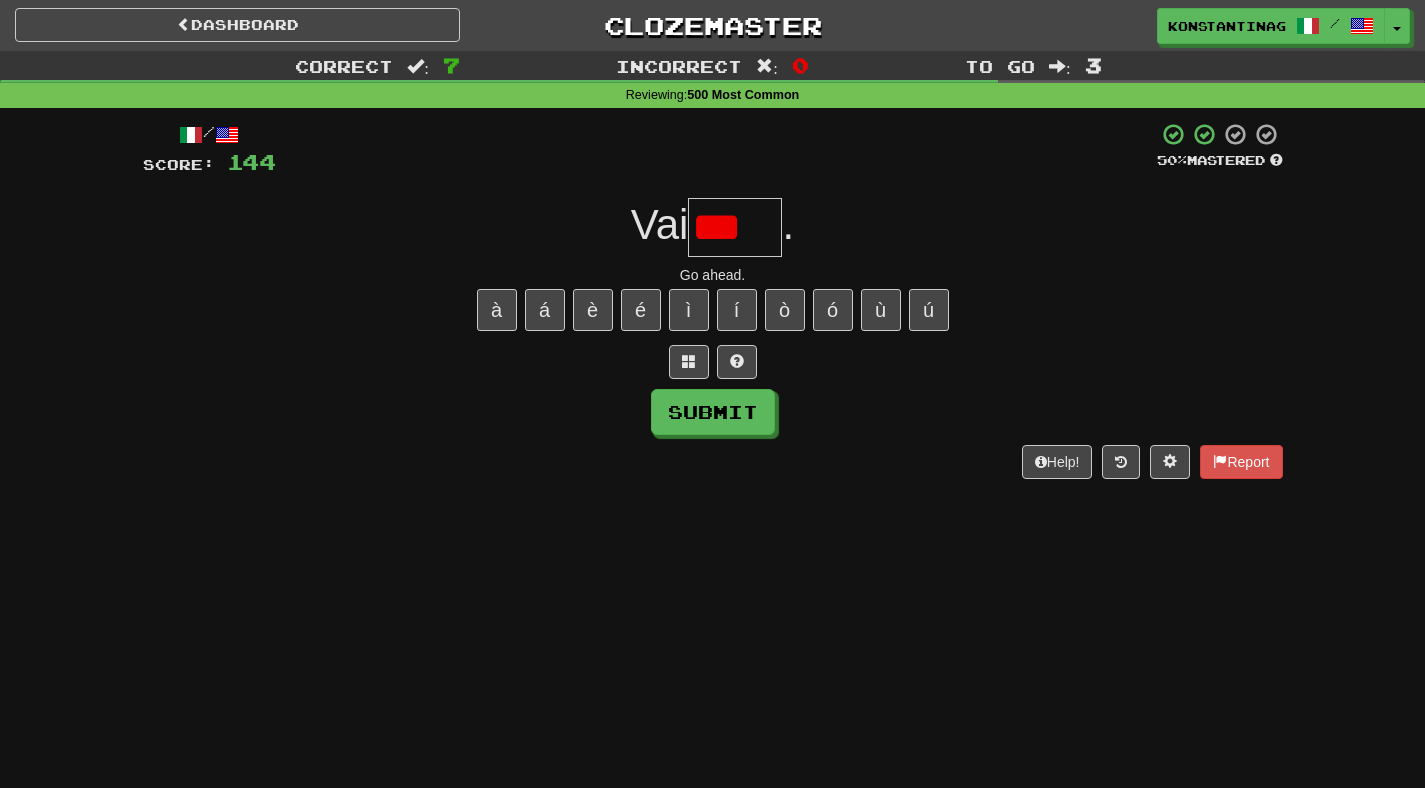 type on "****" 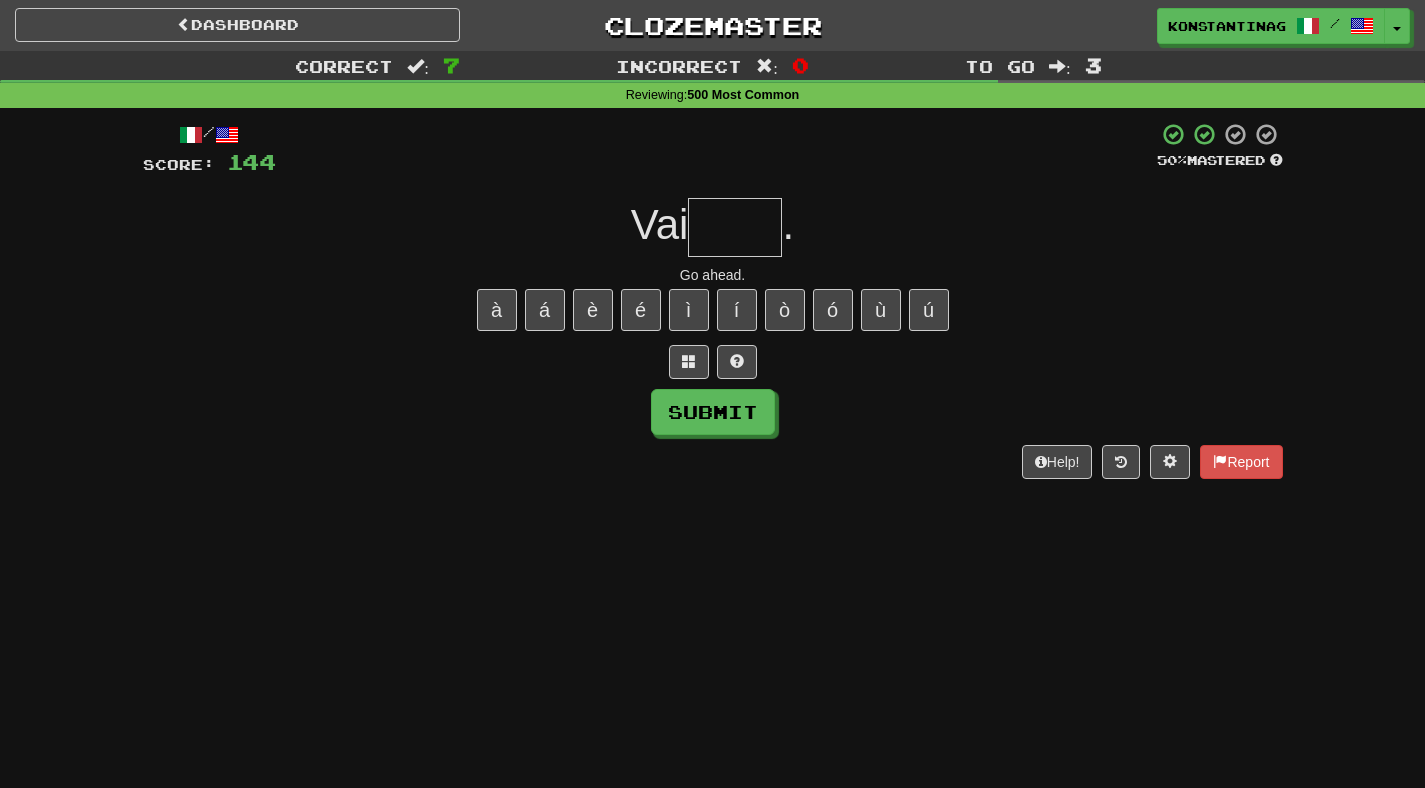 scroll, scrollTop: 0, scrollLeft: 0, axis: both 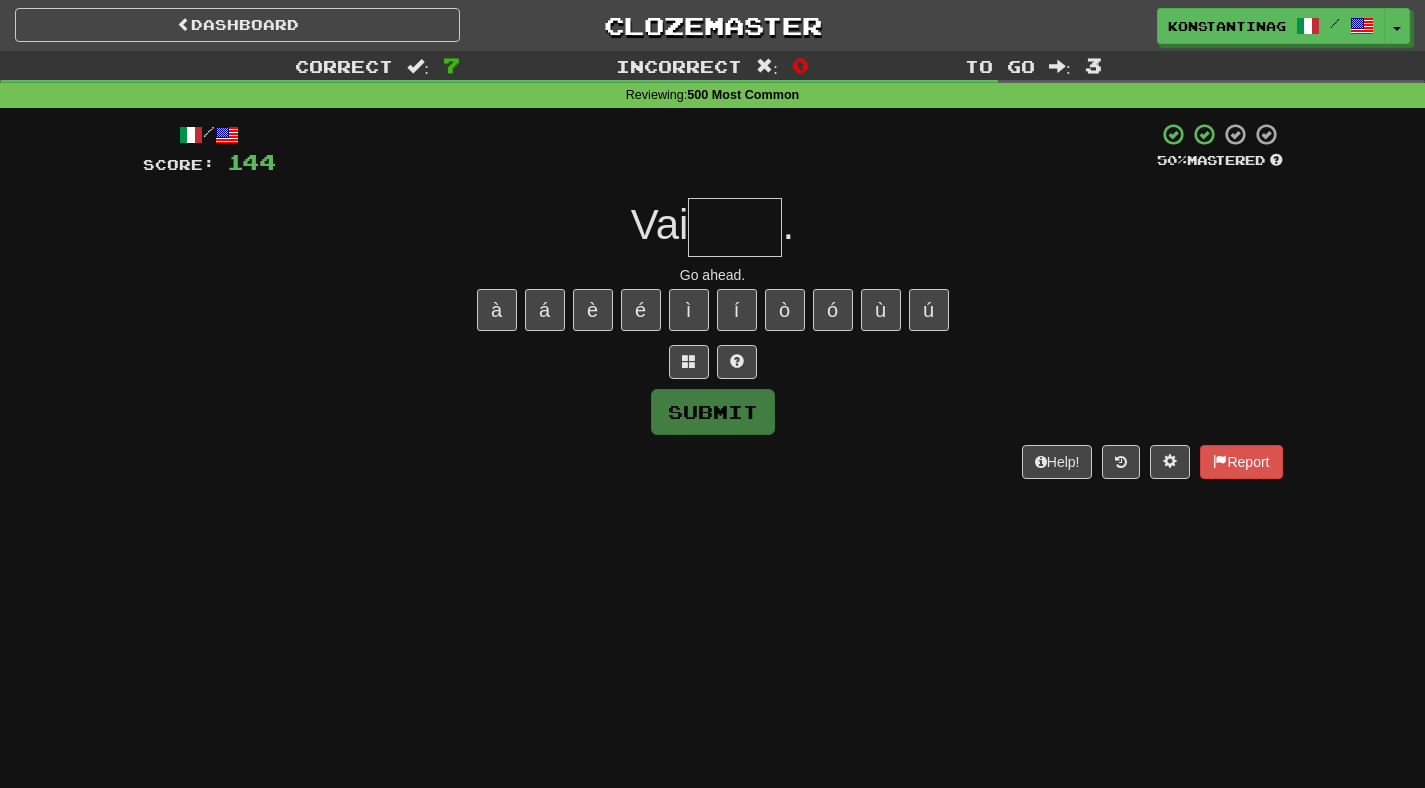 type on "*" 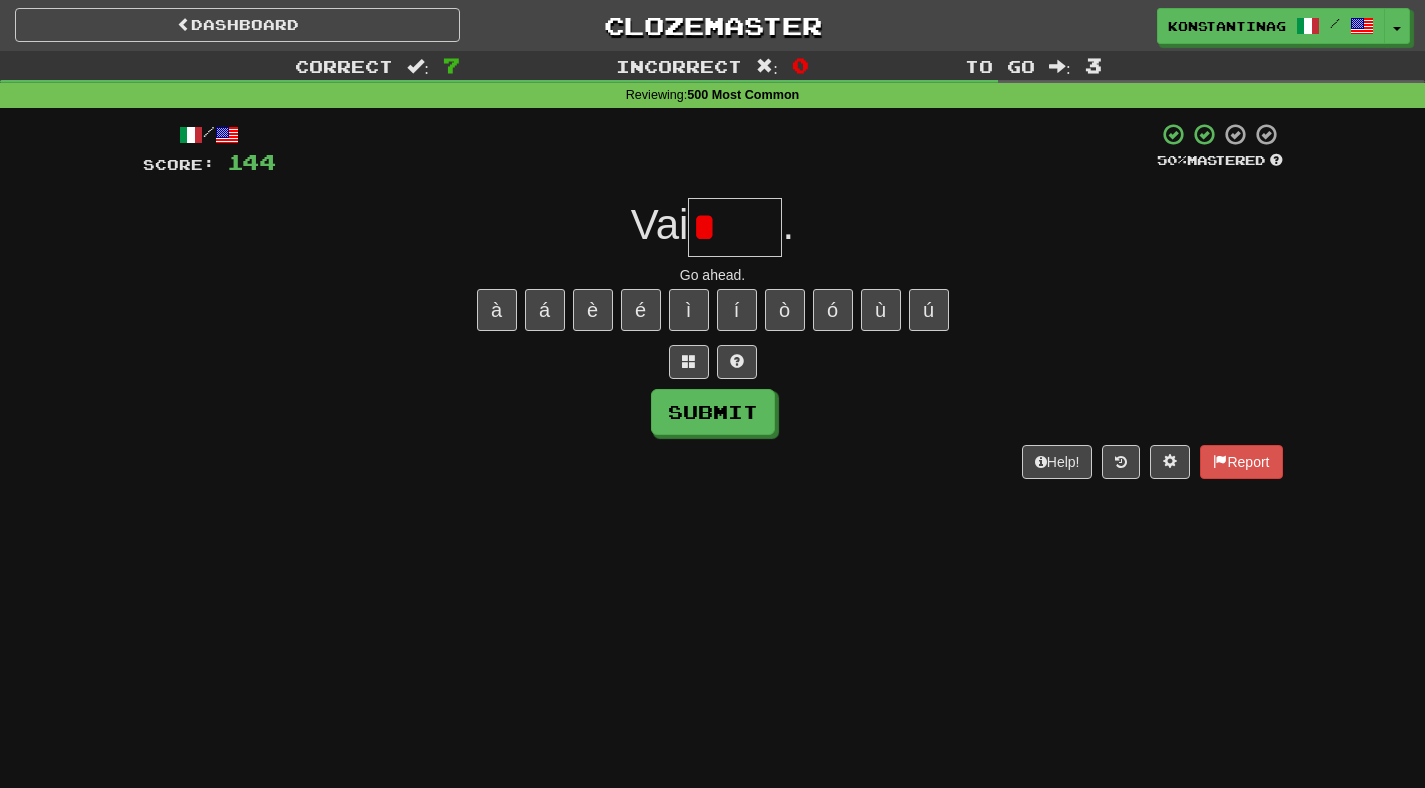 type on "****" 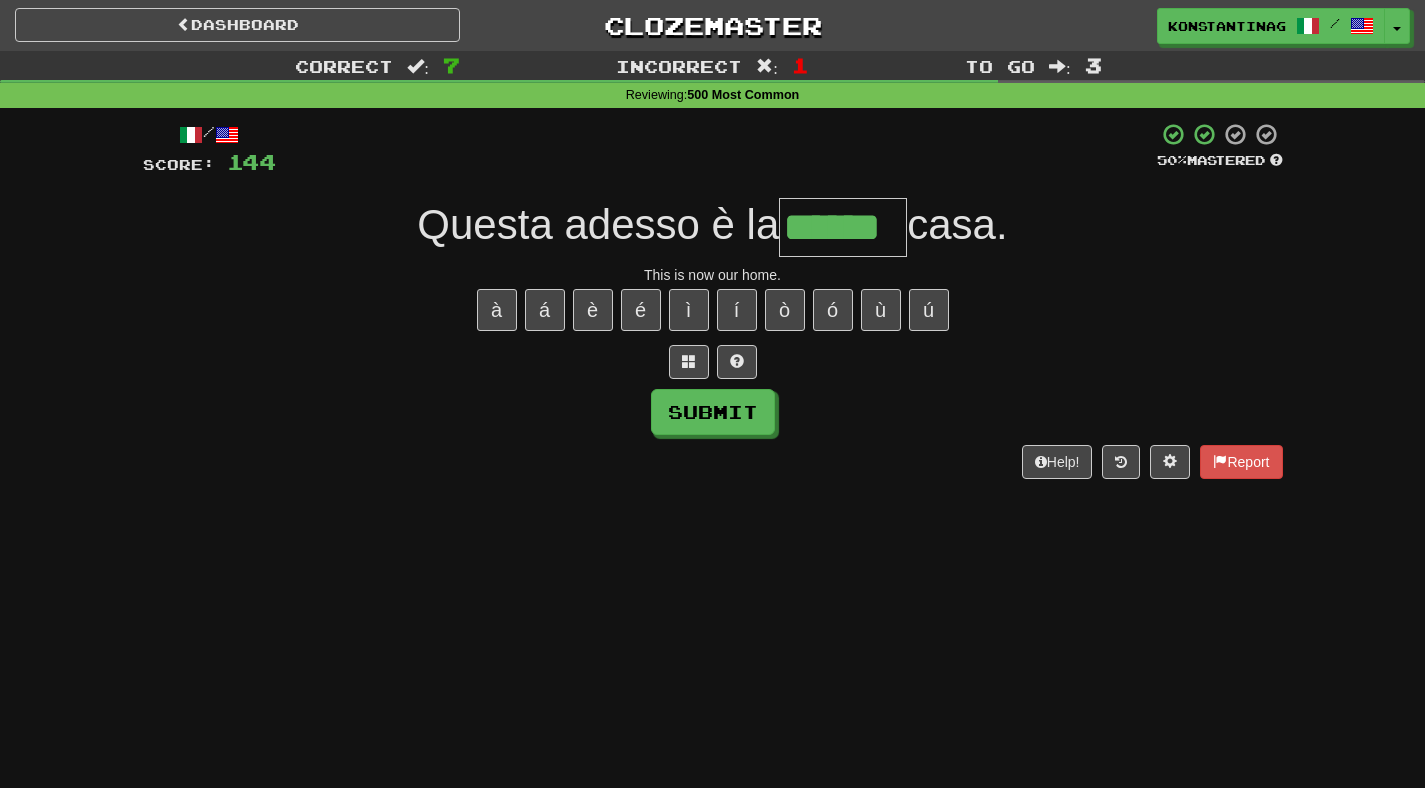type on "******" 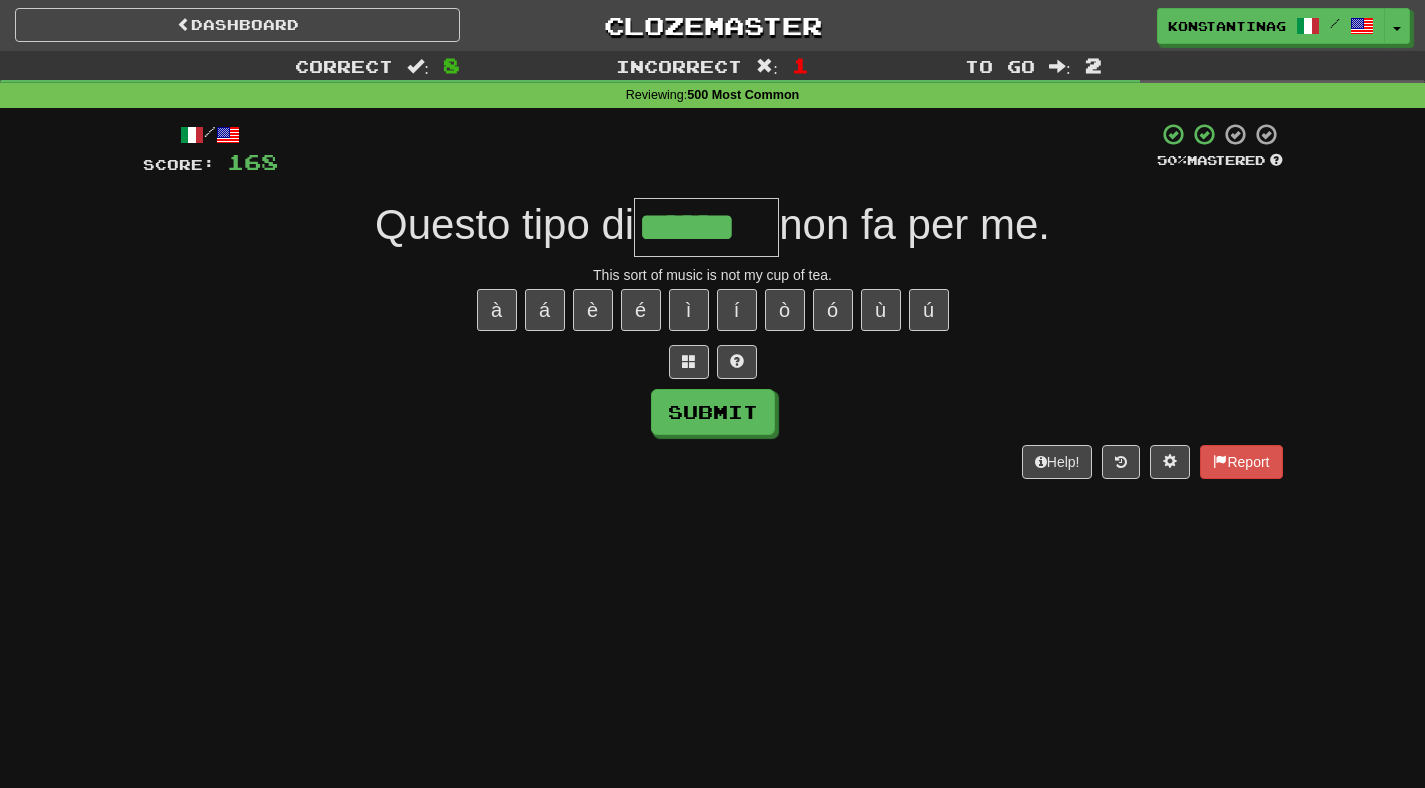 type on "******" 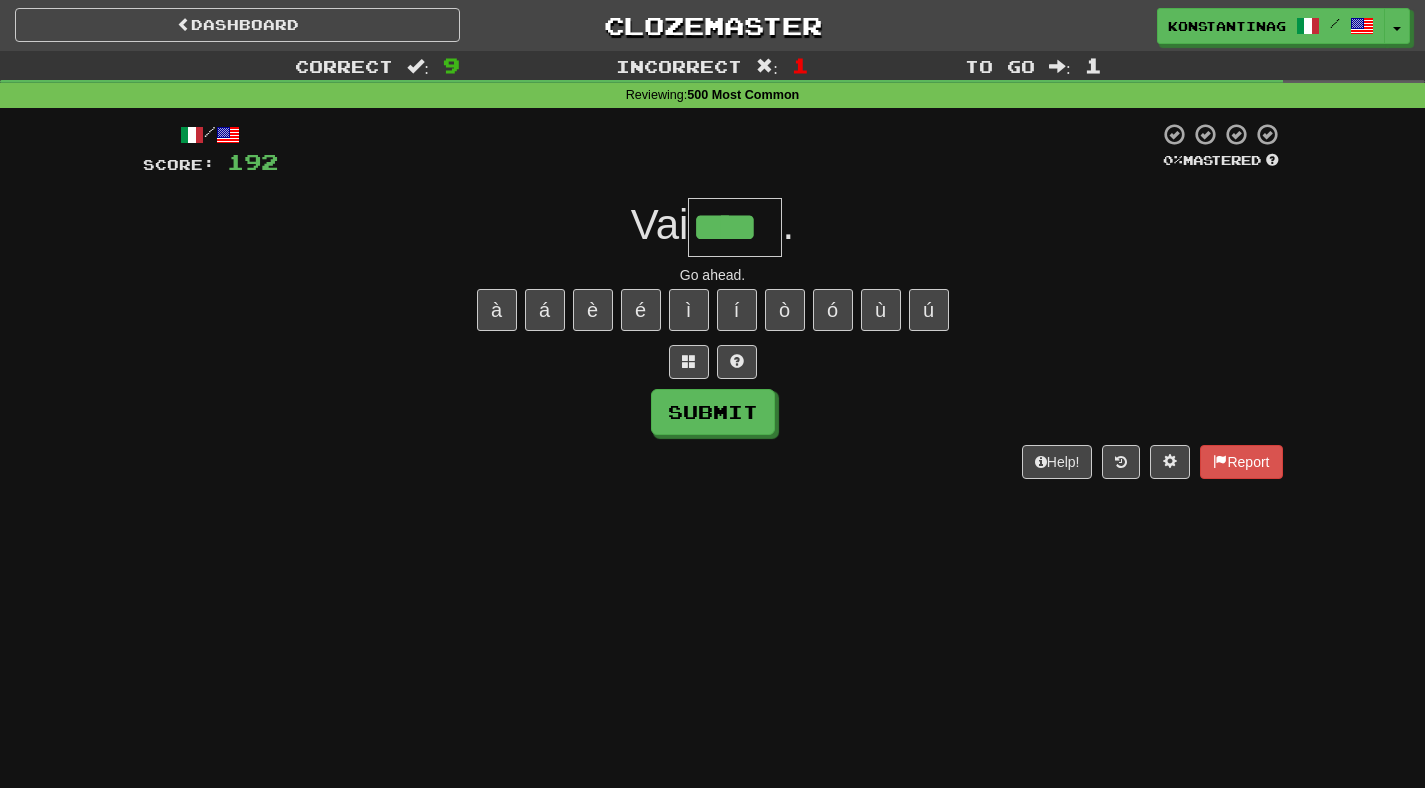 type on "****" 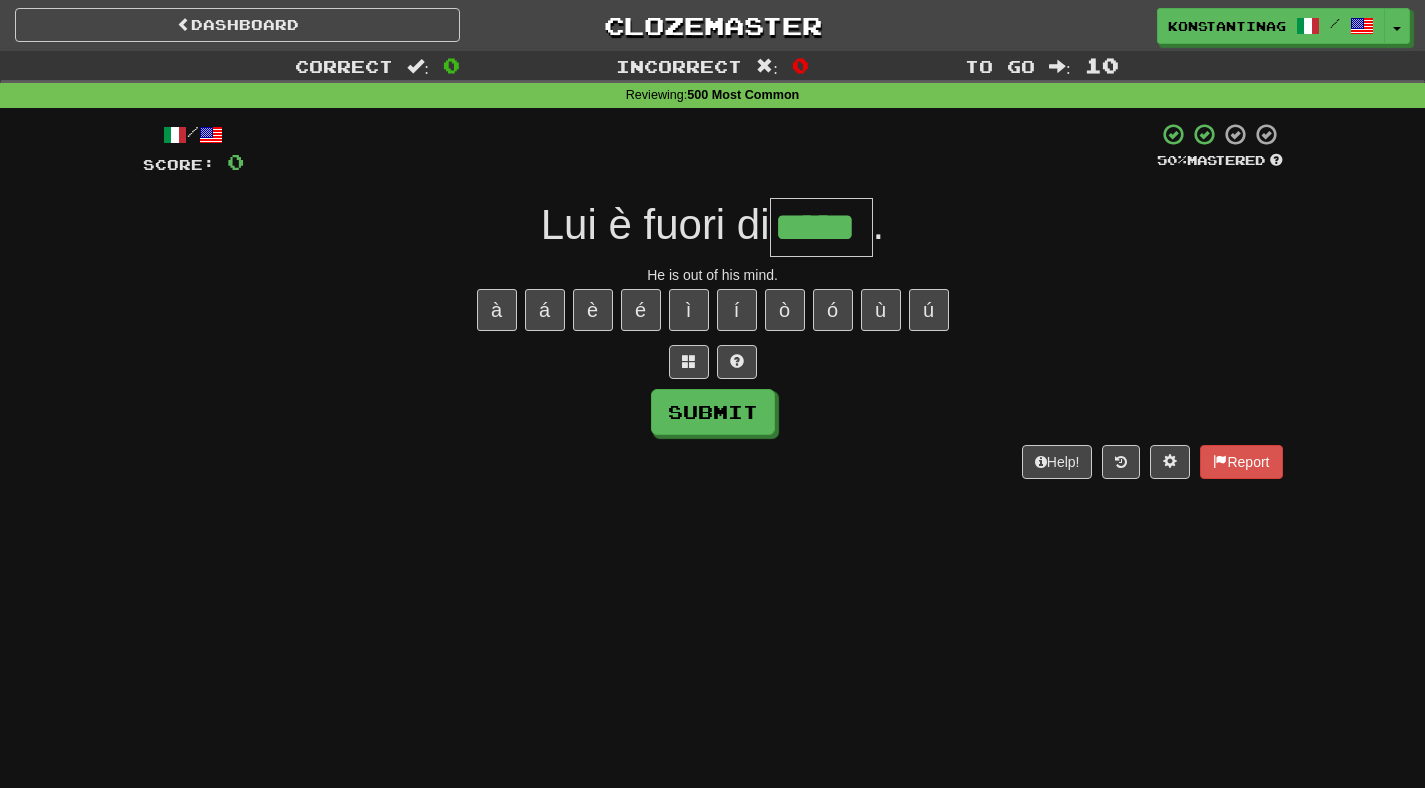 type on "*****" 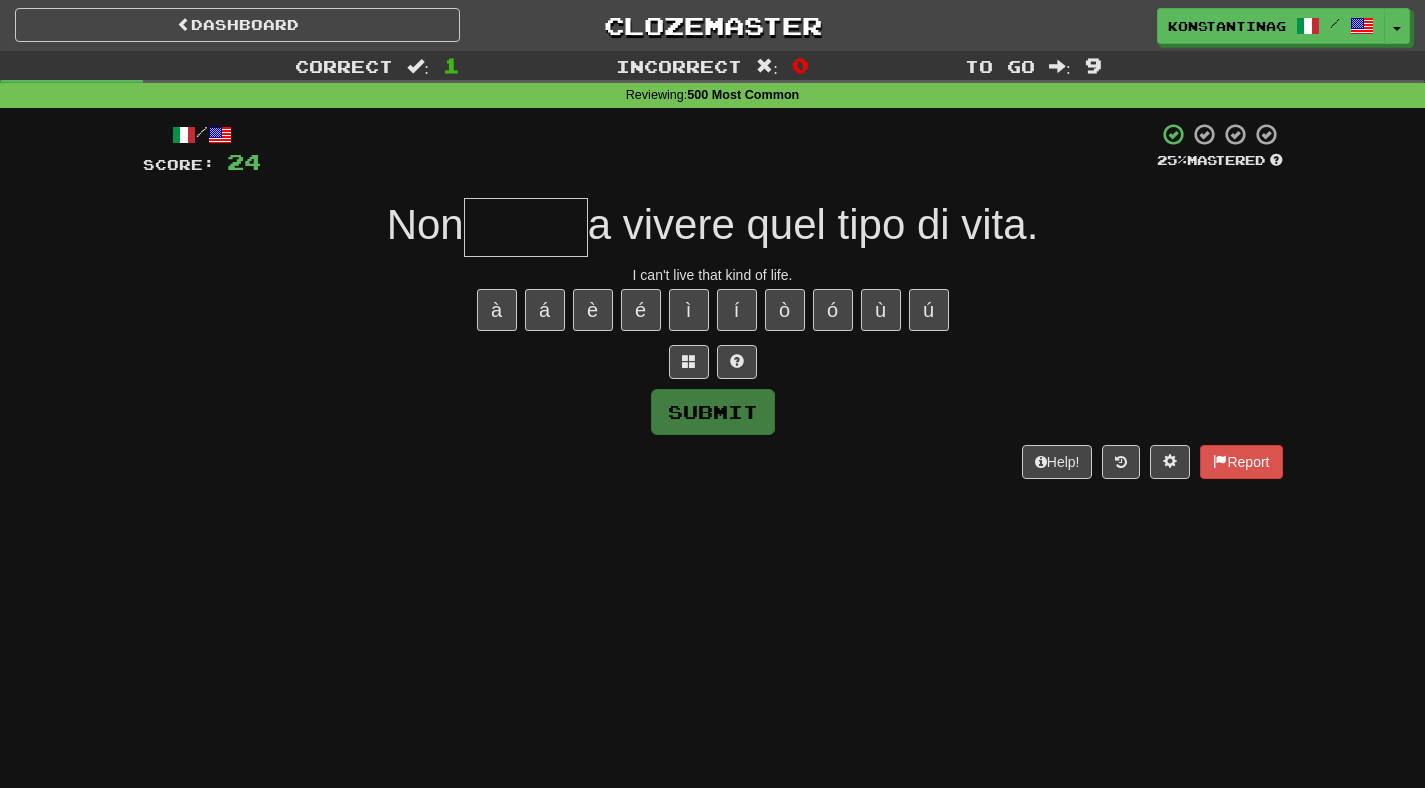 type on "*" 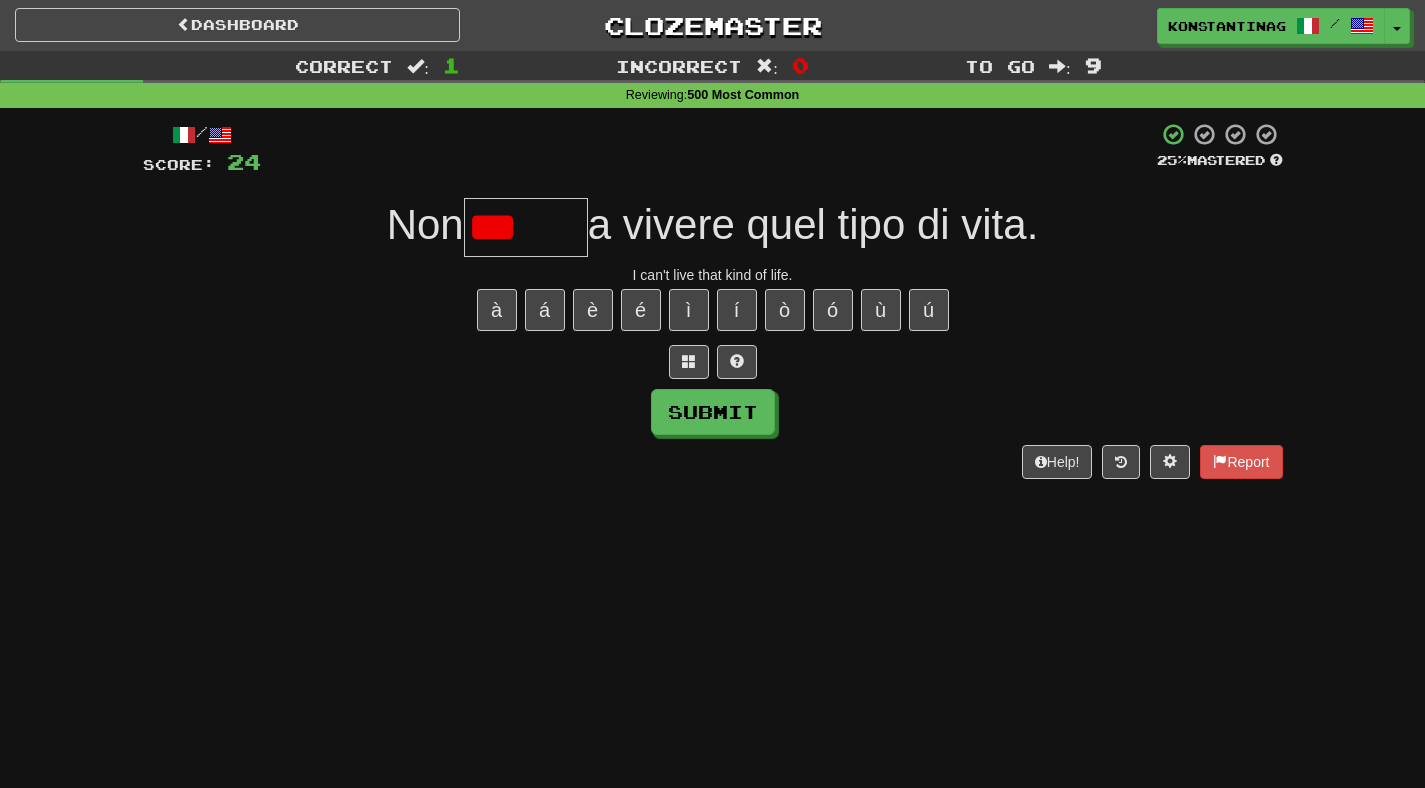 type on "****" 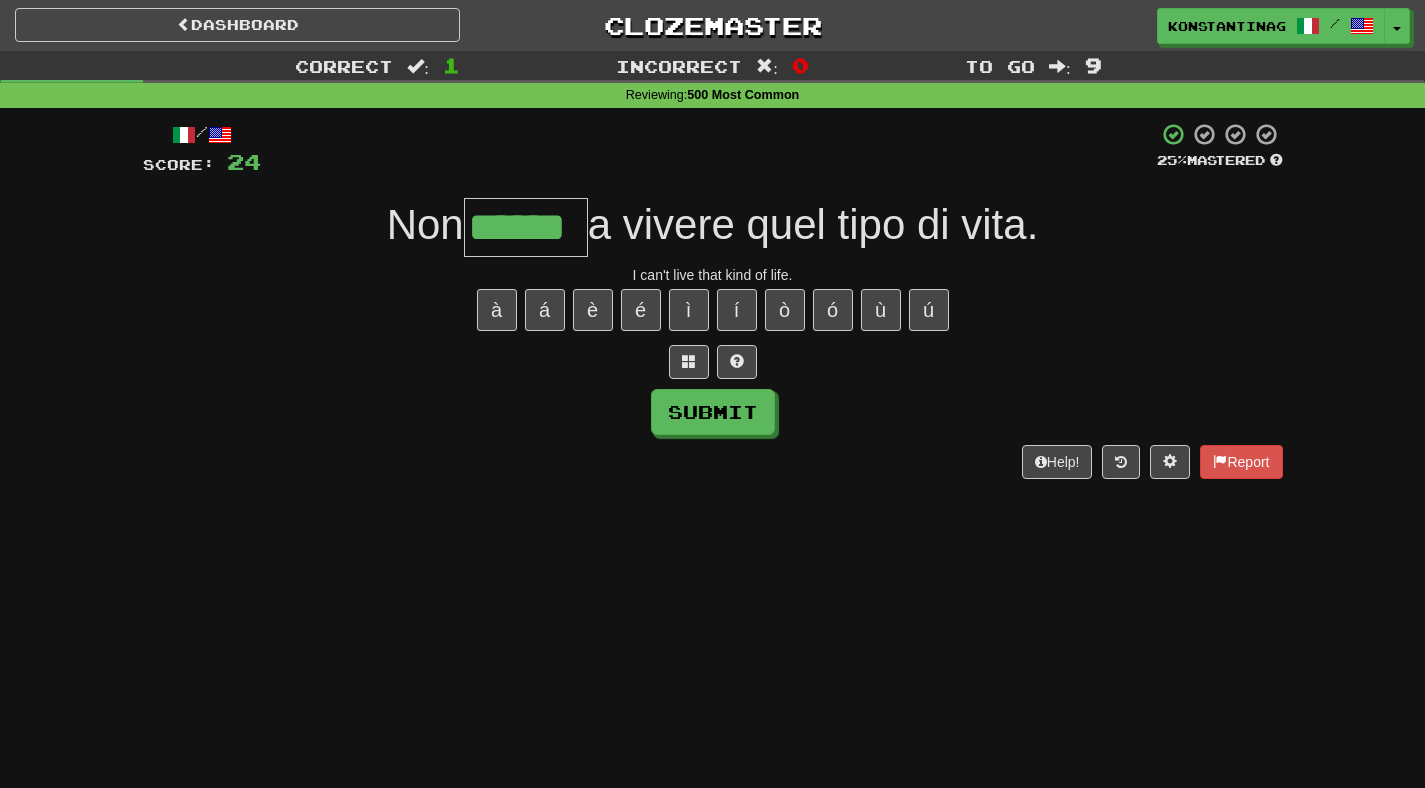 type on "******" 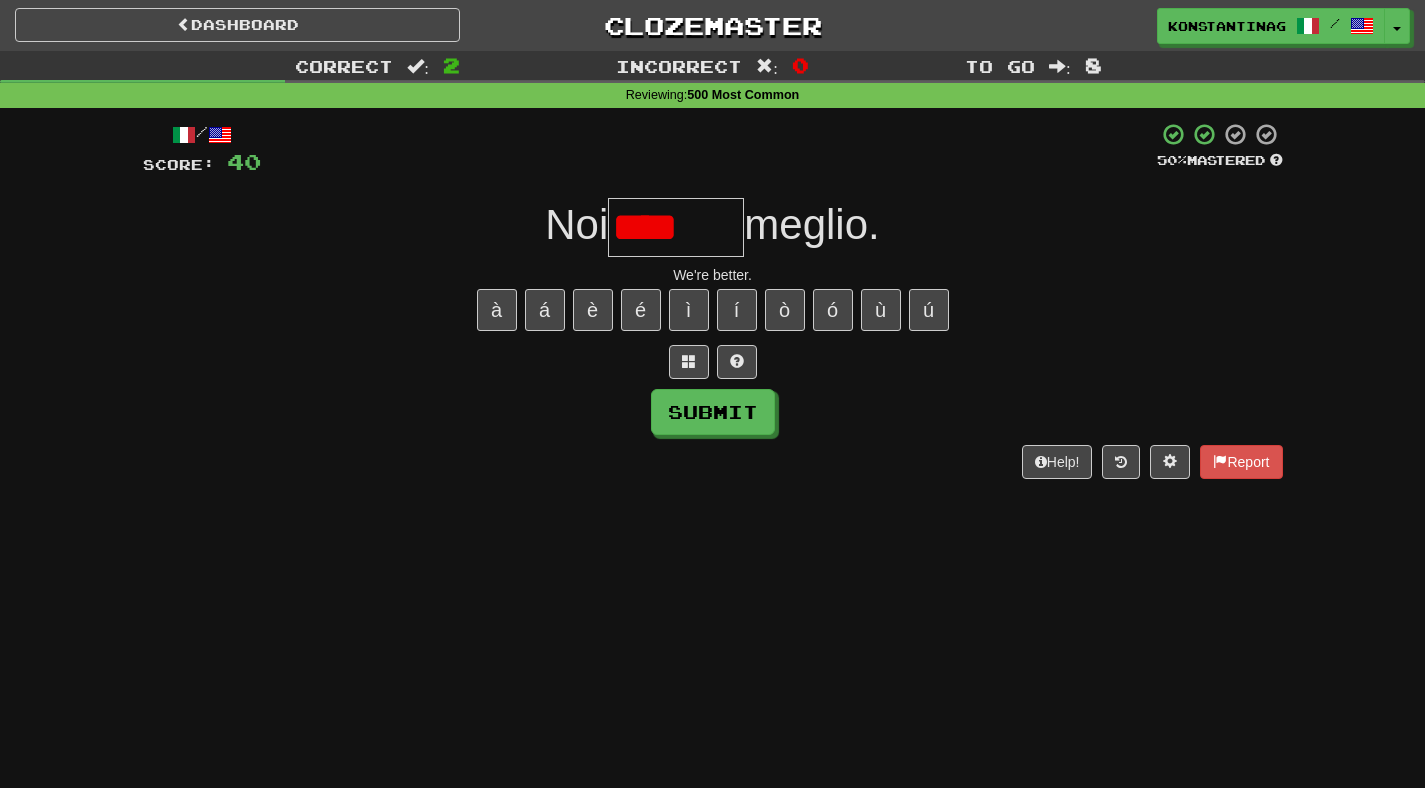 type on "*****" 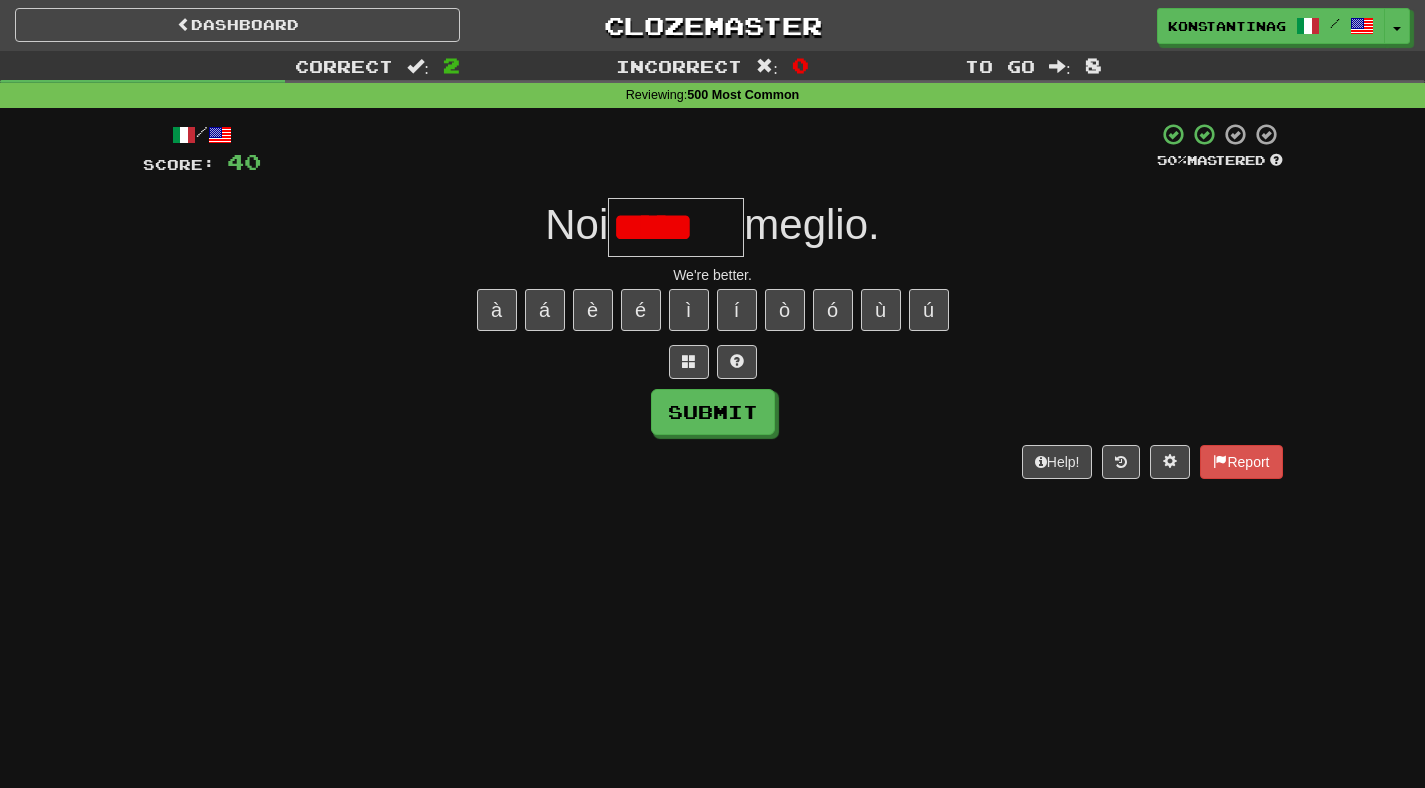 type on "******" 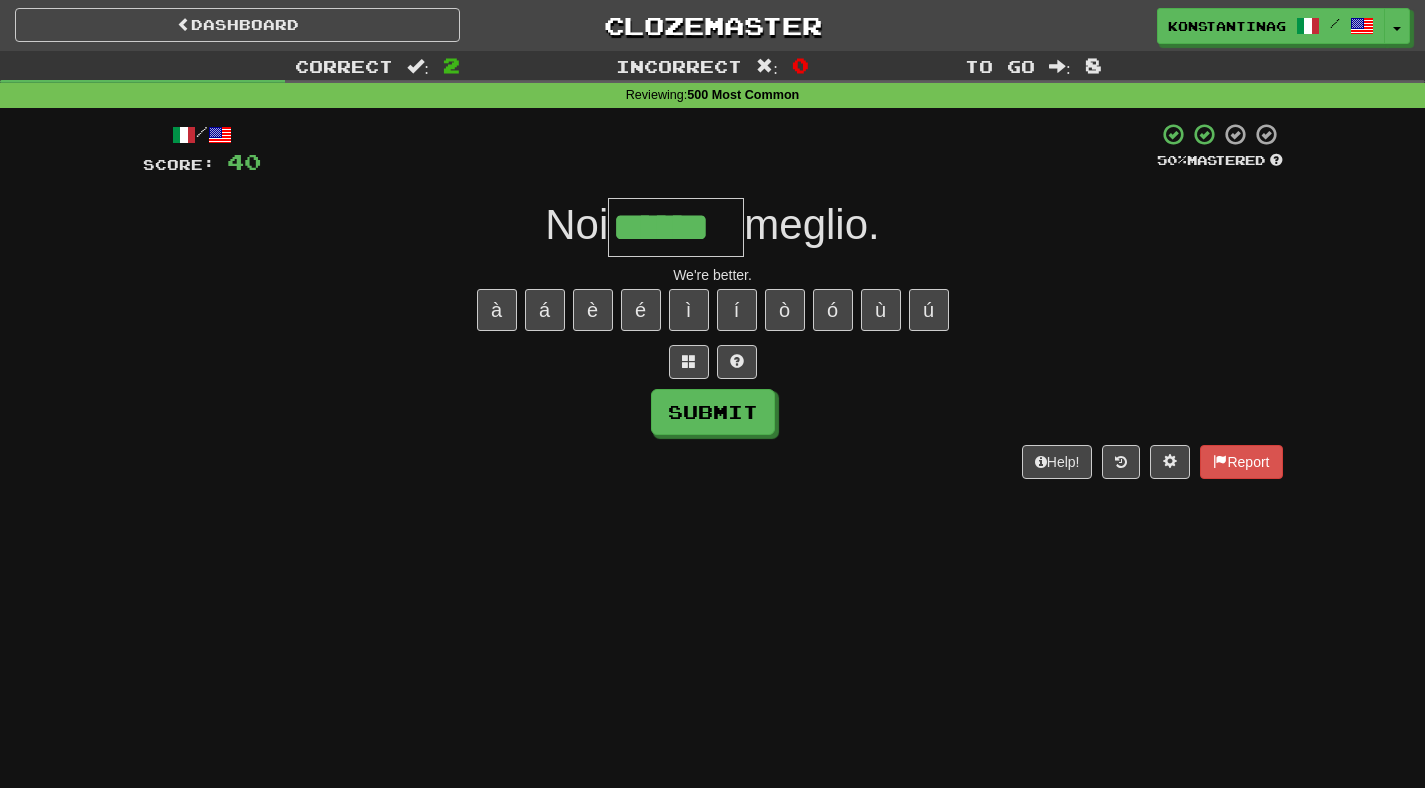 type on "******" 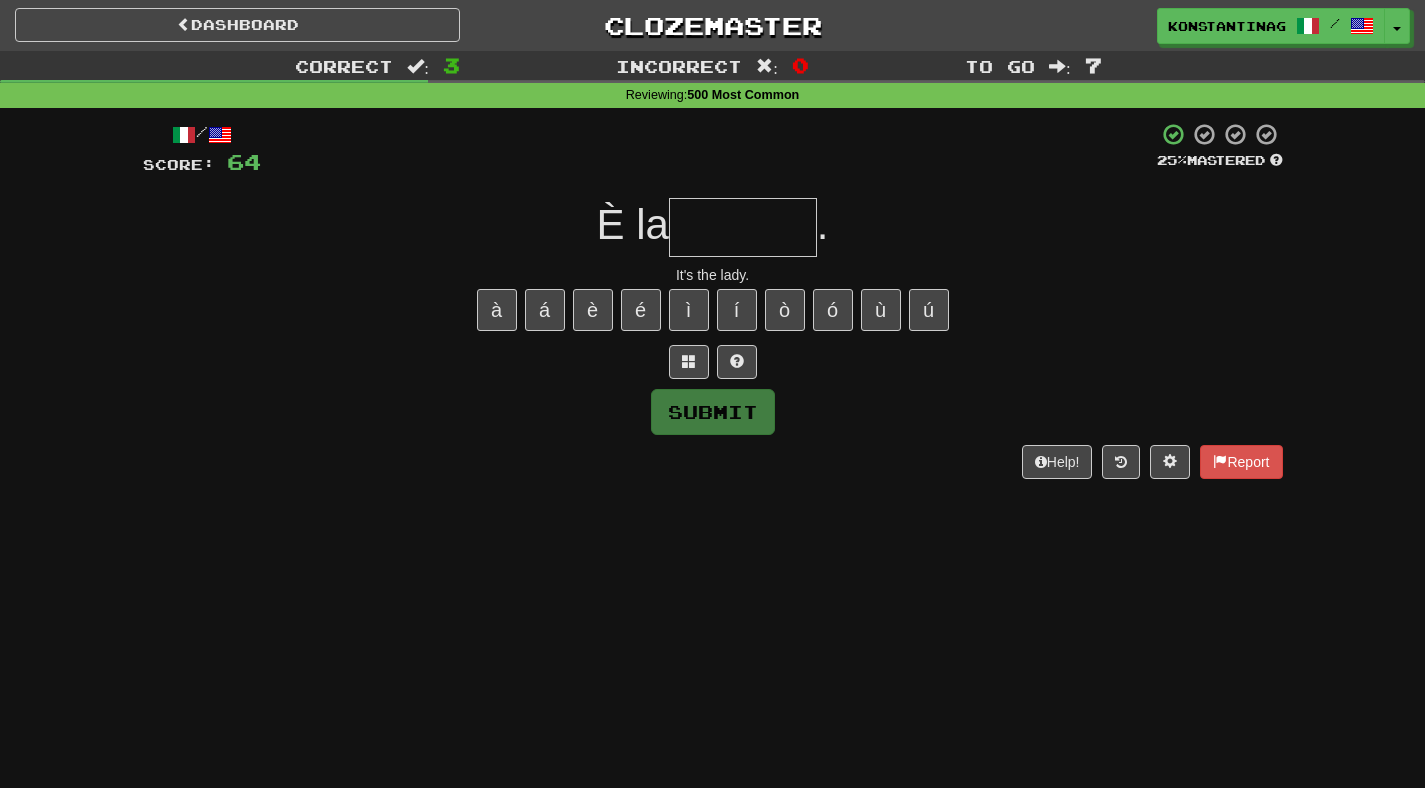 type on "*" 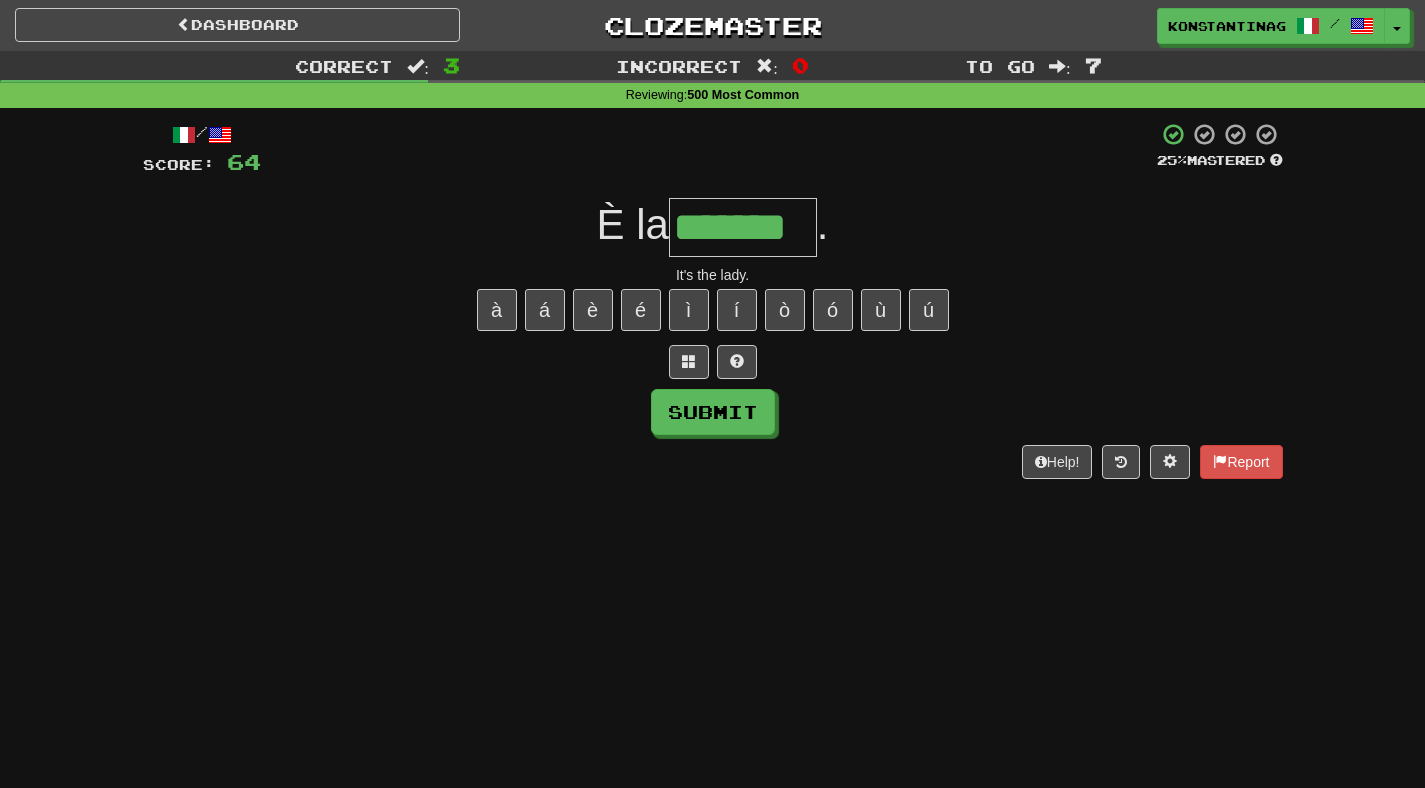 type on "*******" 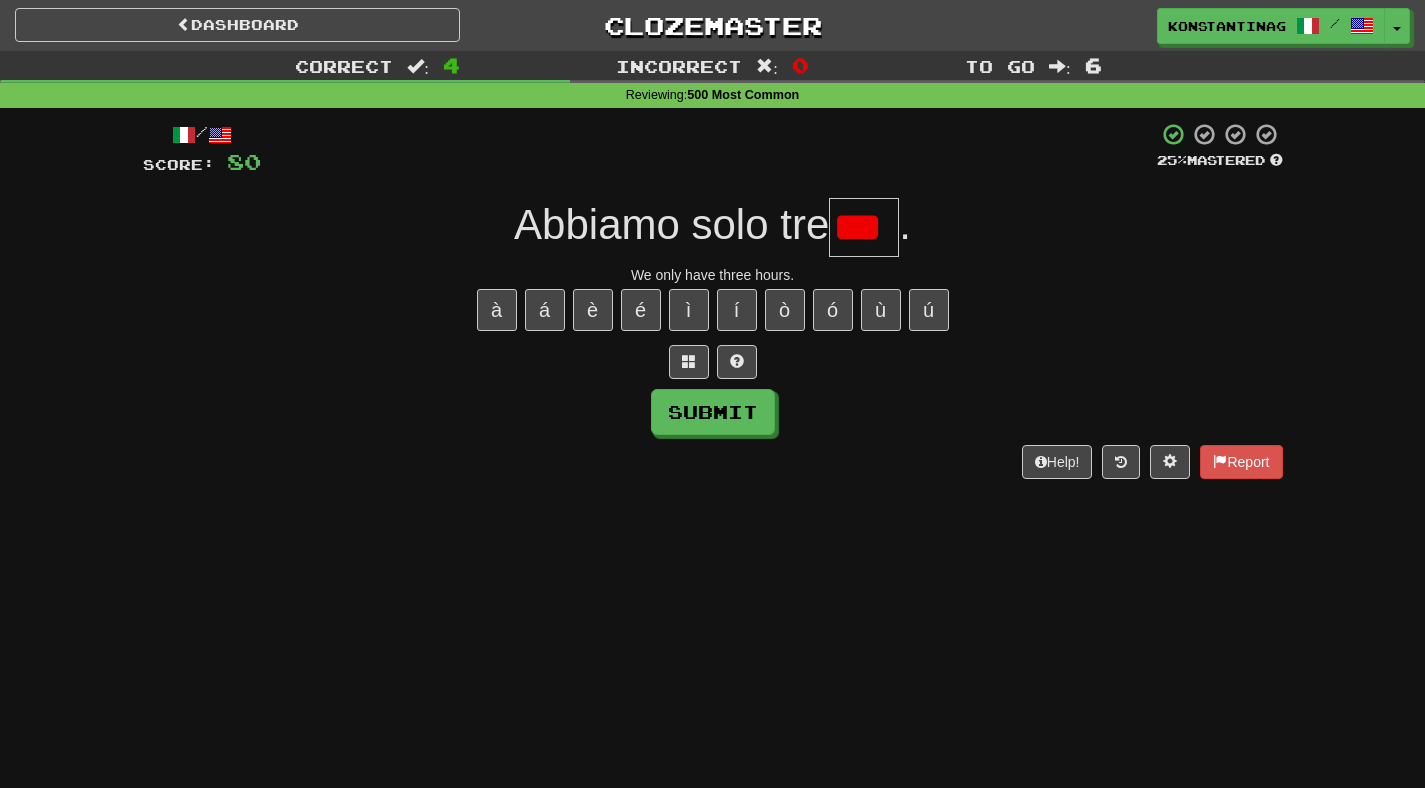 type on "***" 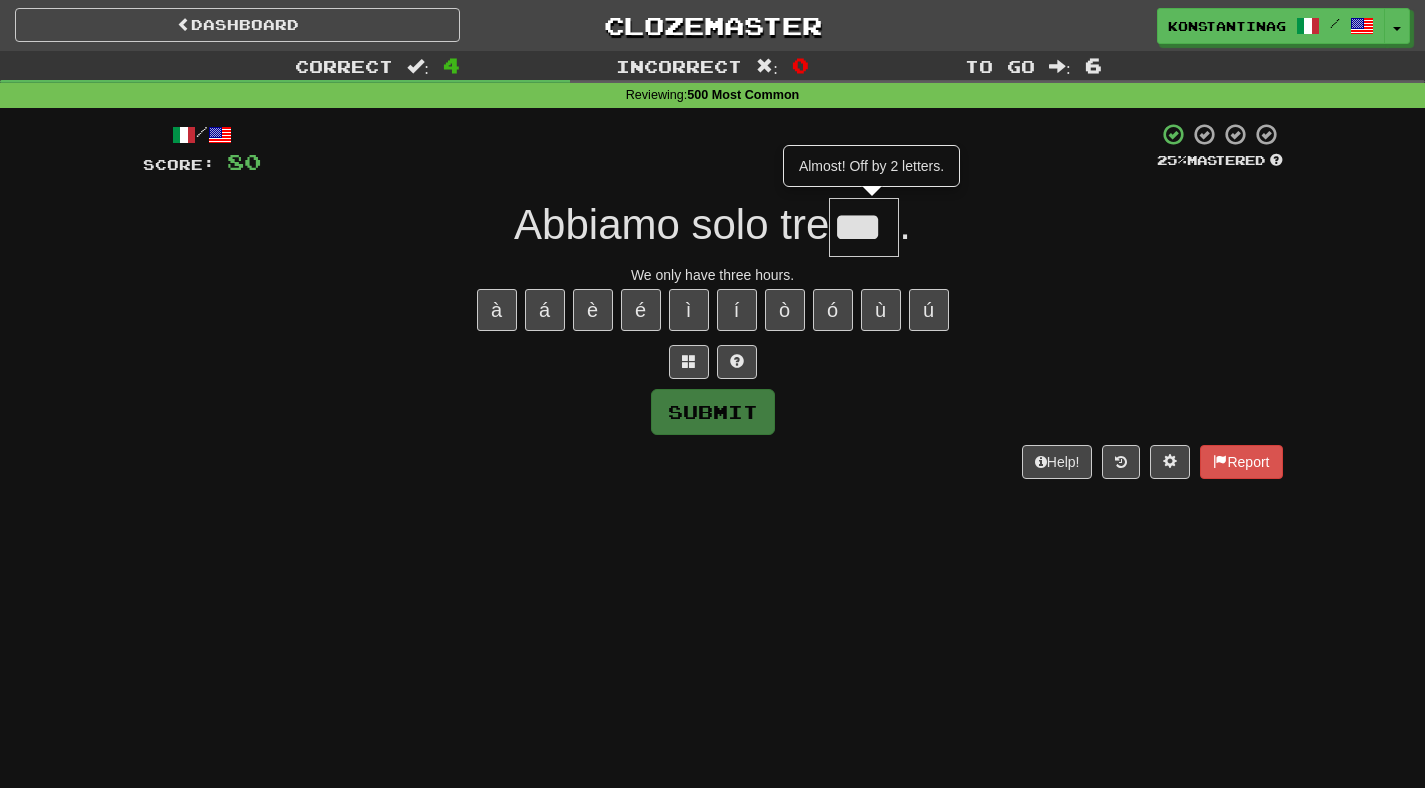 type on "***" 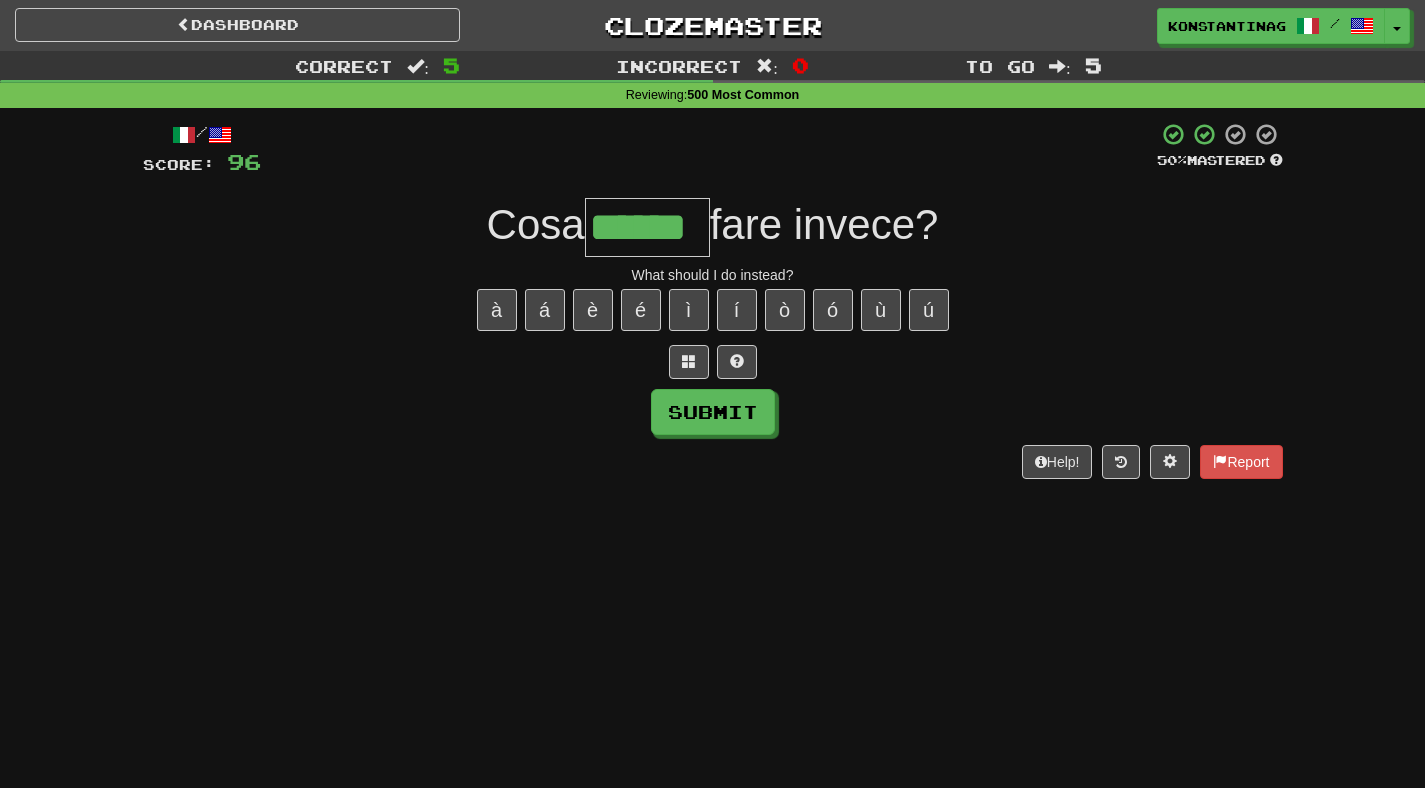 type on "******" 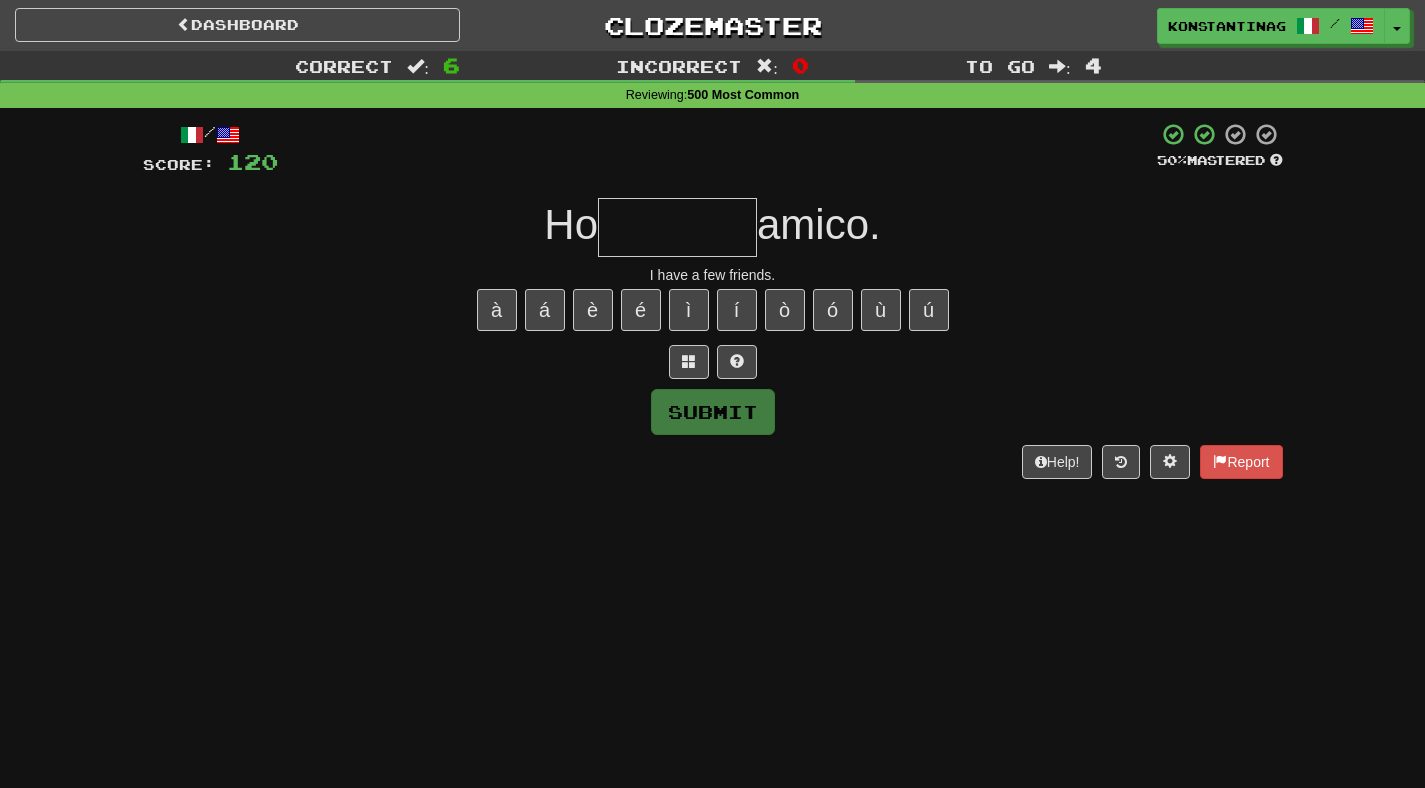 type on "*" 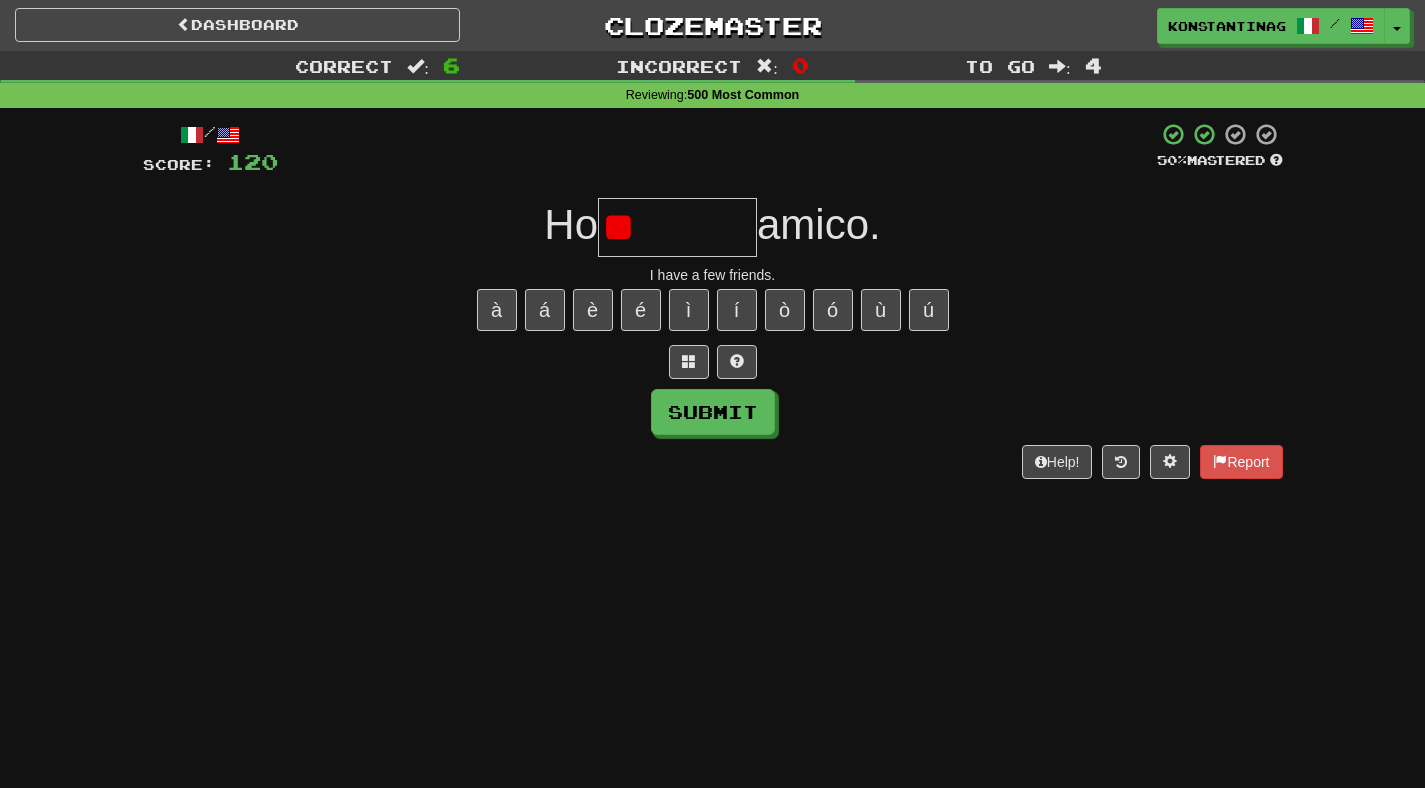 type on "***" 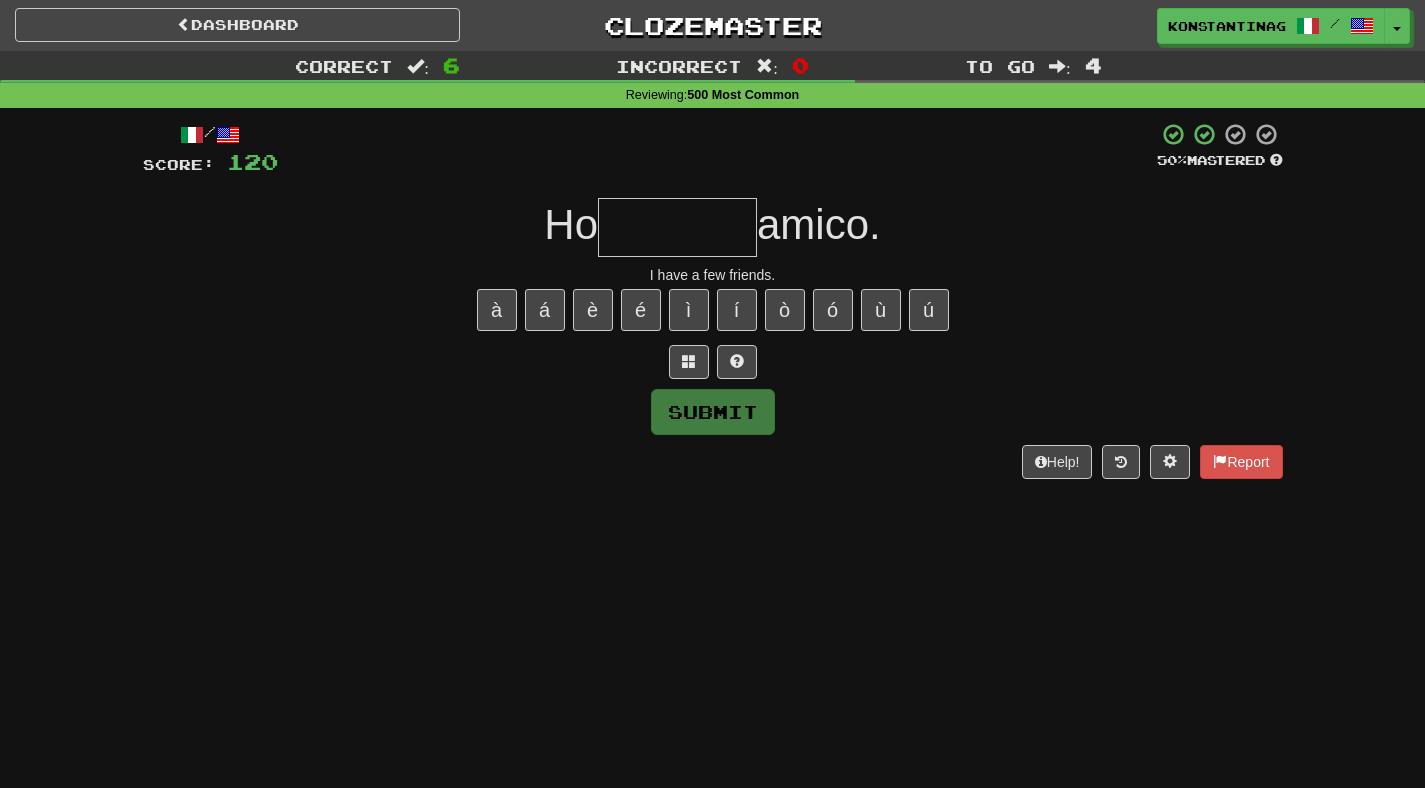 type on "*" 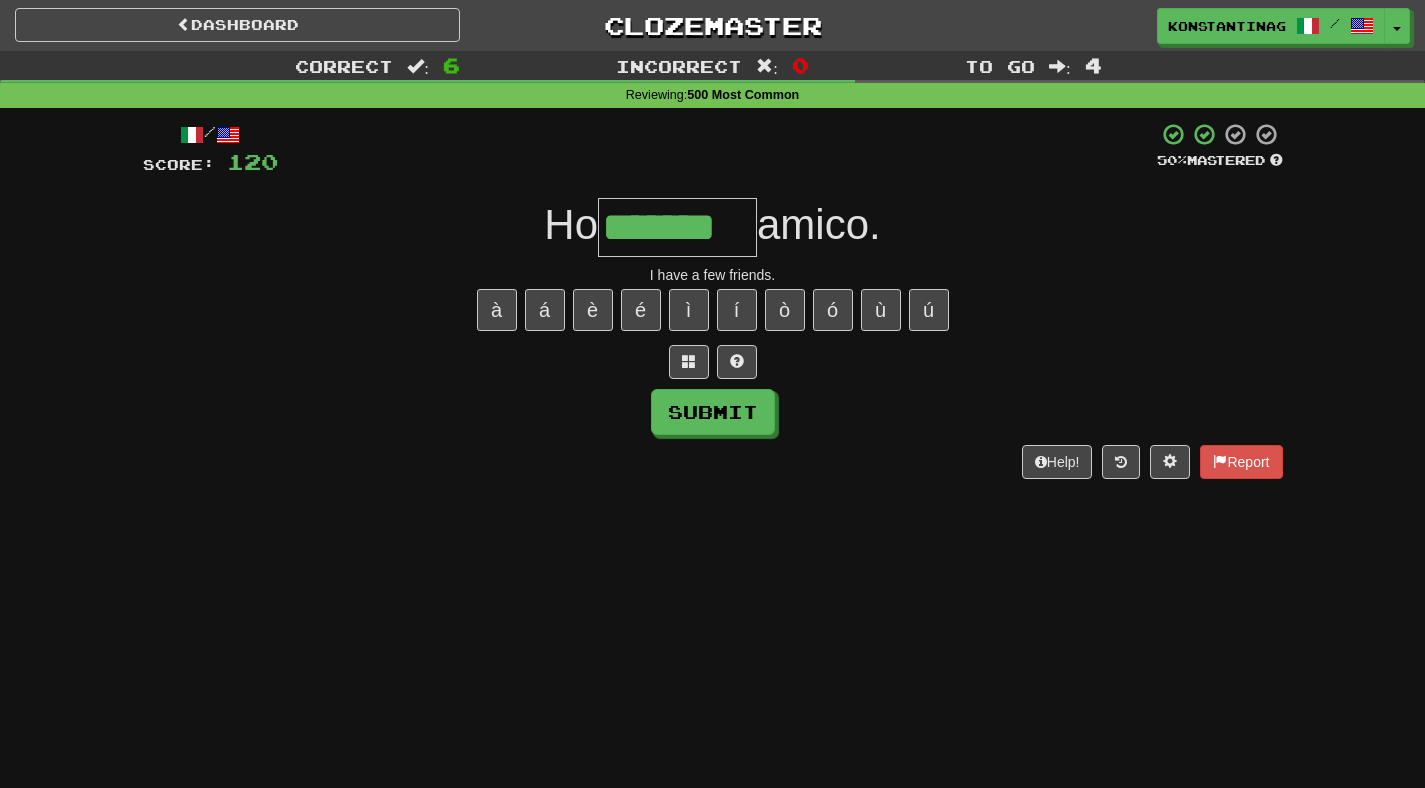type on "*******" 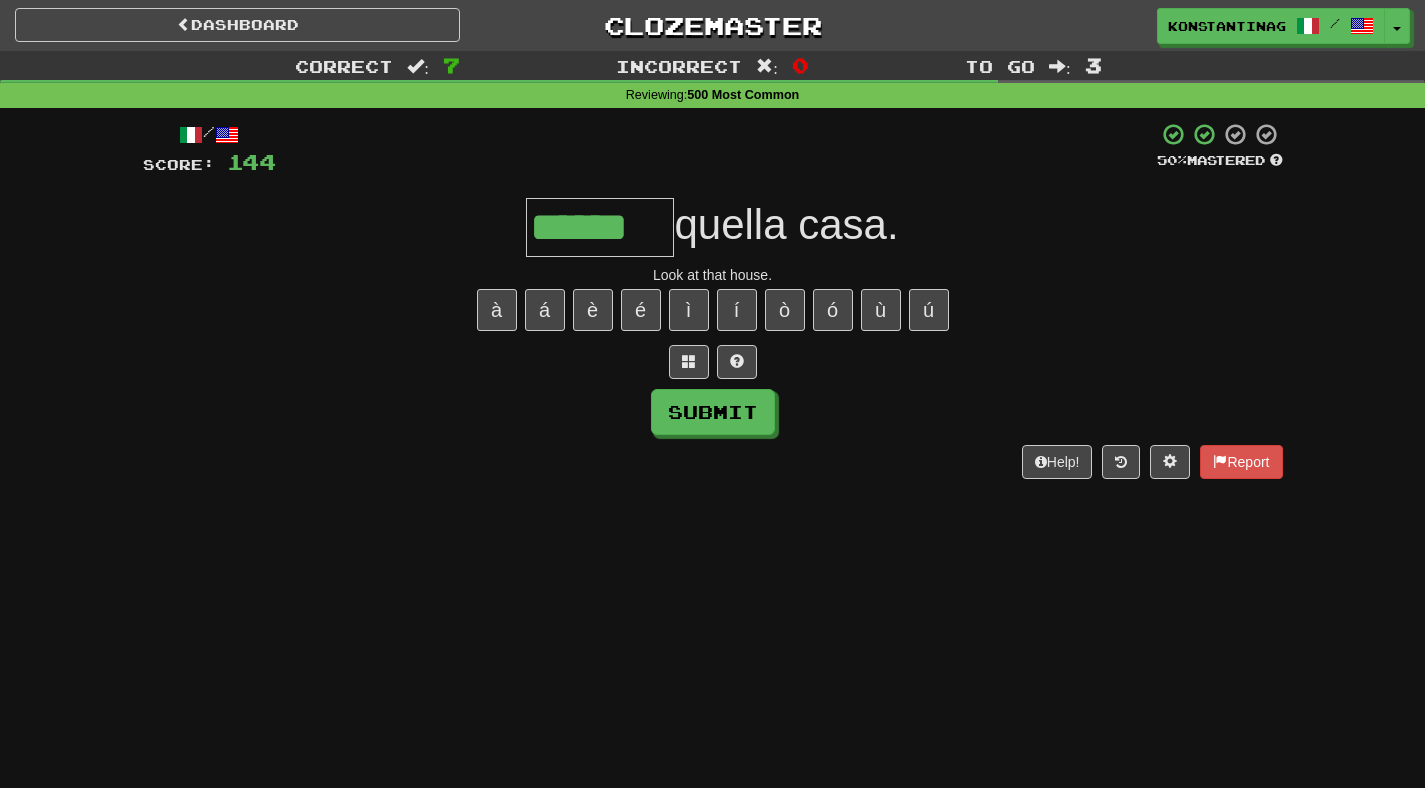 type on "******" 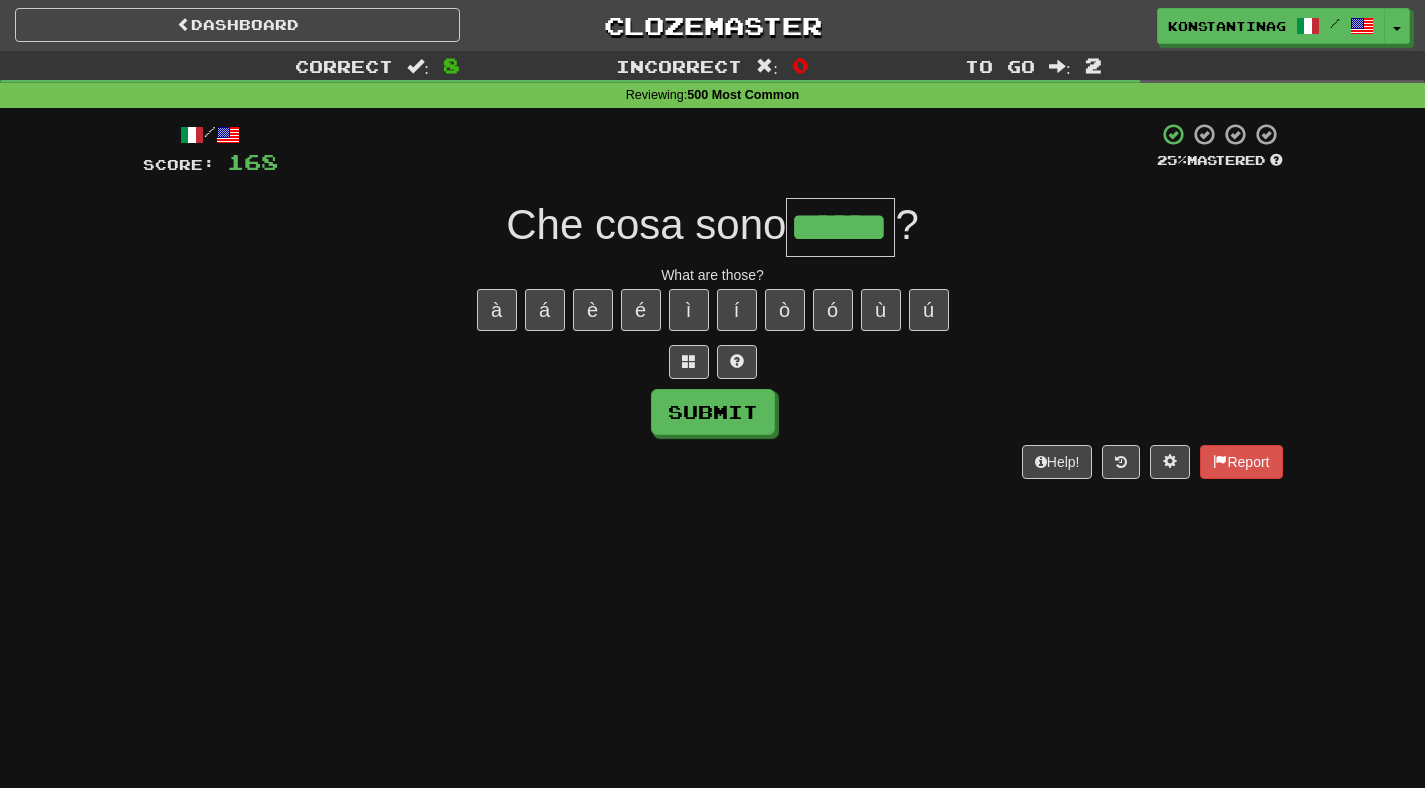 type on "******" 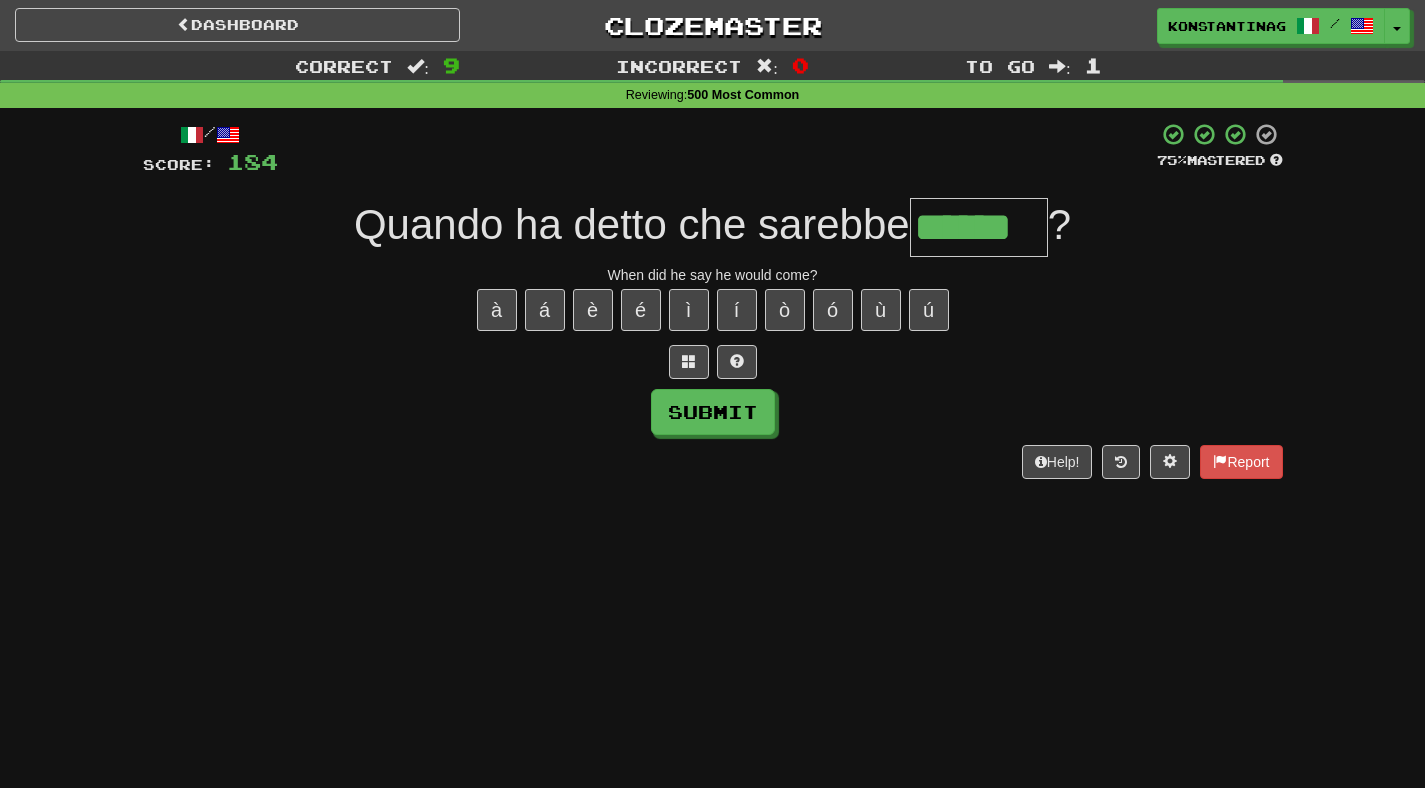 type on "******" 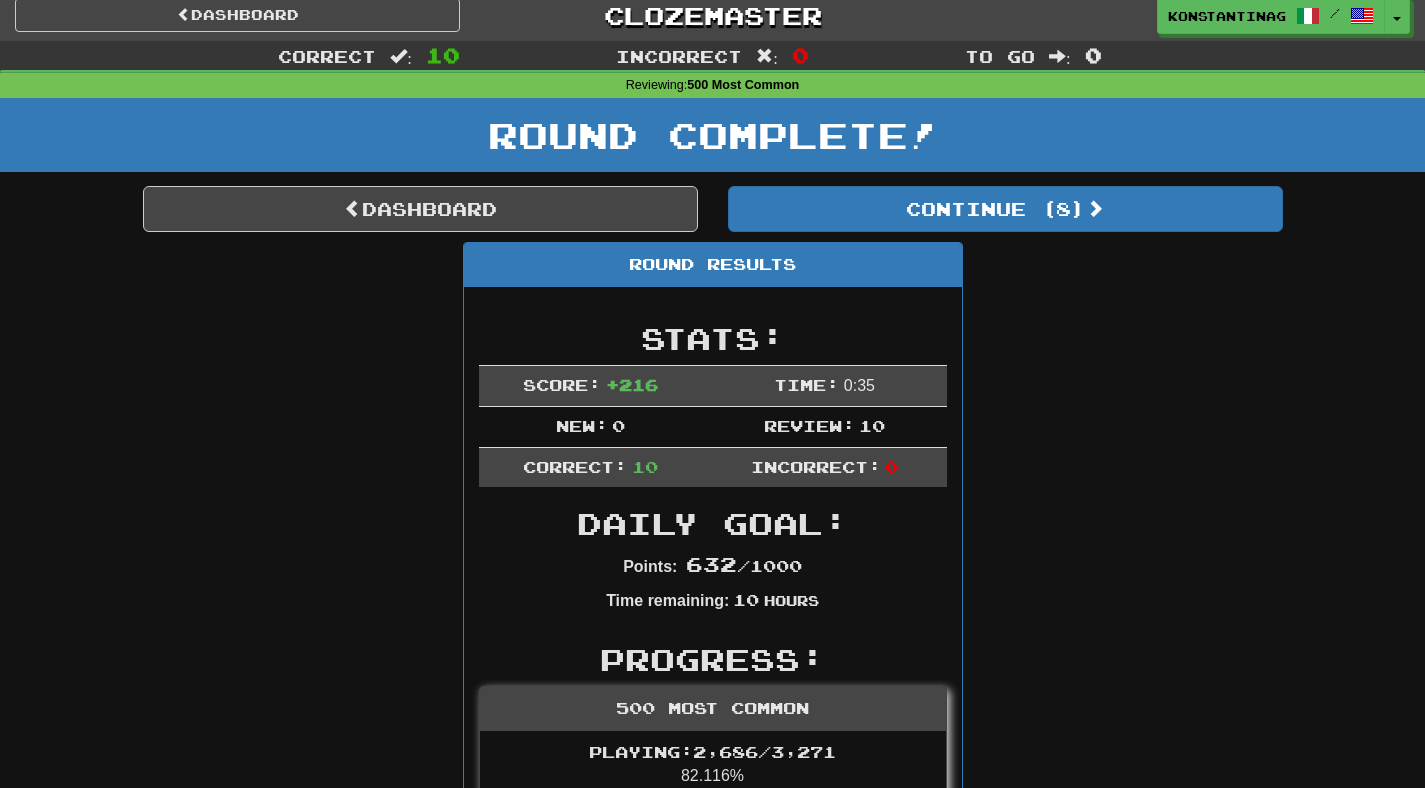 scroll, scrollTop: 0, scrollLeft: 0, axis: both 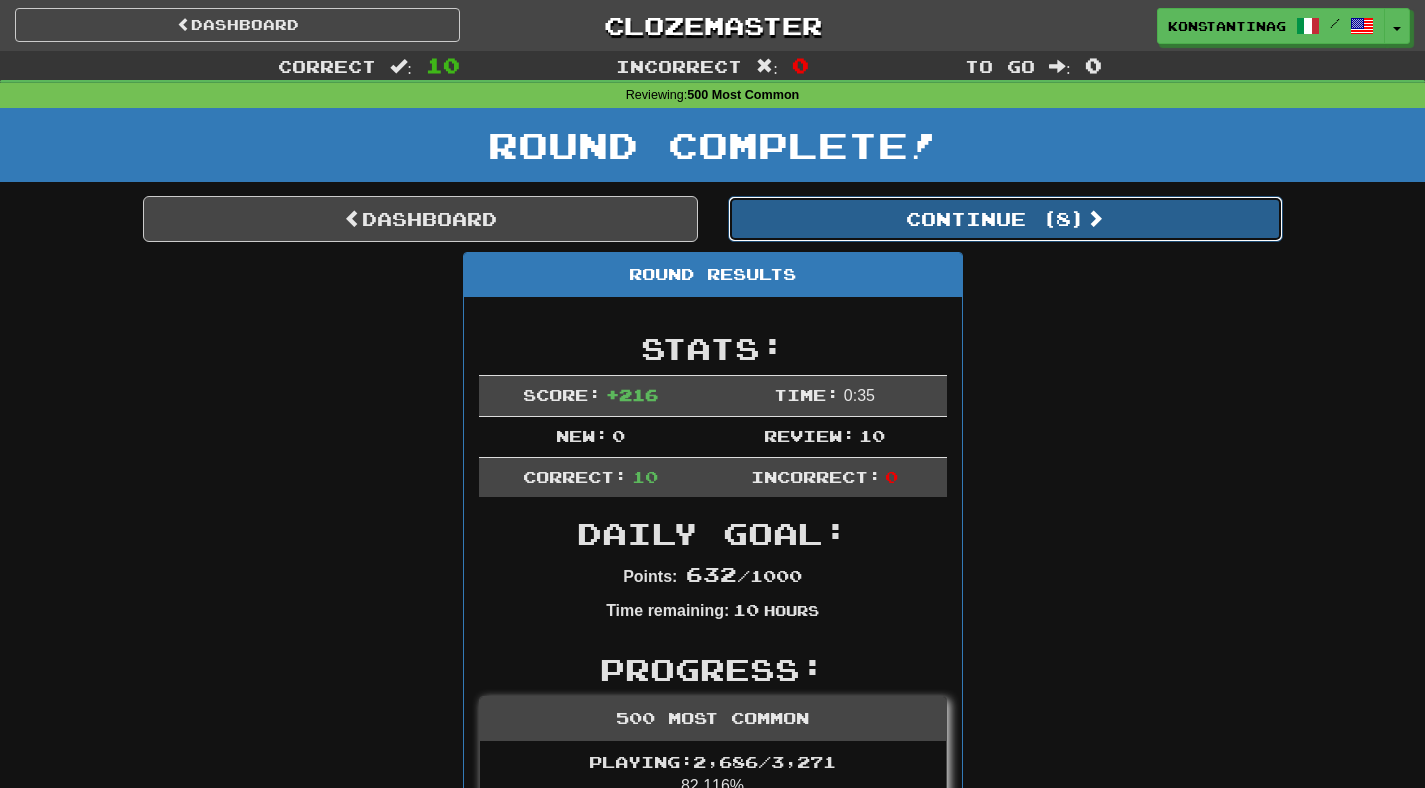 click on "Continue ( 8 )" at bounding box center [1005, 219] 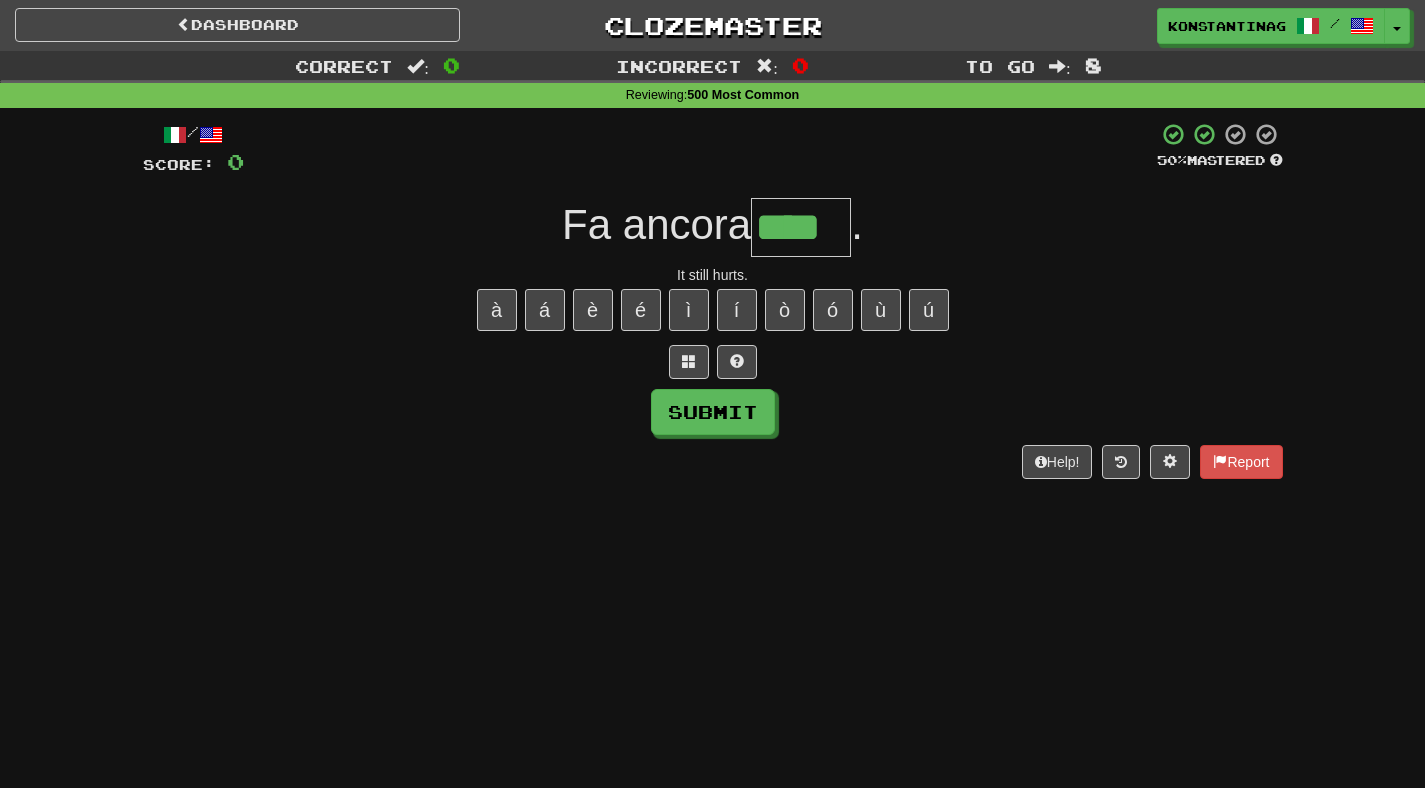 type on "****" 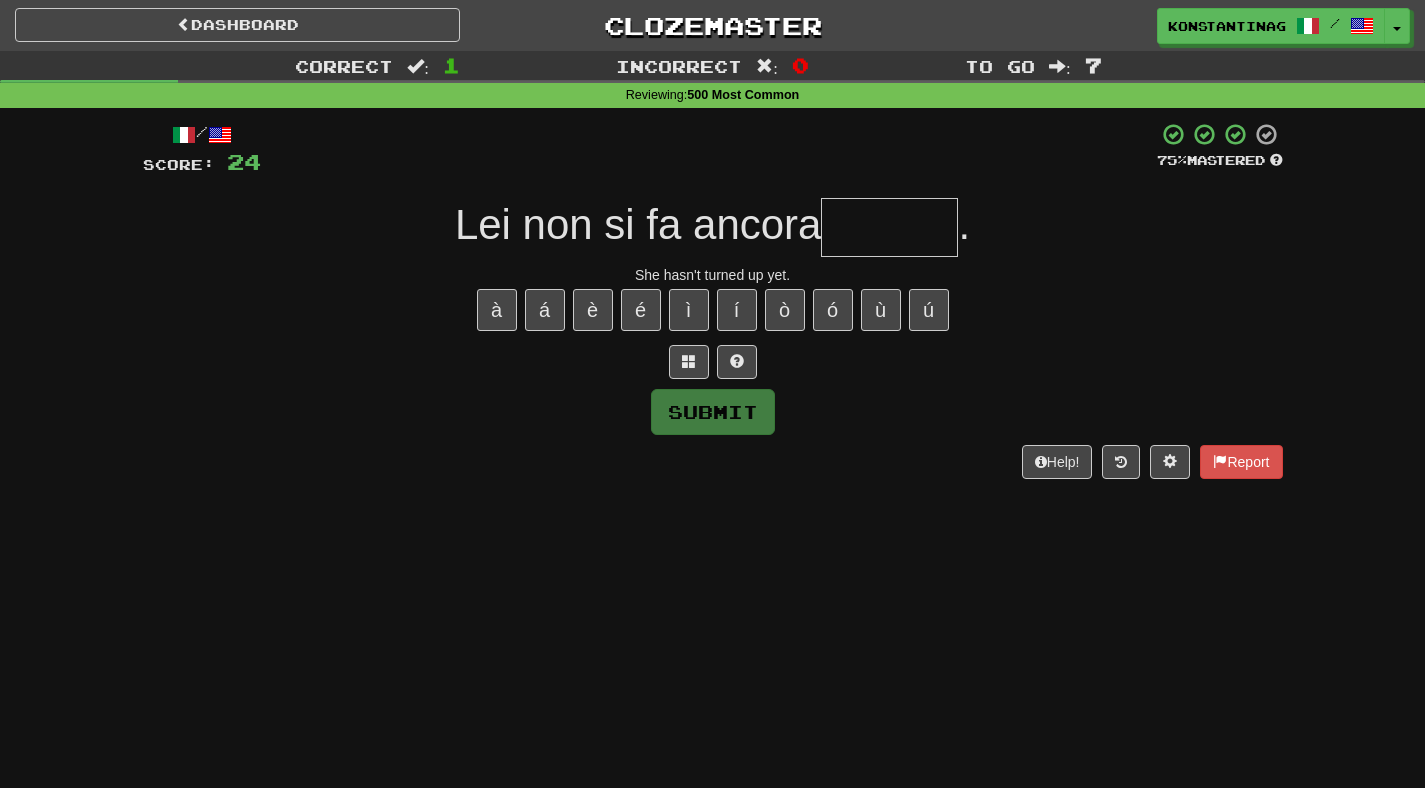 type on "*" 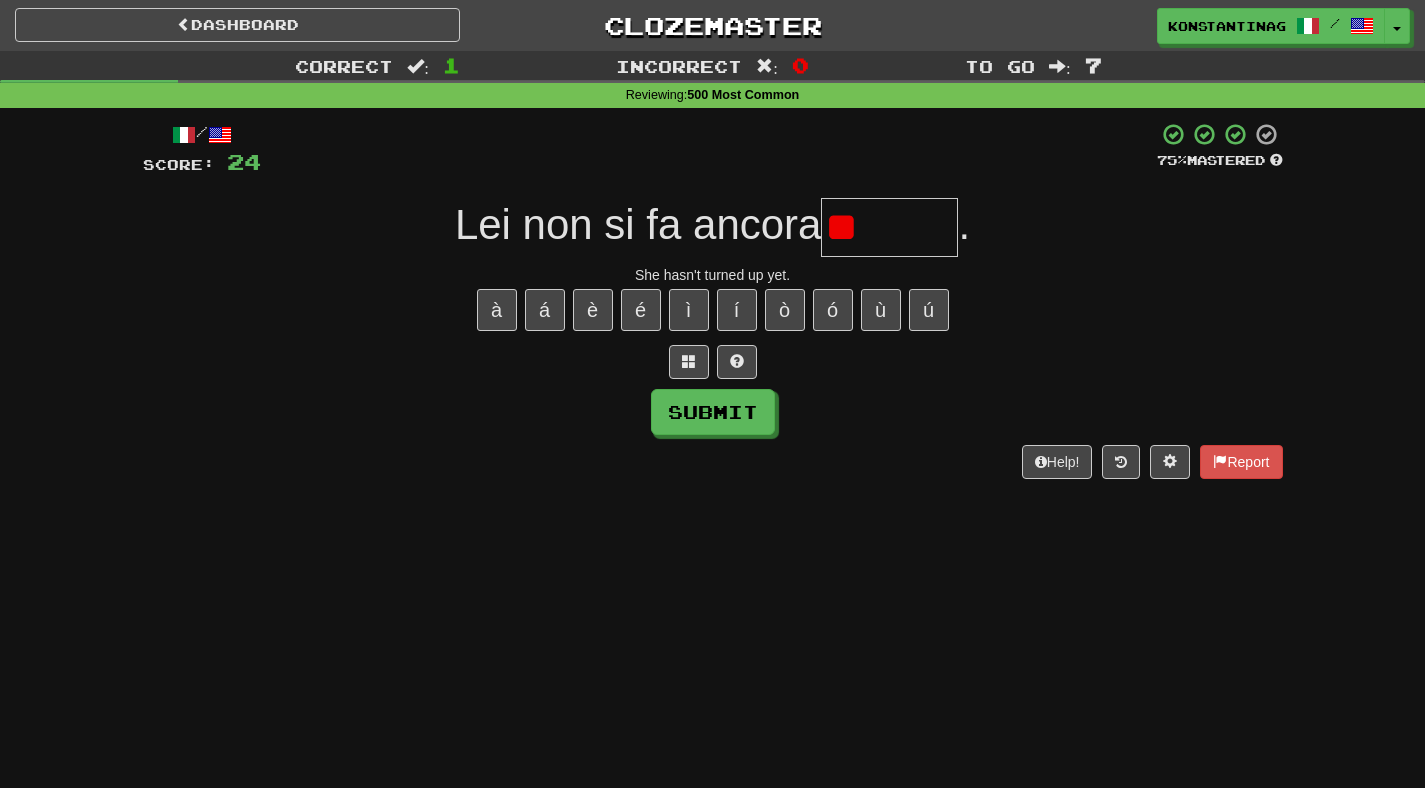 type on "*" 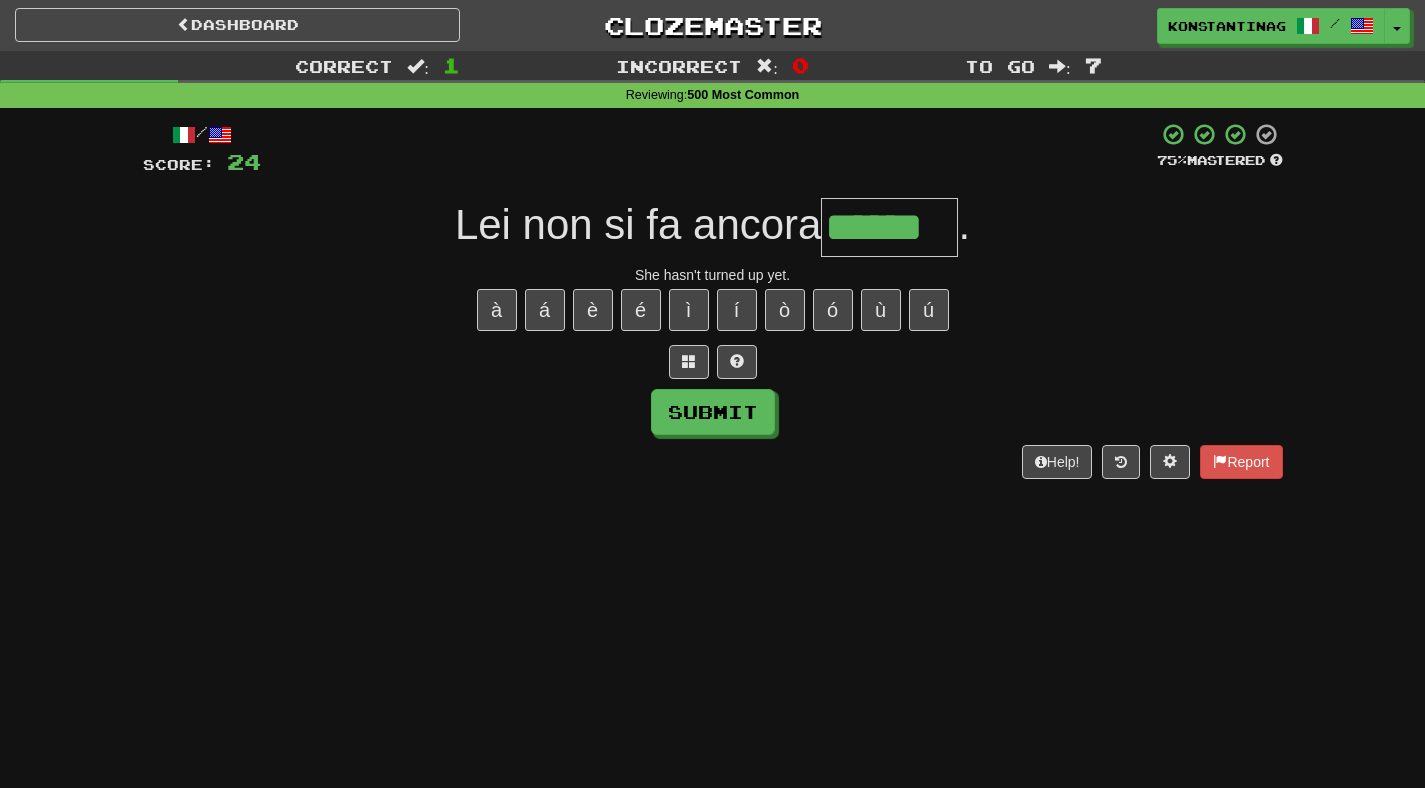 type on "******" 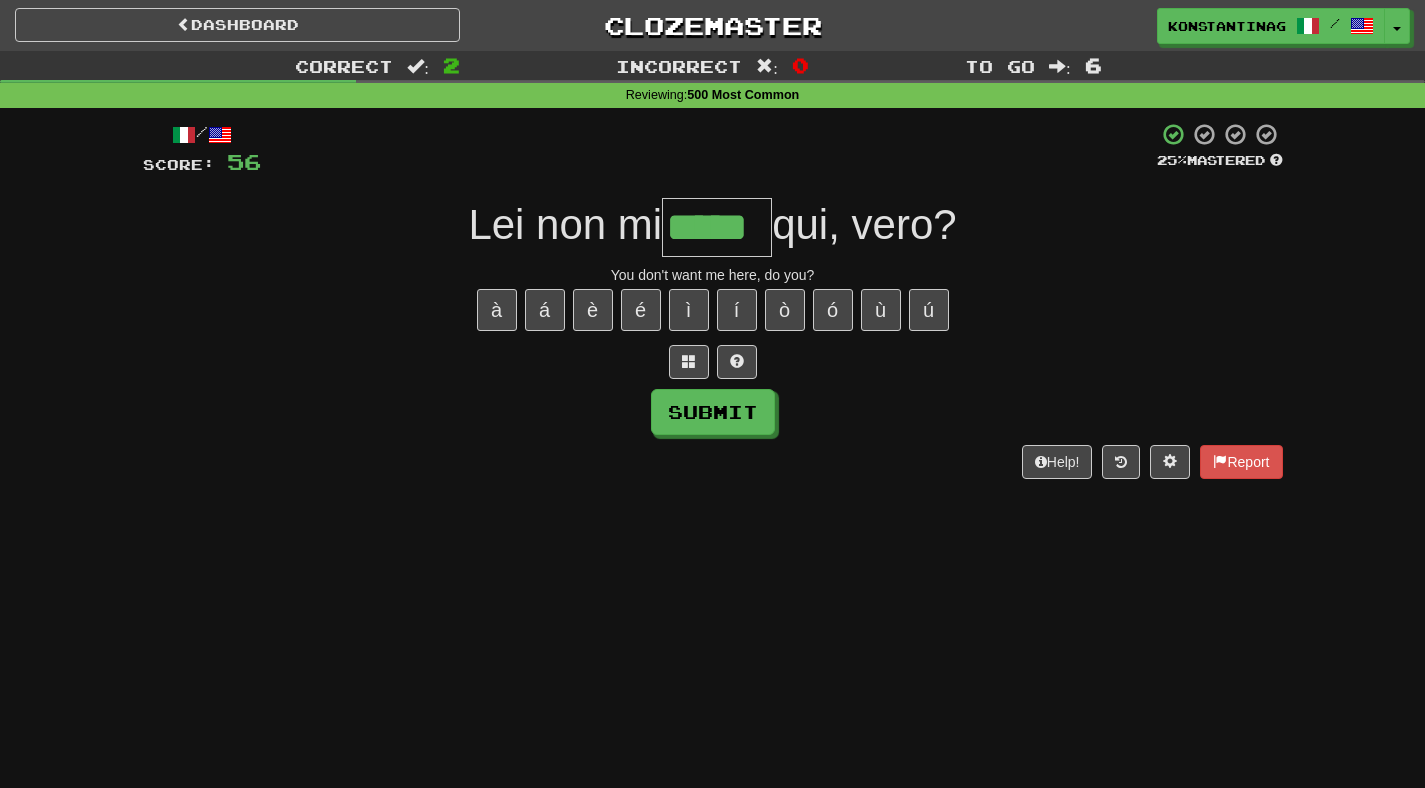 type on "*****" 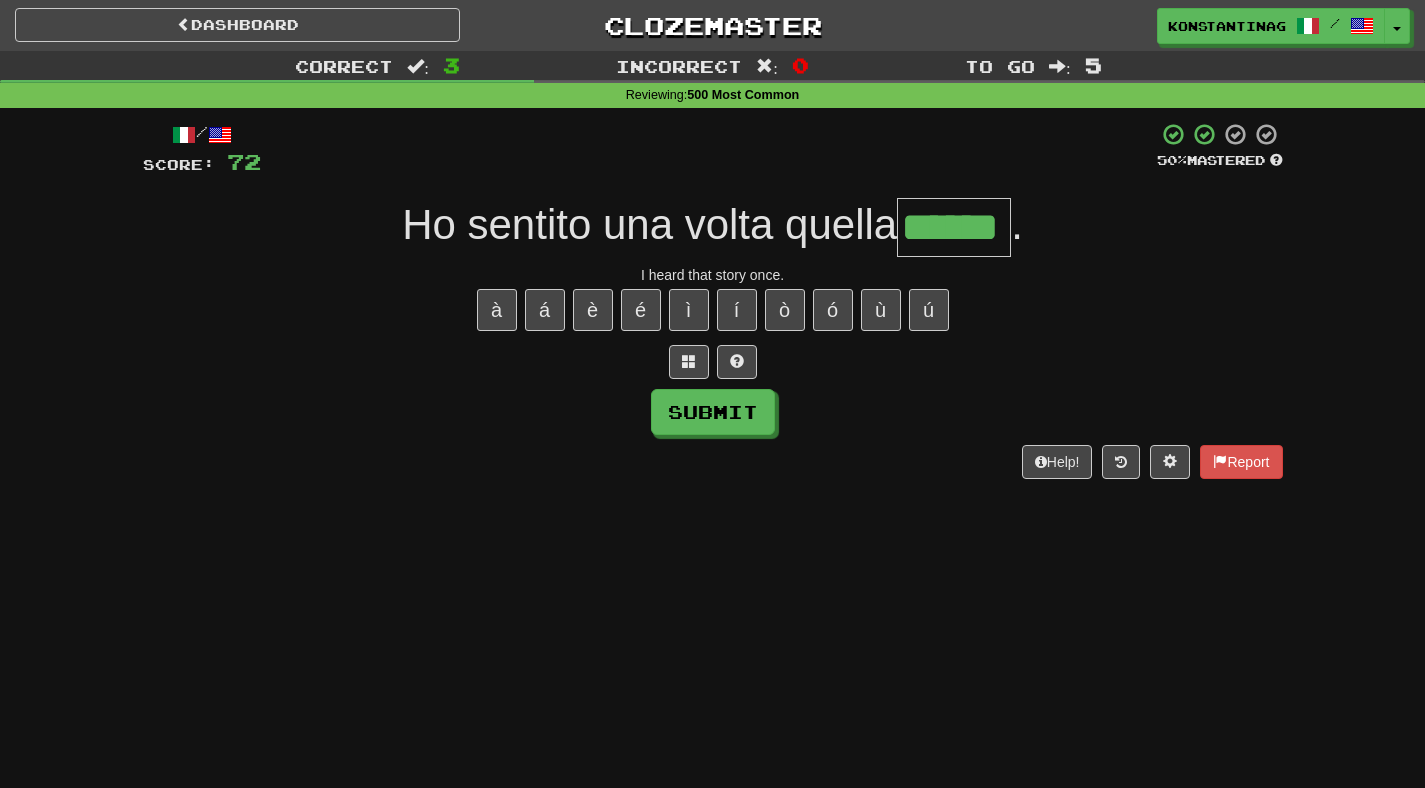 type on "******" 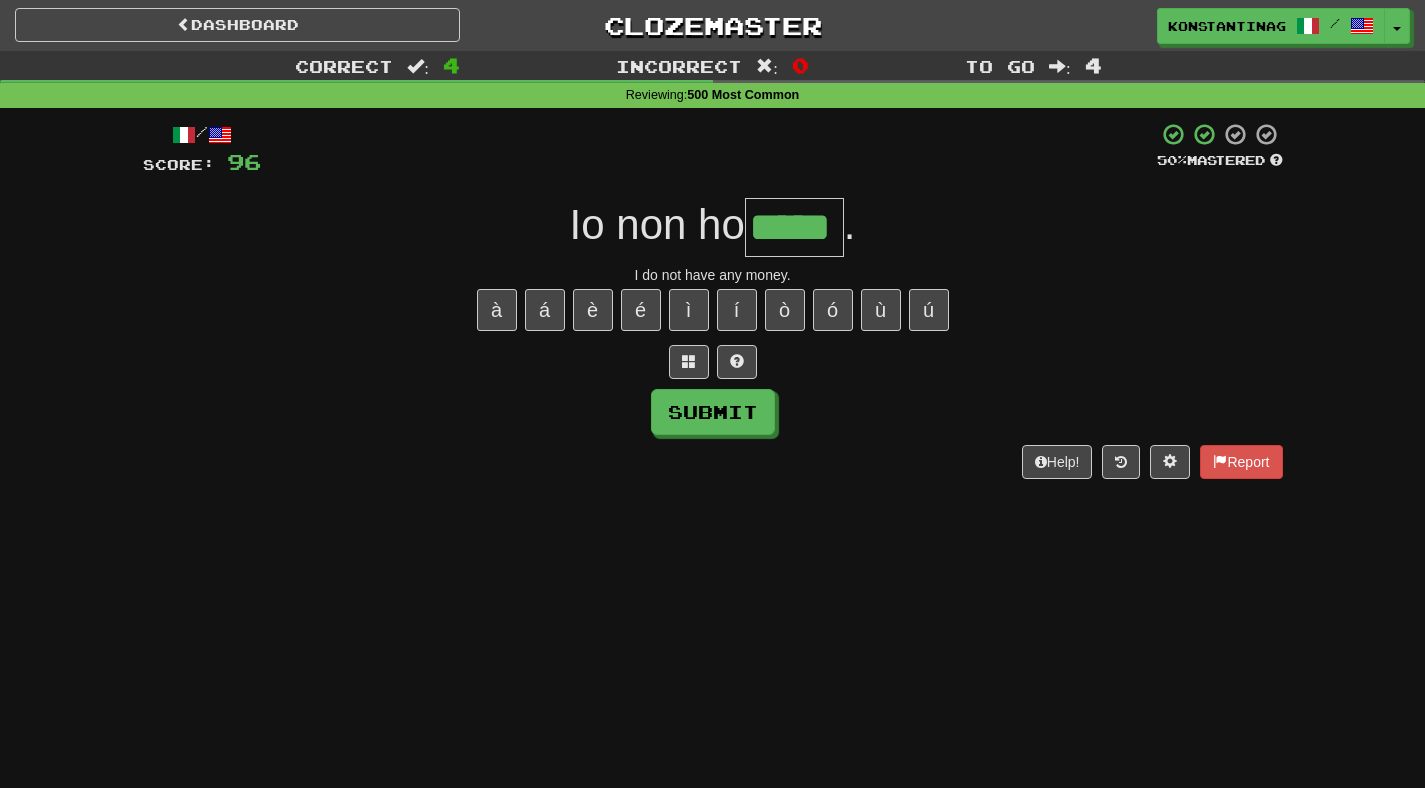 type on "*****" 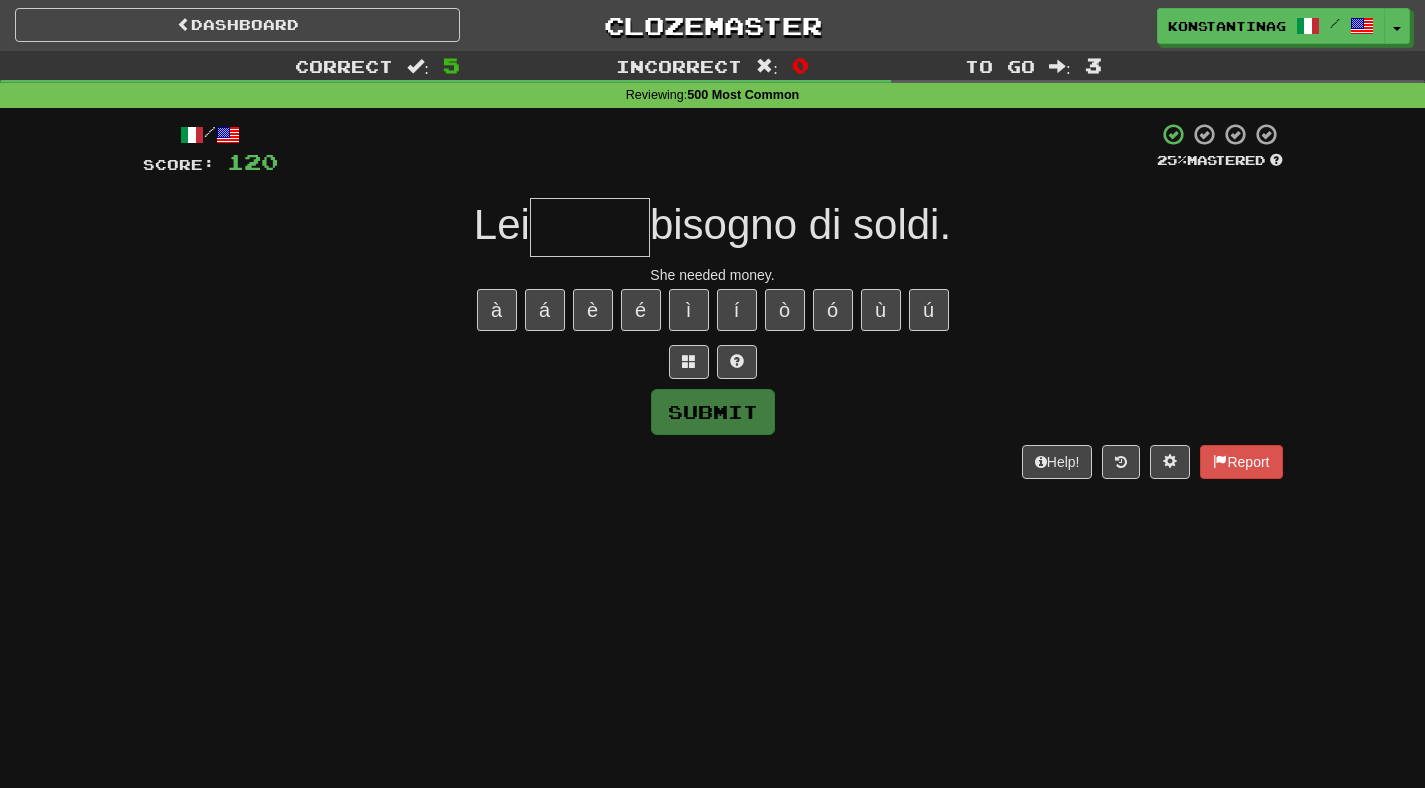 type on "*" 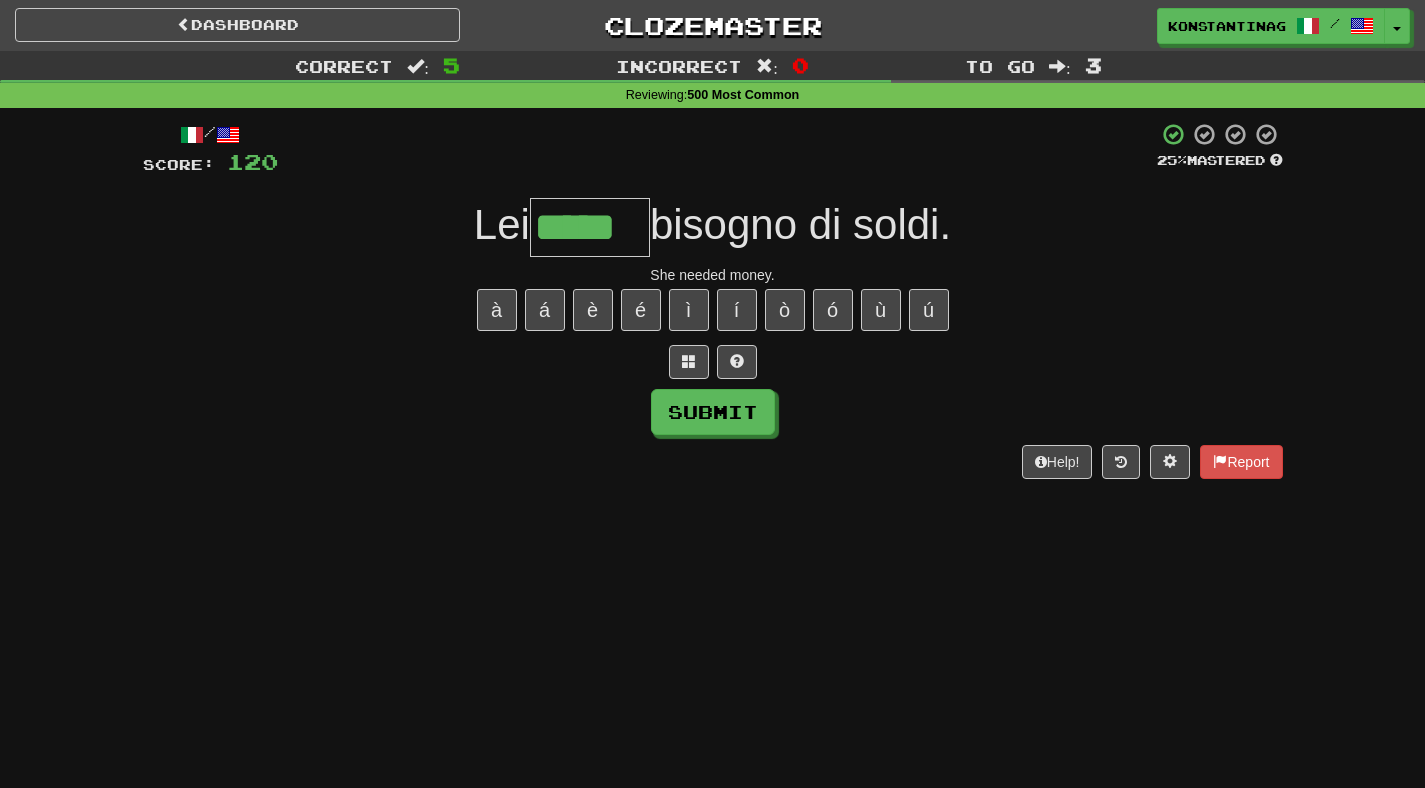 type on "*****" 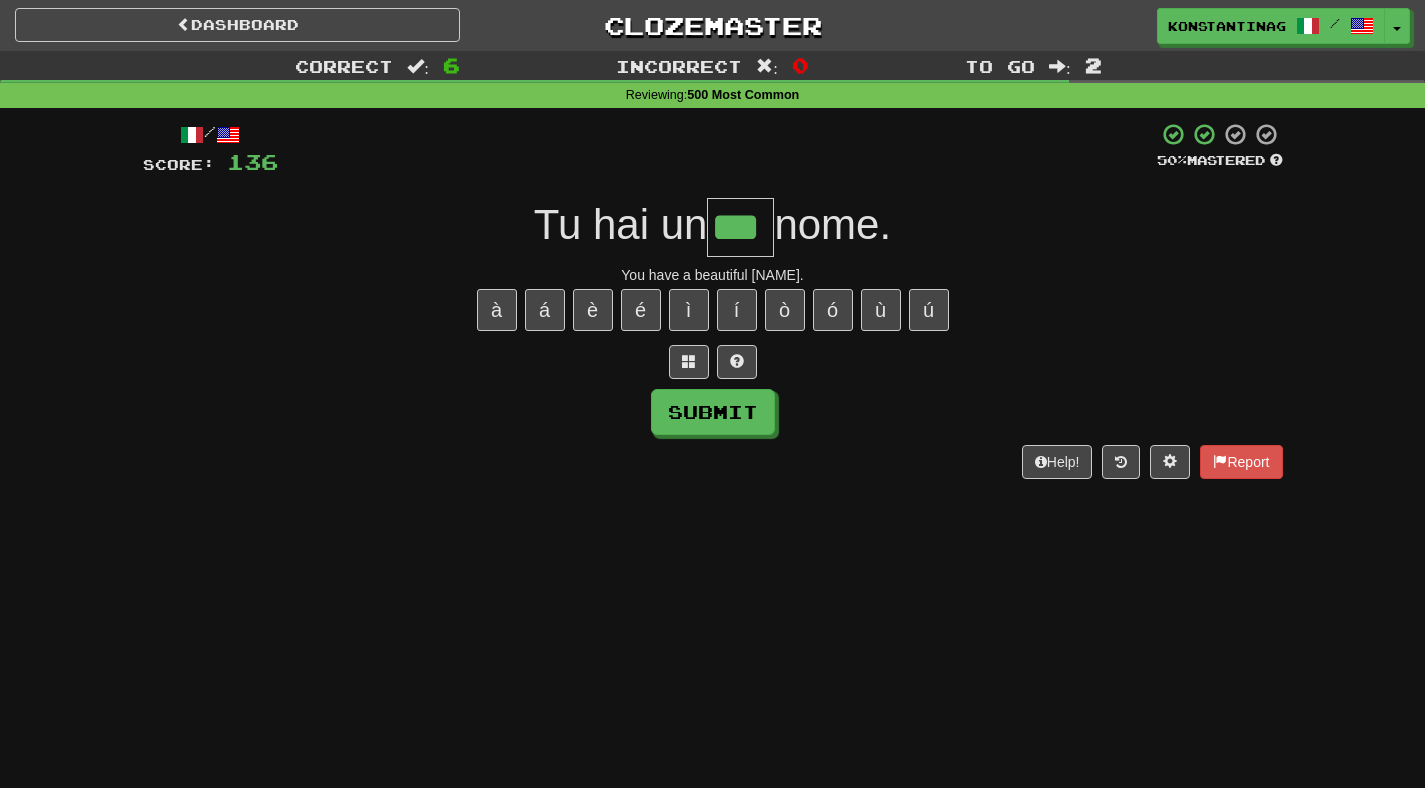 type on "***" 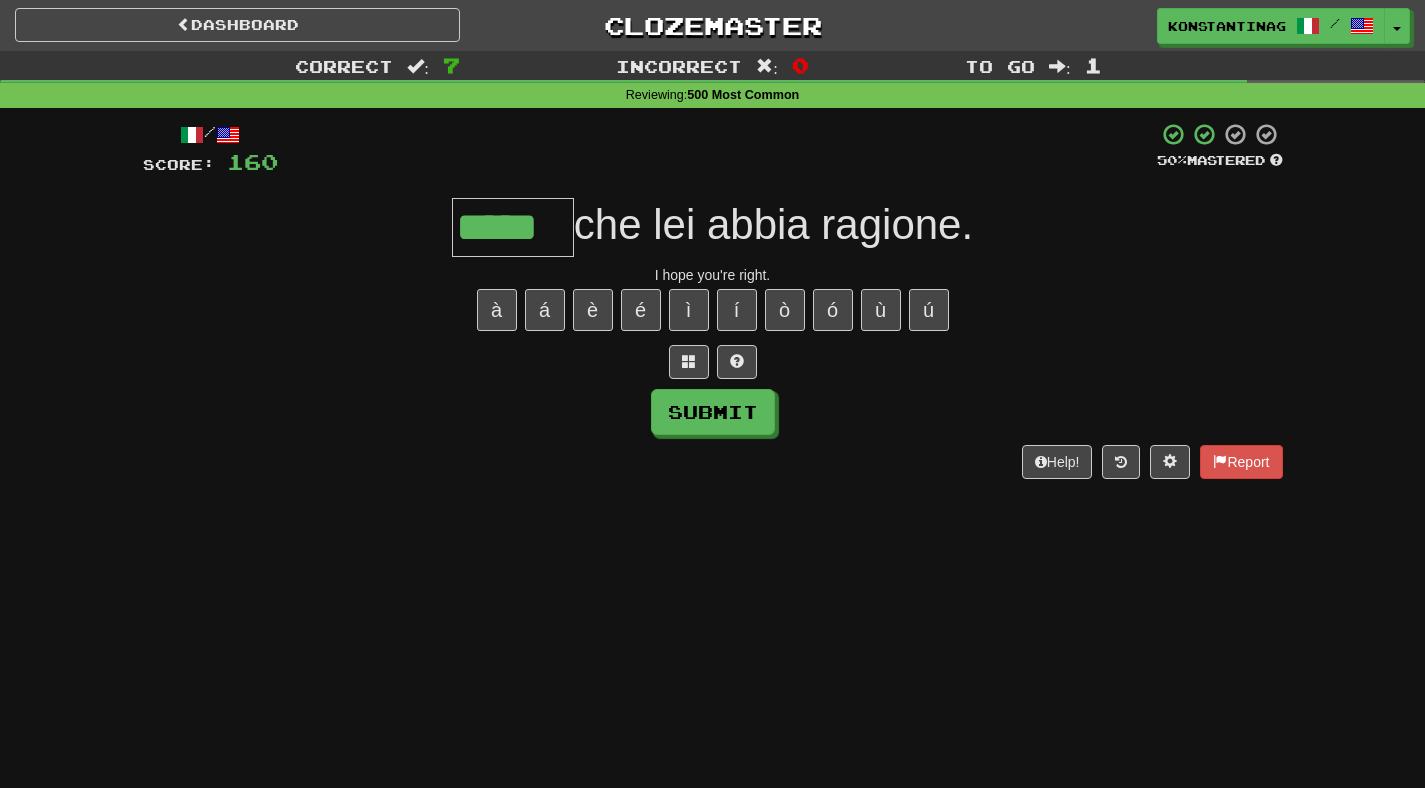 type on "*****" 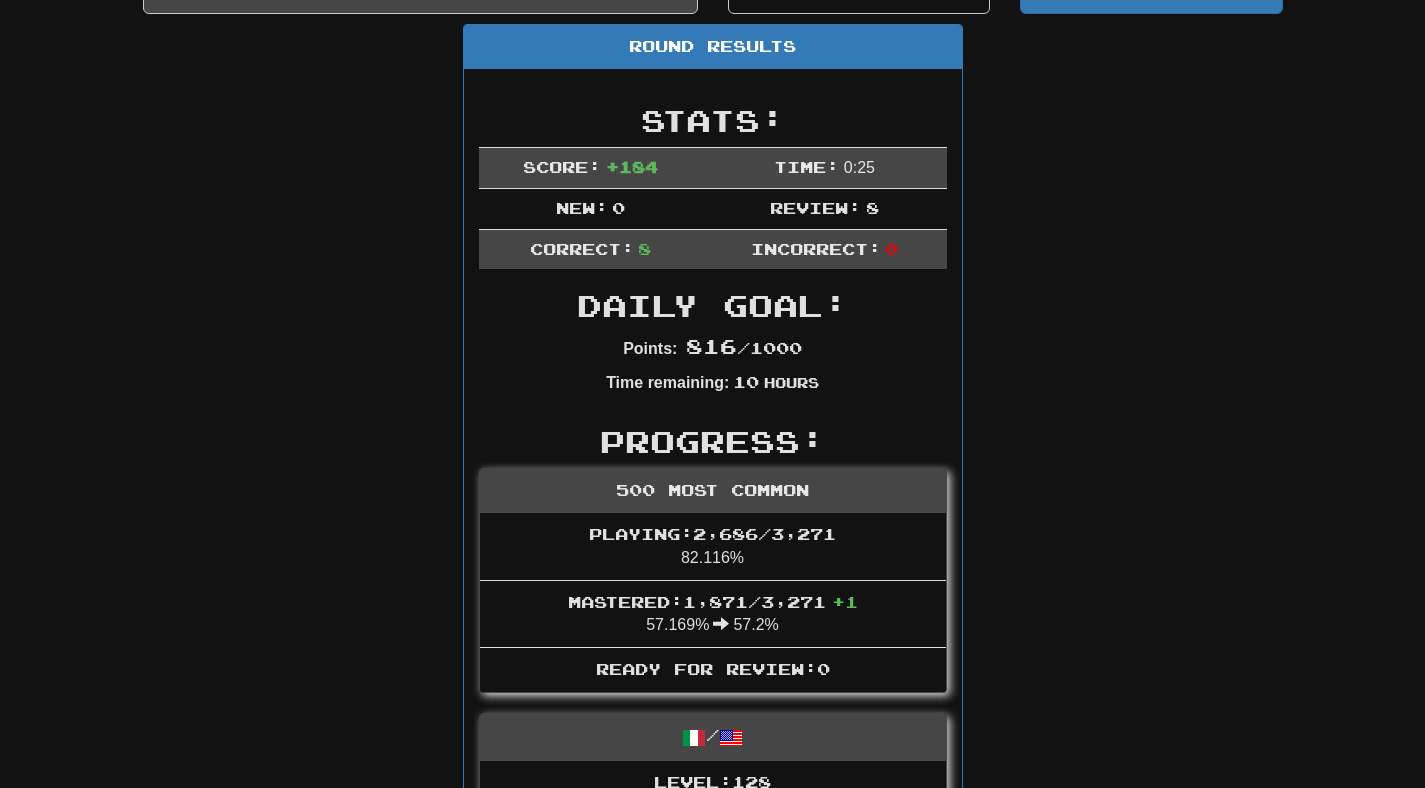 scroll, scrollTop: 0, scrollLeft: 0, axis: both 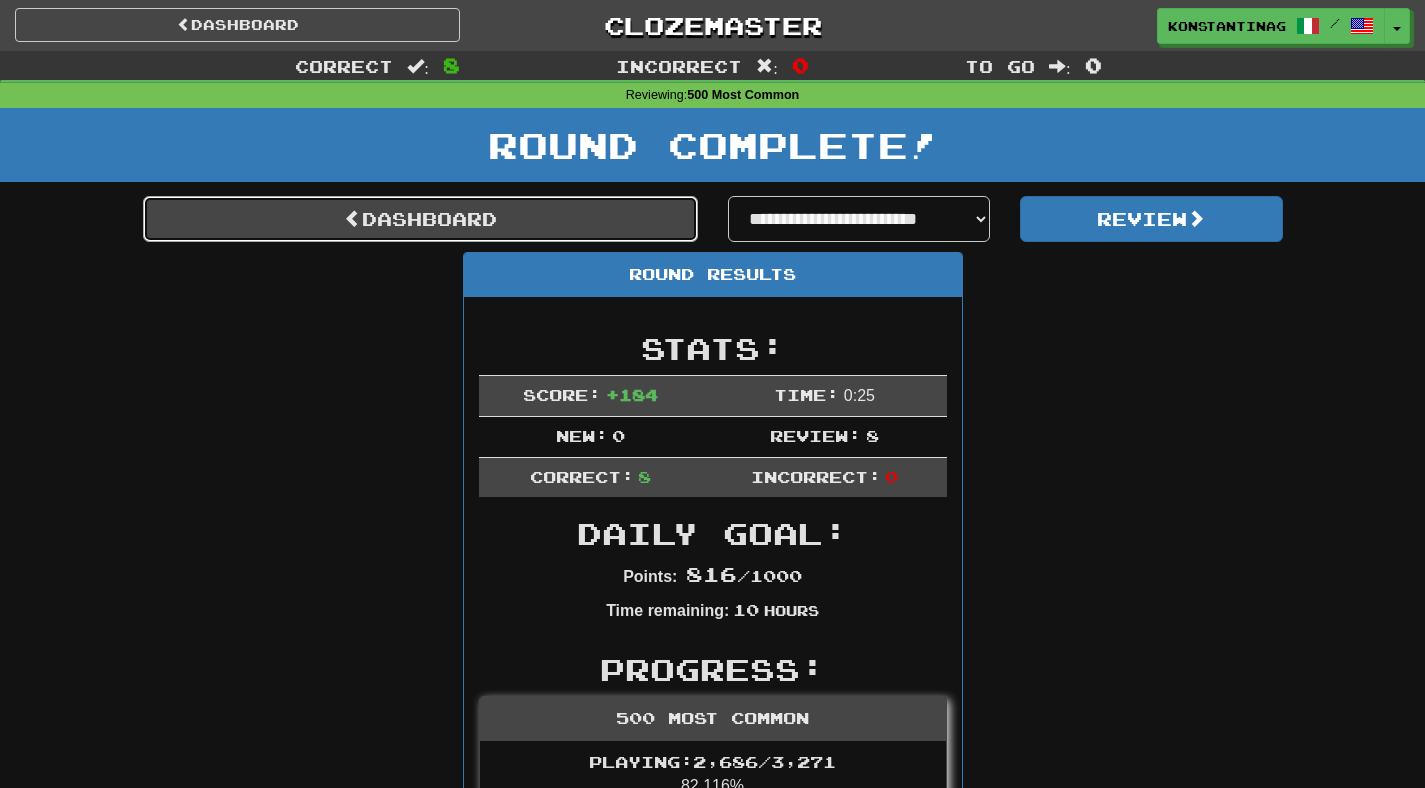 click on "Dashboard" at bounding box center [420, 219] 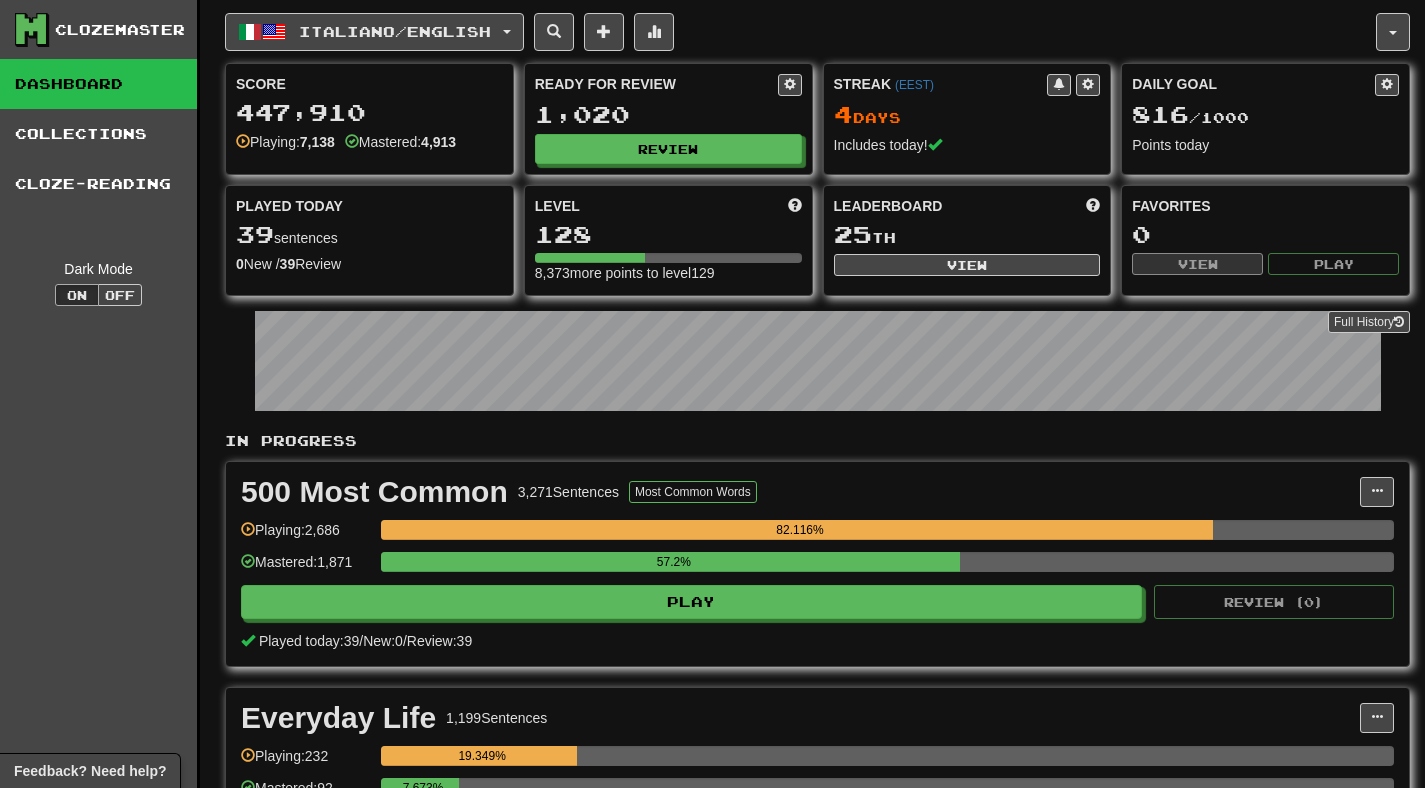 scroll, scrollTop: 0, scrollLeft: 0, axis: both 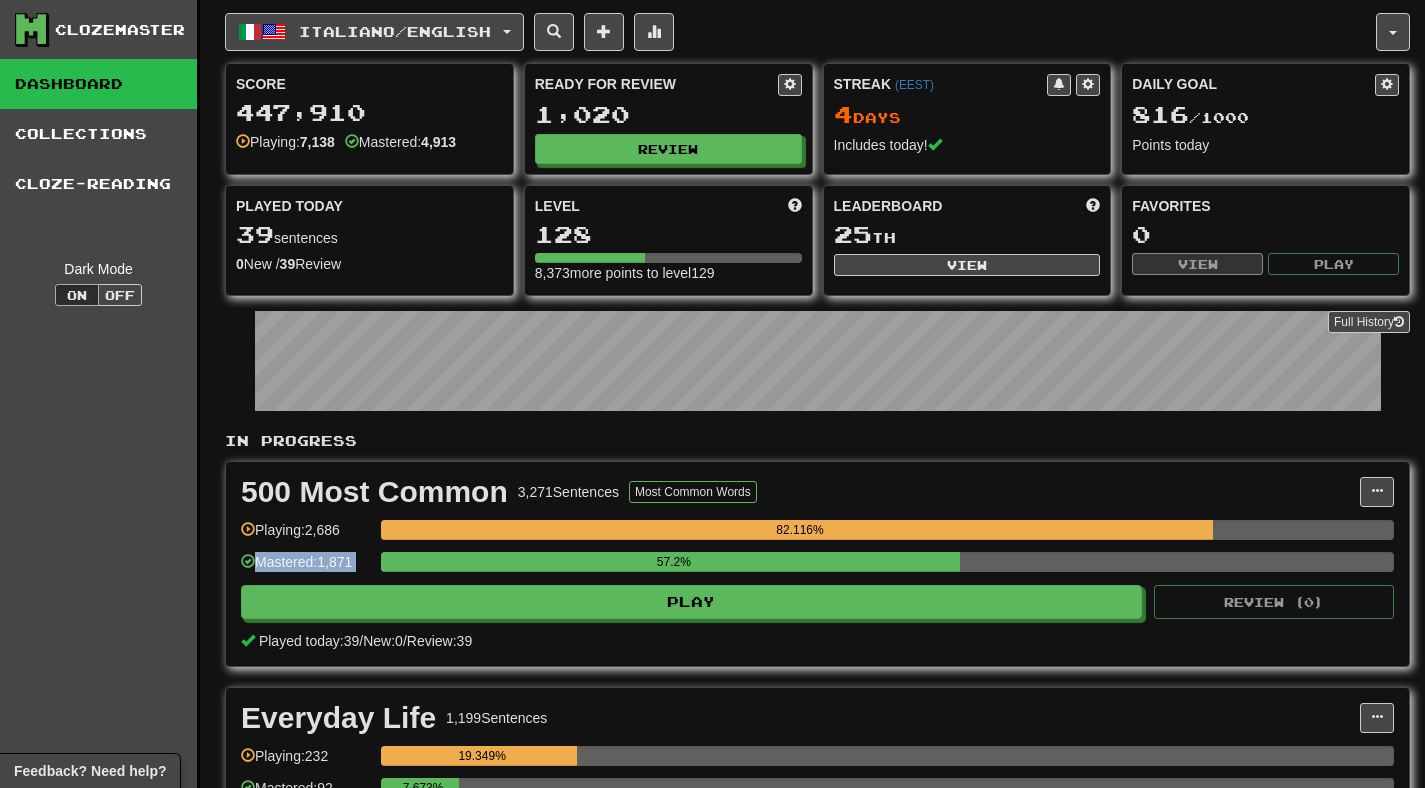 click on "Mastered:  1,871" at bounding box center (306, 568) 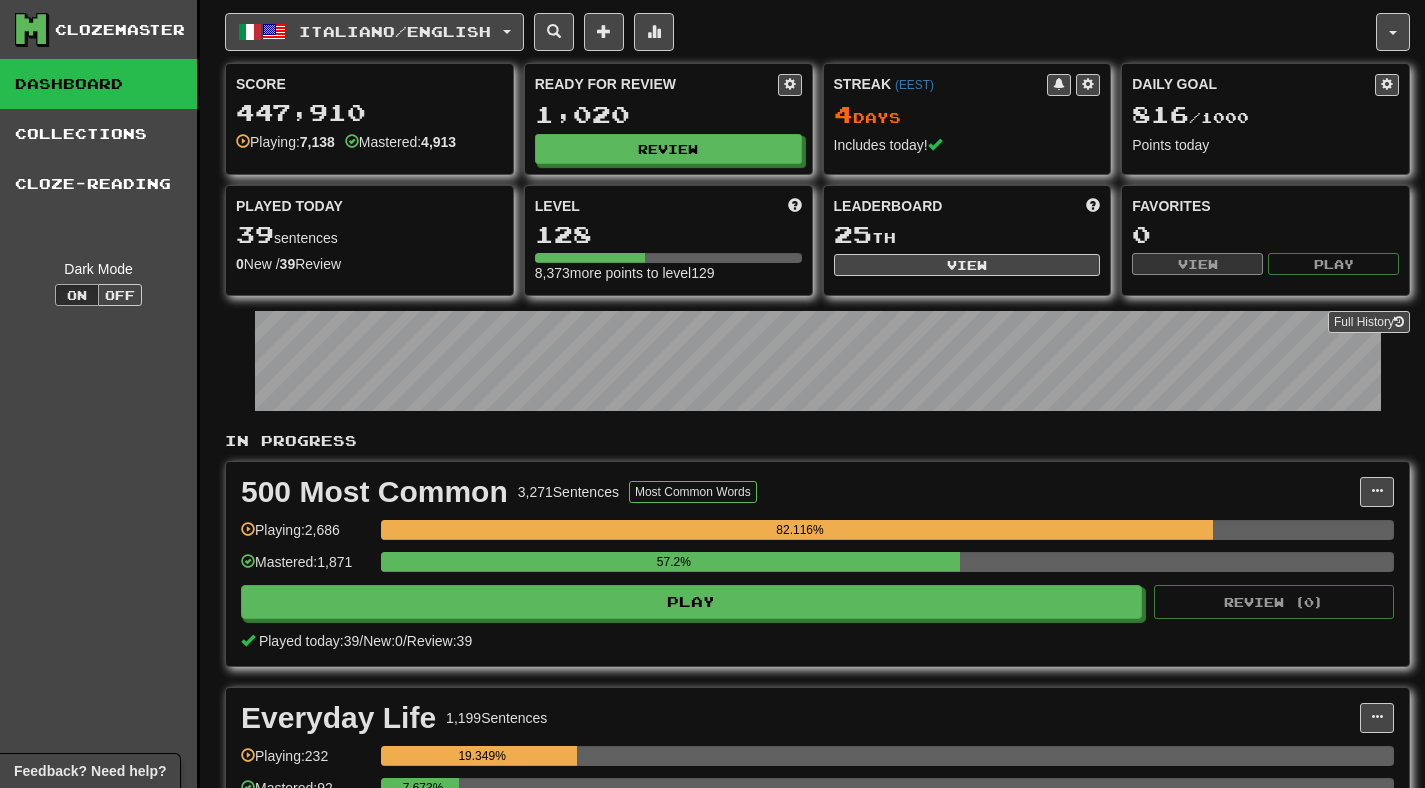 drag, startPoint x: 1255, startPoint y: 497, endPoint x: 1266, endPoint y: 489, distance: 13.601471 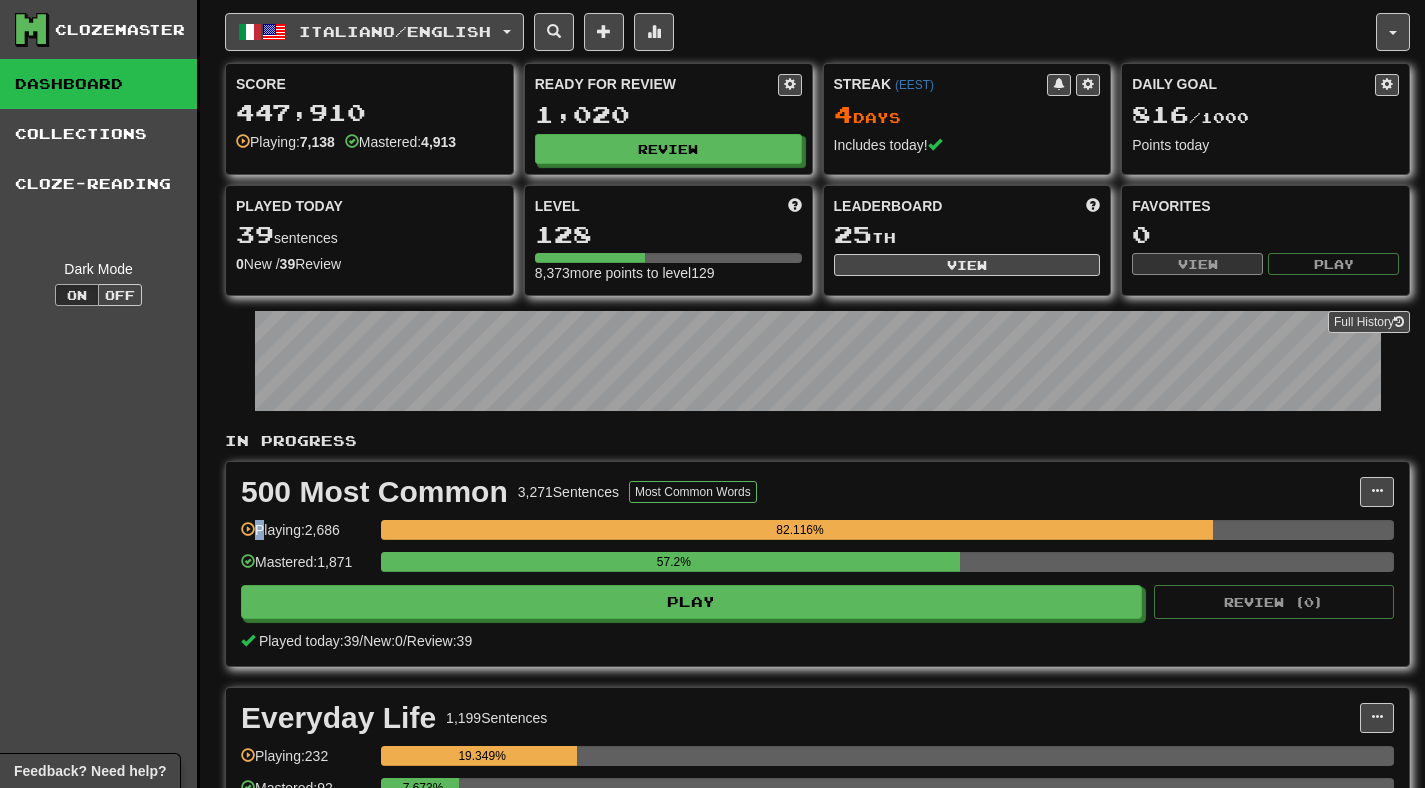click on "500 Most Common 3,271  Sentences Most Common Words" at bounding box center (800, 492) 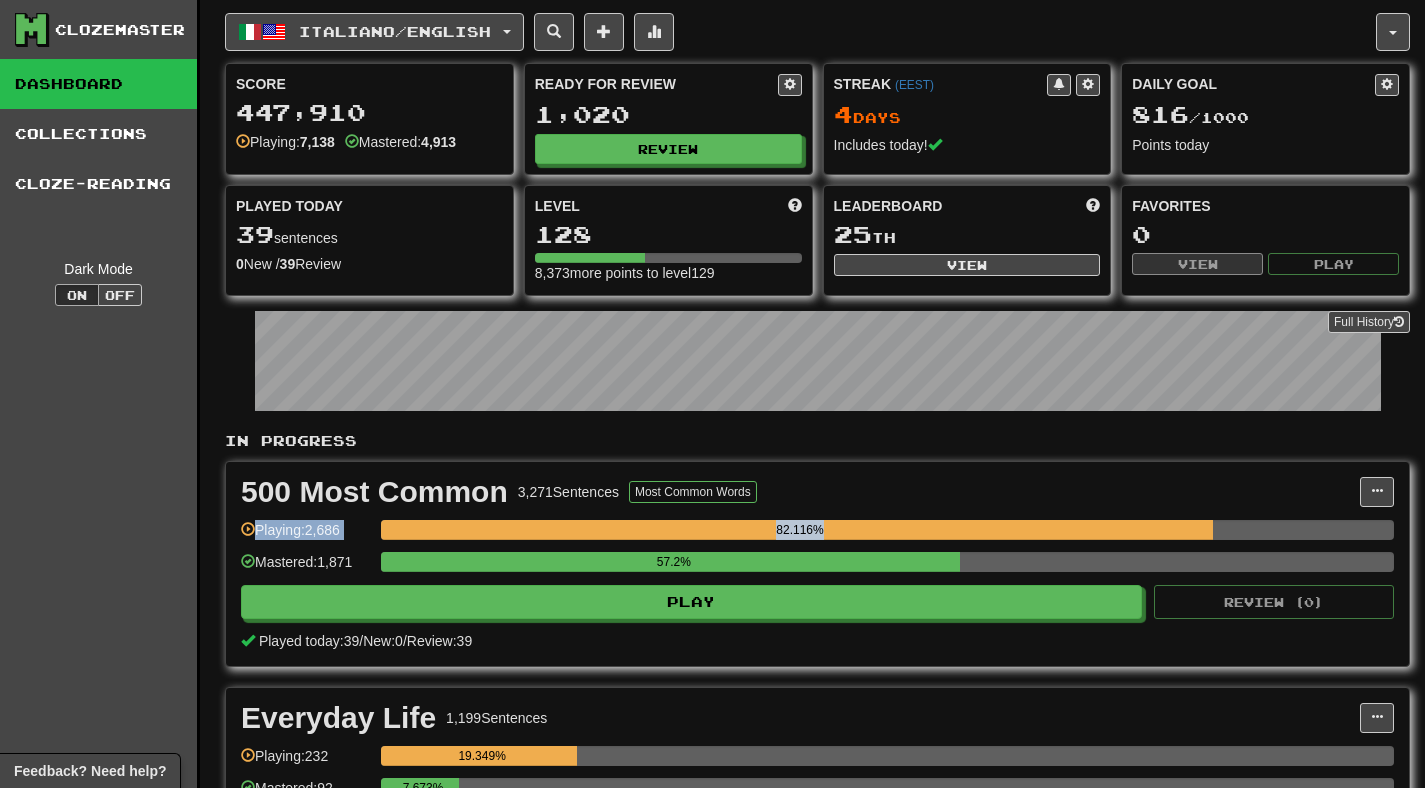 drag, startPoint x: 1266, startPoint y: 497, endPoint x: 1300, endPoint y: 552, distance: 64.66065 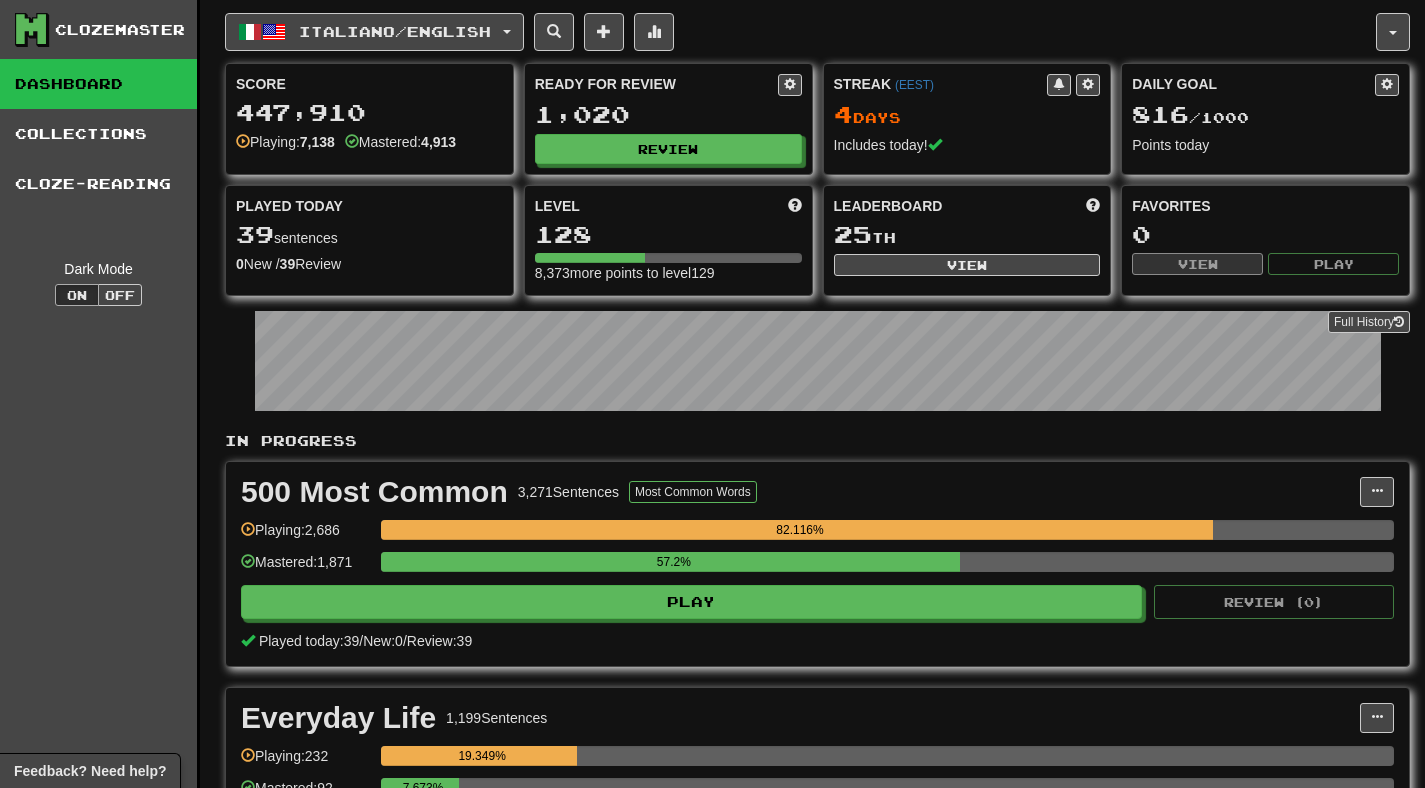 click on "57.2%" at bounding box center (887, 562) 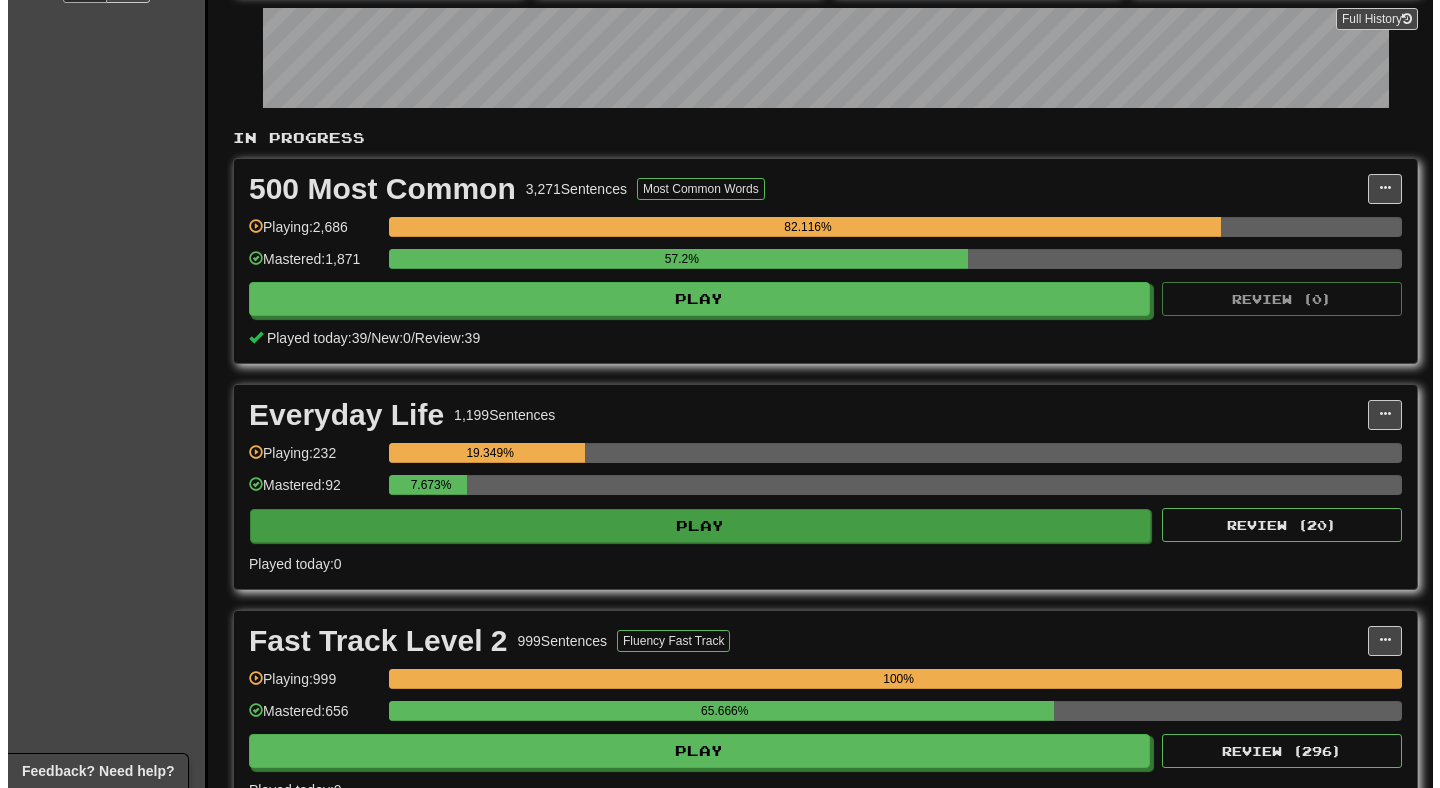 scroll, scrollTop: 319, scrollLeft: 0, axis: vertical 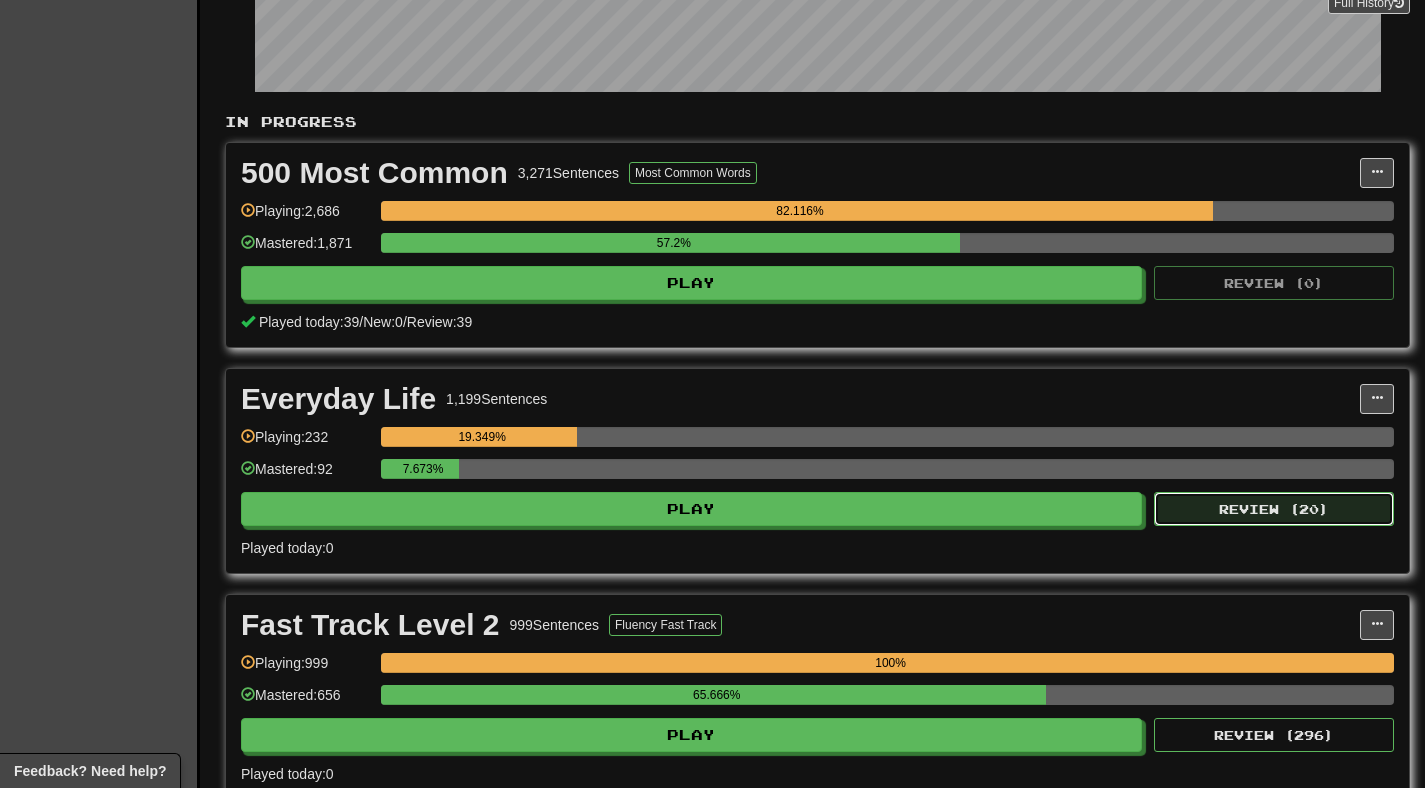 click on "Review ( 20 )" at bounding box center [1274, 509] 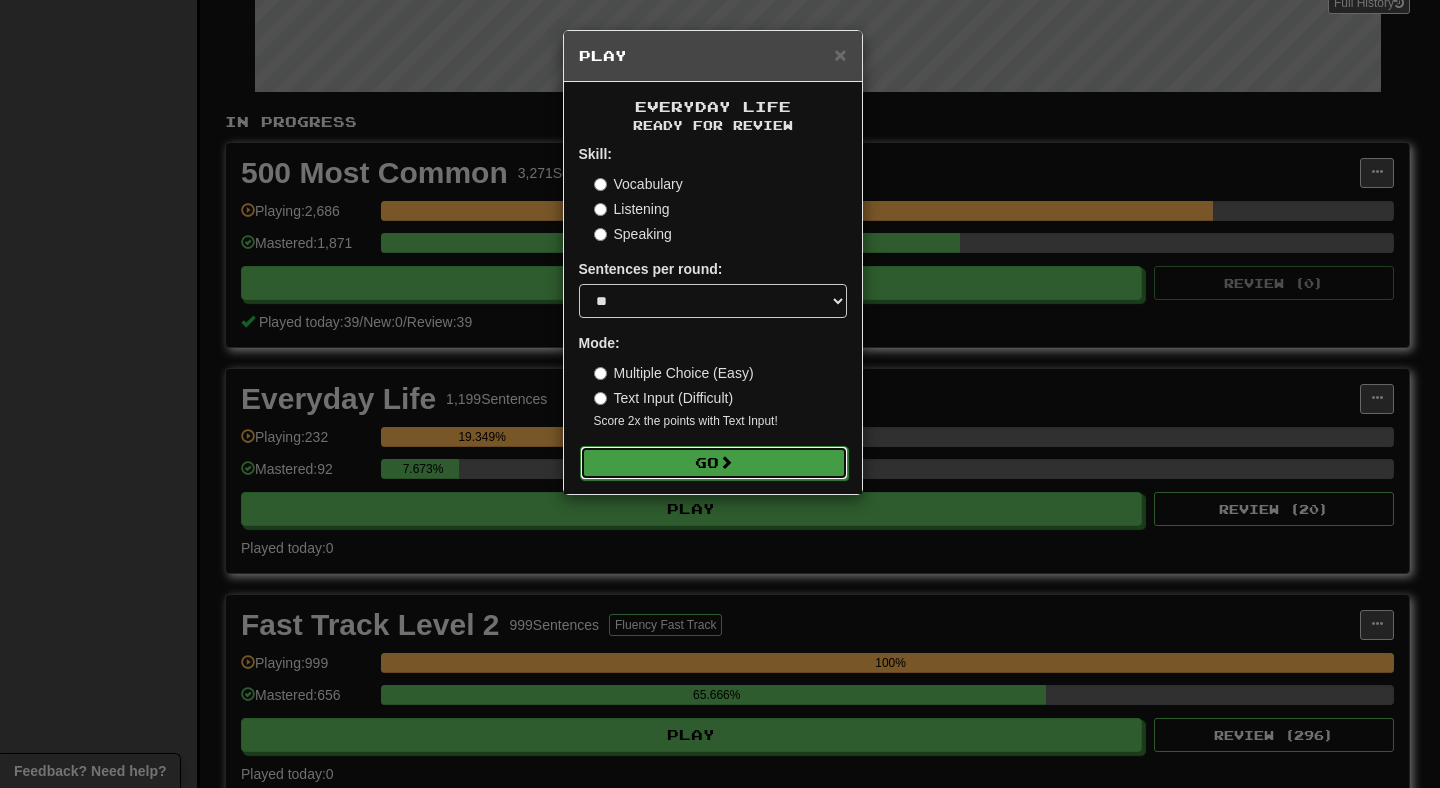 click on "Go" at bounding box center (714, 463) 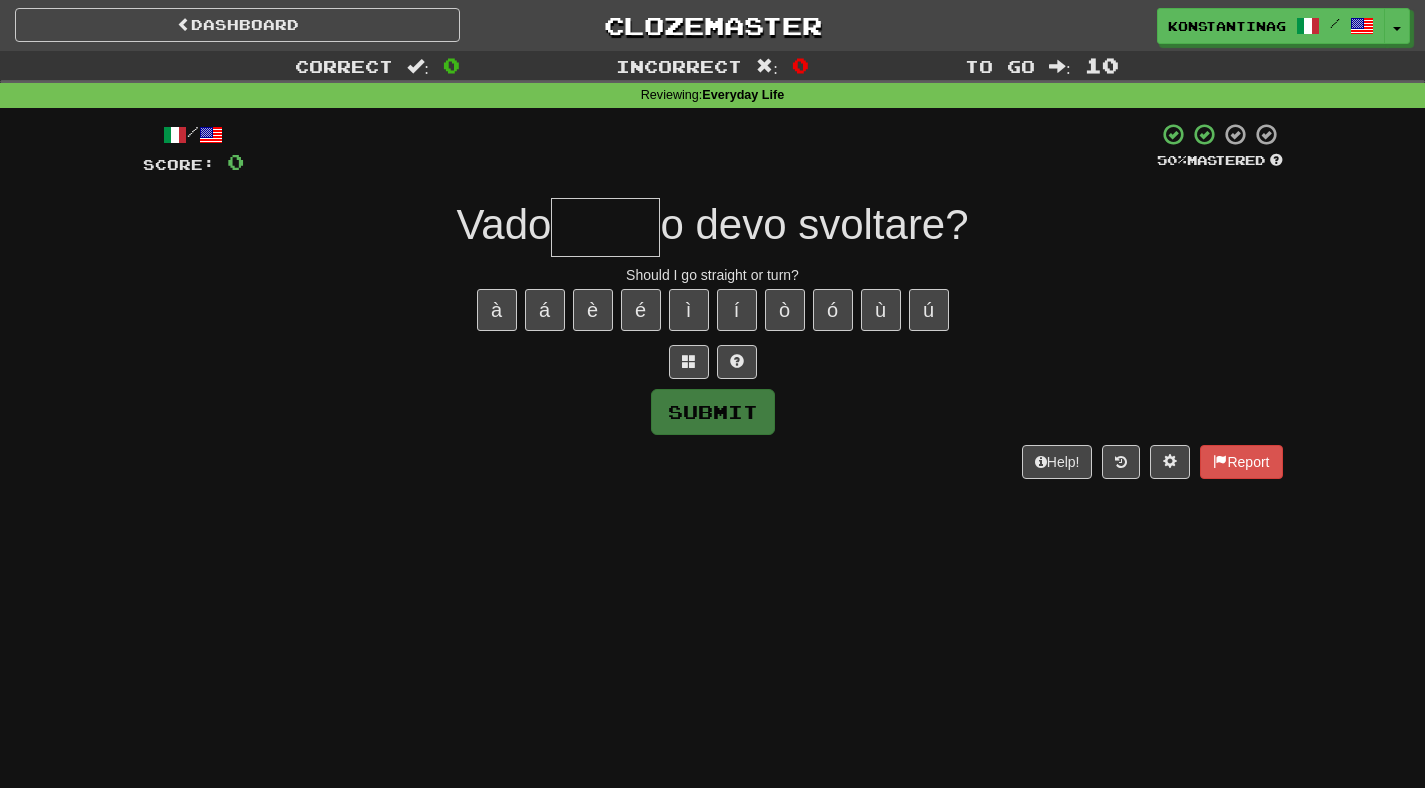 scroll, scrollTop: 0, scrollLeft: 0, axis: both 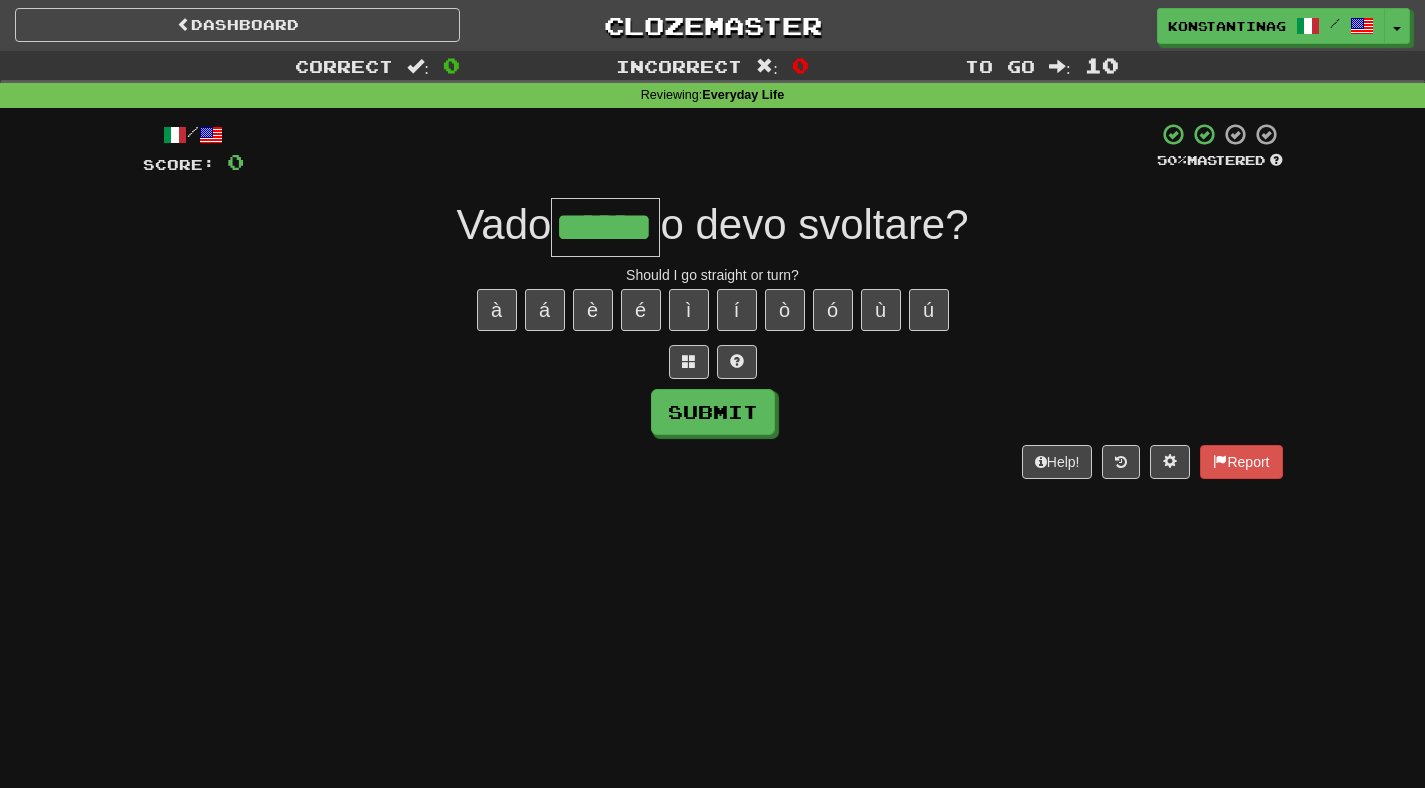 type on "******" 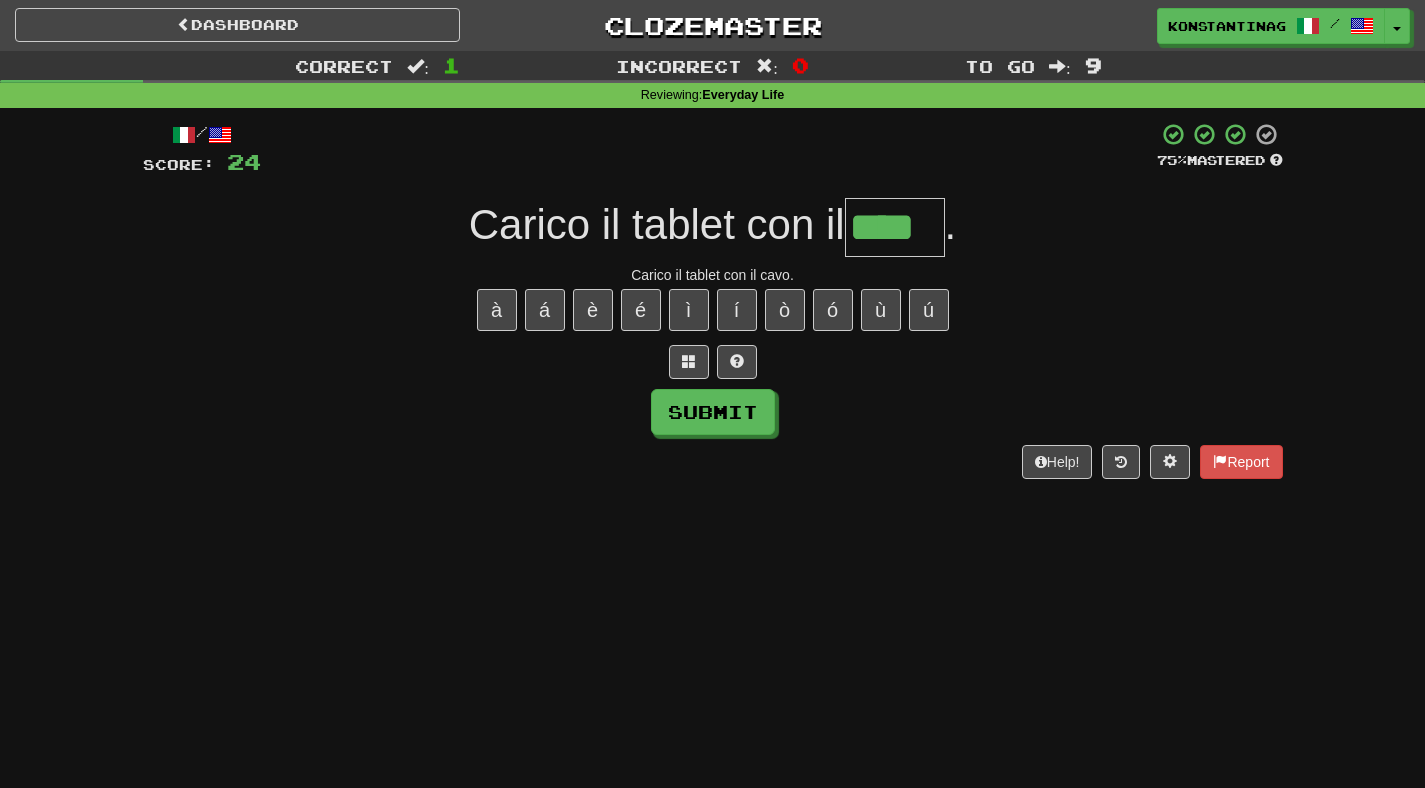 type on "****" 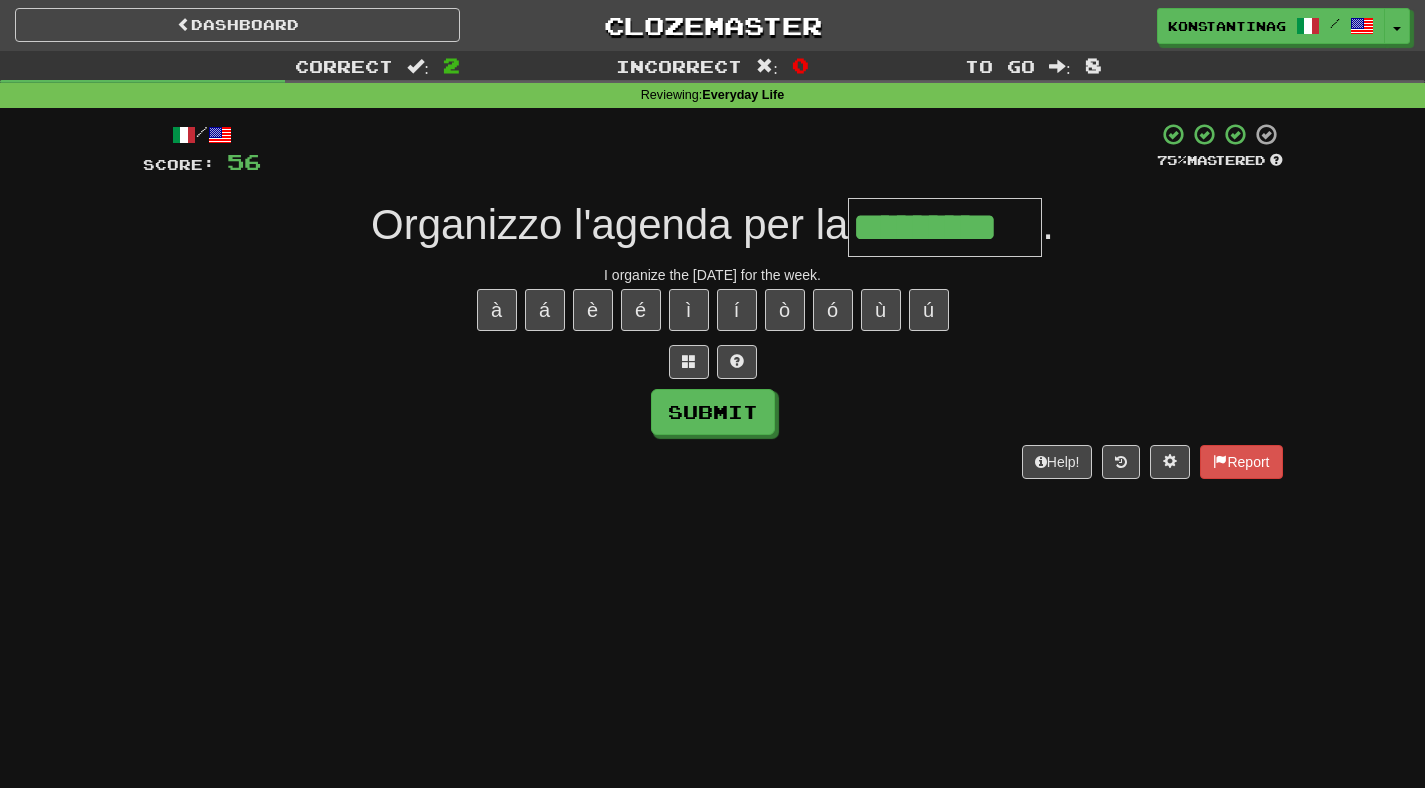 type on "*********" 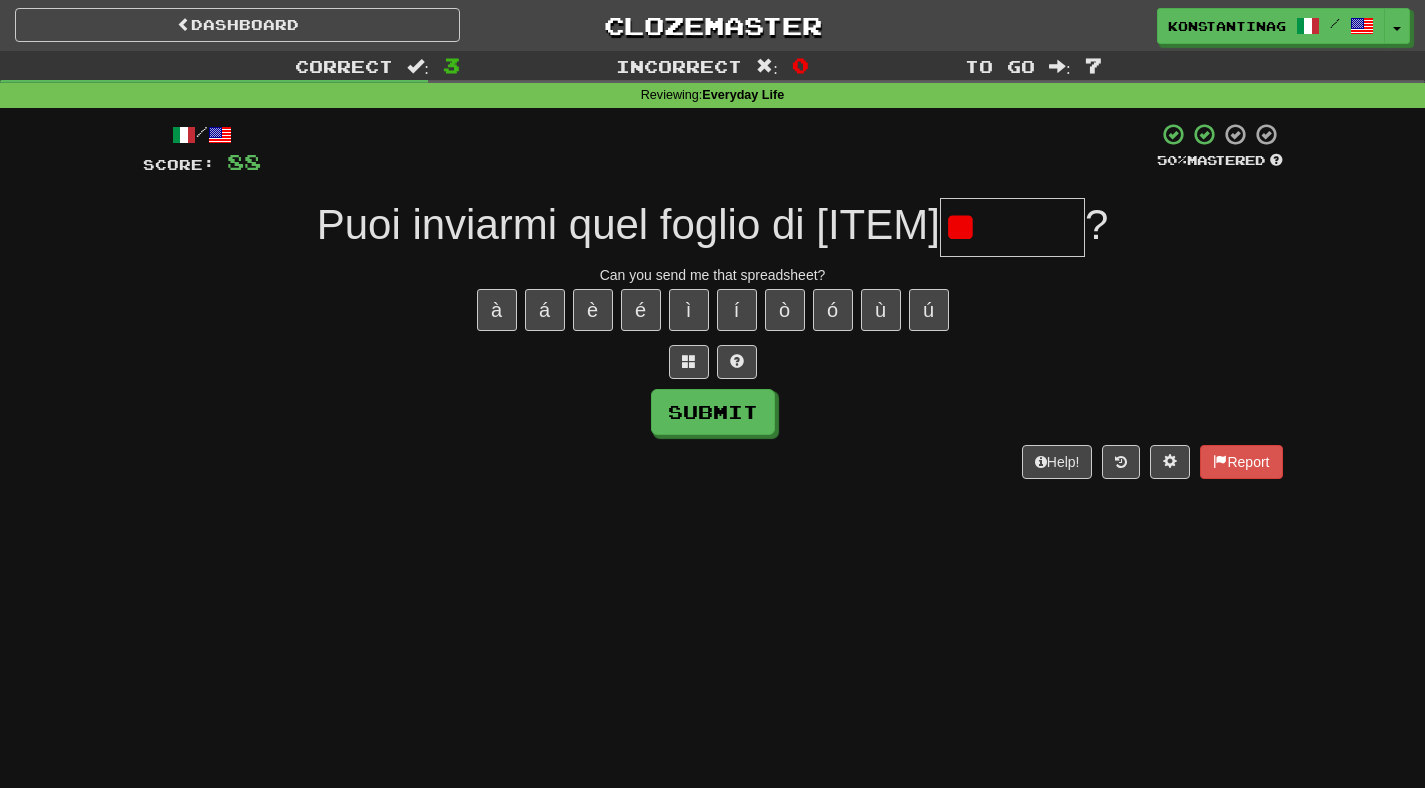 type on "*" 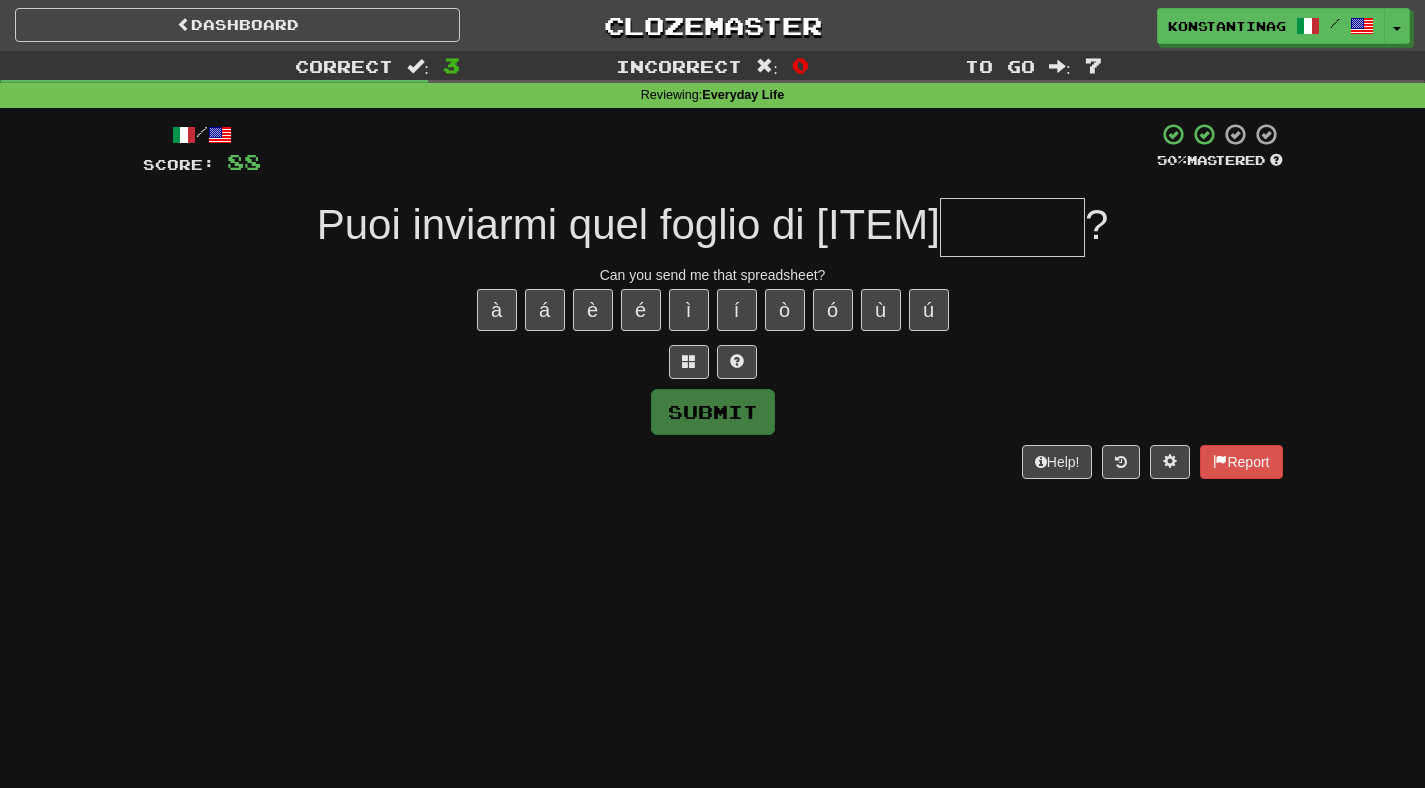 type on "*" 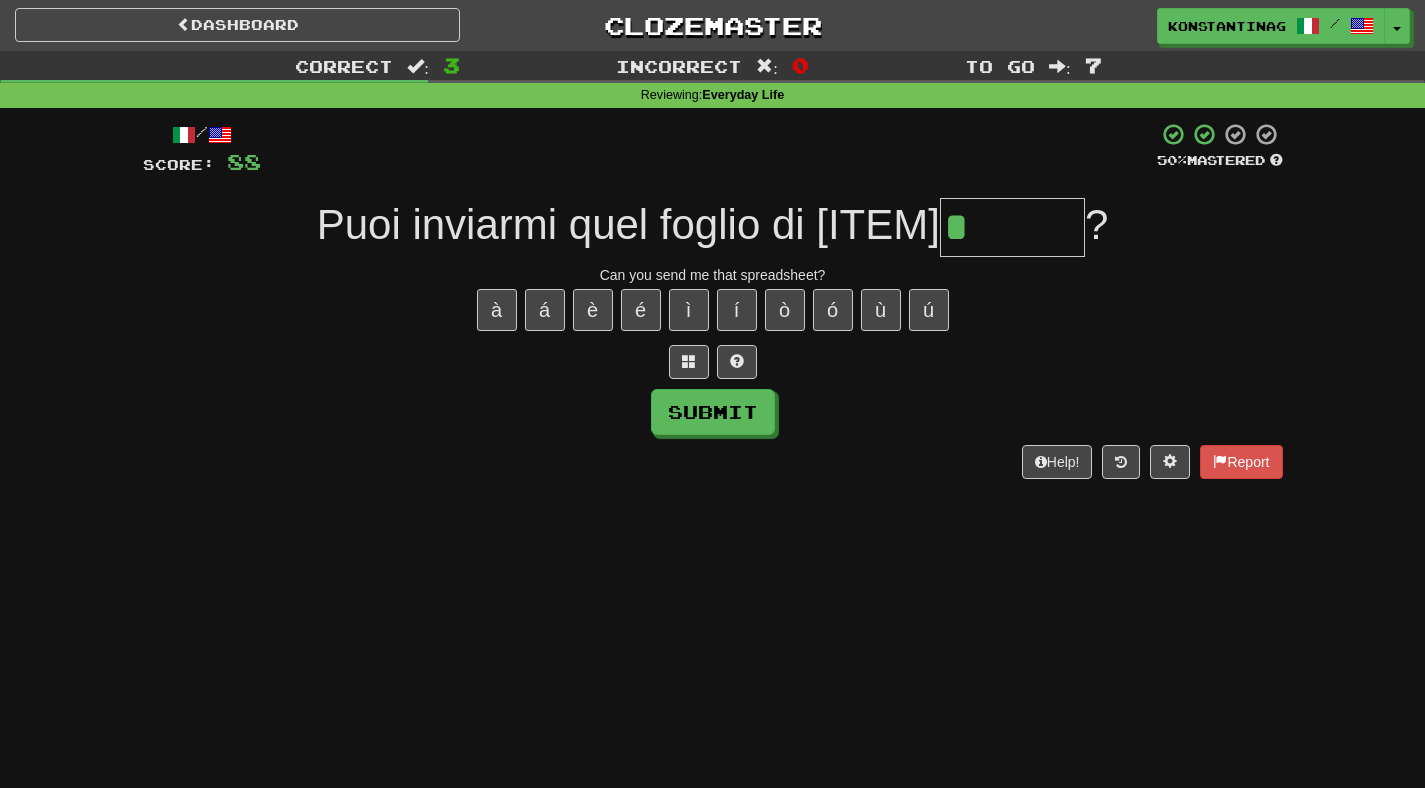 type on "*******" 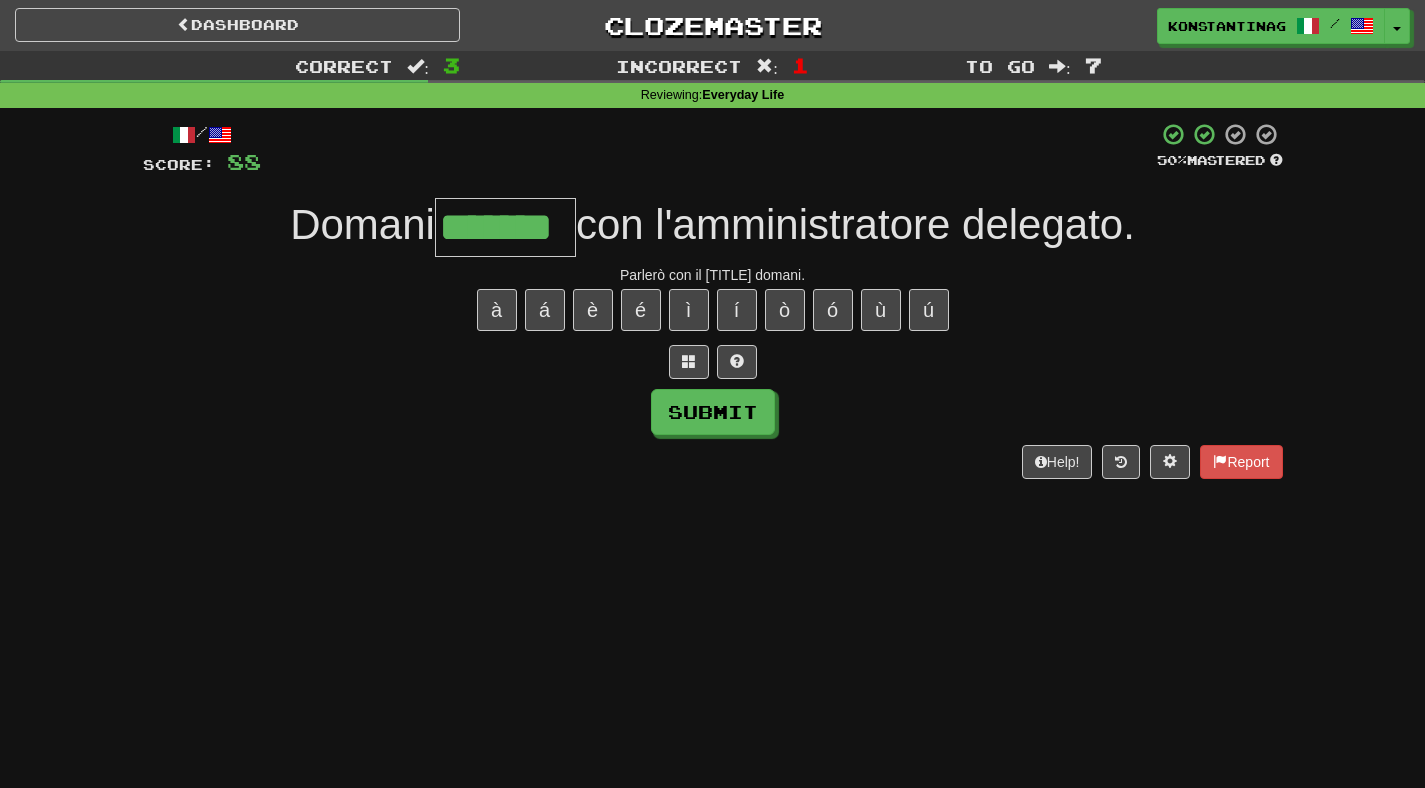type on "*******" 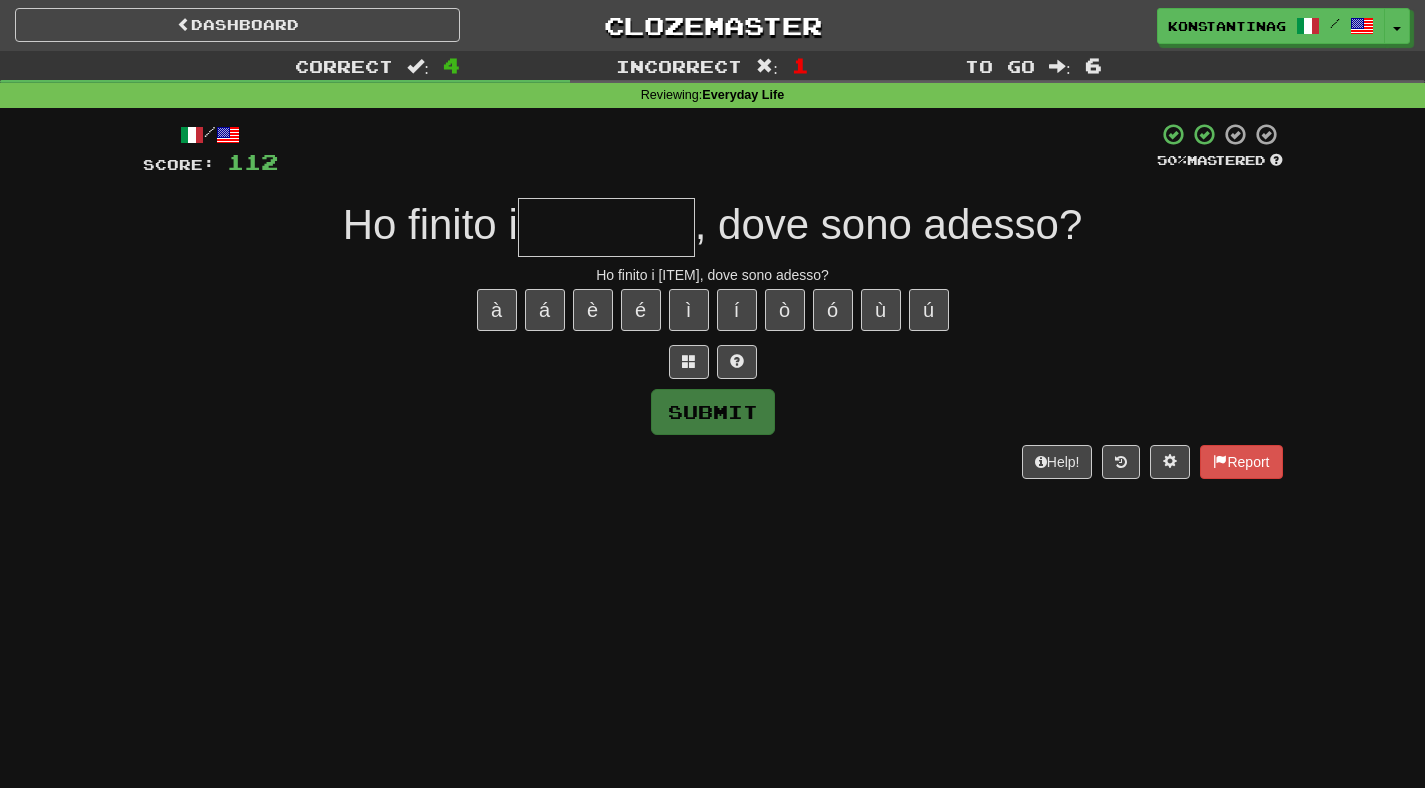 type on "*" 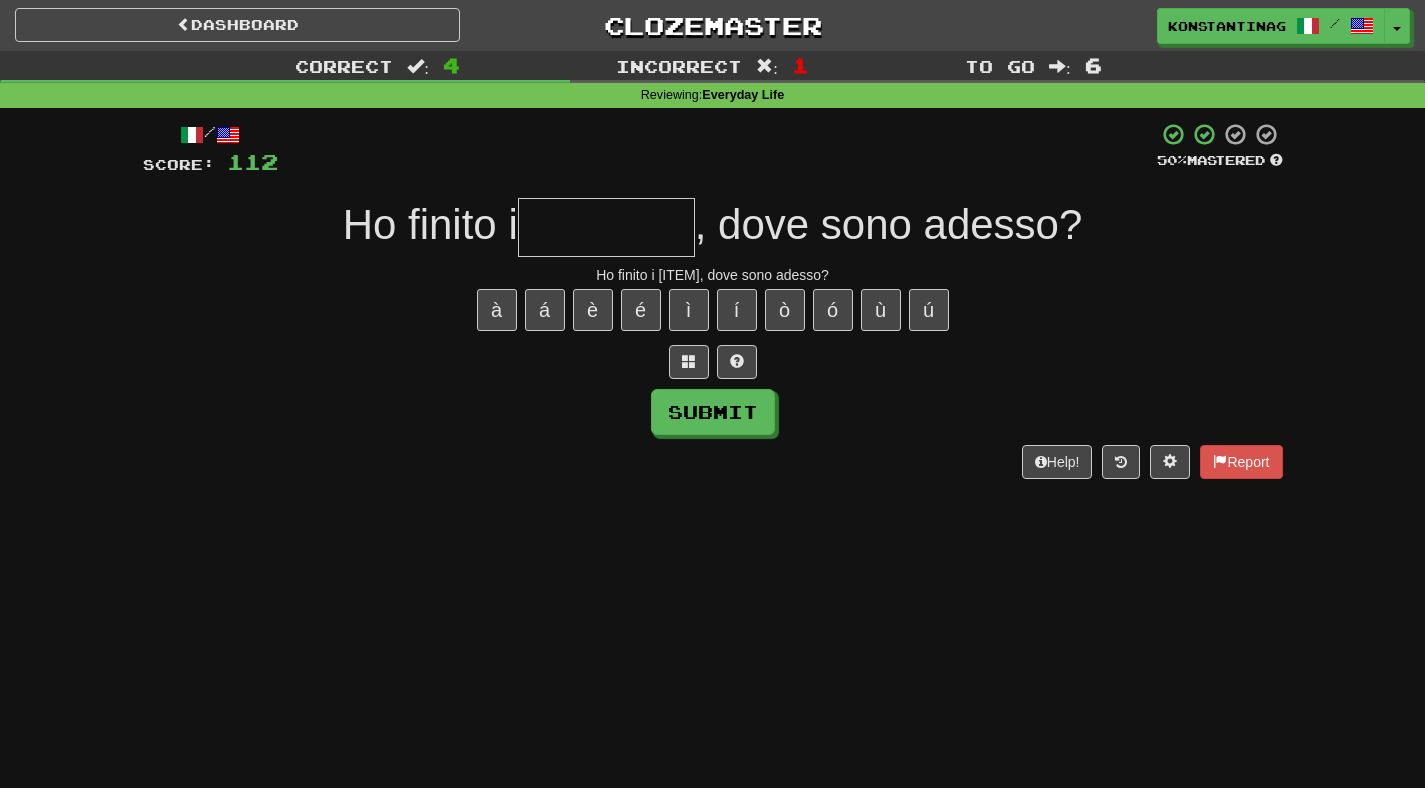 type on "*" 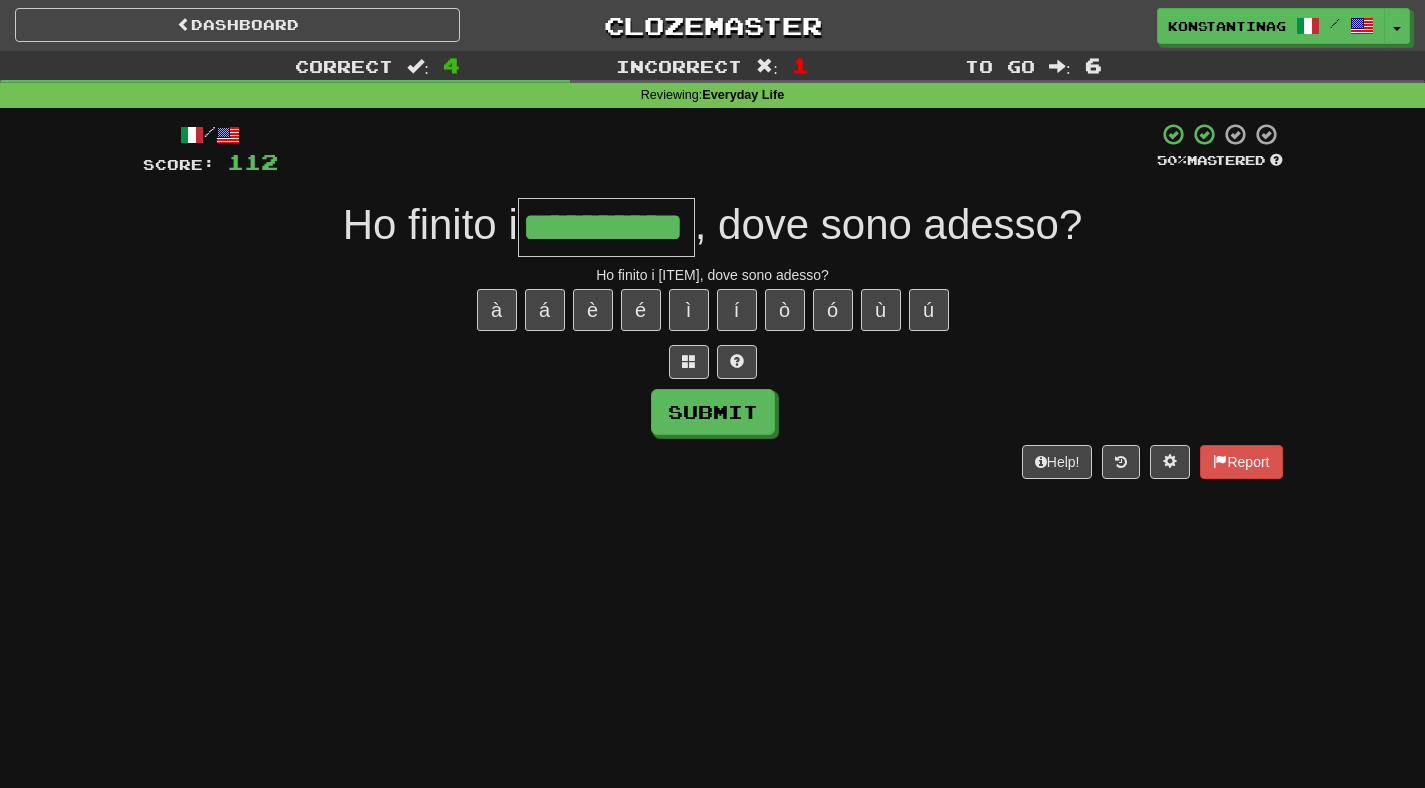 type on "**********" 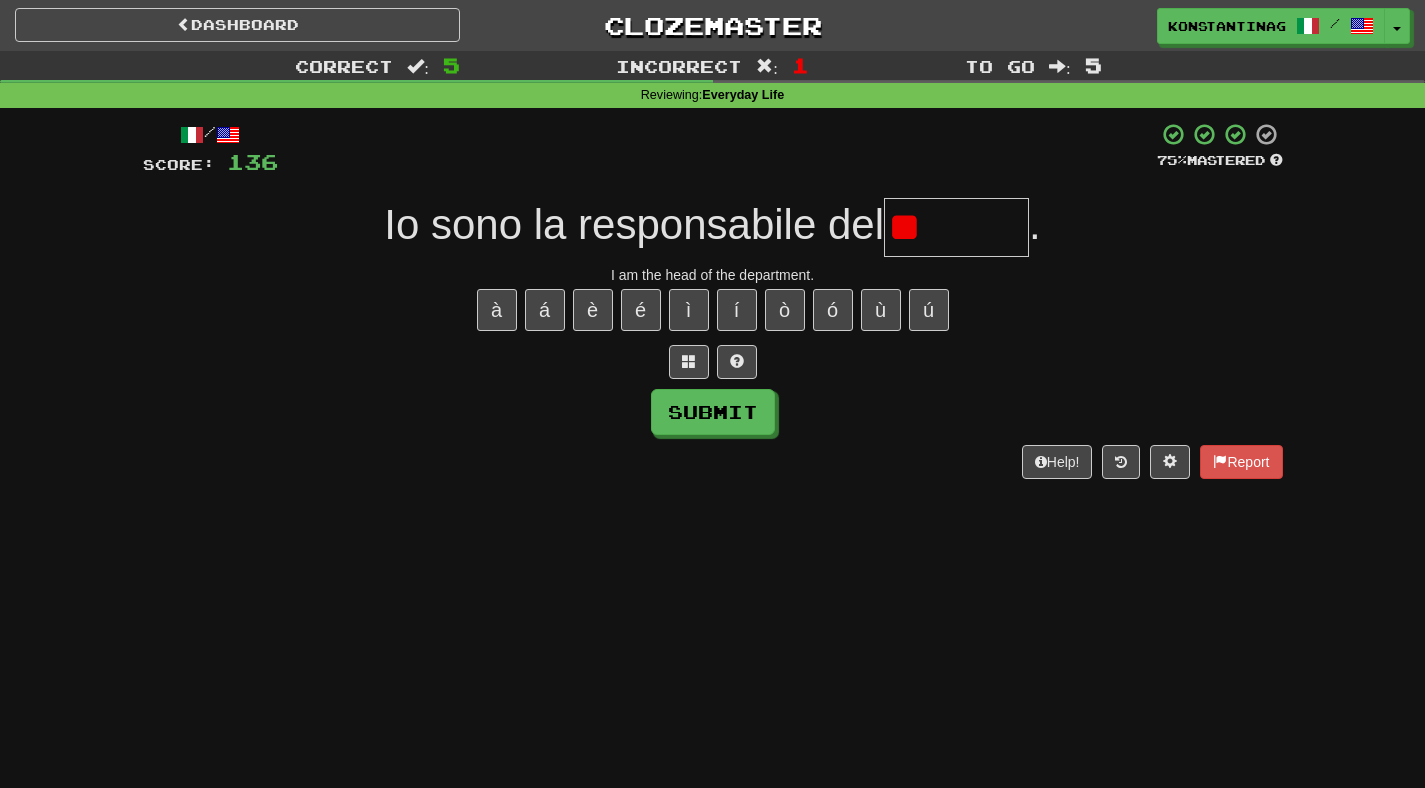 type on "*" 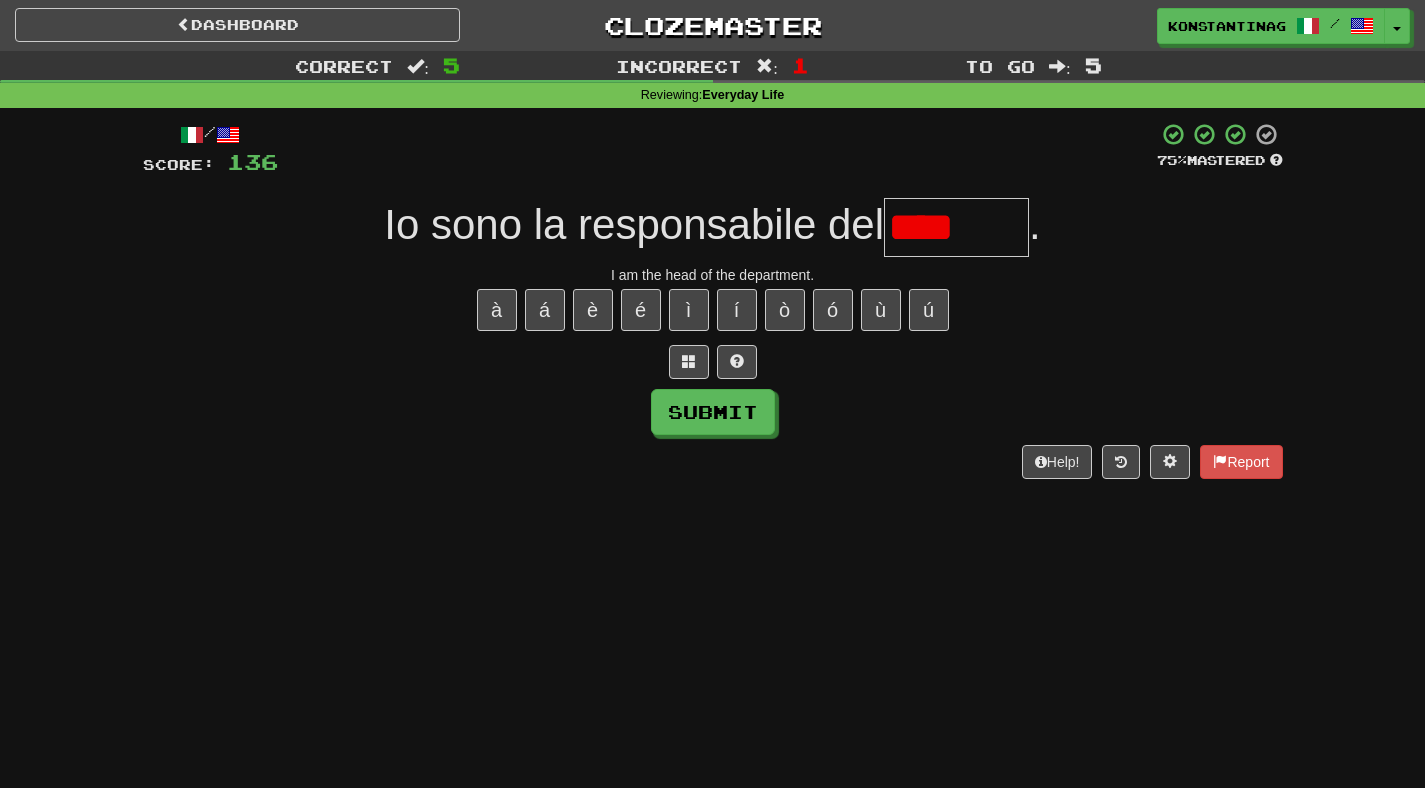 type on "*****" 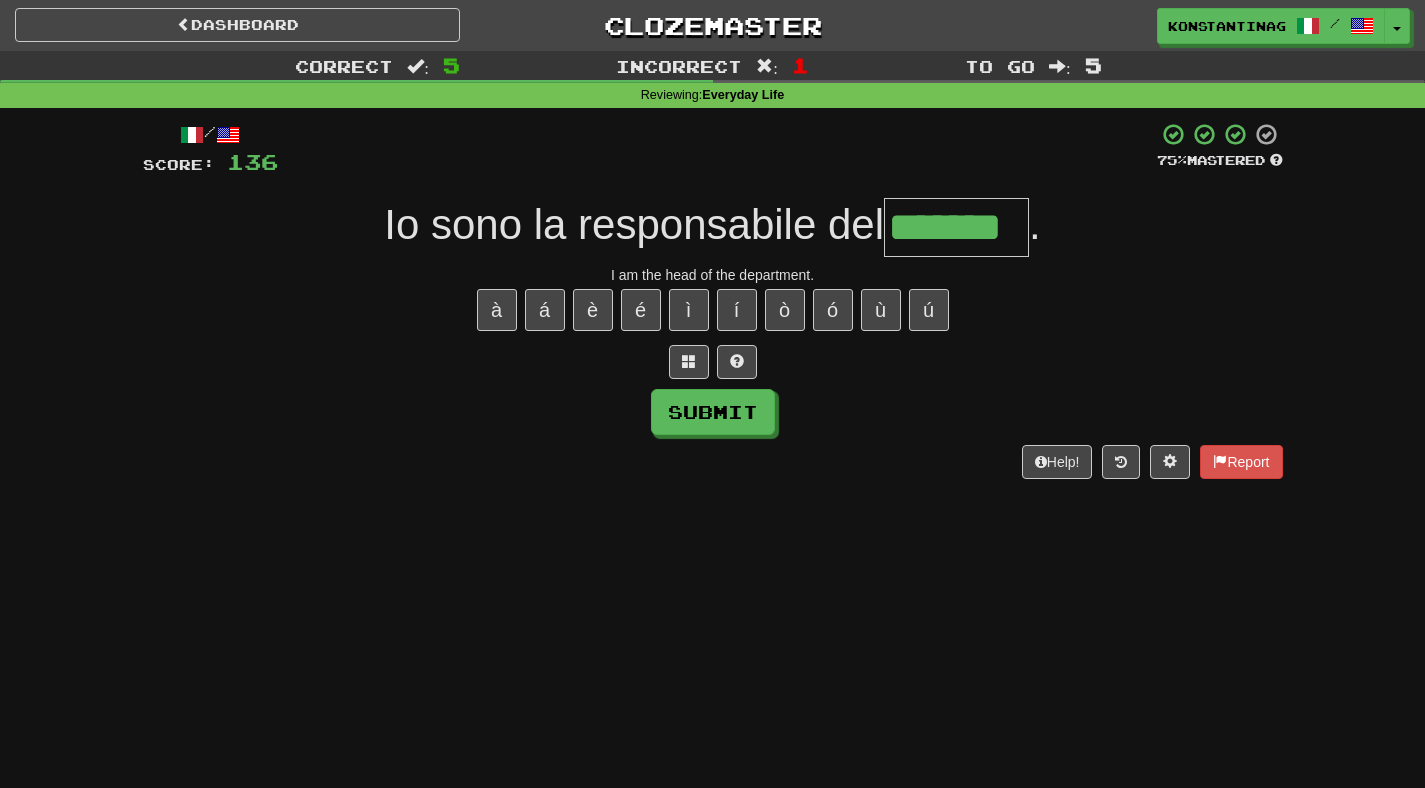 type on "*******" 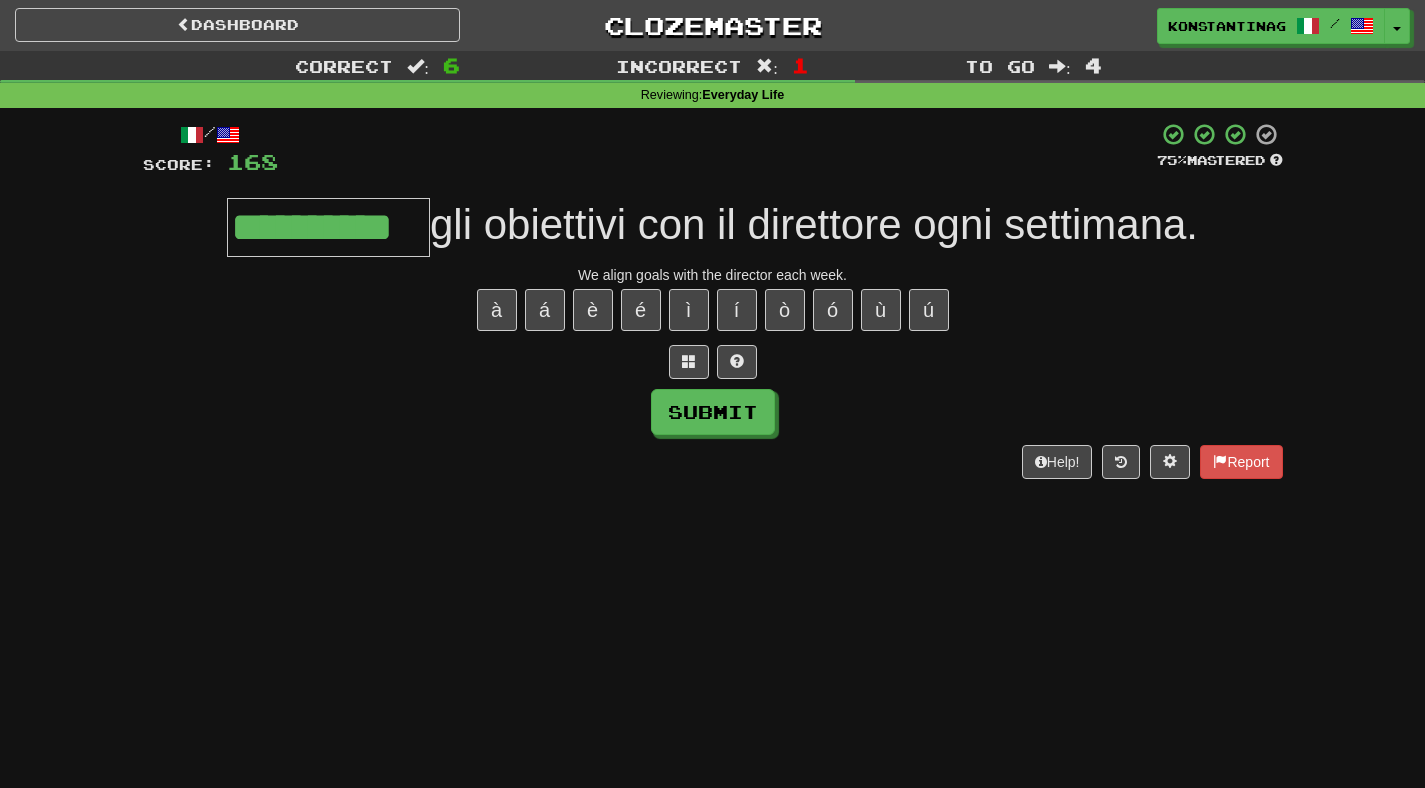 type on "**********" 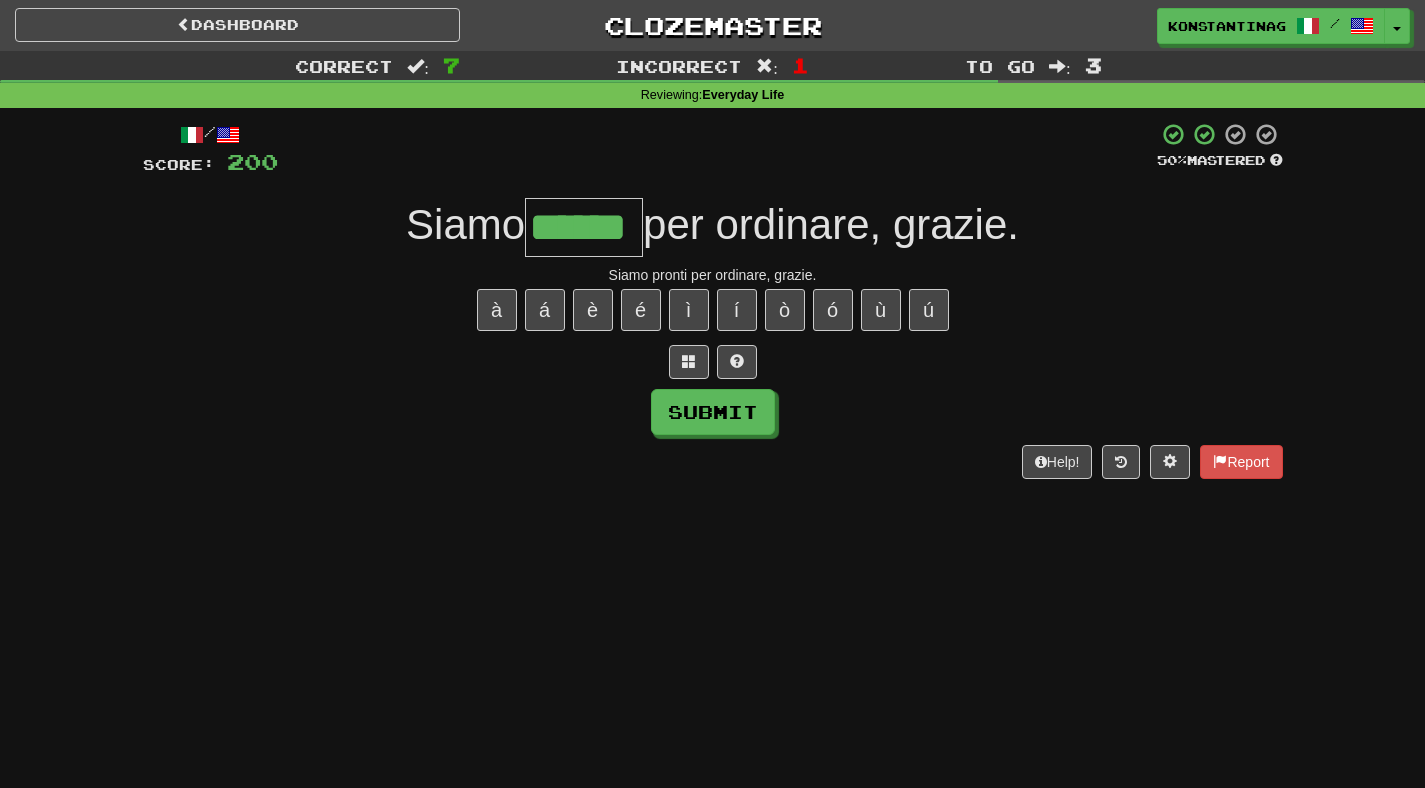 type on "******" 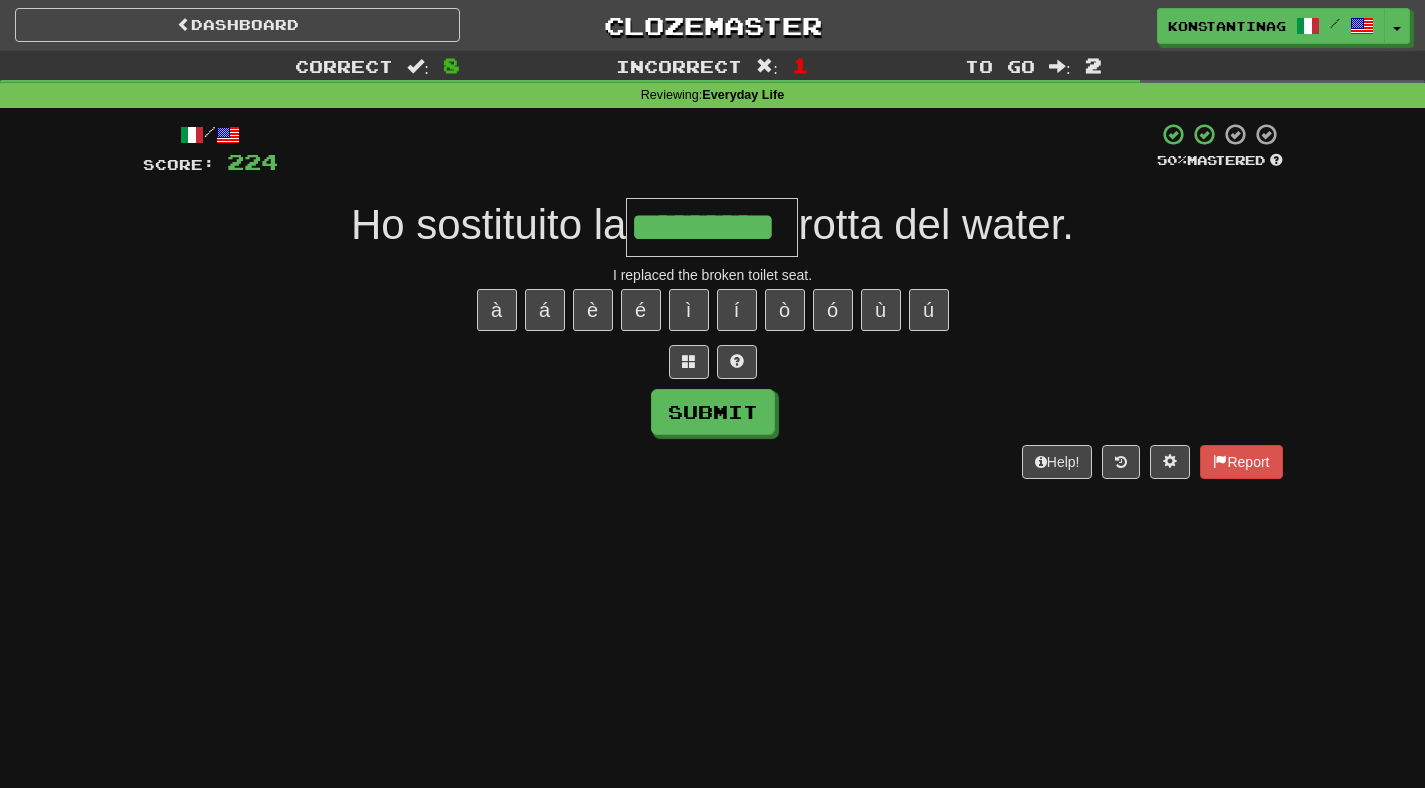 type on "*********" 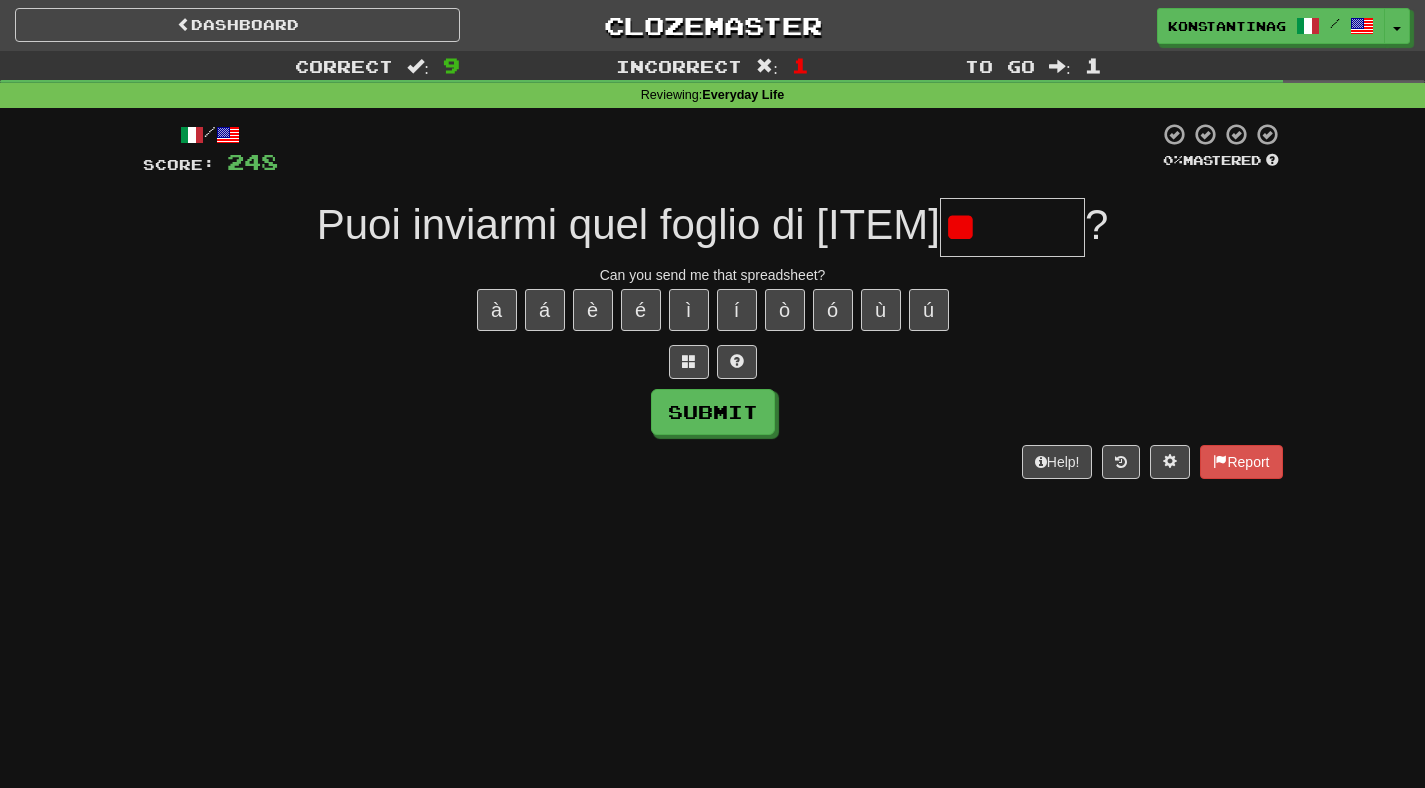 type on "***" 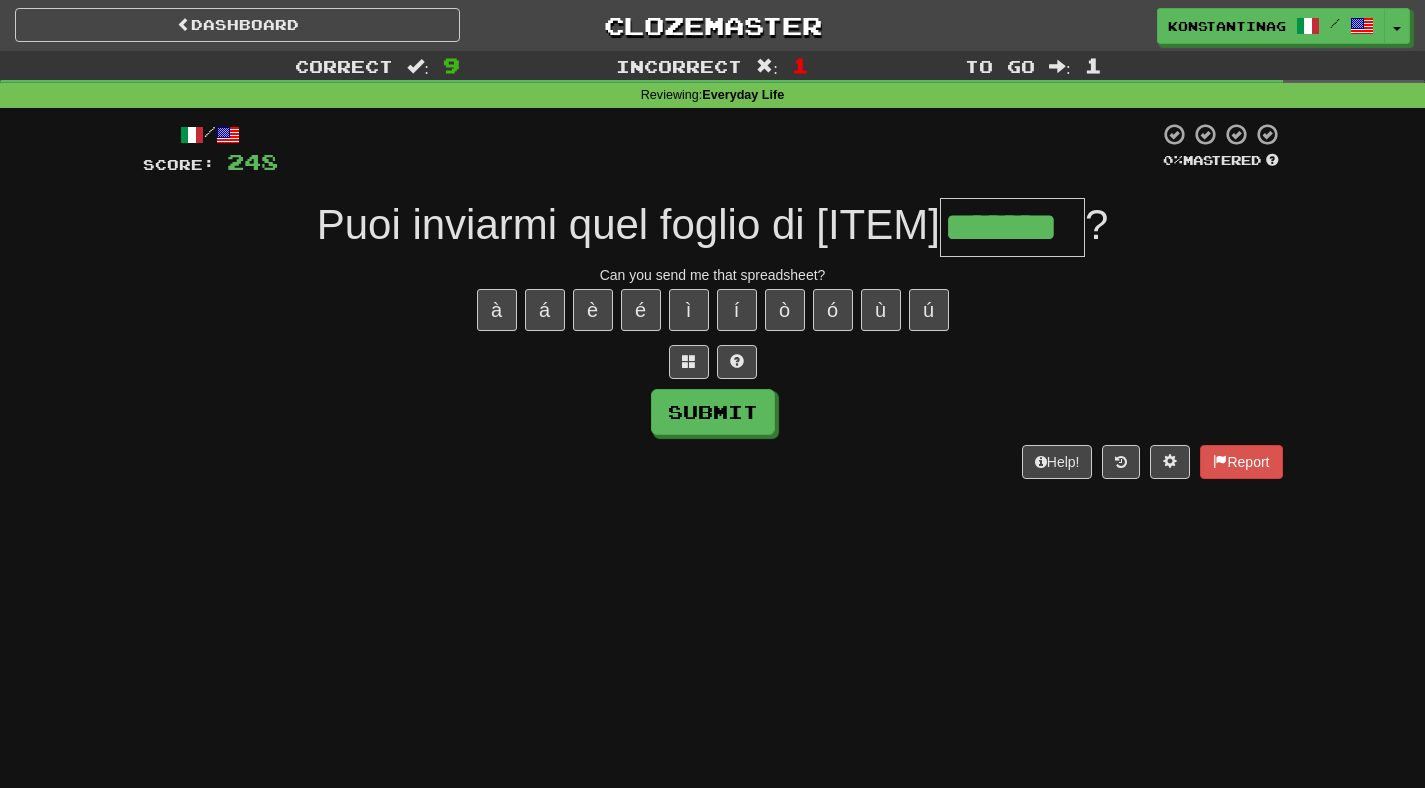 type on "*******" 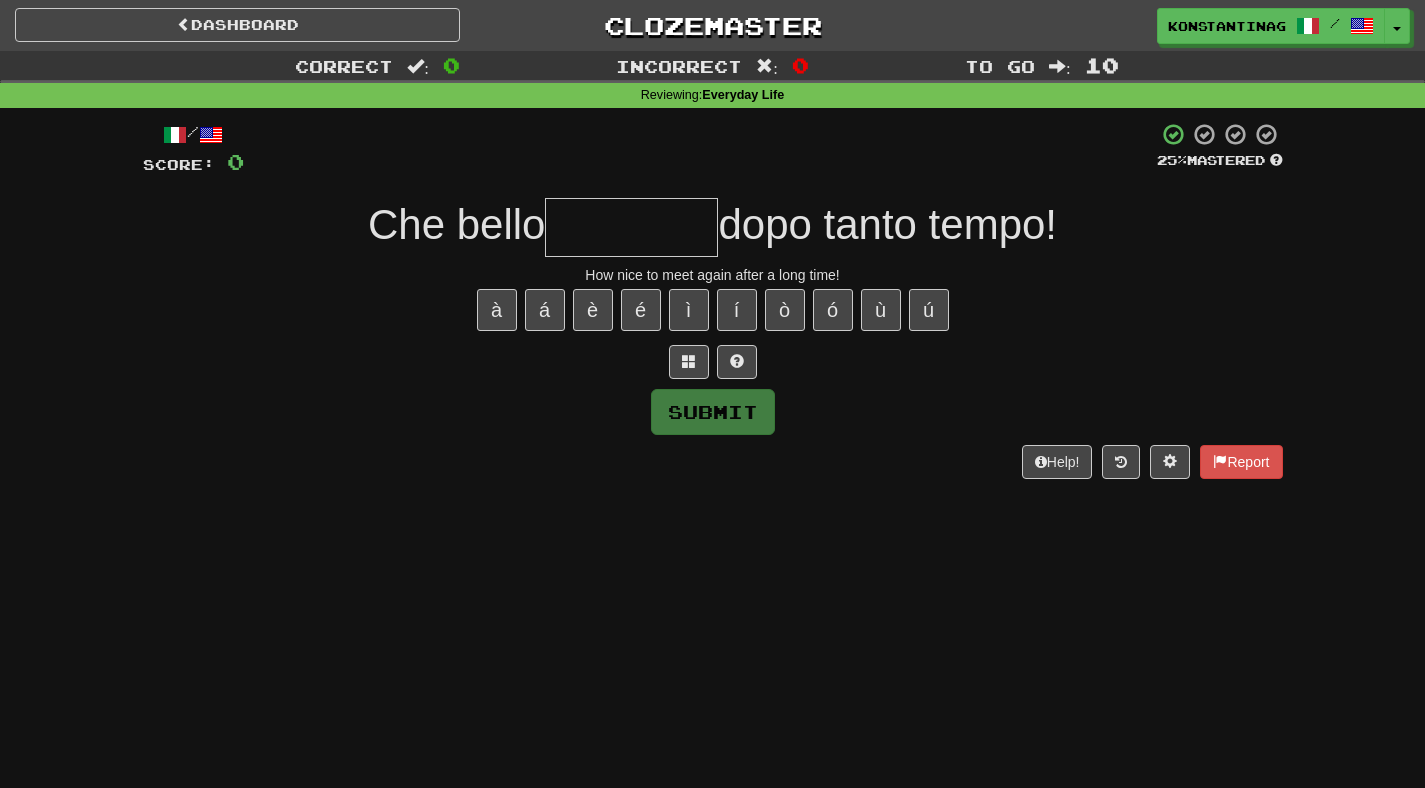 type on "*" 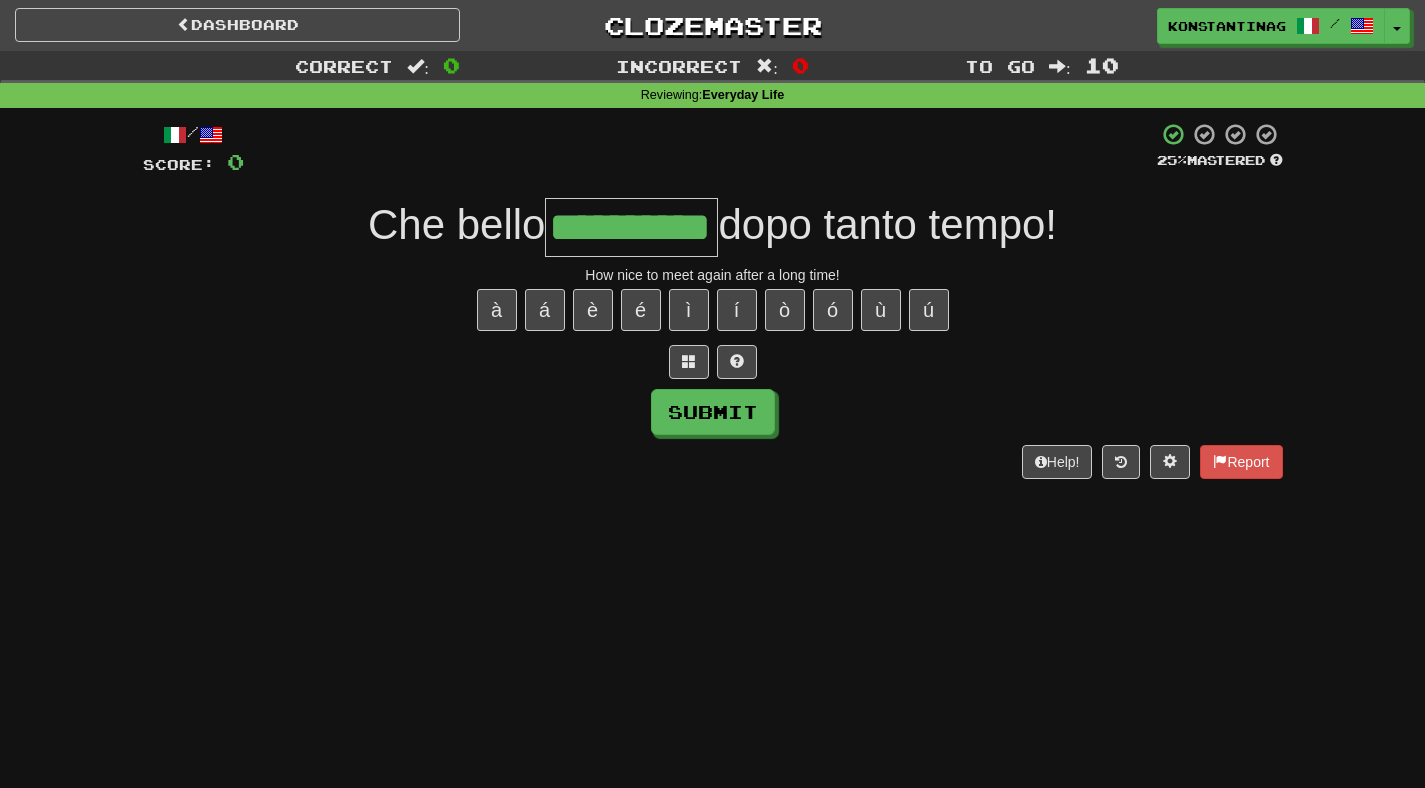 type on "**********" 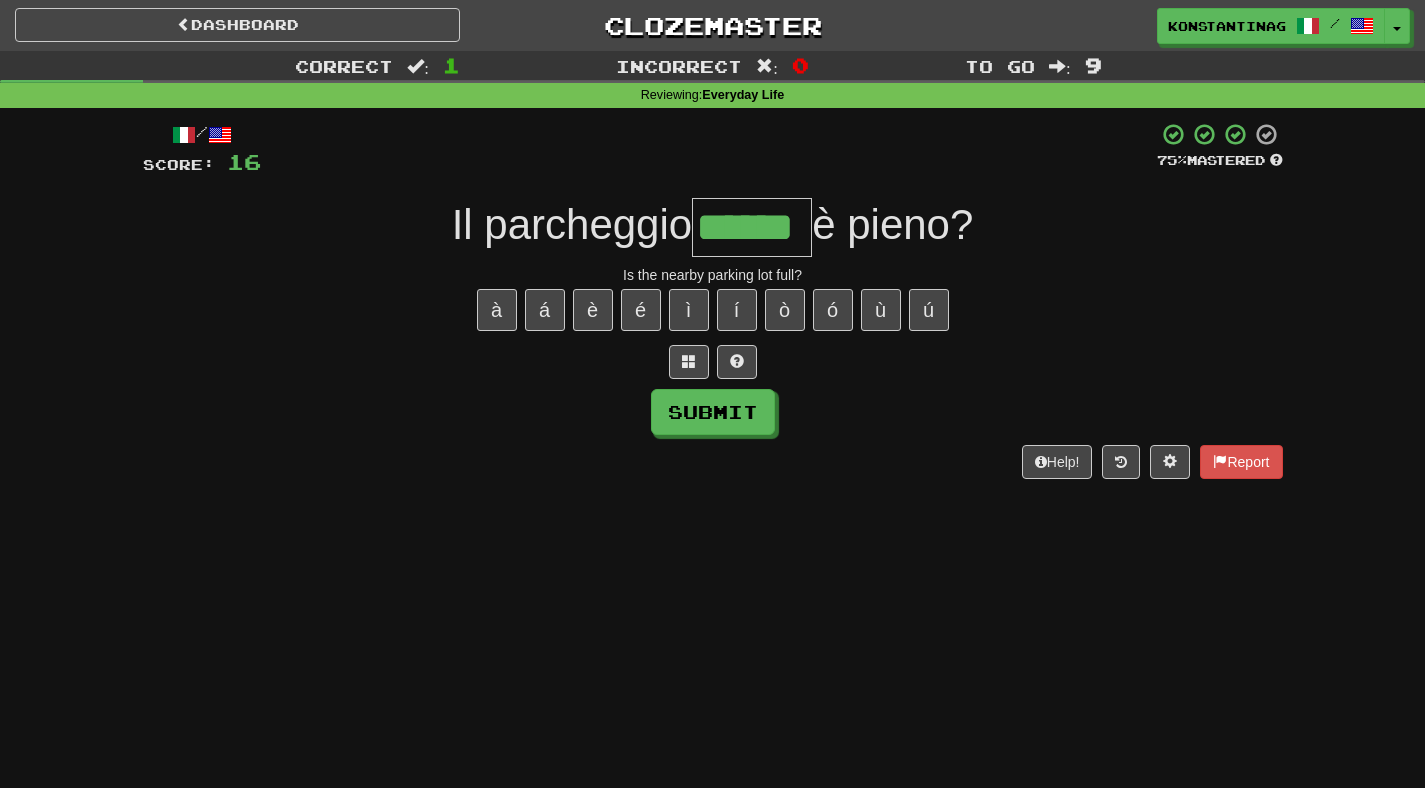 type on "******" 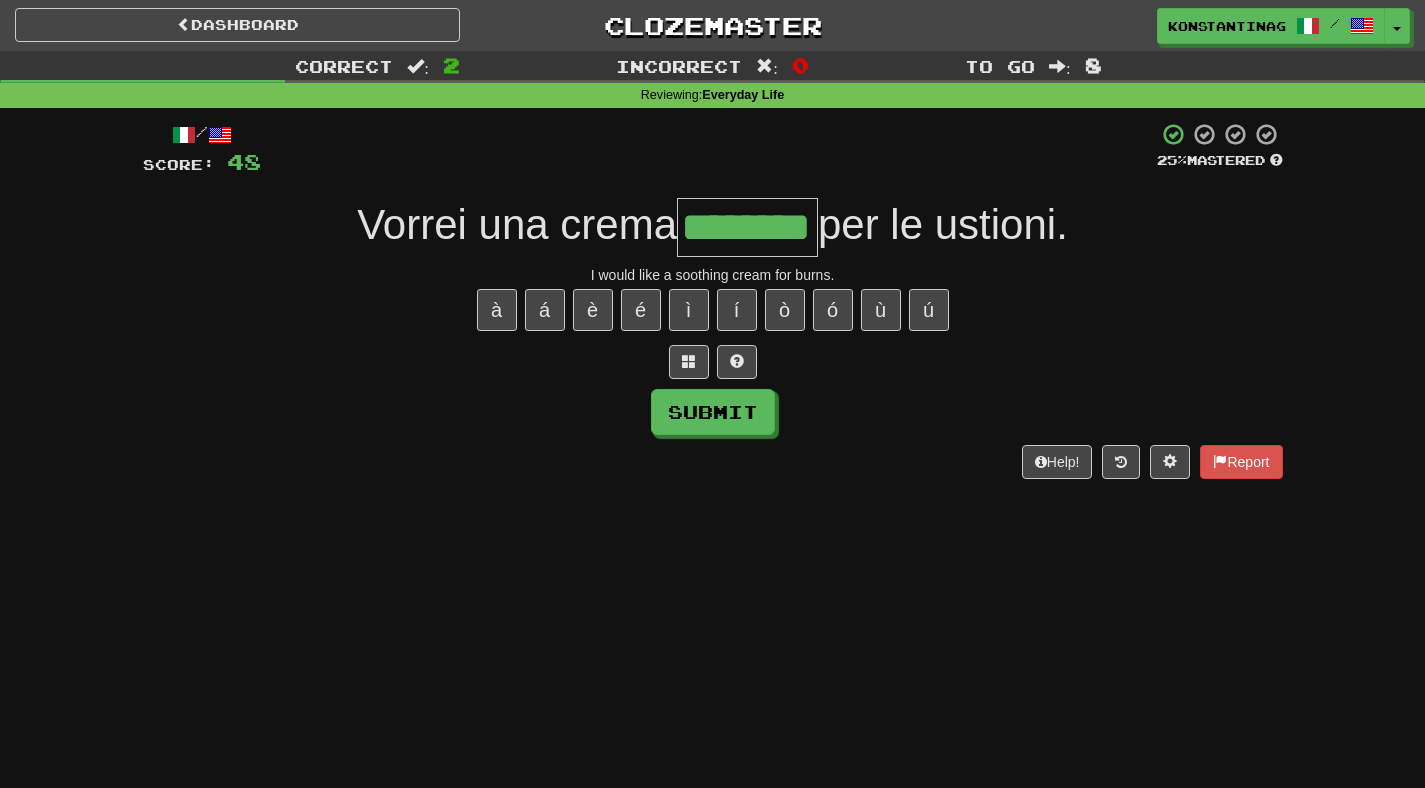 type on "********" 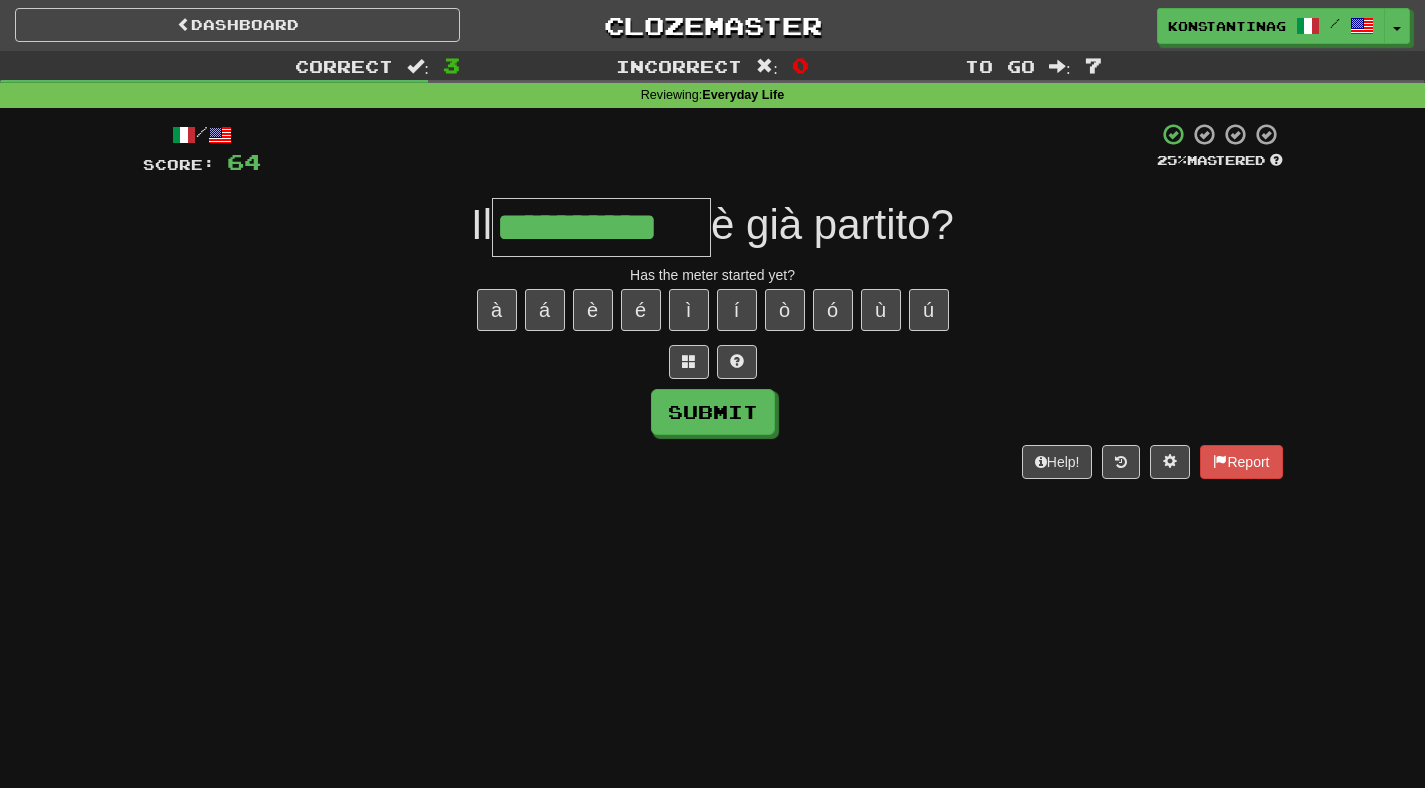 type on "**********" 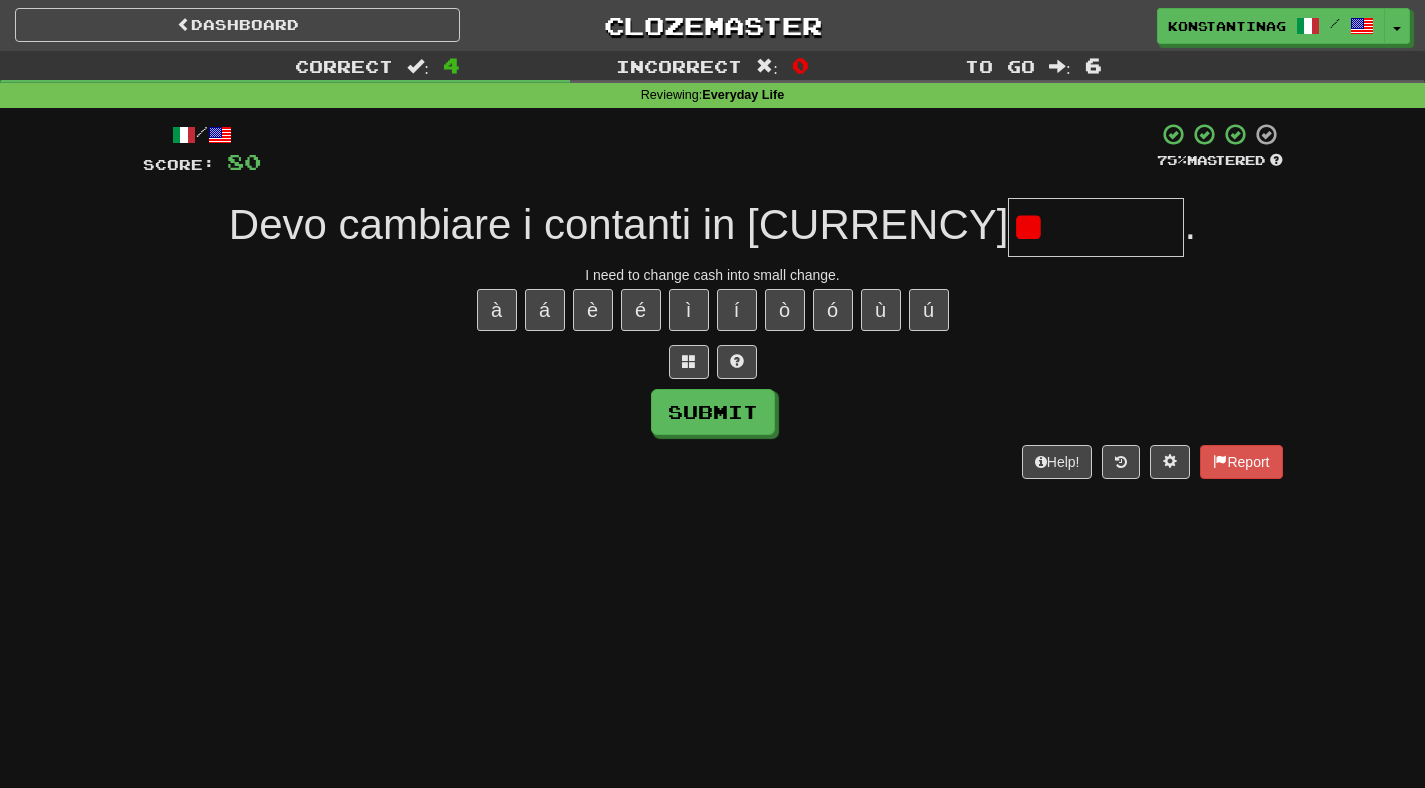 type on "*" 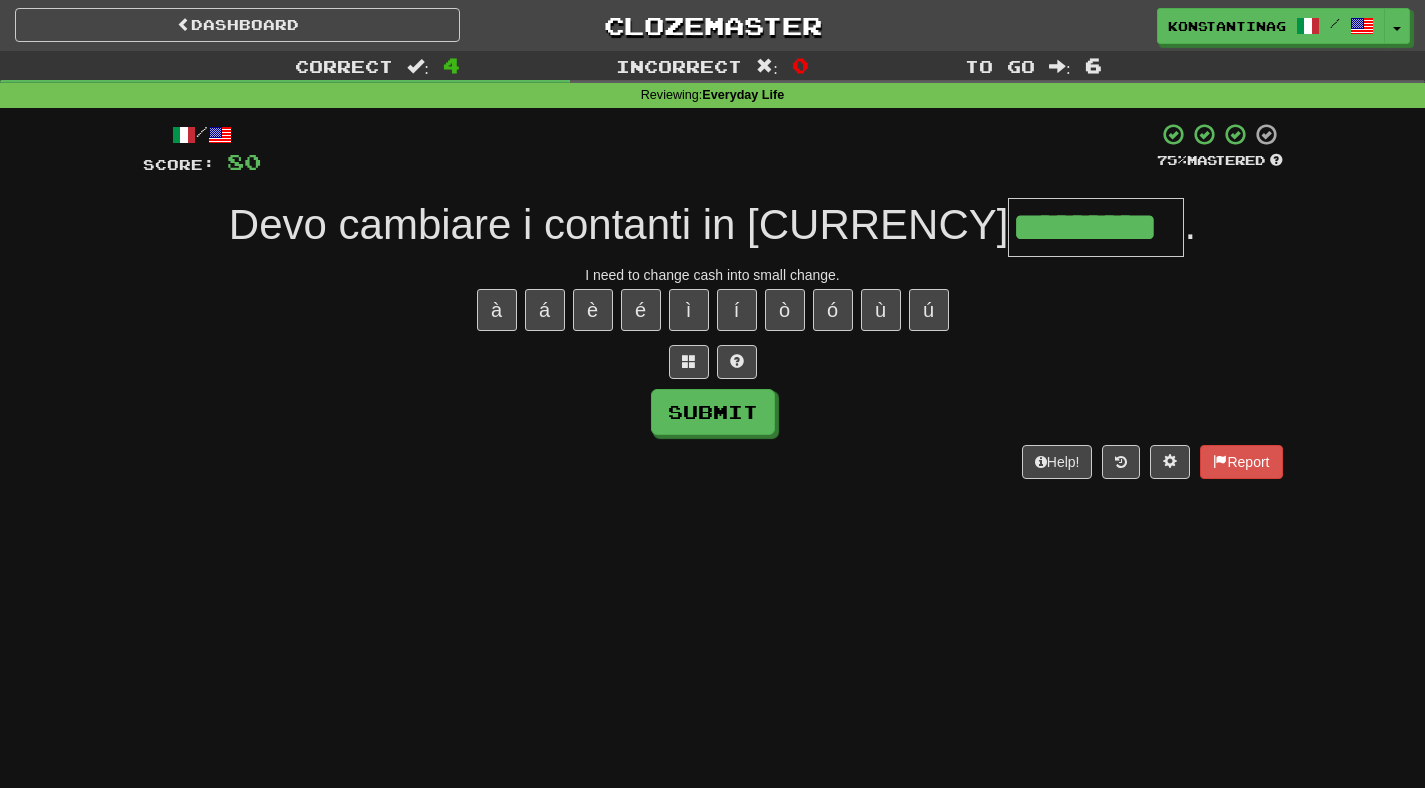 type on "*********" 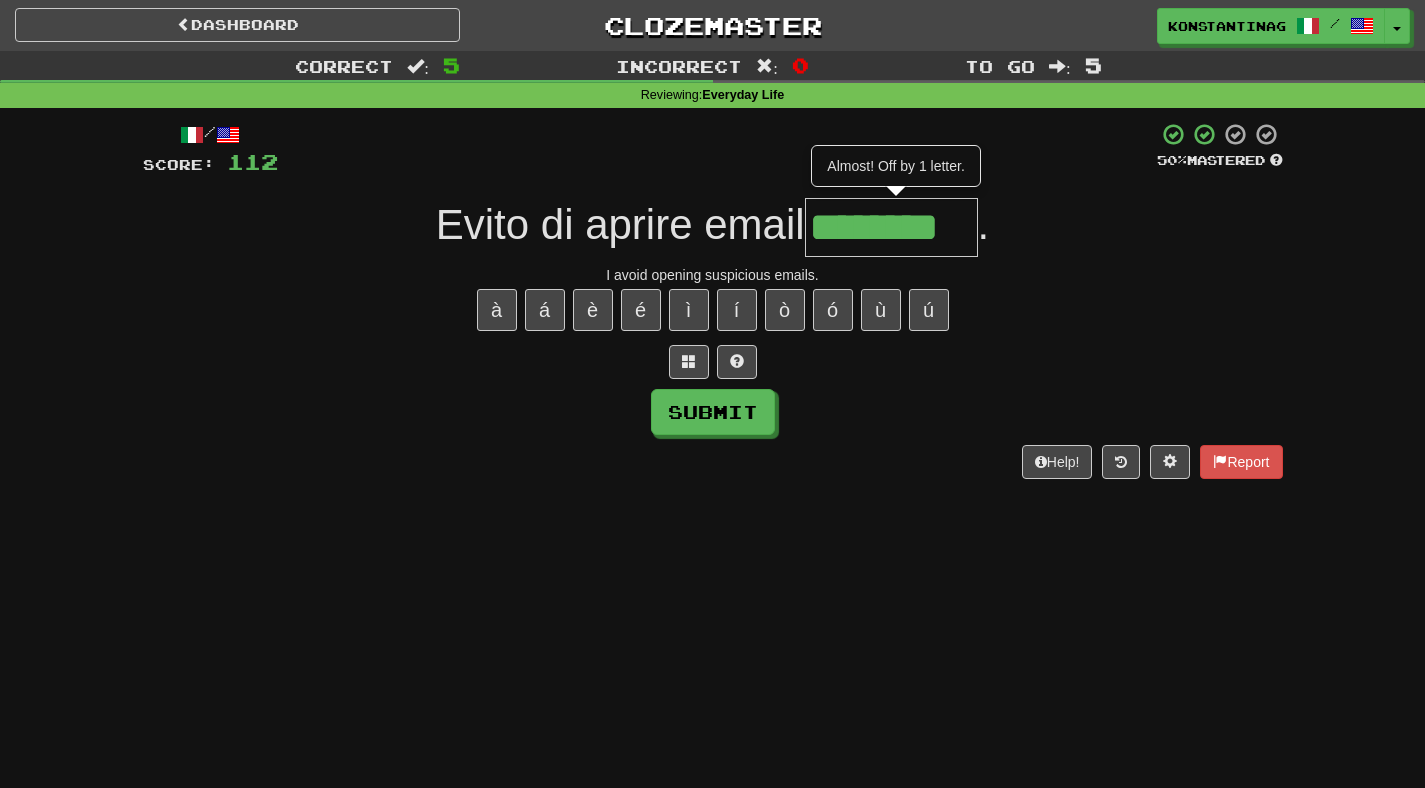 type on "********" 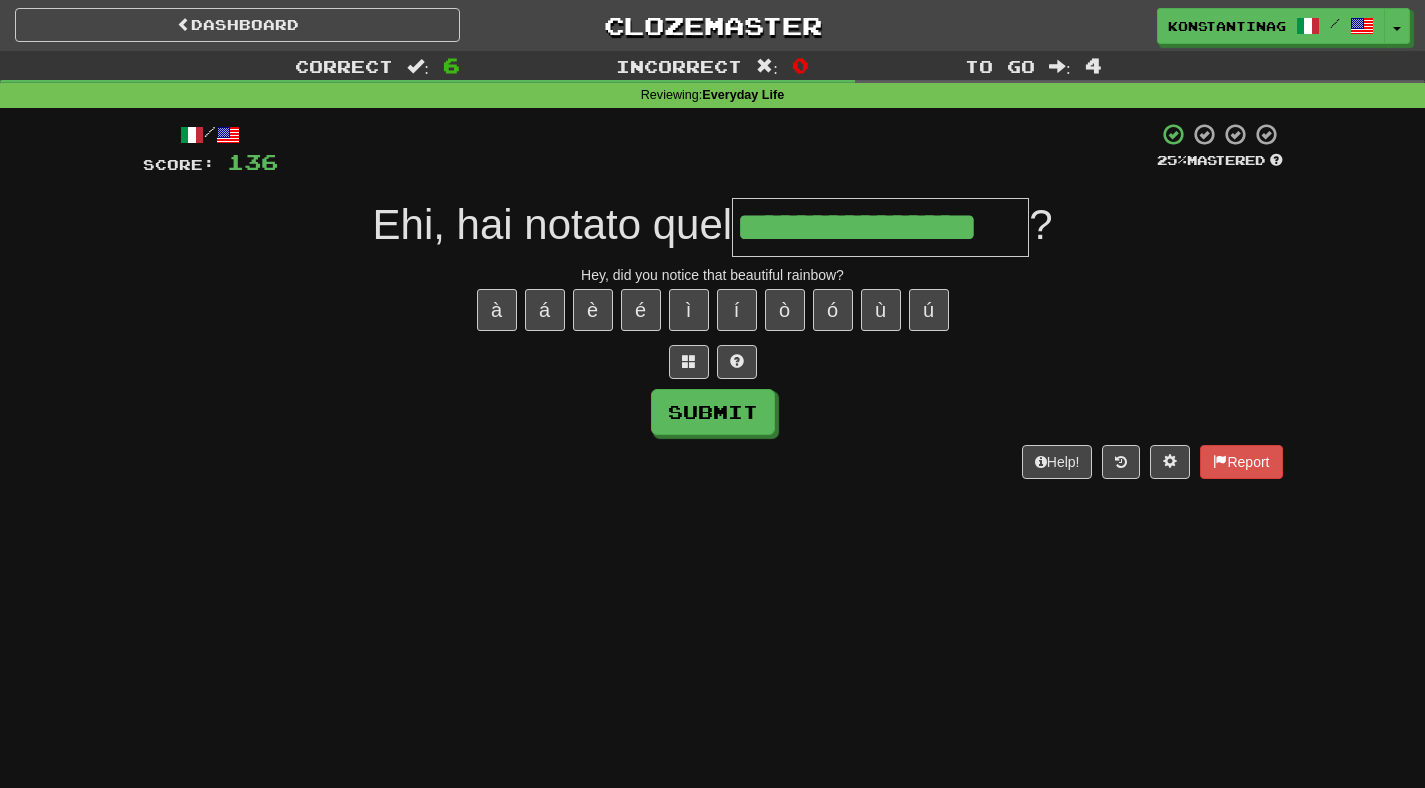 type on "**********" 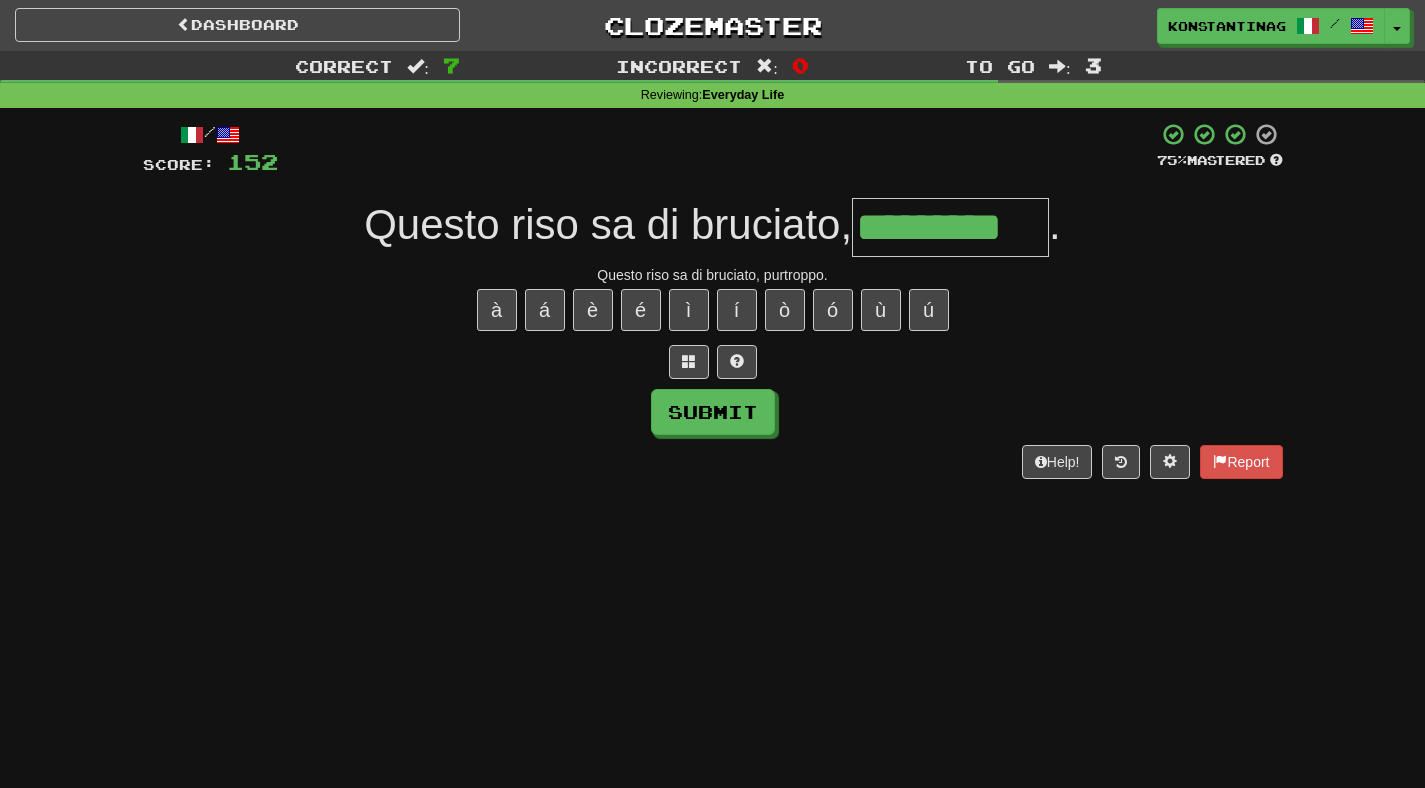 type on "*********" 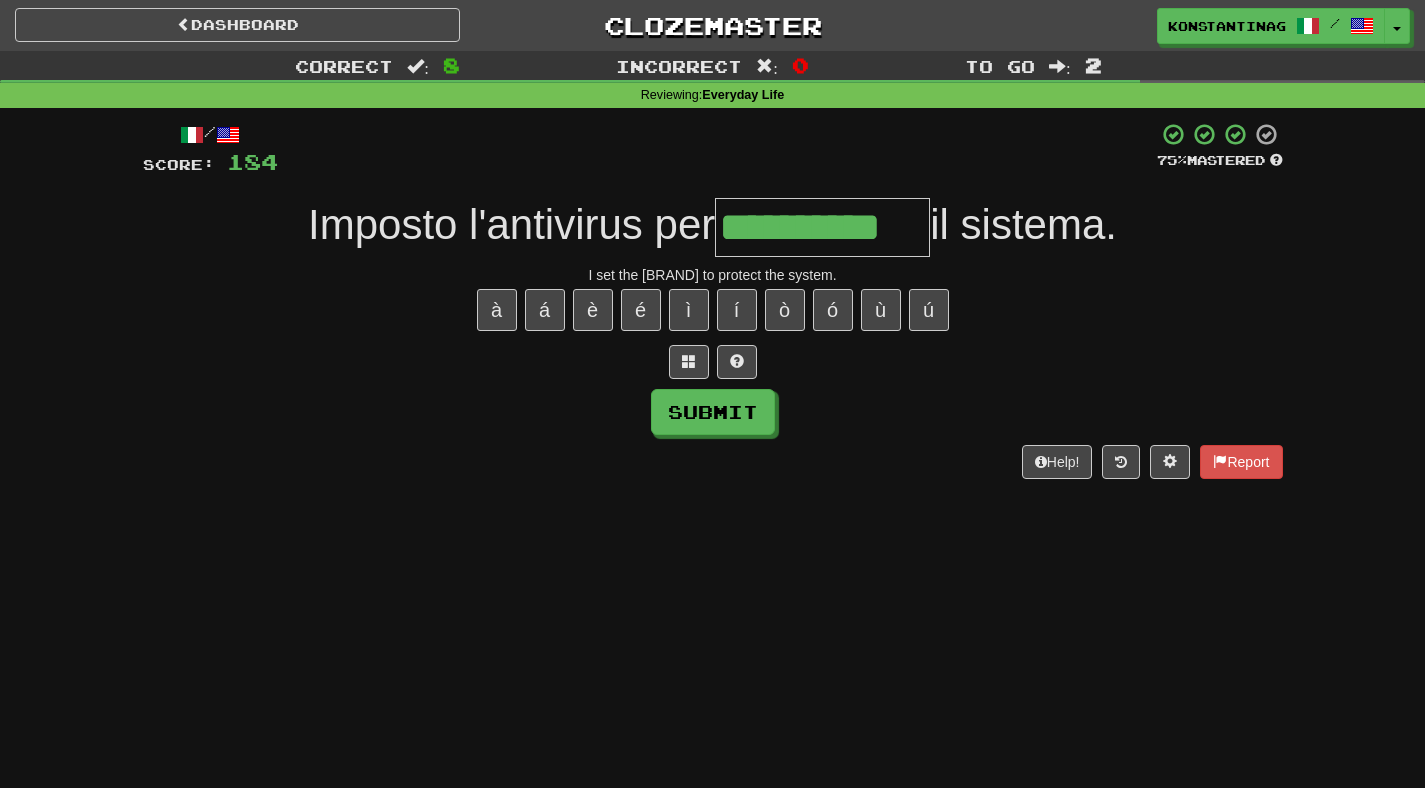 type on "**********" 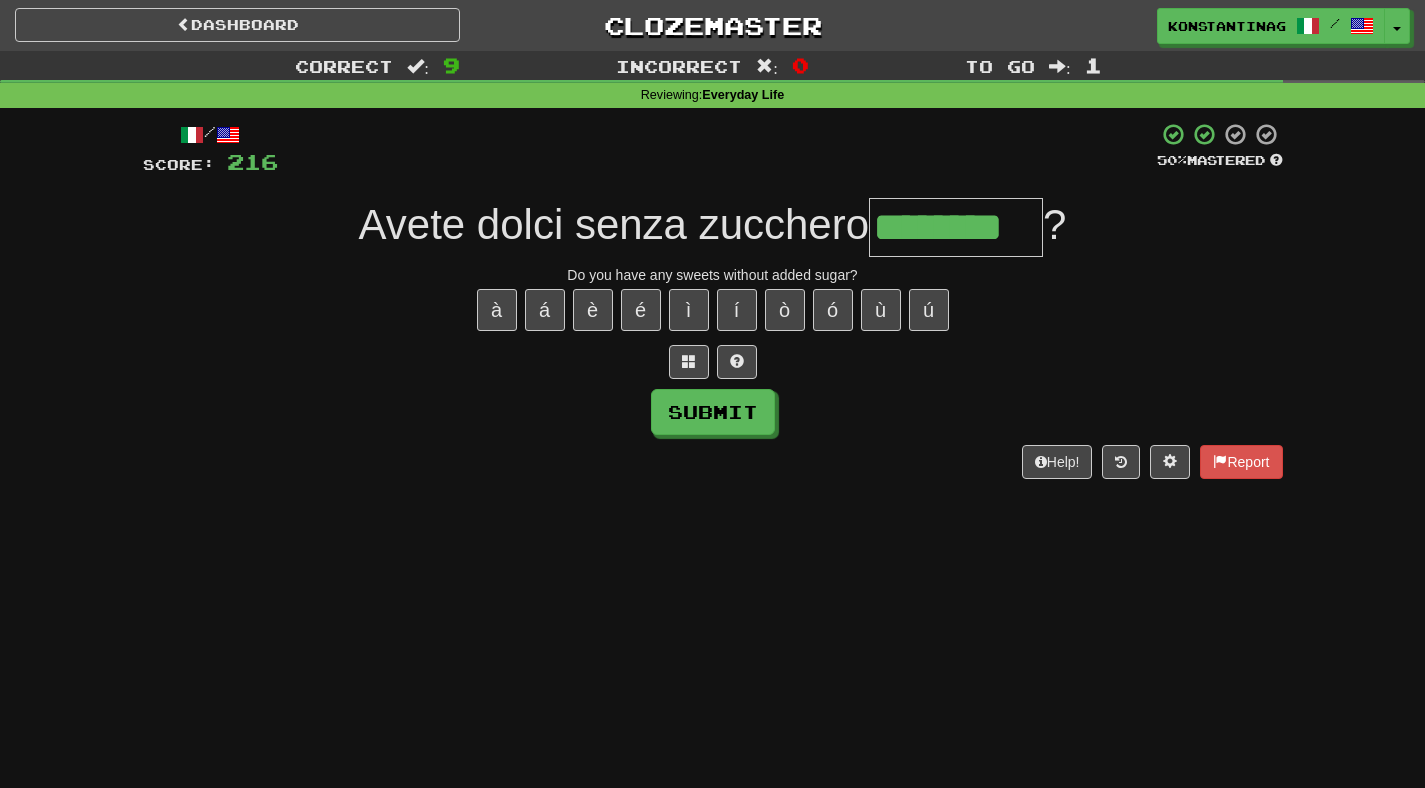 type on "********" 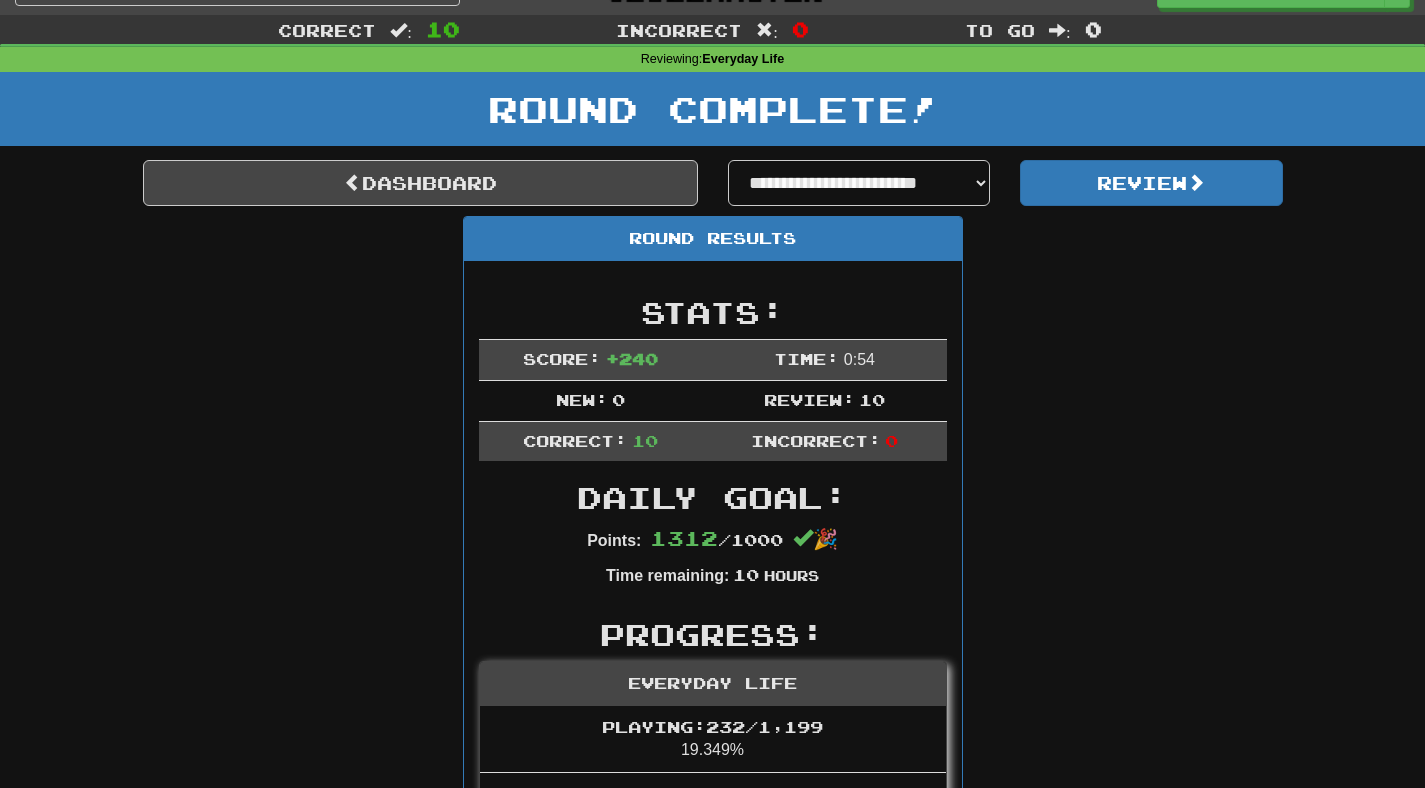 scroll, scrollTop: 0, scrollLeft: 0, axis: both 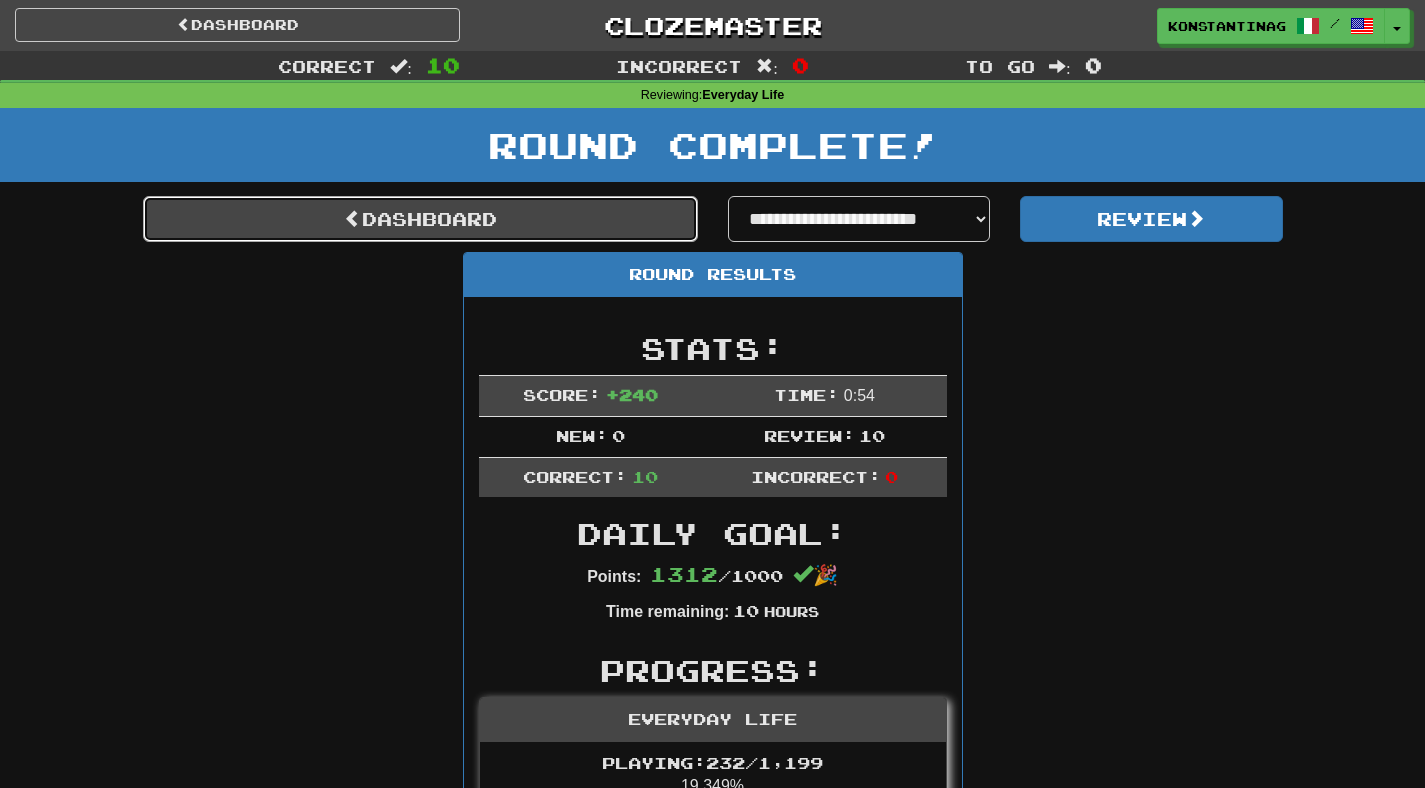 click on "Dashboard" at bounding box center (420, 219) 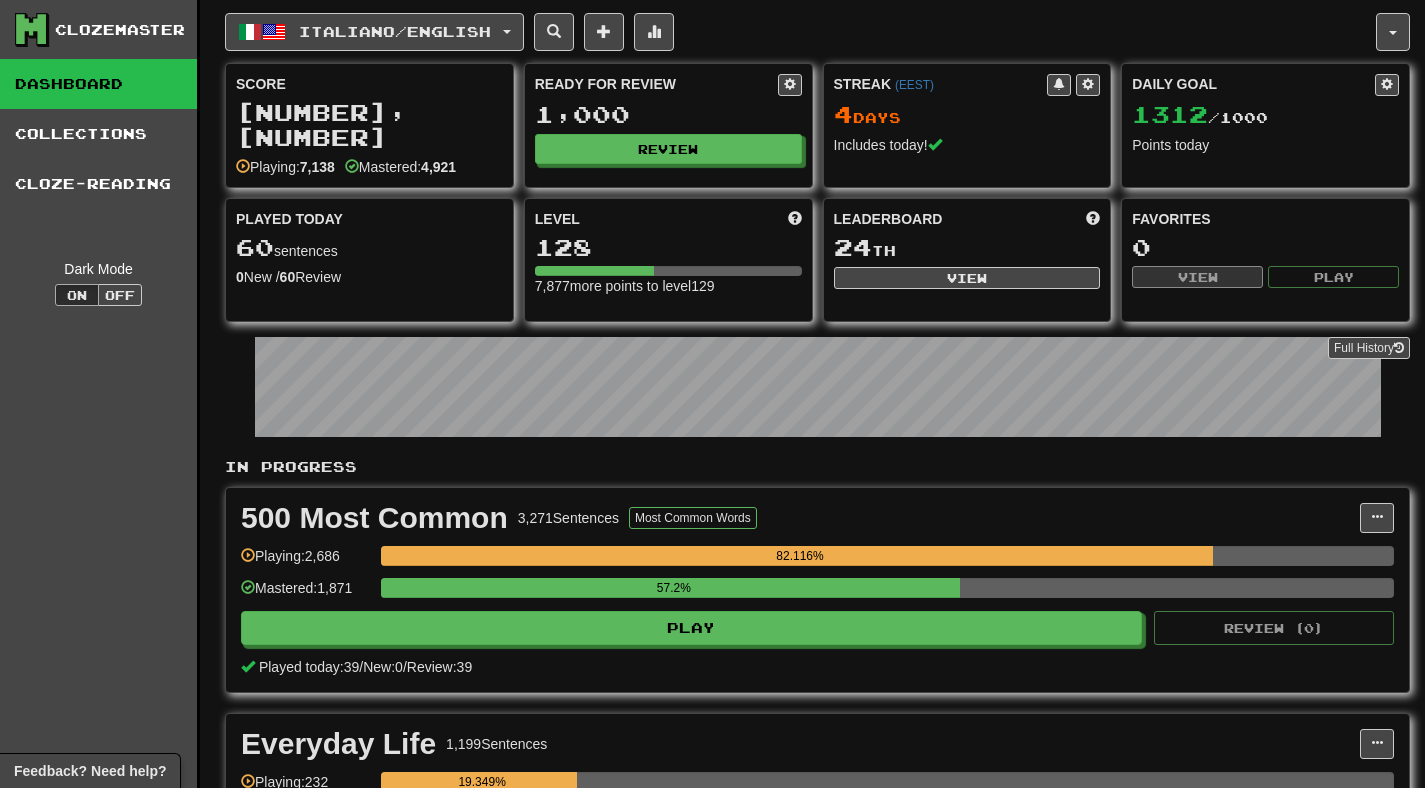 scroll, scrollTop: 184, scrollLeft: 0, axis: vertical 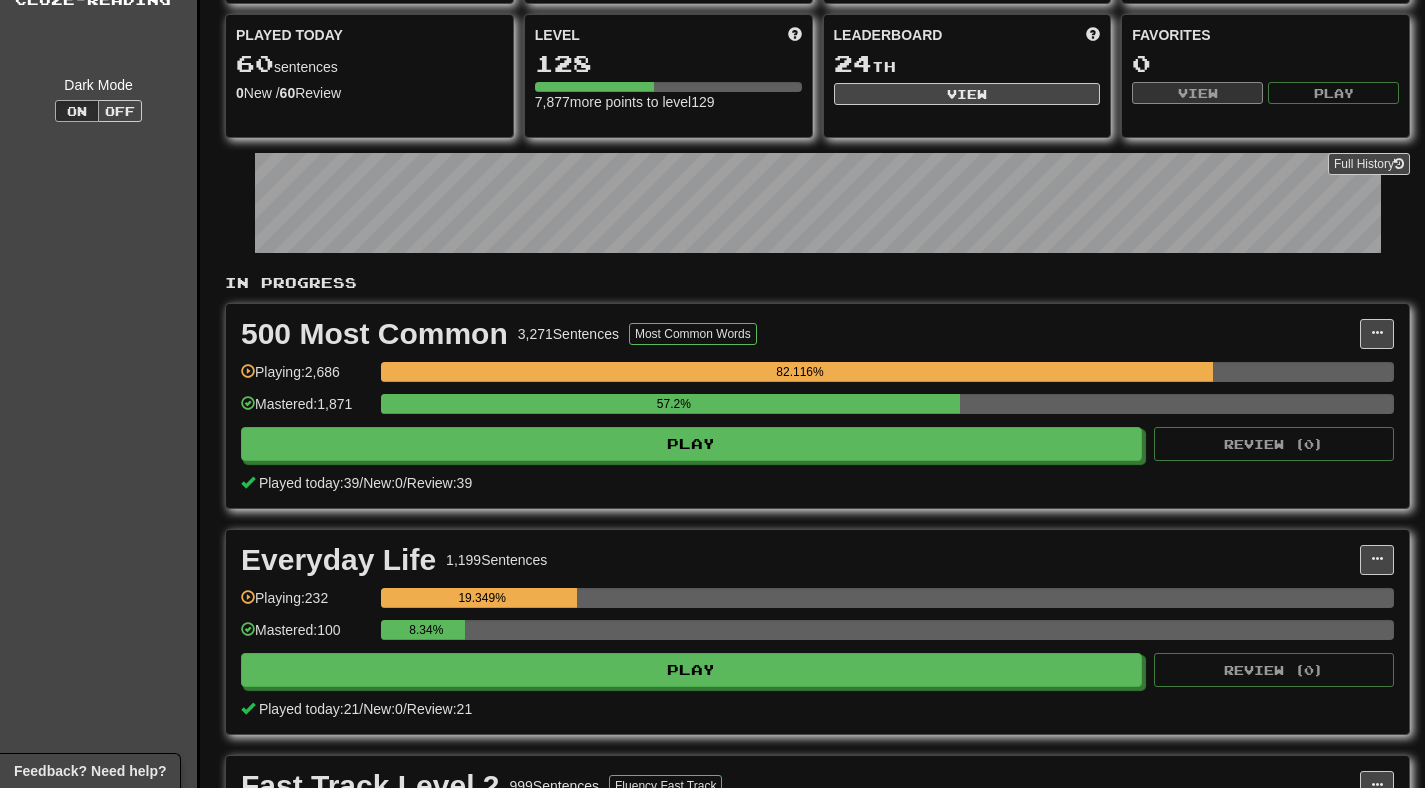 click on "Playing:  232" at bounding box center (306, 604) 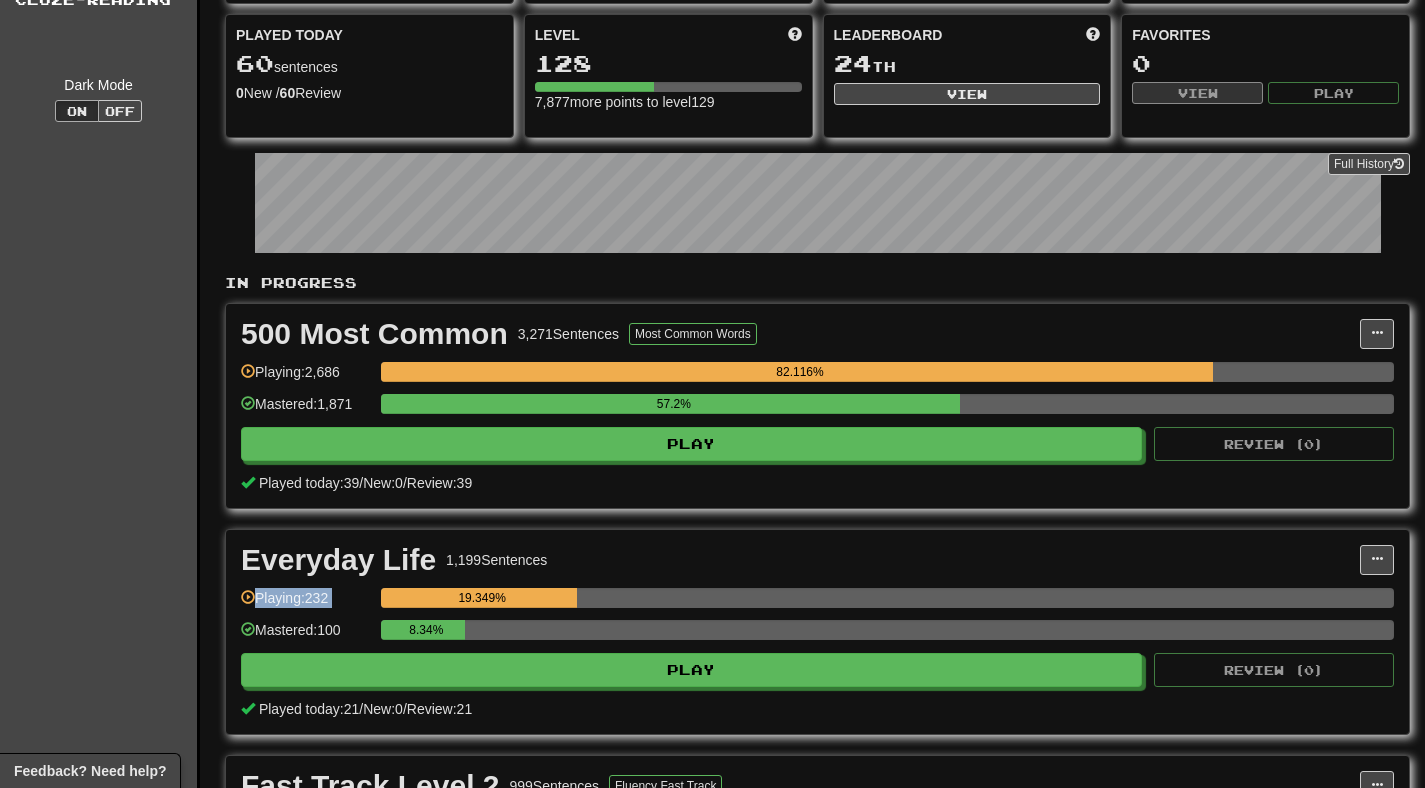 click on "Playing:  232" at bounding box center (306, 604) 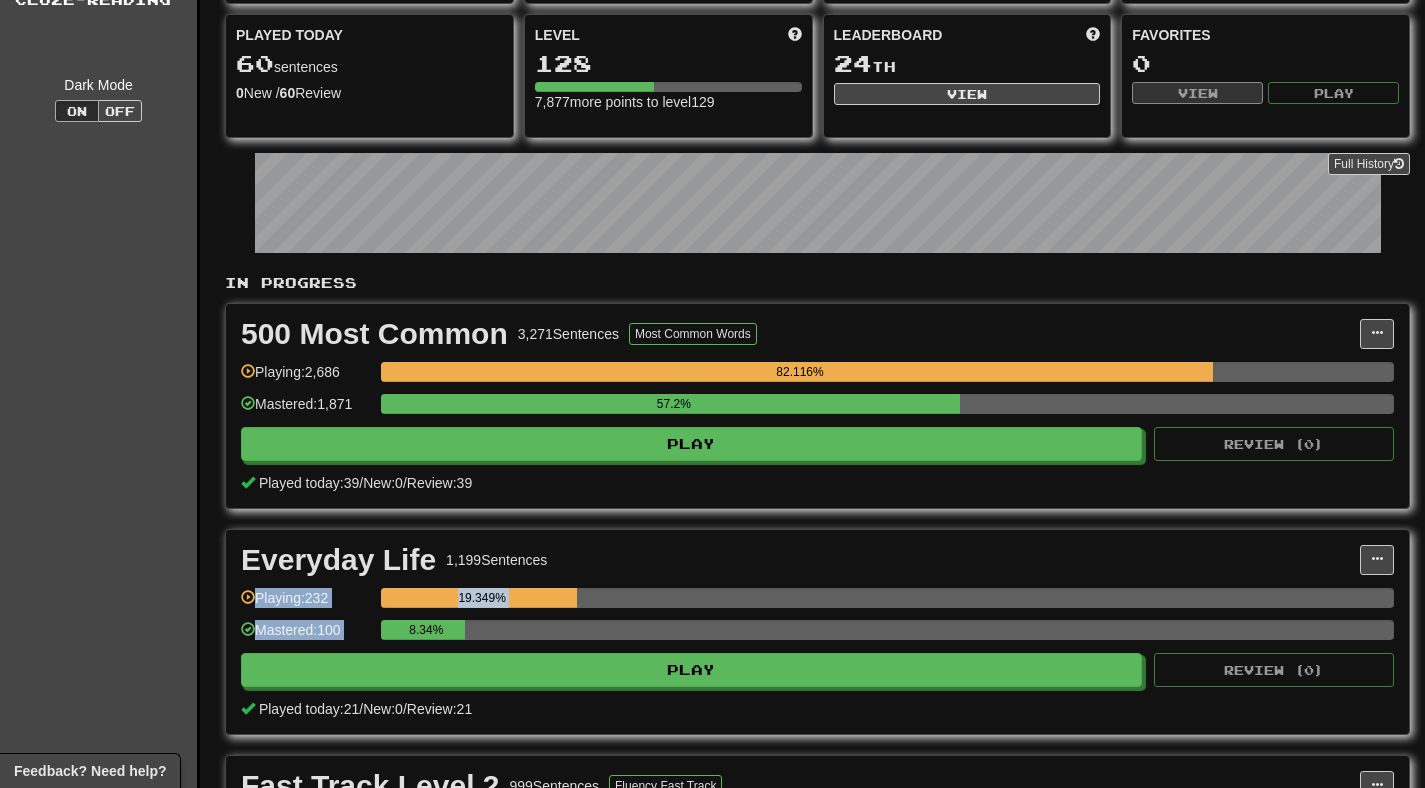drag, startPoint x: 320, startPoint y: 576, endPoint x: 334, endPoint y: 606, distance: 33.105892 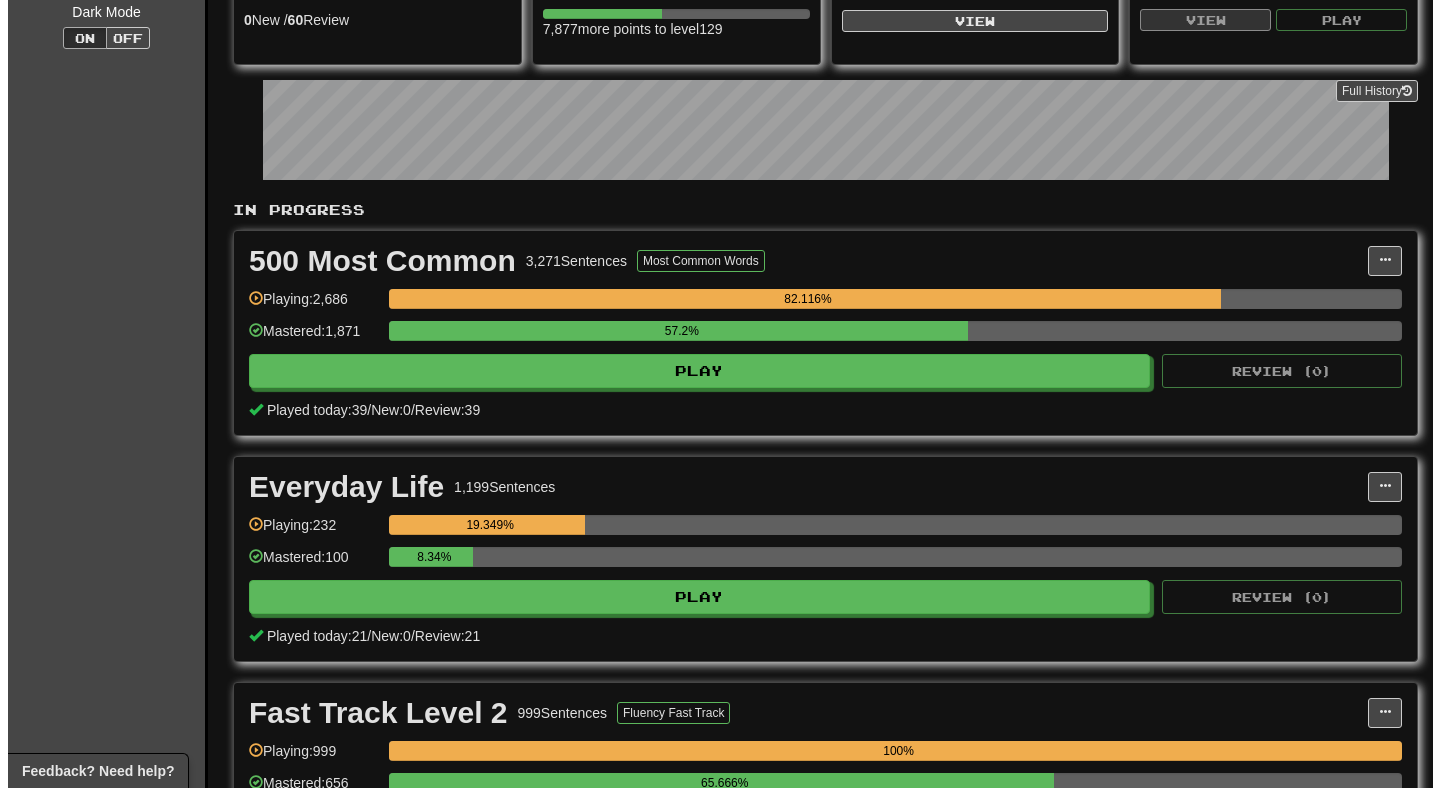 scroll, scrollTop: 363, scrollLeft: 0, axis: vertical 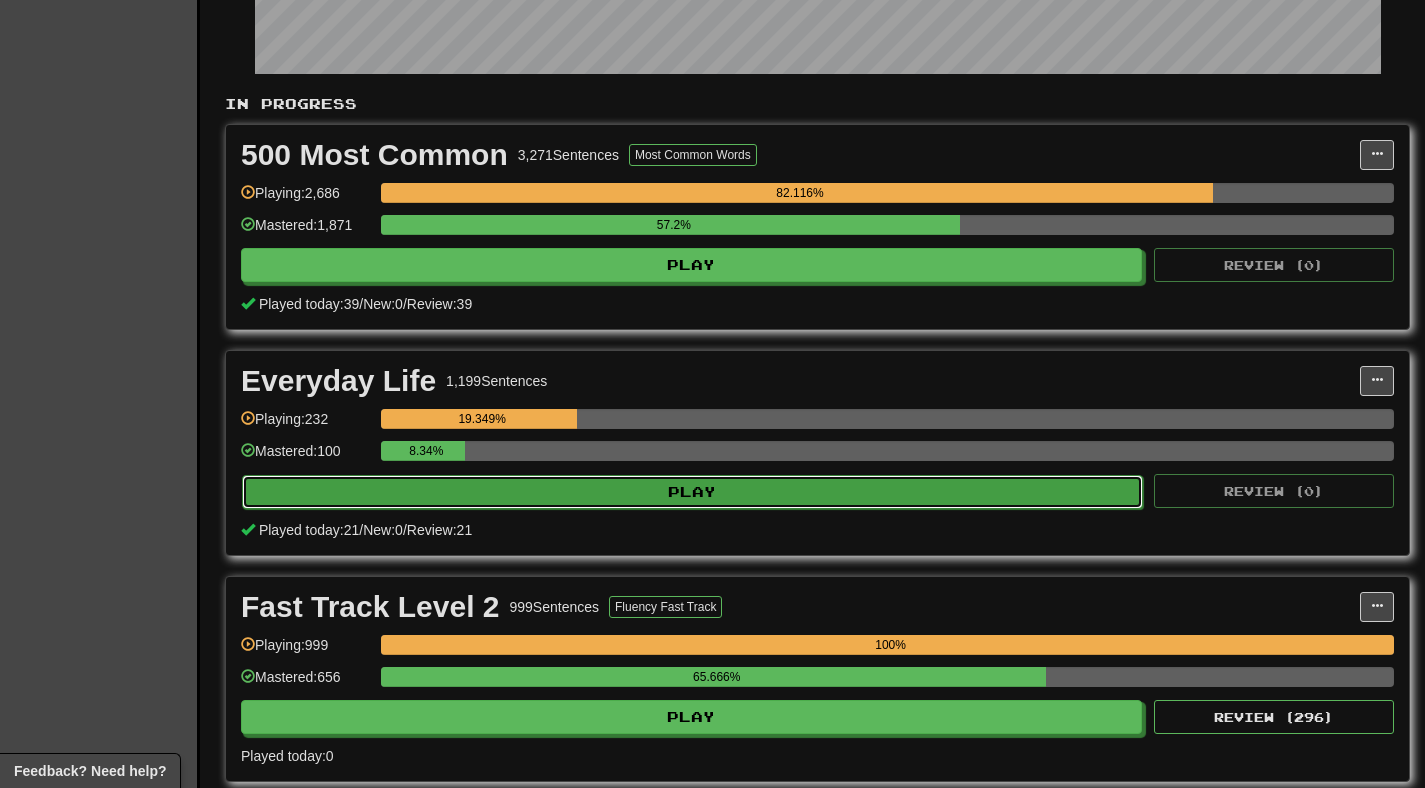 click on "Play" at bounding box center (692, 492) 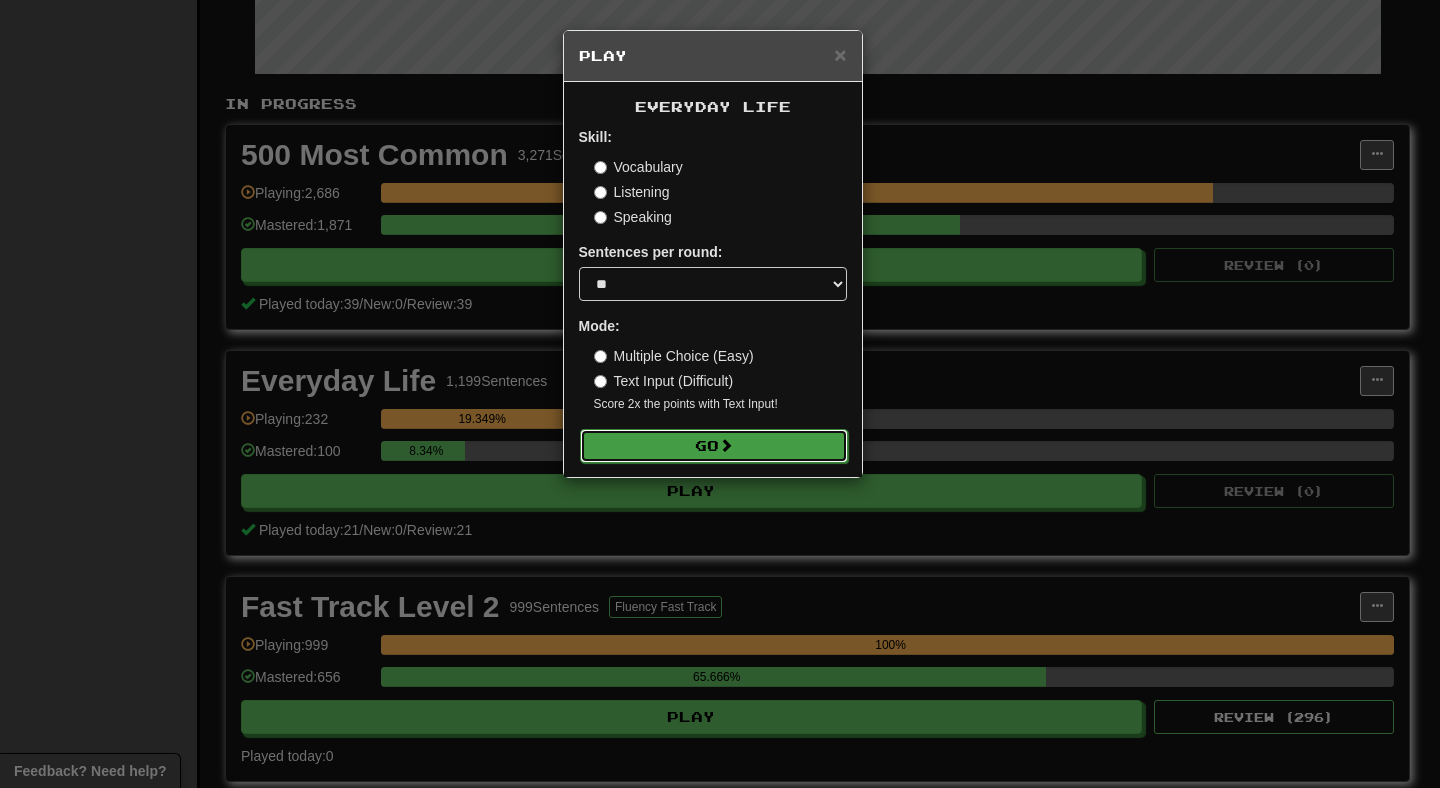 click on "Go" at bounding box center (714, 446) 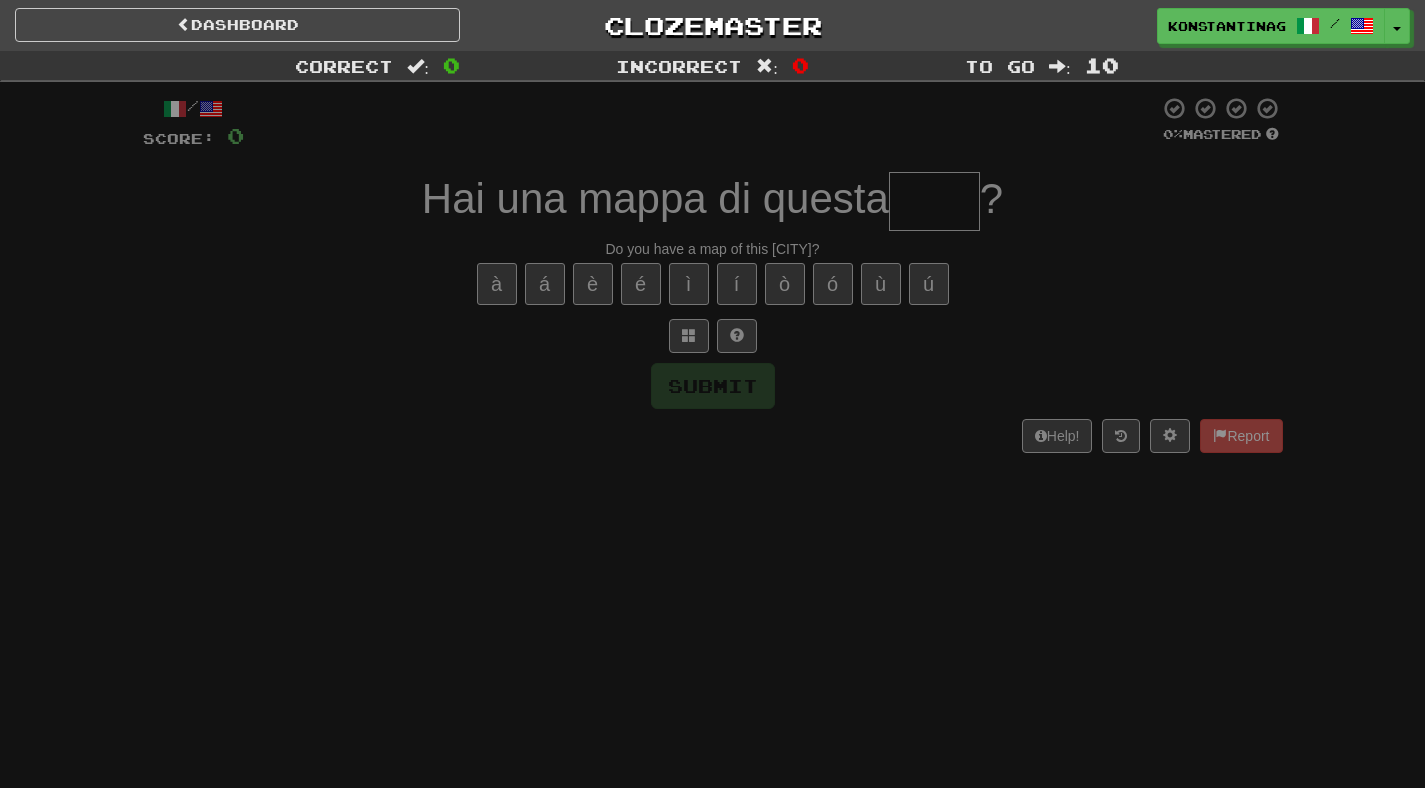 scroll, scrollTop: 0, scrollLeft: 0, axis: both 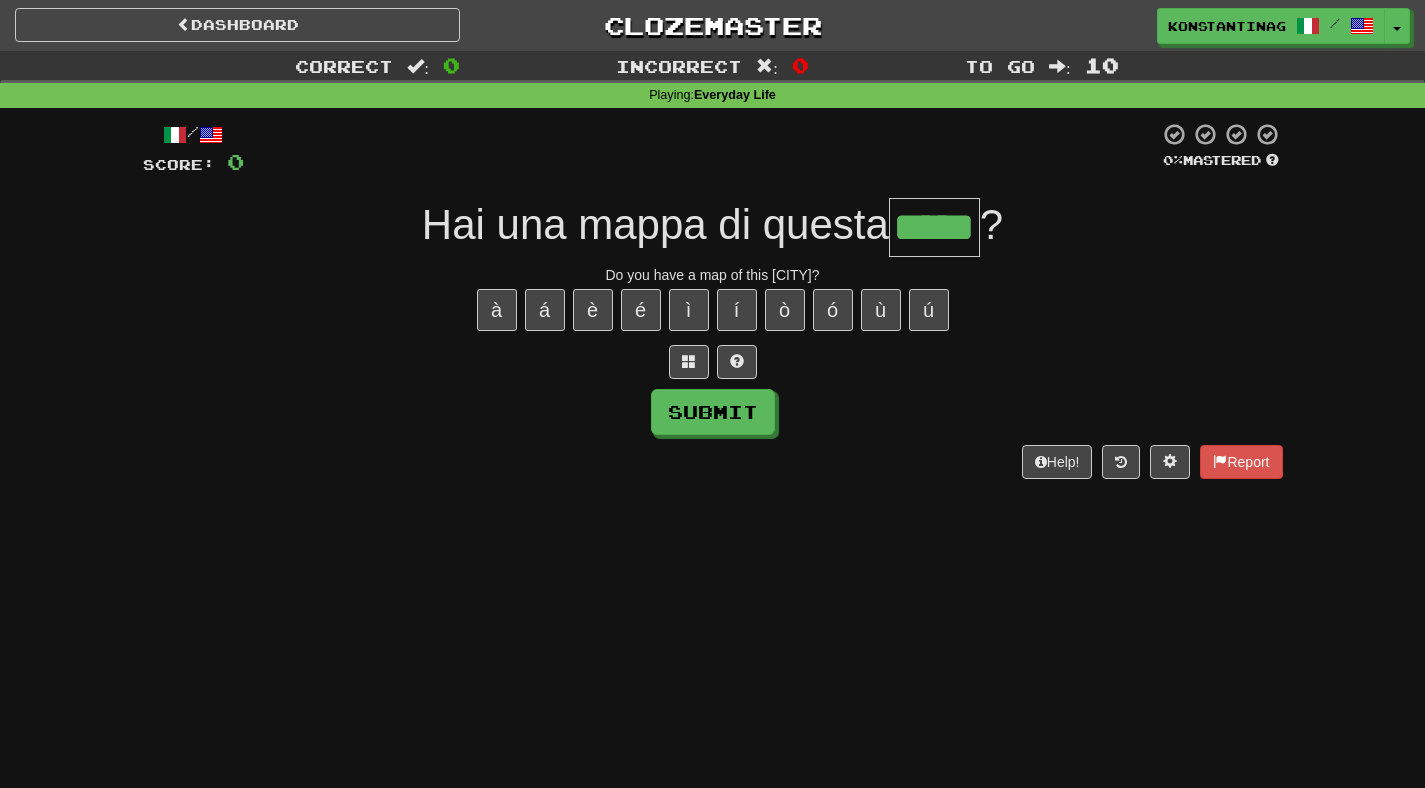 type on "*****" 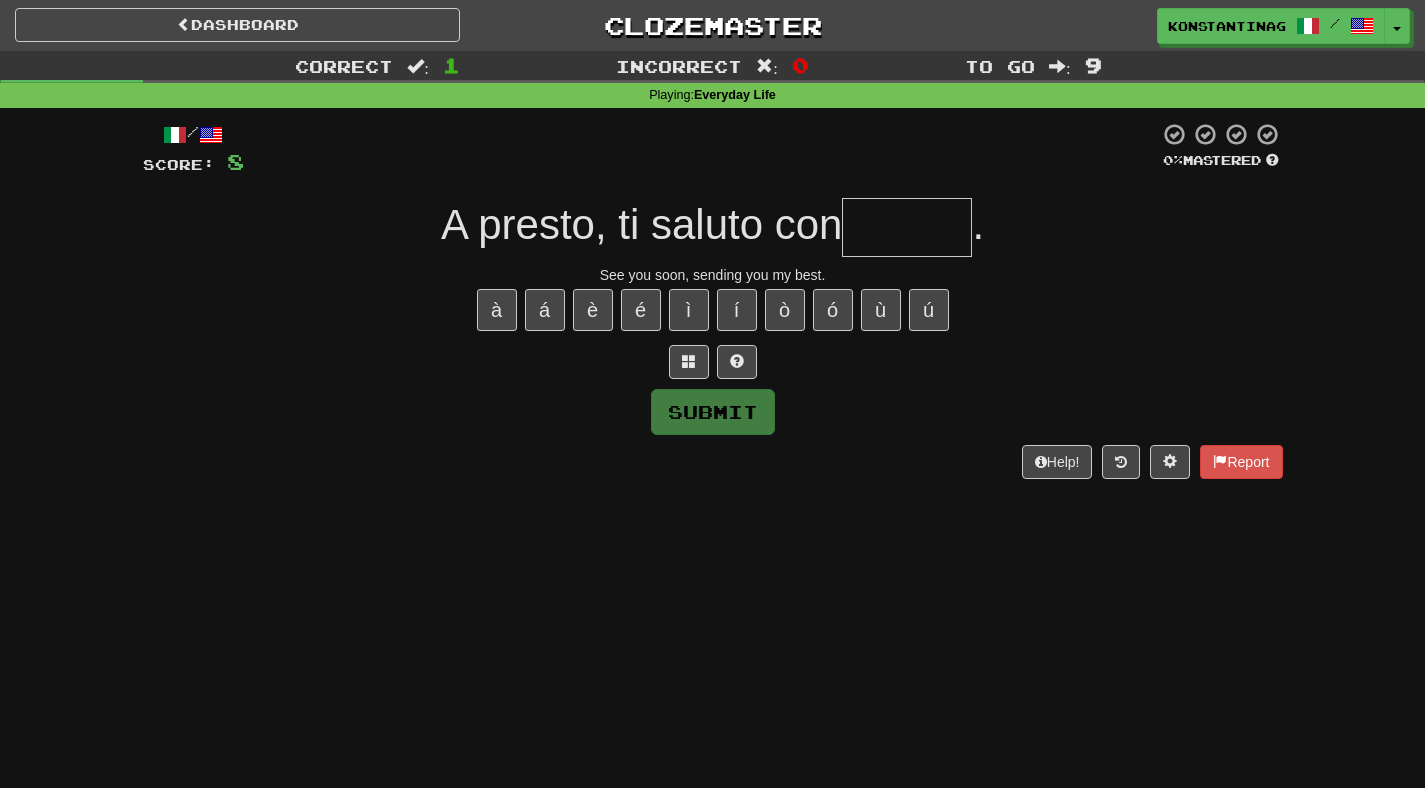 type on "*******" 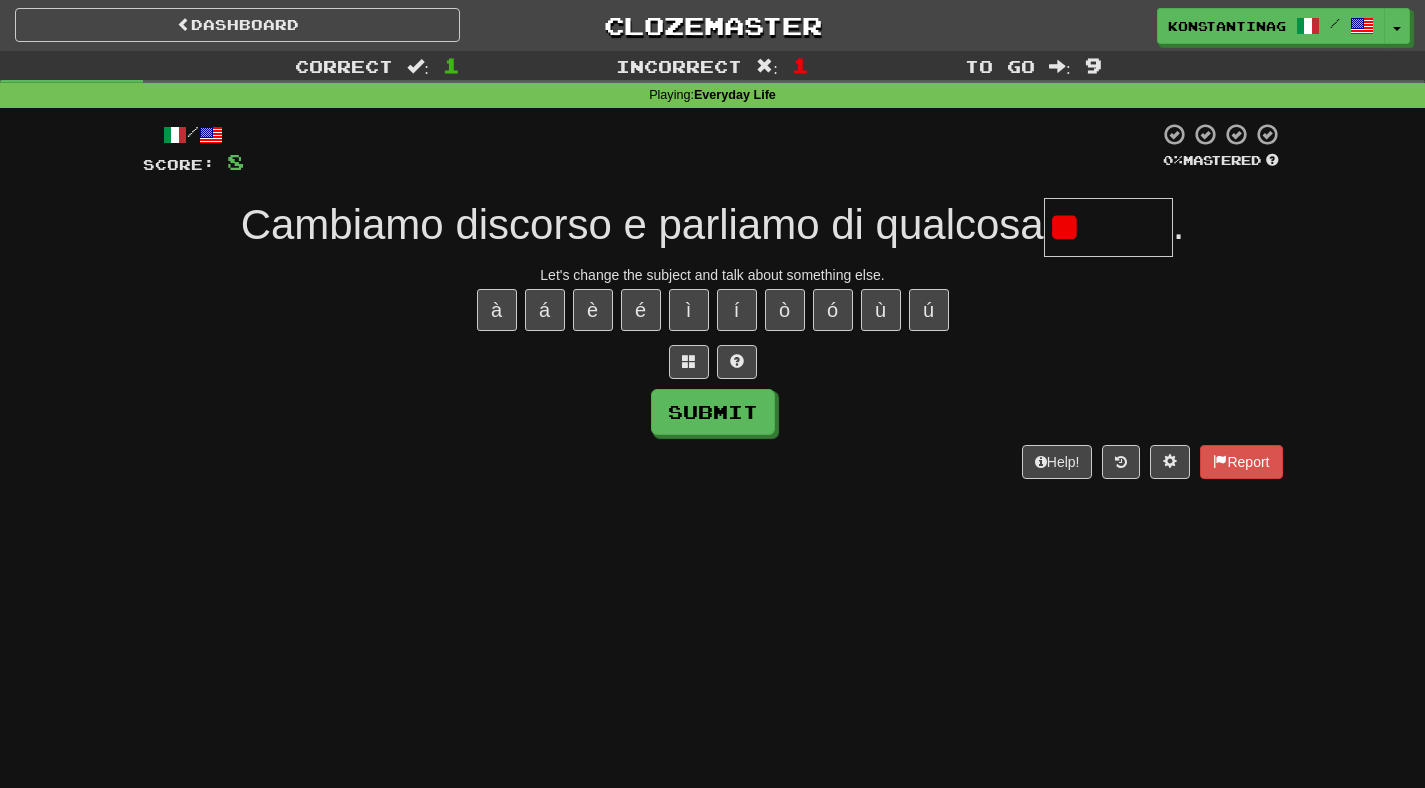 type on "*" 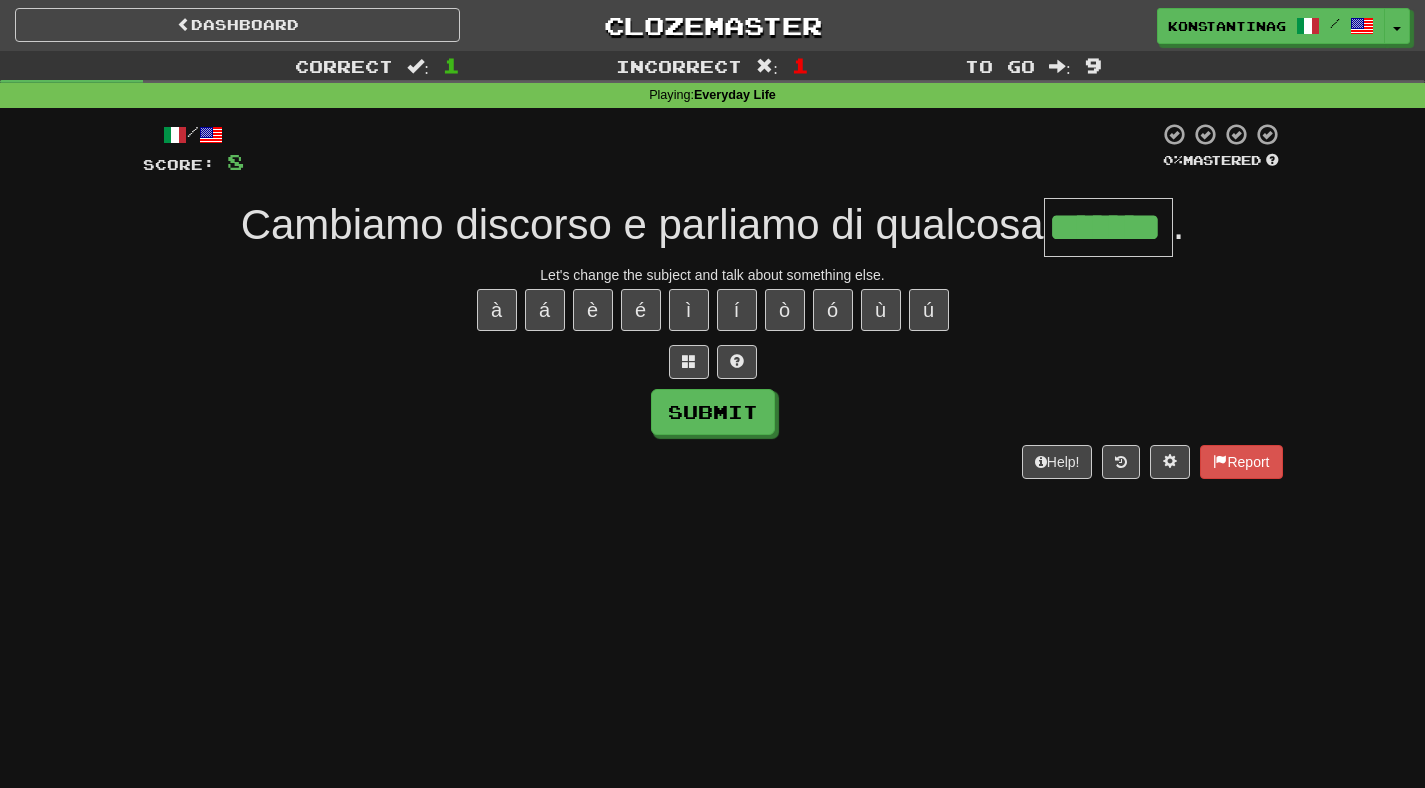 type on "*******" 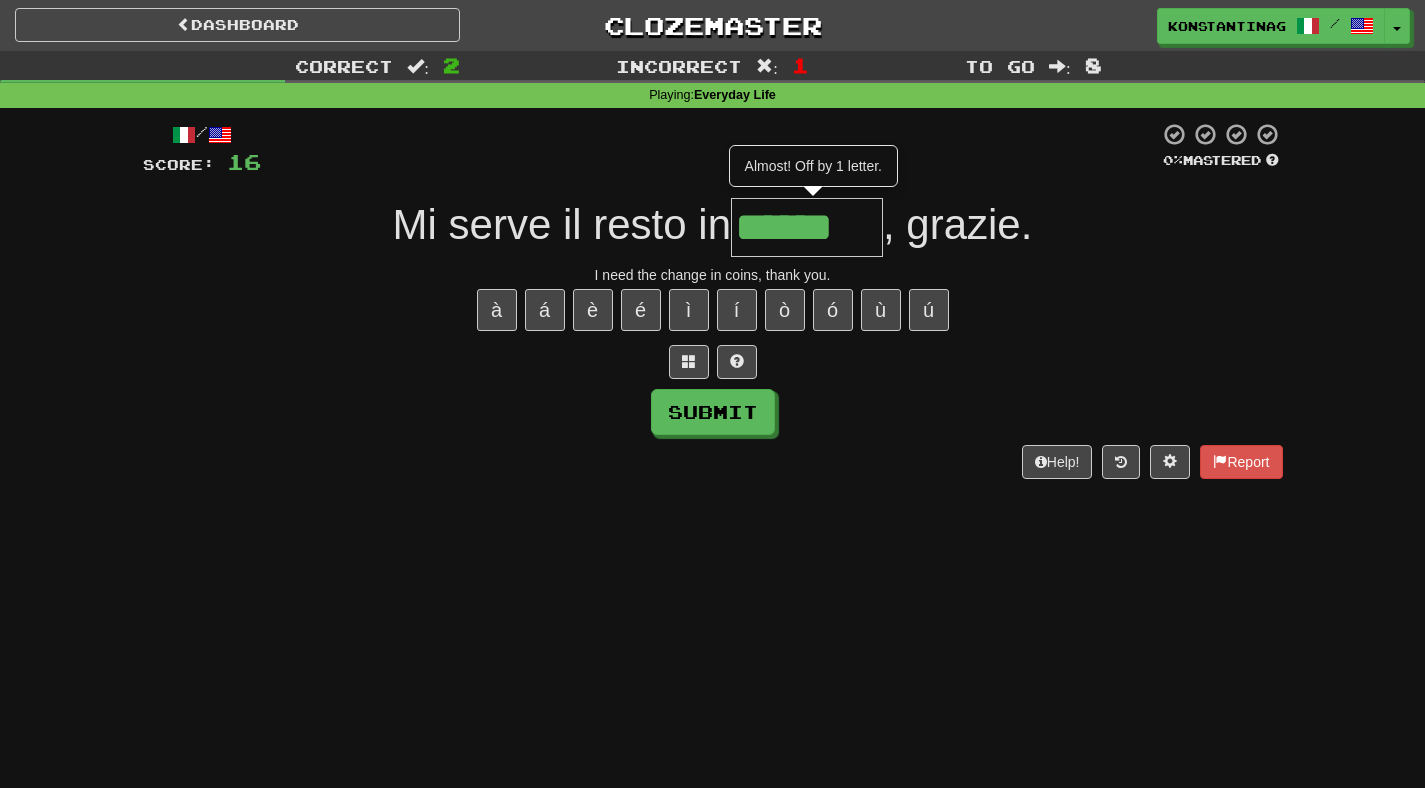 type on "******" 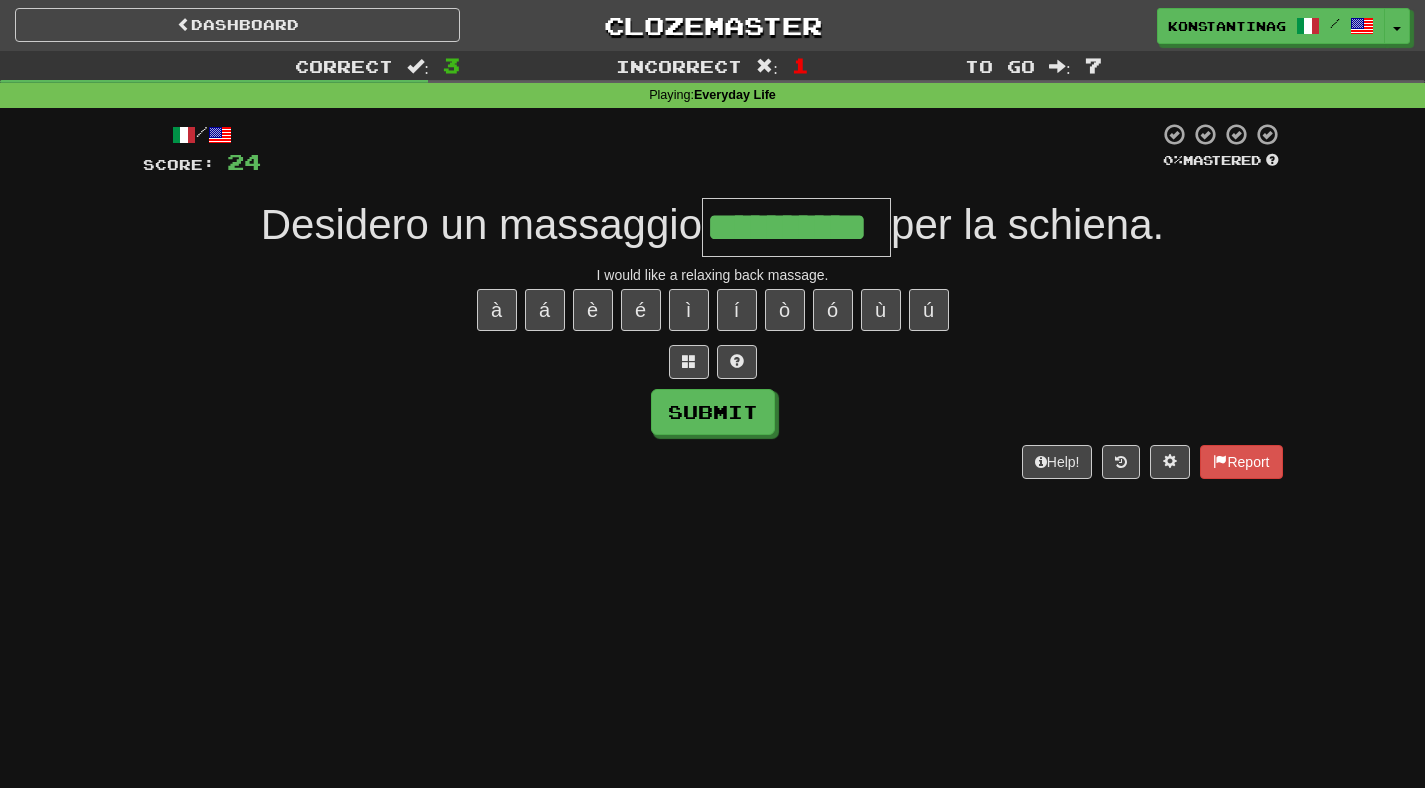 type on "**********" 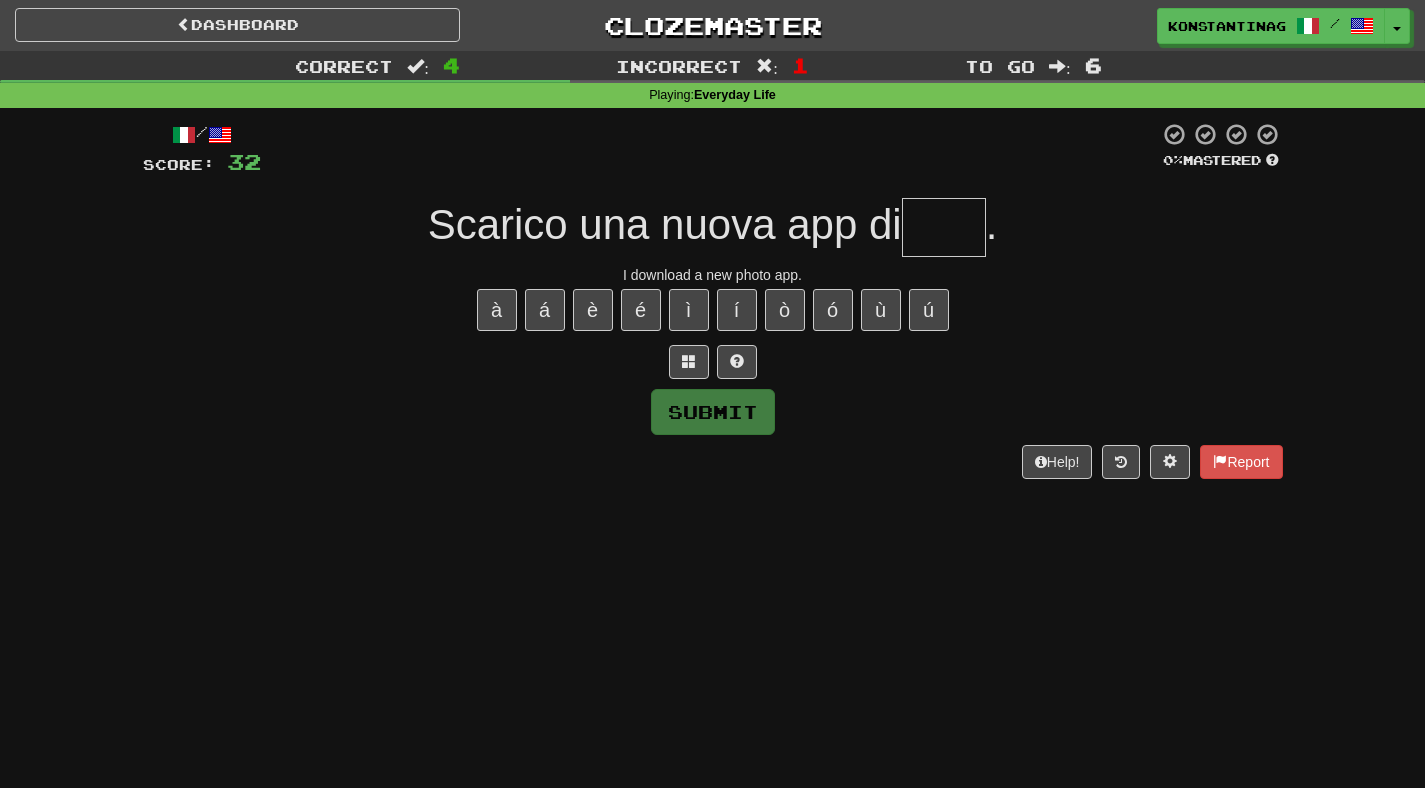 type on "*" 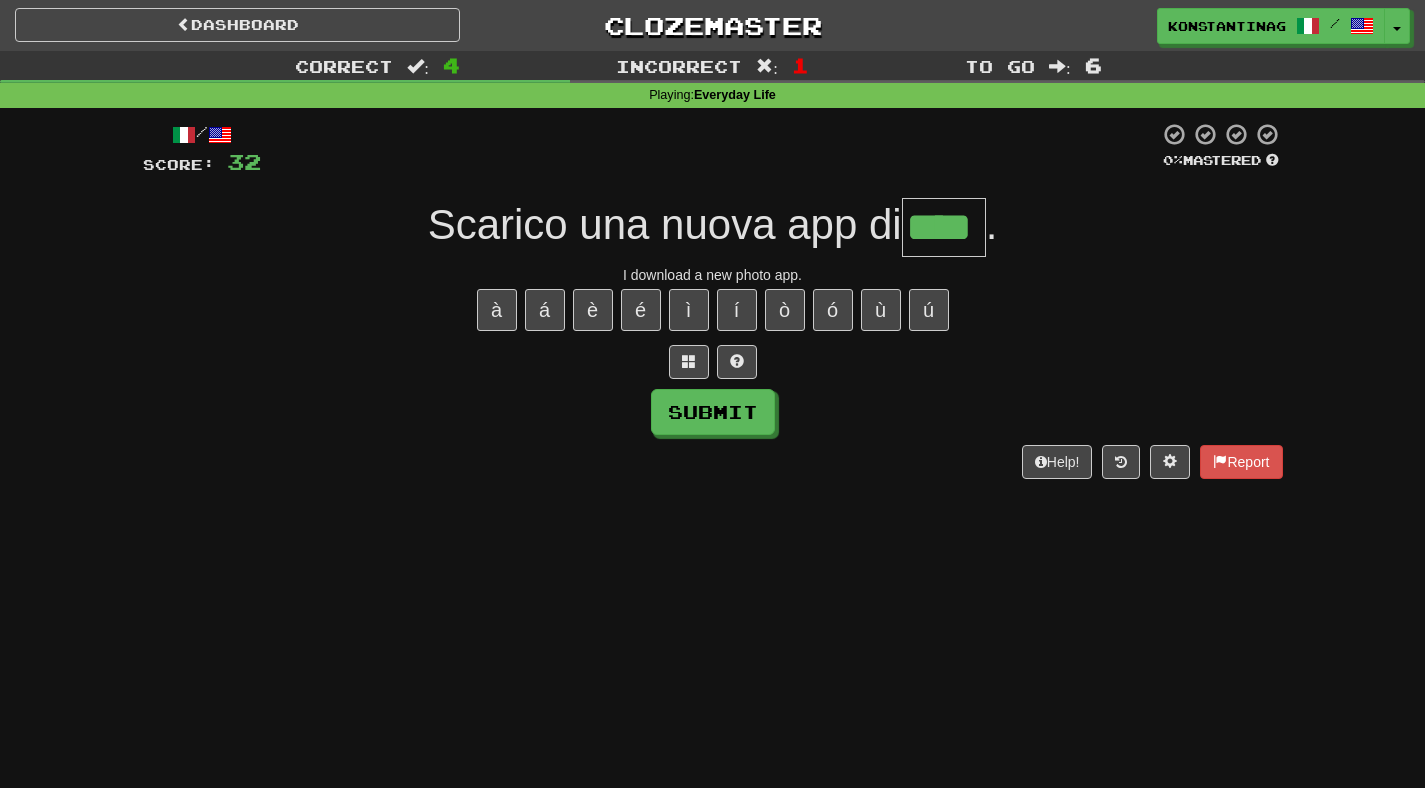 type on "****" 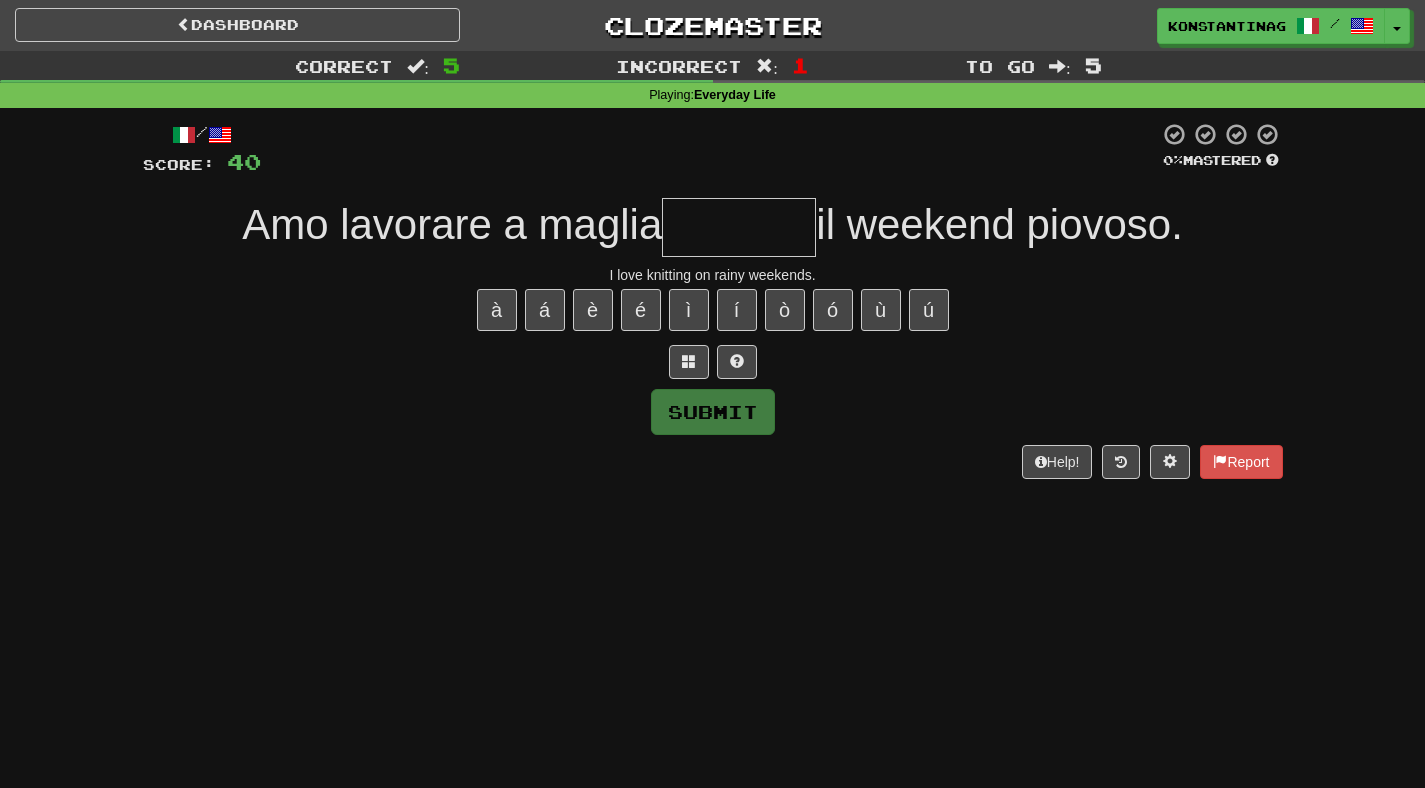type on "*******" 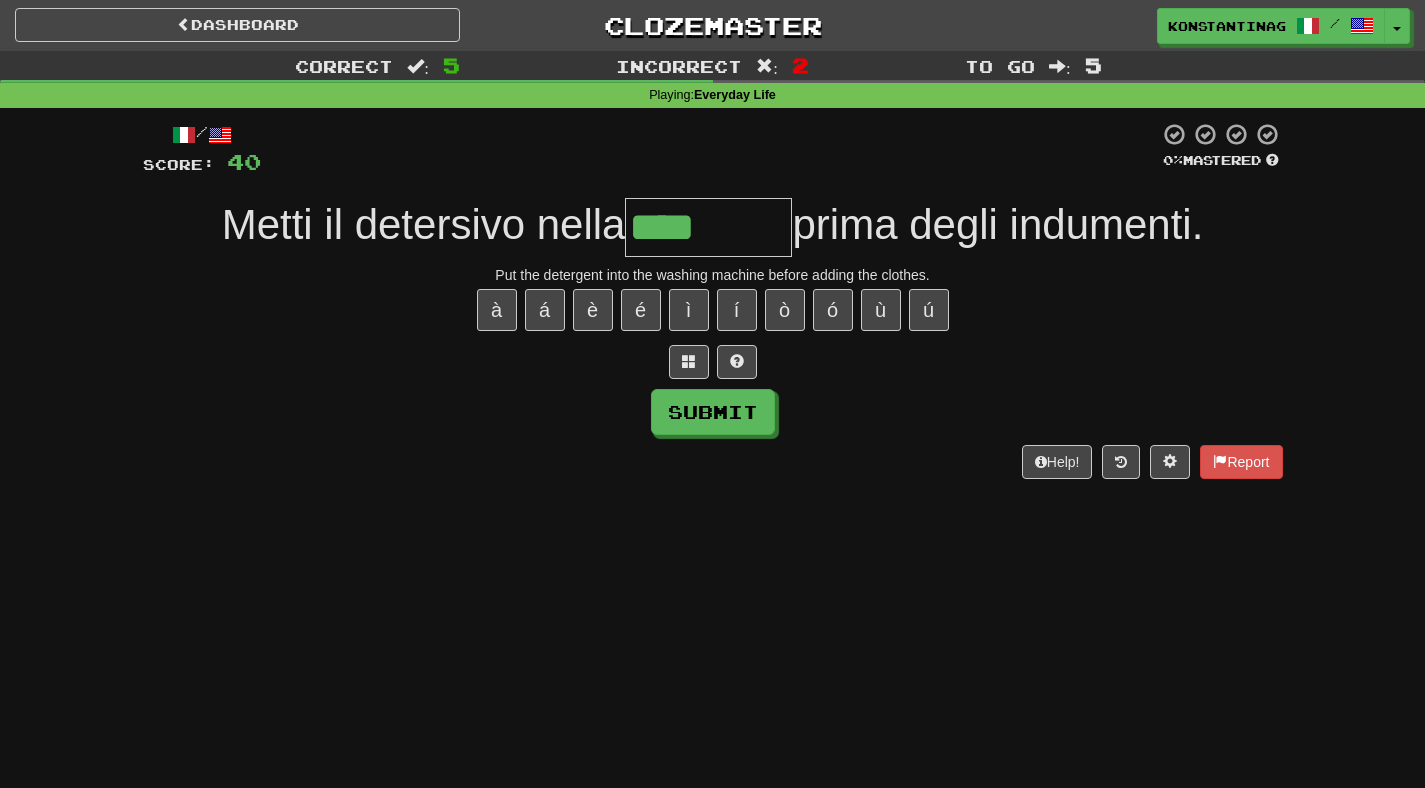 type on "*********" 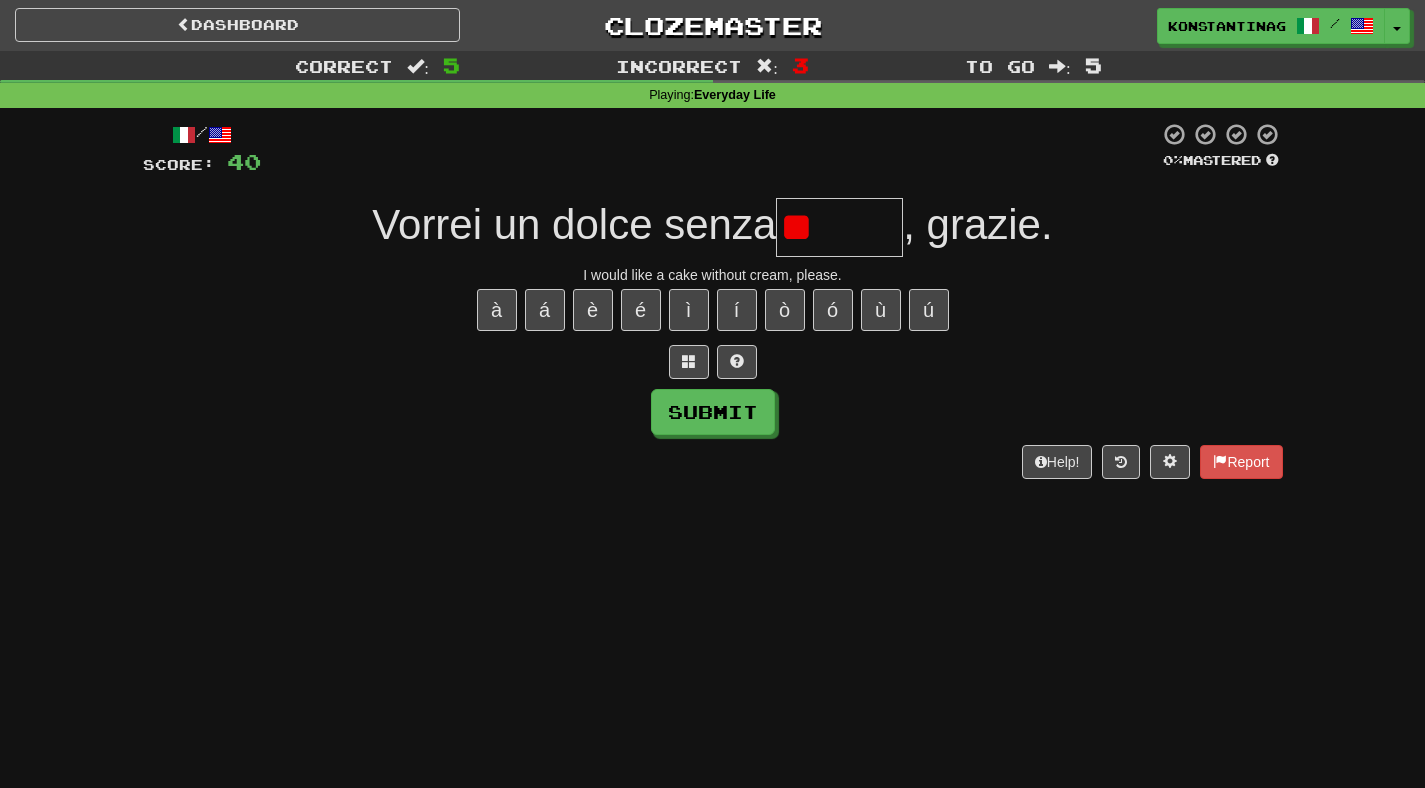 type on "***" 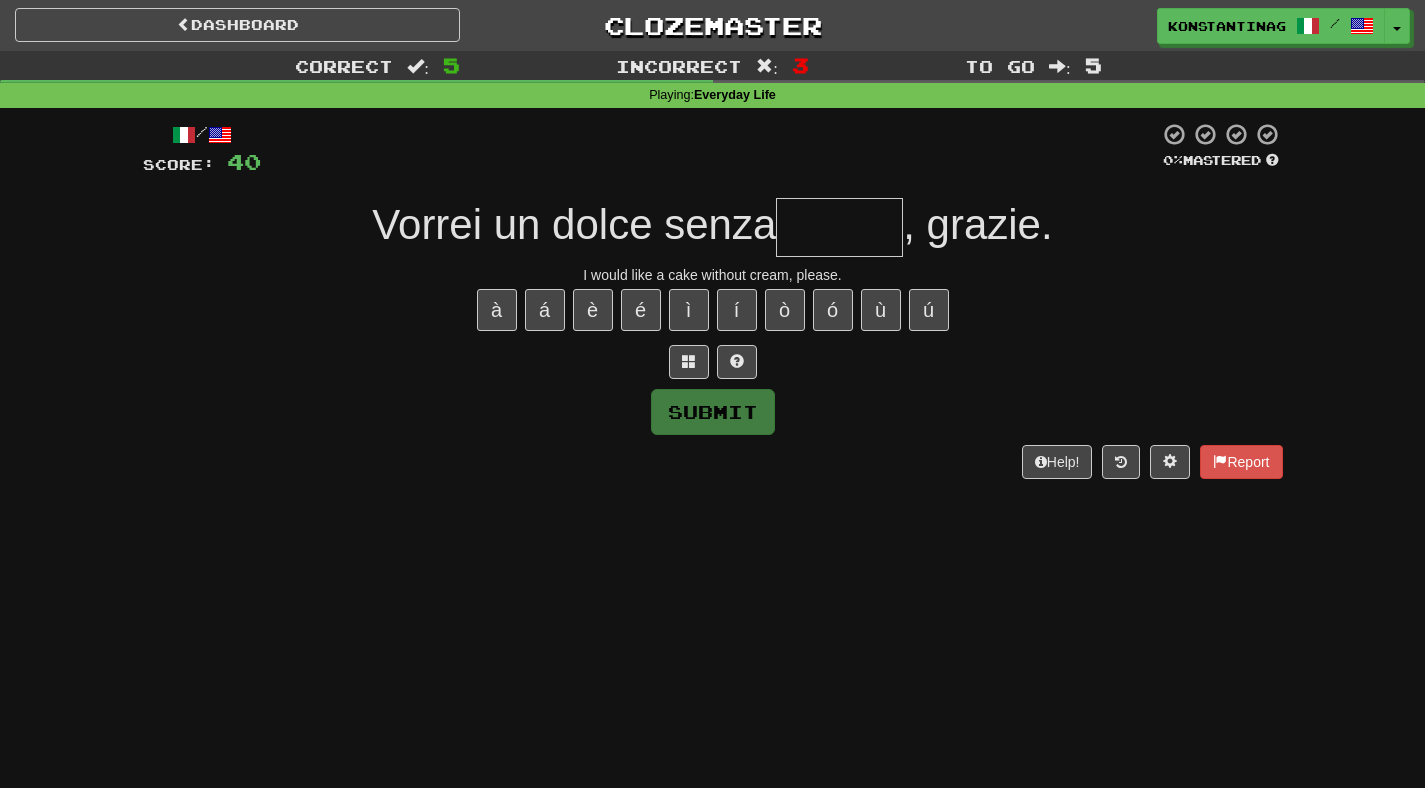 type on "*****" 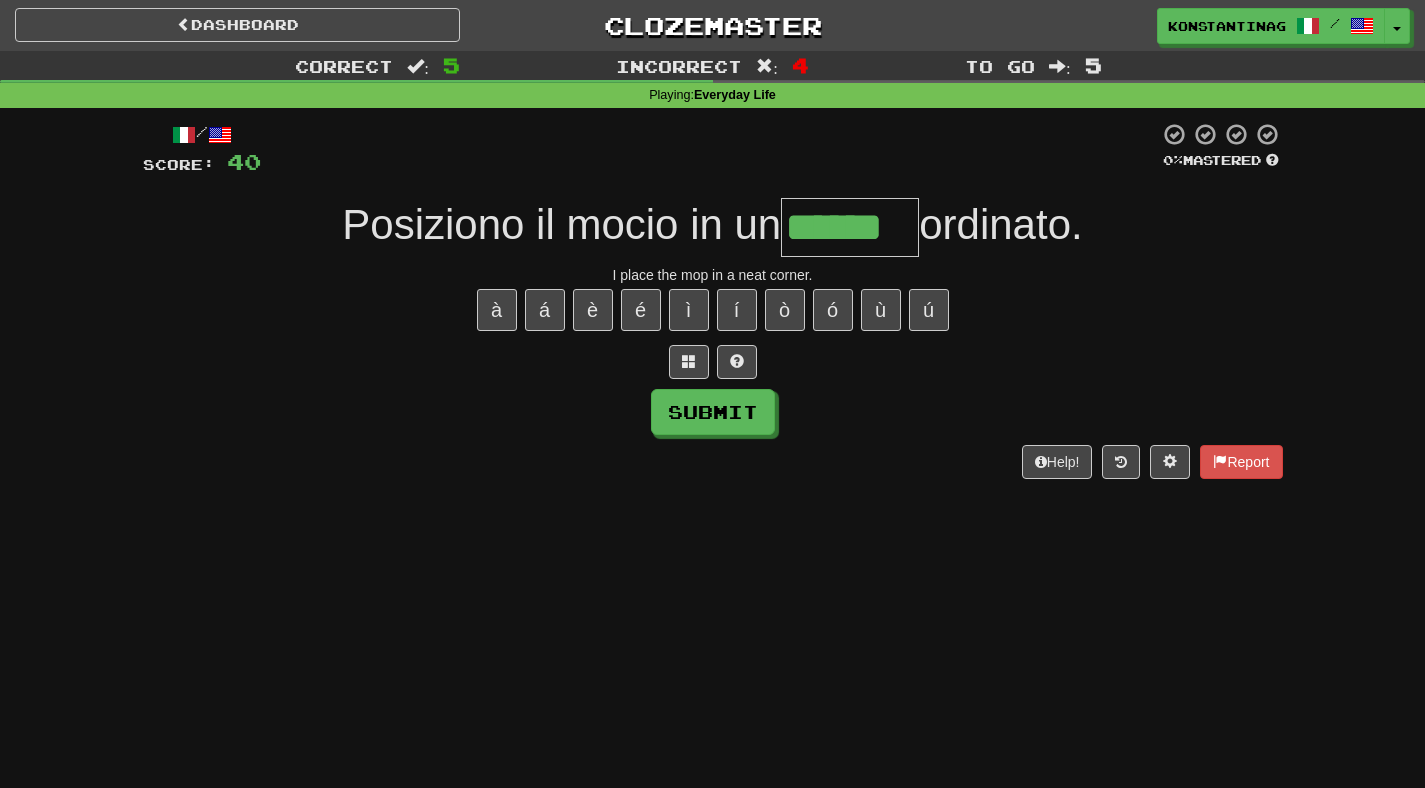 type on "******" 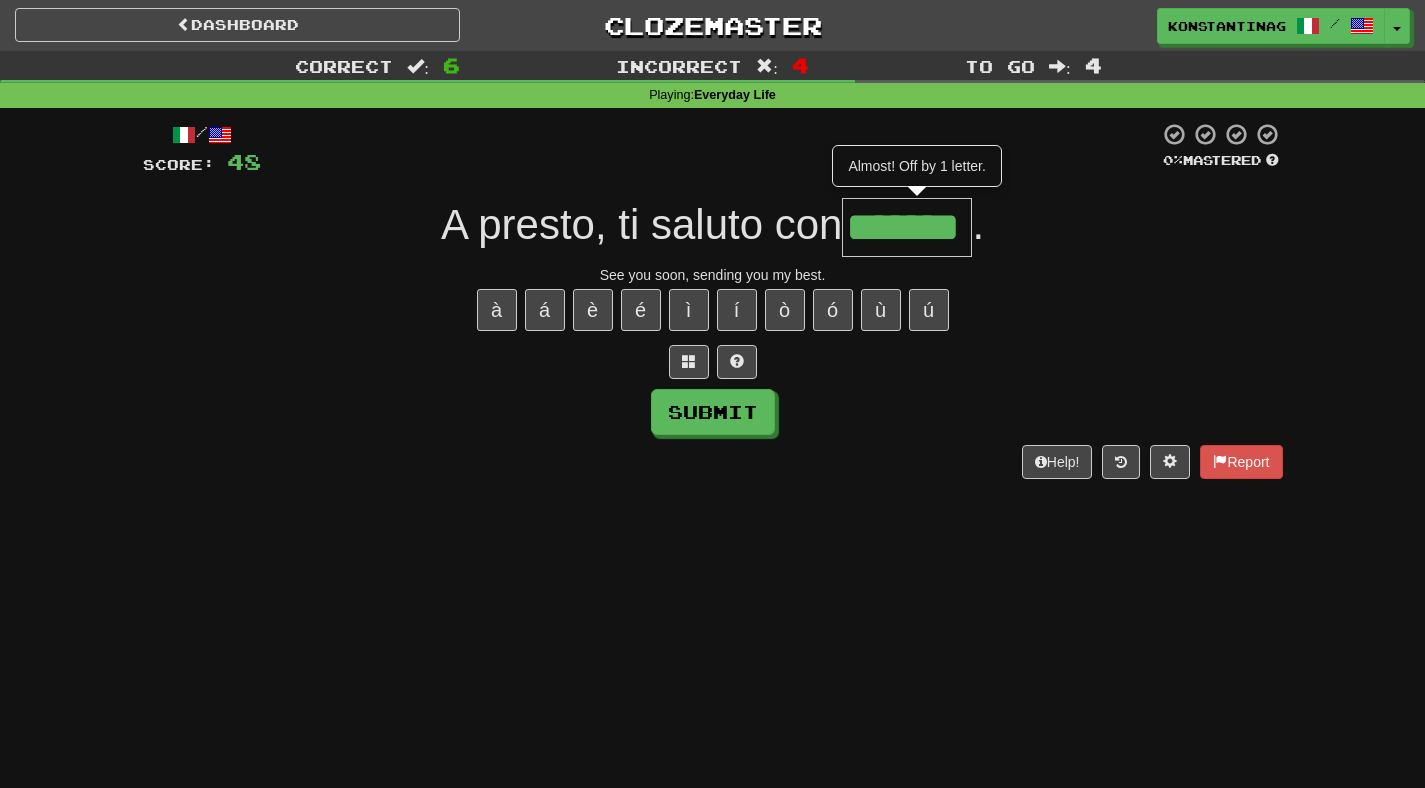 type on "*******" 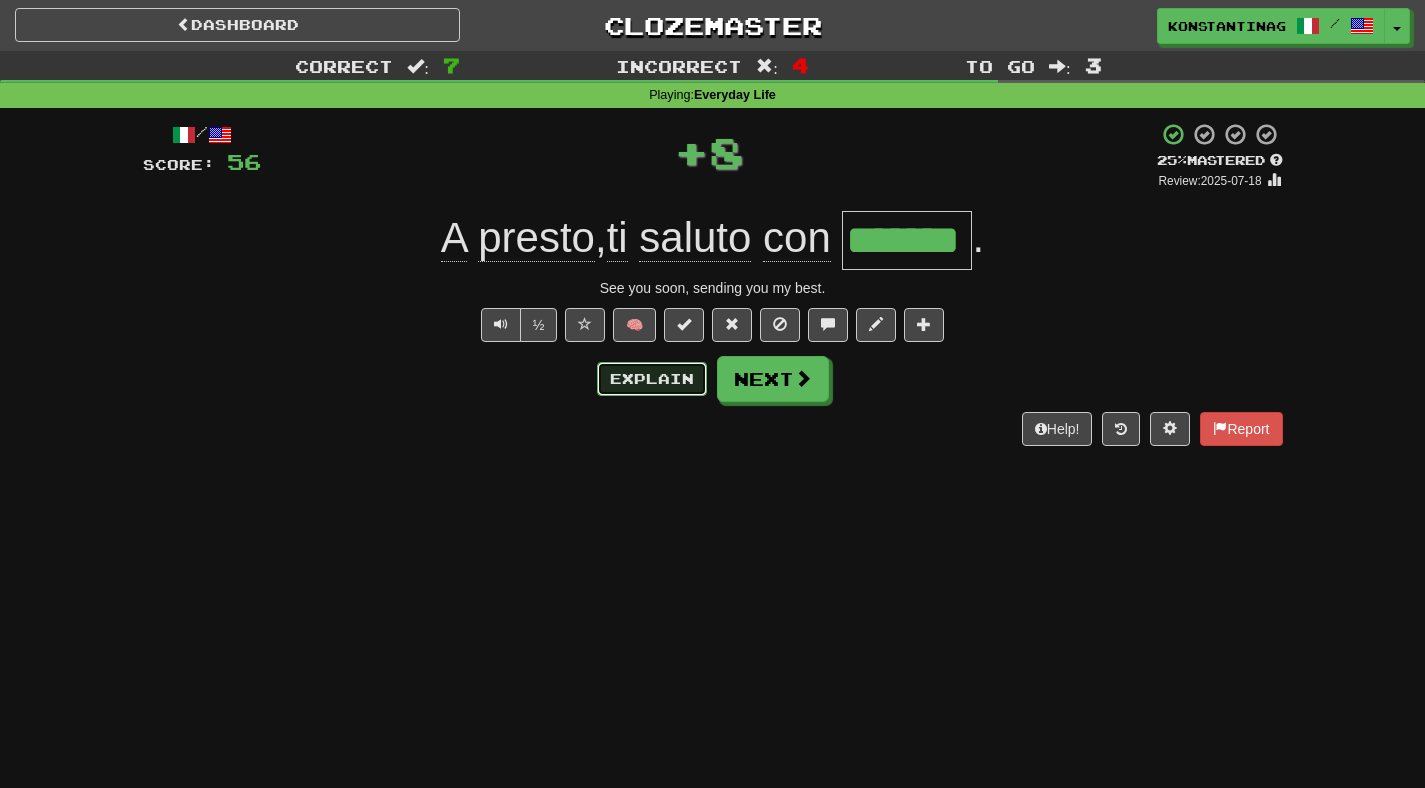 click on "Explain" at bounding box center [652, 379] 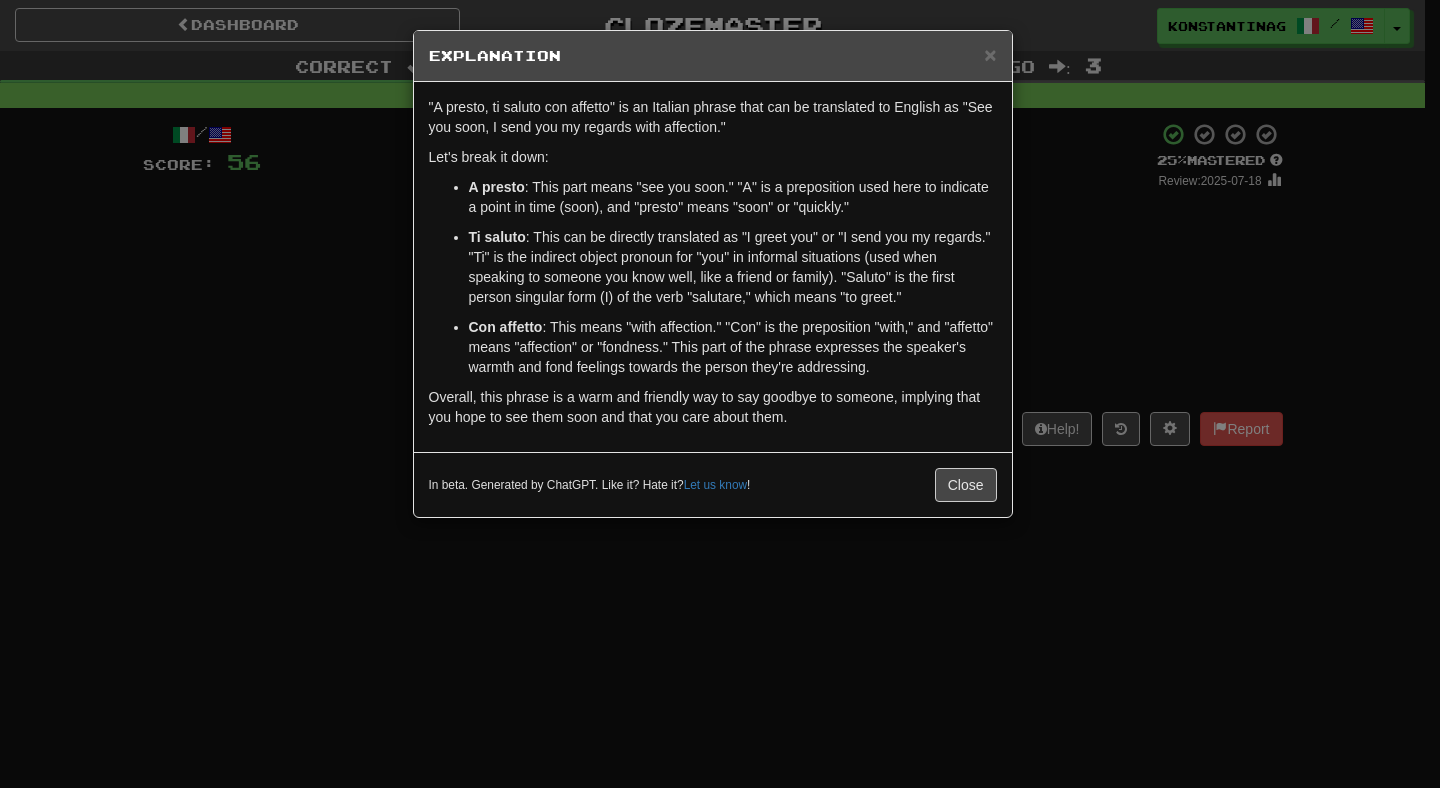 click on "Con affetto : This means "with affection." "Con" is the preposition "with," and "affetto" means "affection" or "fondness." This part of the phrase expresses the speaker's warmth and fond feelings towards the person they're addressing." at bounding box center (733, 347) 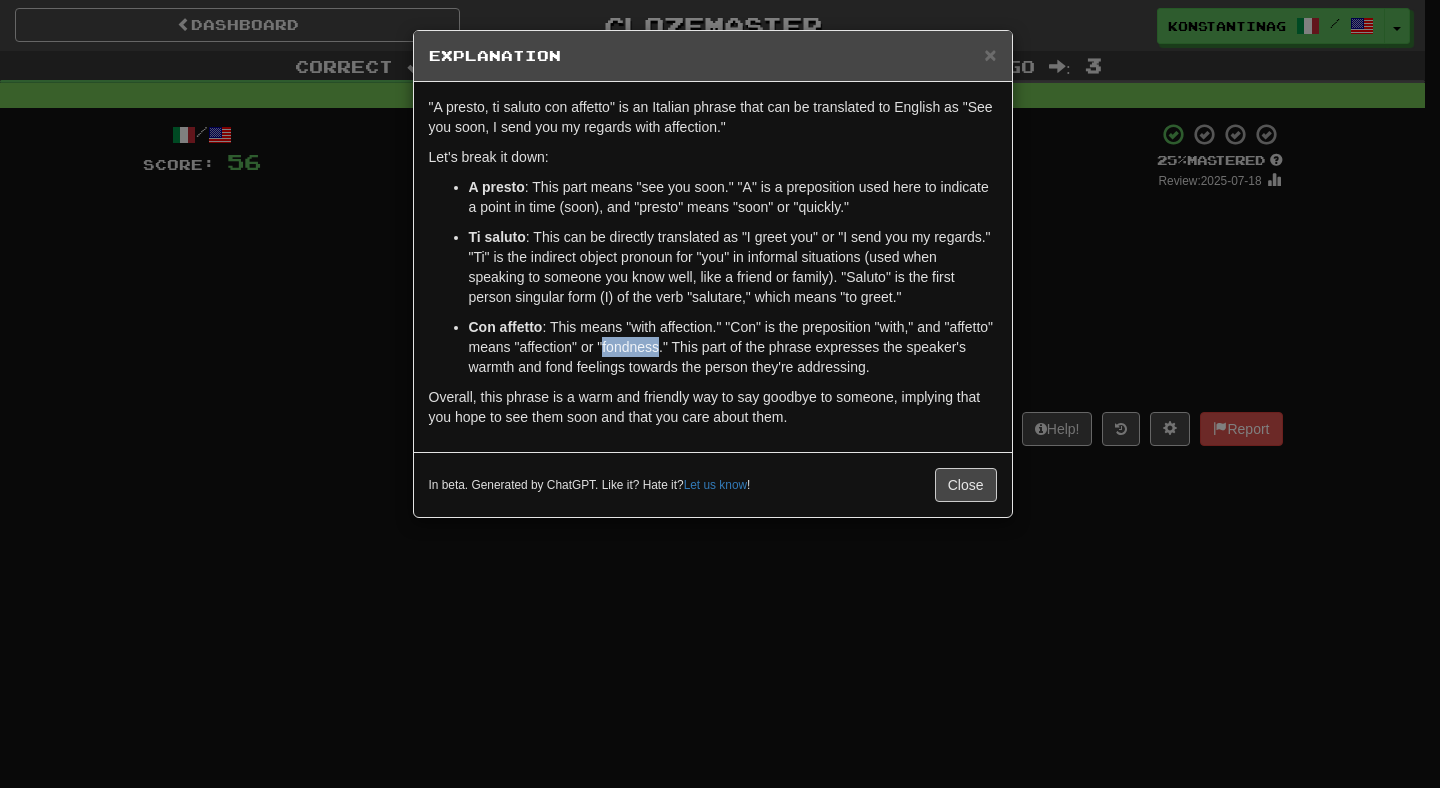 click on "Con affetto : This means "with affection." "Con" is the preposition "with," and "affetto" means "affection" or "fondness." This part of the phrase expresses the speaker's warmth and fond feelings towards the person they're addressing." at bounding box center (733, 347) 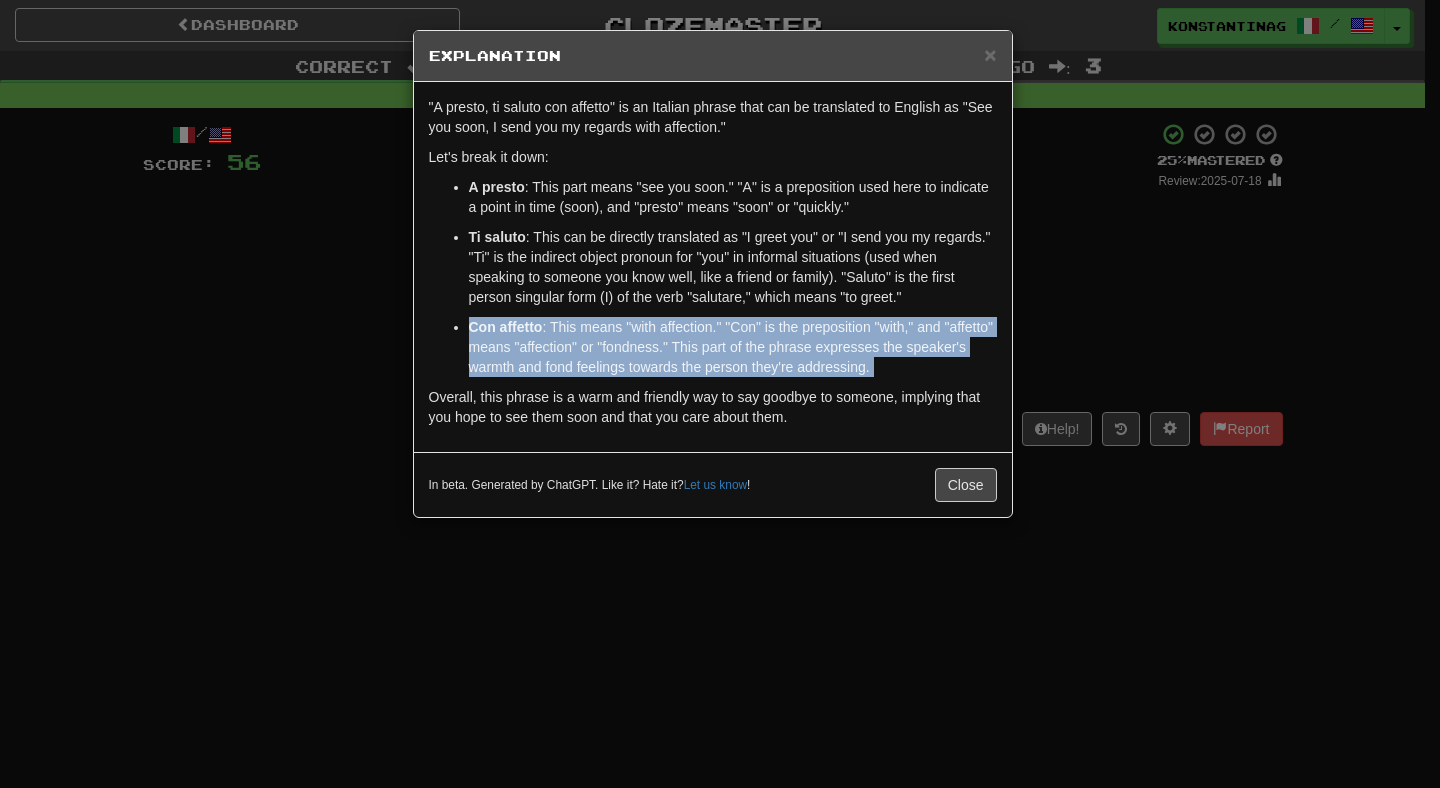 click on "Con affetto : This means "with affection." "Con" is the preposition "with," and "affetto" means "affection" or "fondness." This part of the phrase expresses the speaker's warmth and fond feelings towards the person they're addressing." at bounding box center (733, 347) 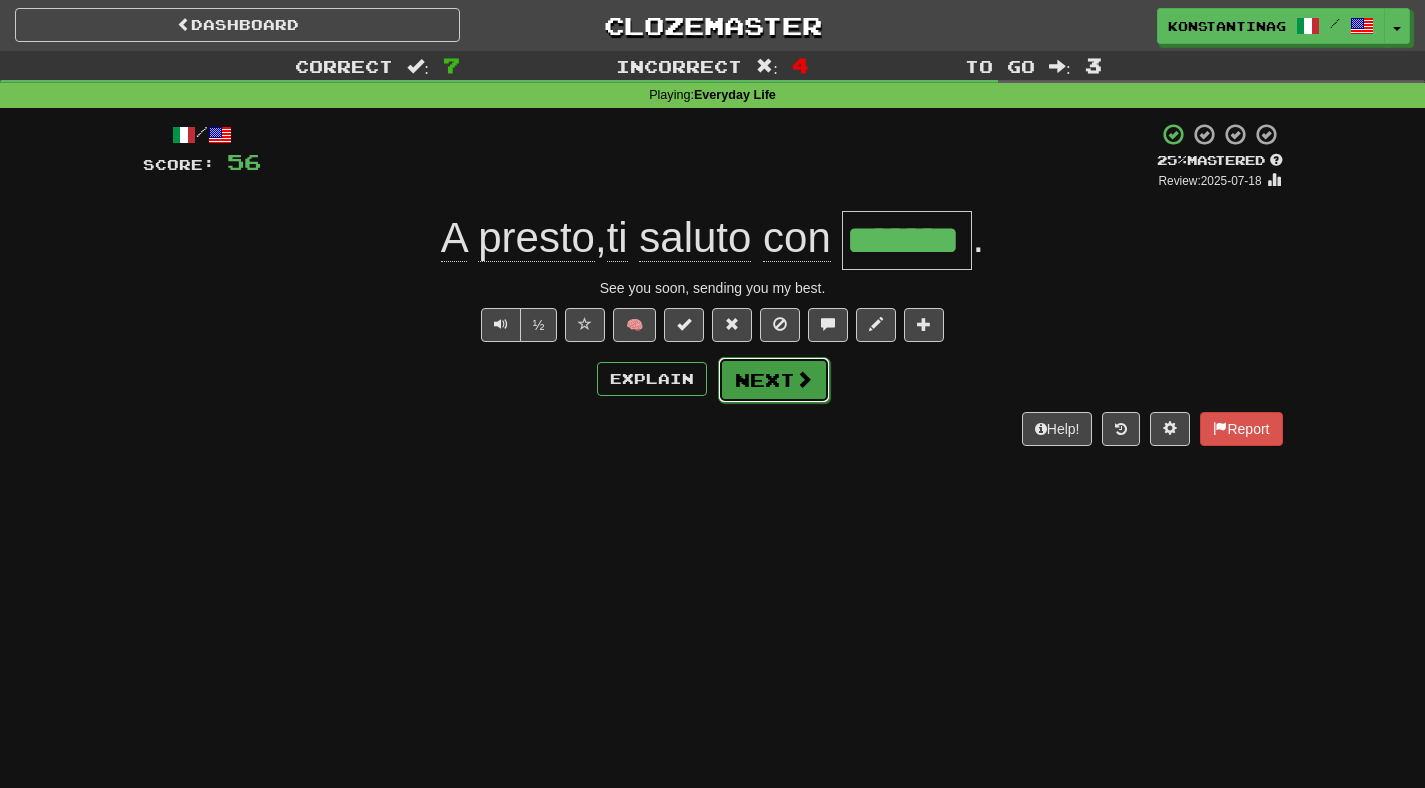 click on "Next" at bounding box center [774, 380] 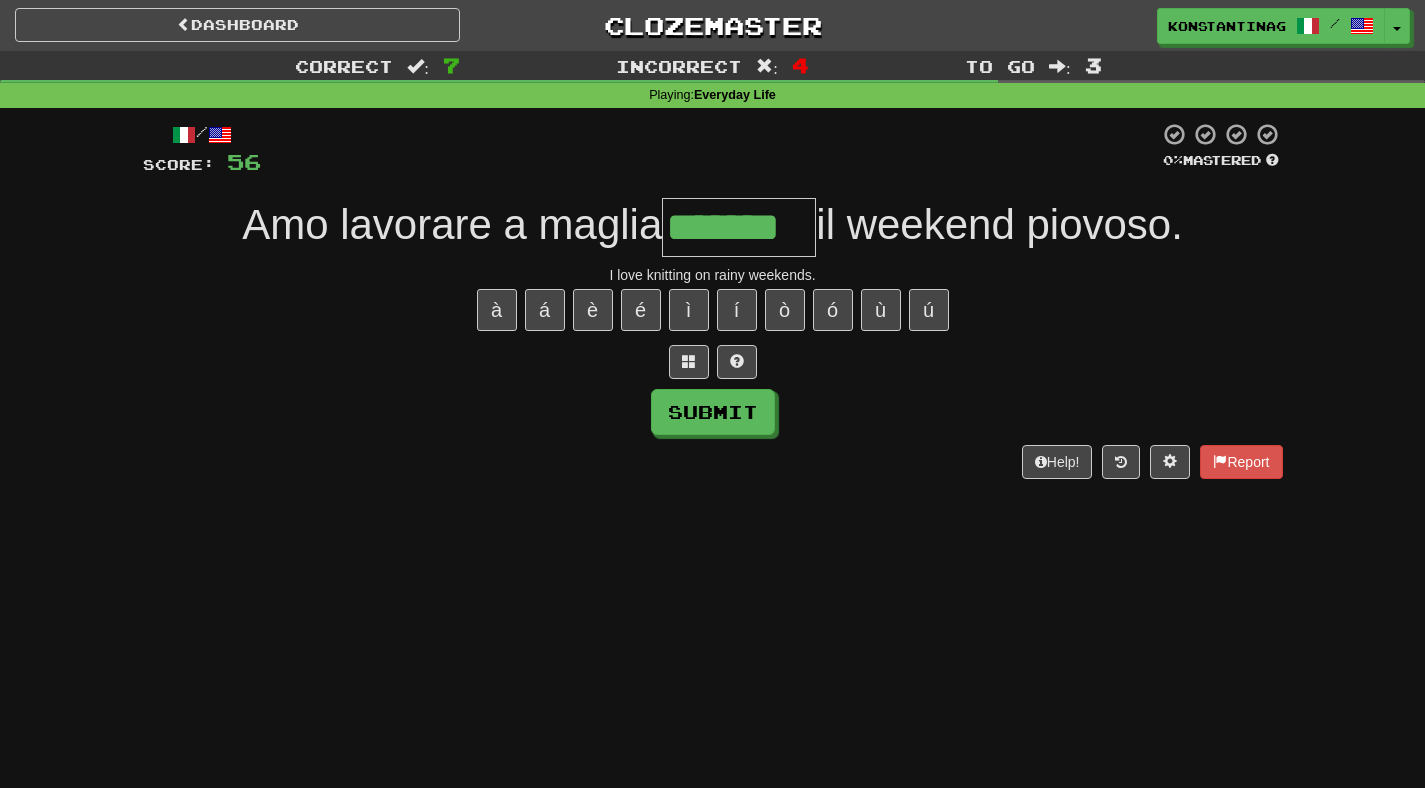 type on "*******" 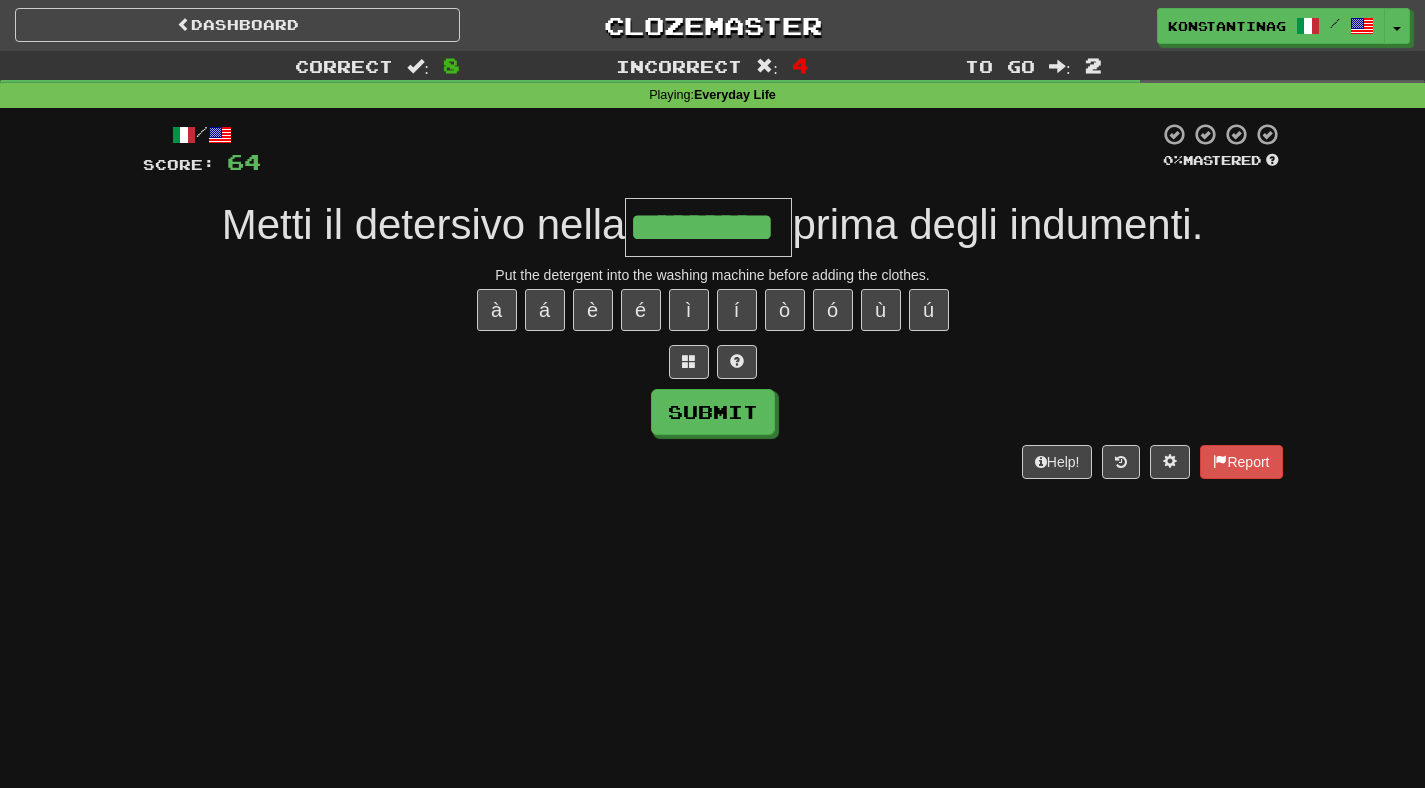 type on "*********" 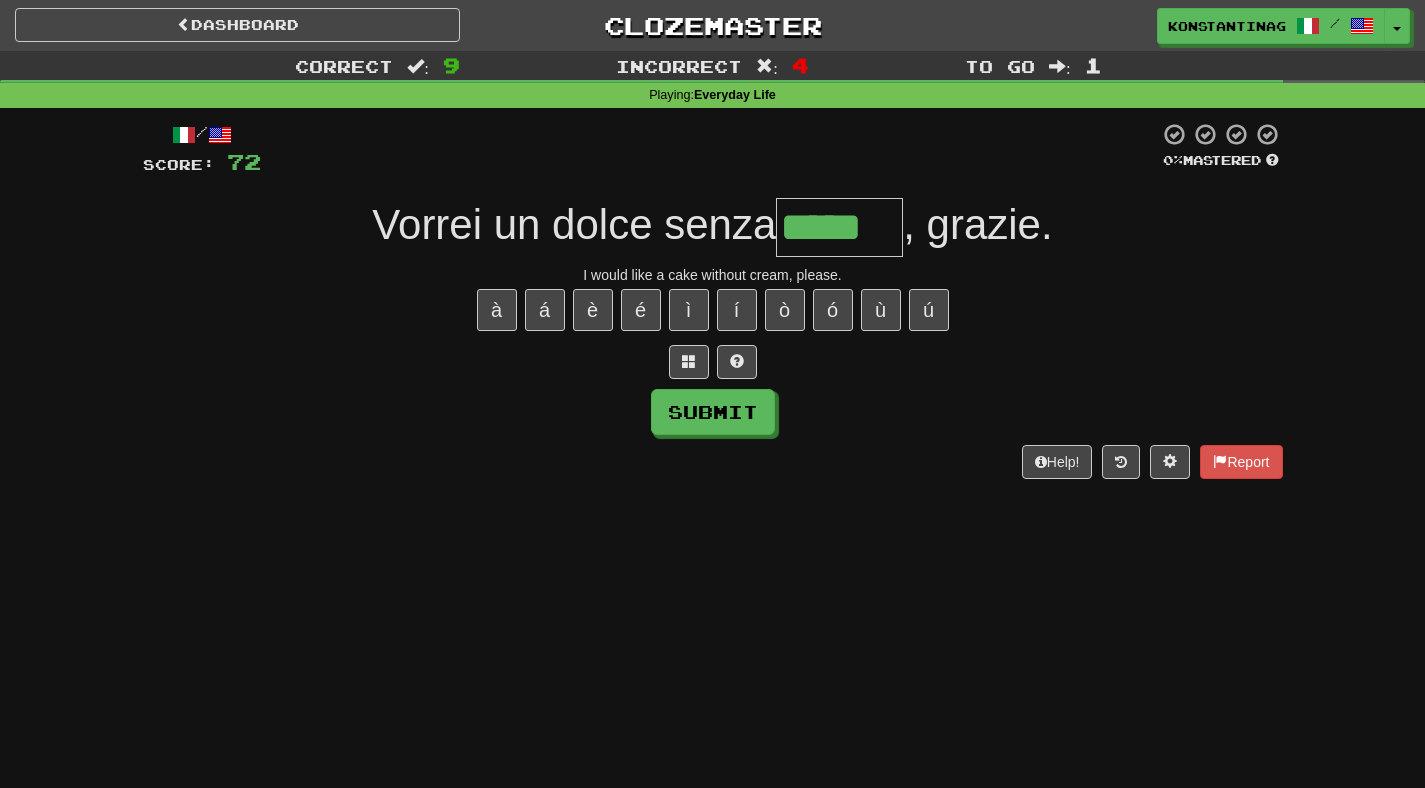 type on "*****" 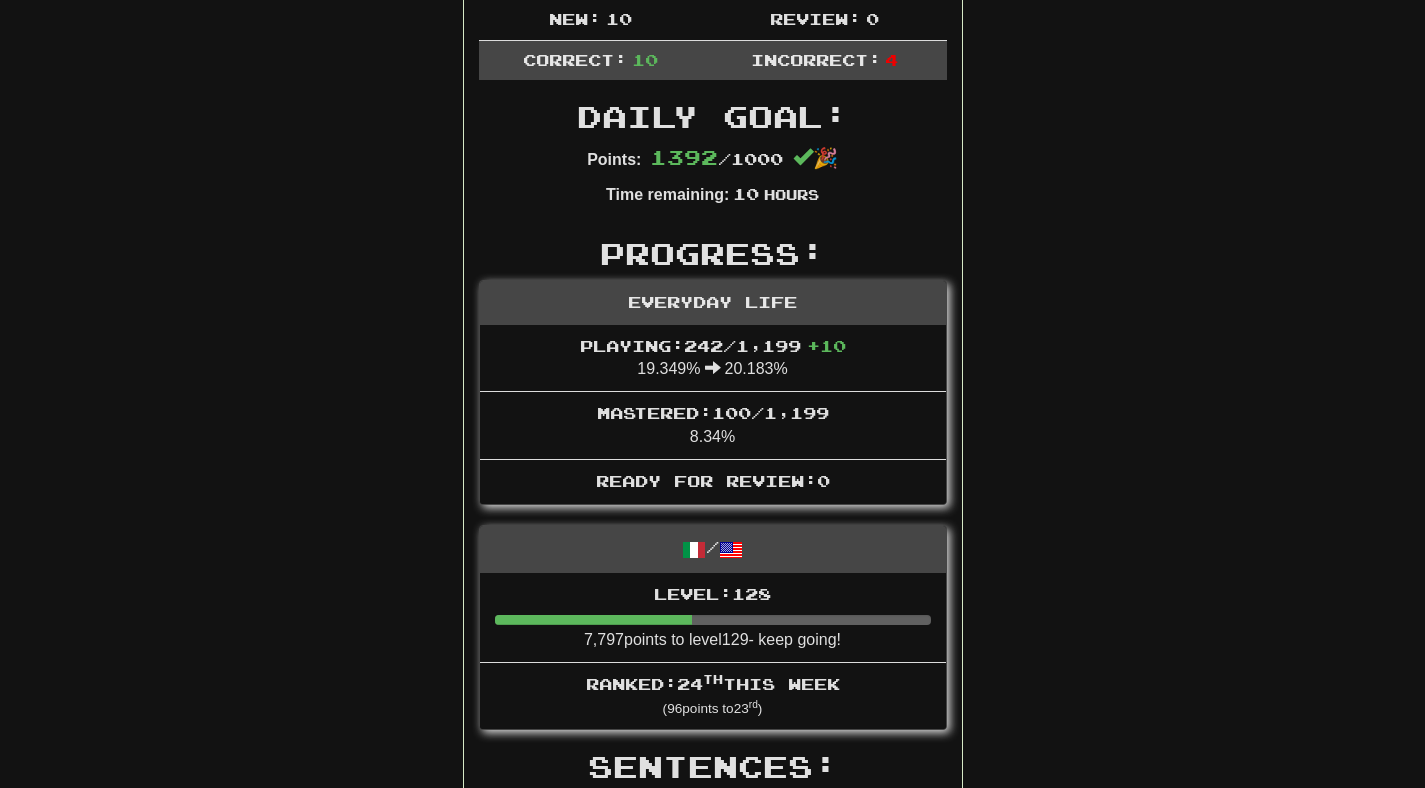 scroll, scrollTop: 0, scrollLeft: 0, axis: both 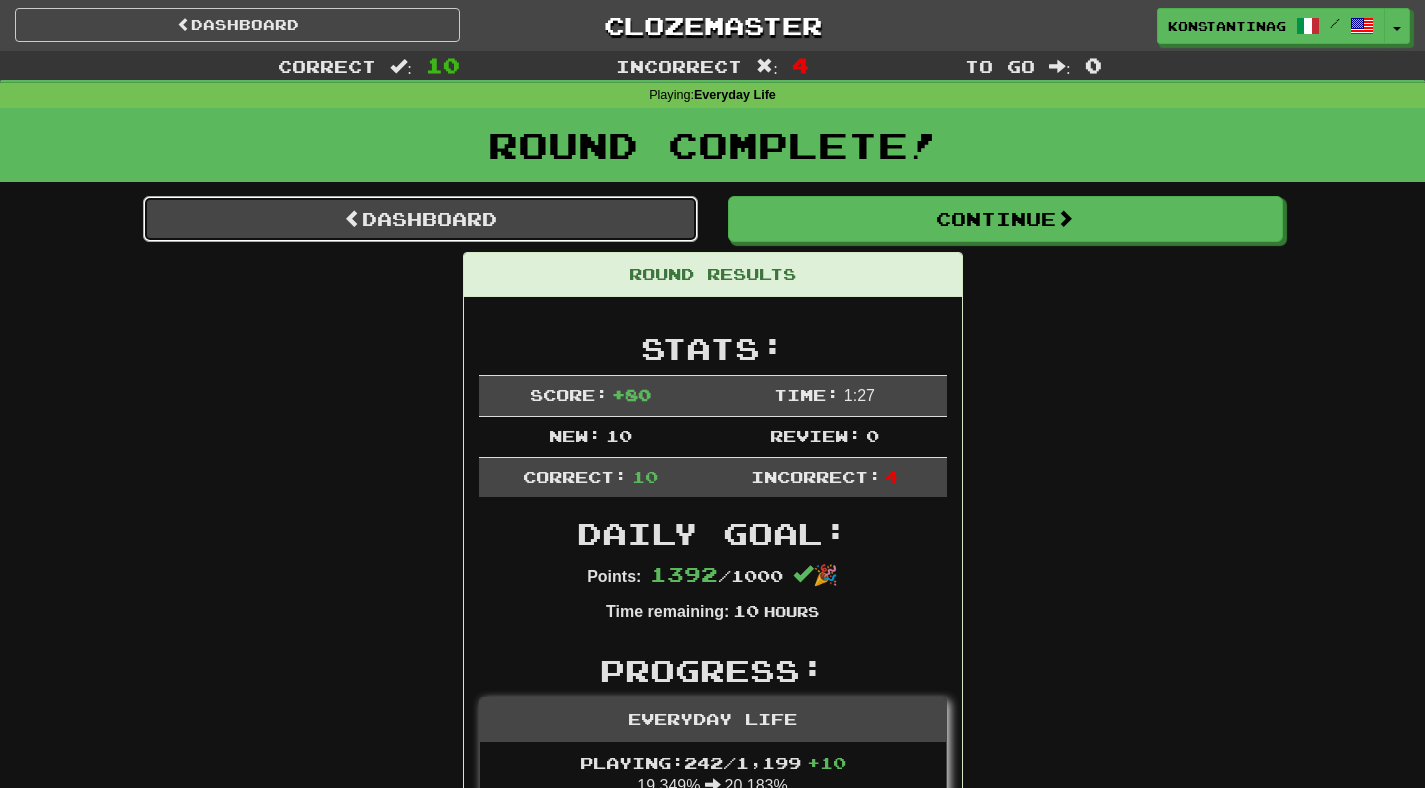 click on "Dashboard" at bounding box center [420, 219] 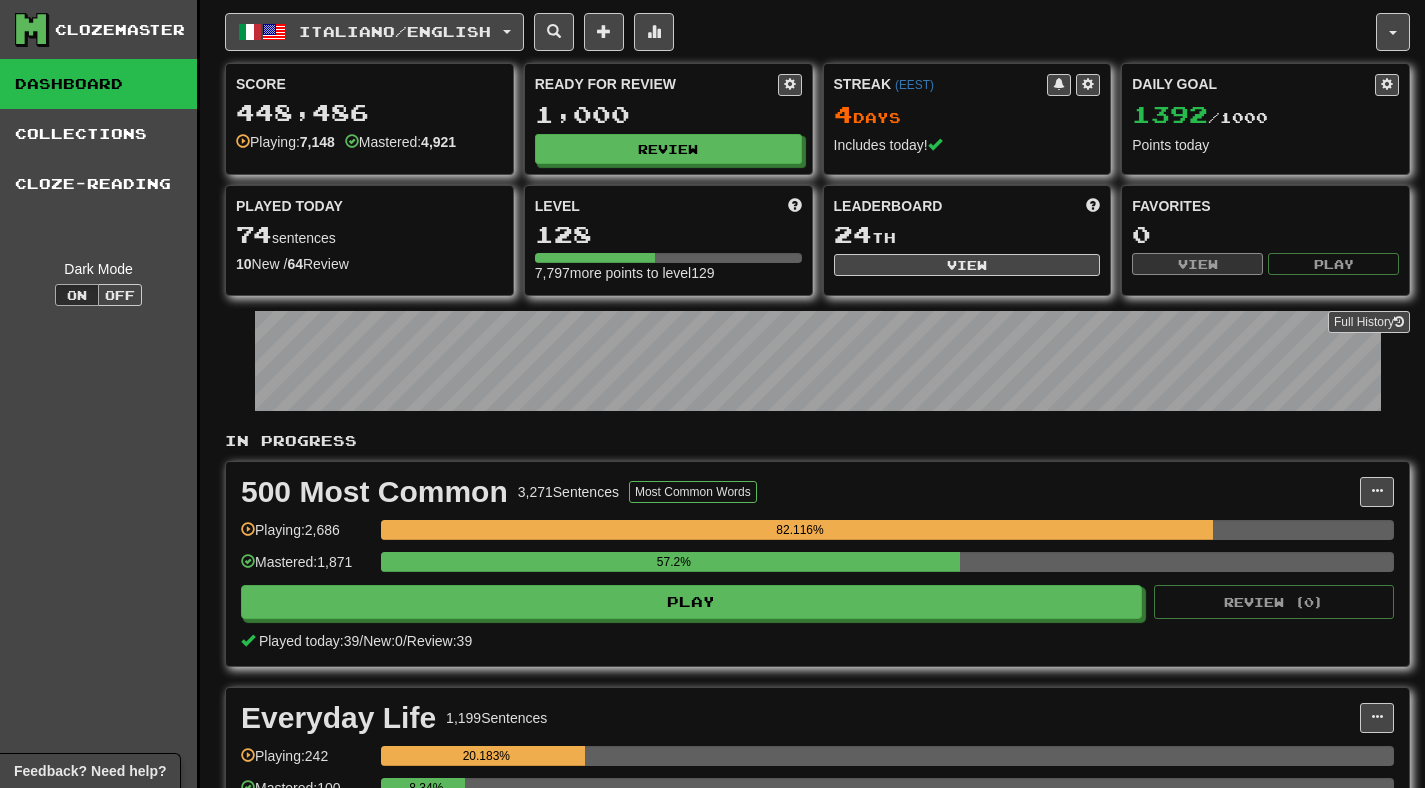 scroll, scrollTop: 416, scrollLeft: 0, axis: vertical 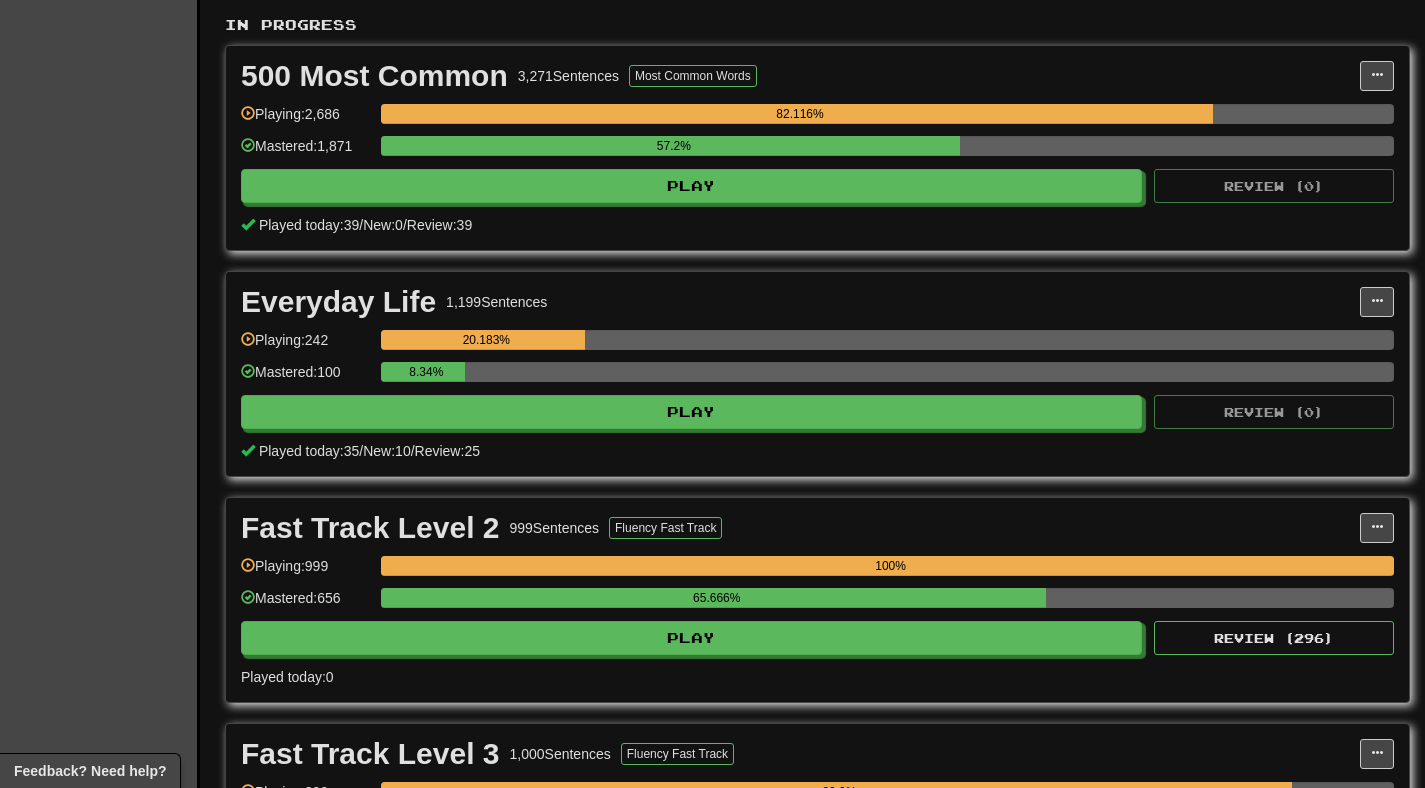 click on "Mastered:  [PERCENTAGE]%" at bounding box center [306, 378] 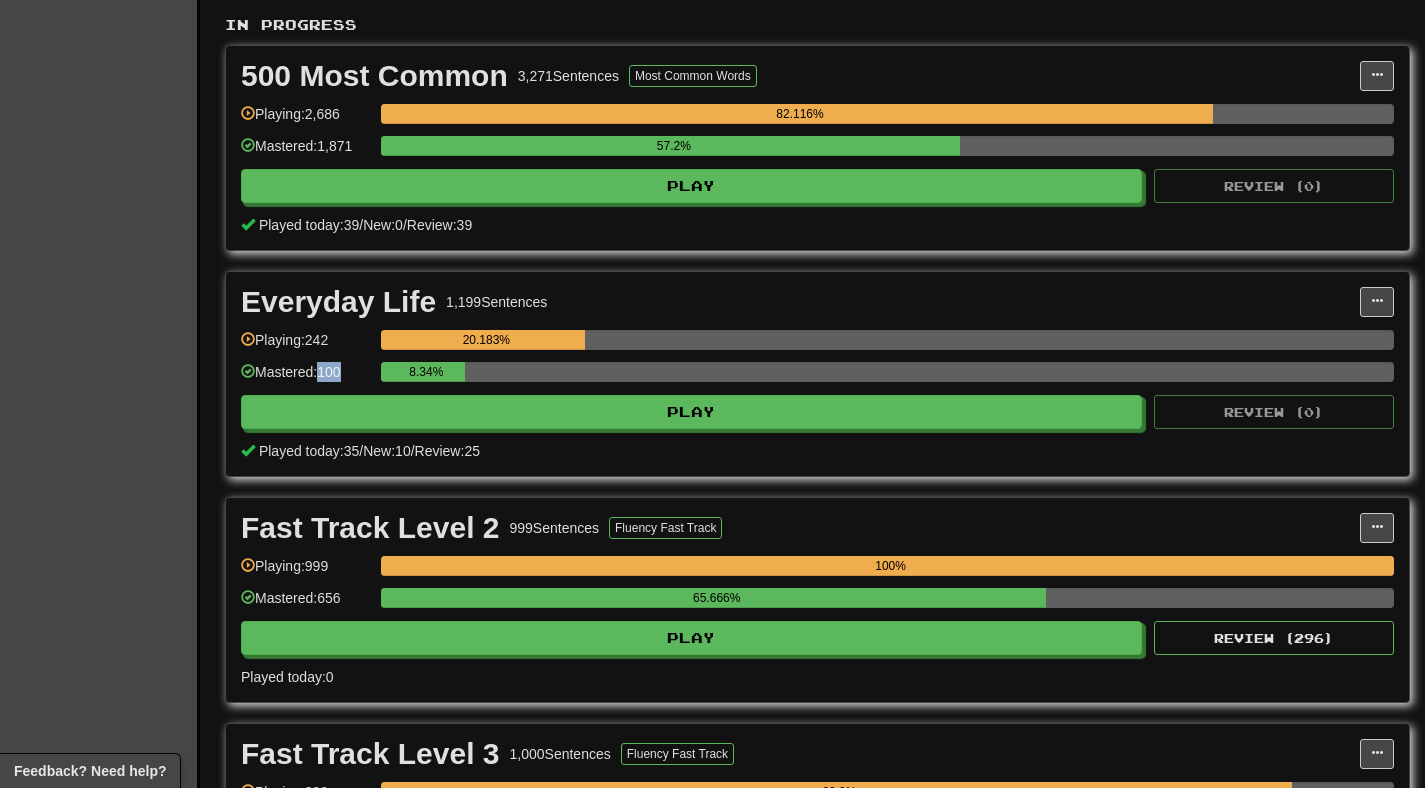 click on "Mastered:  [PERCENTAGE]%" at bounding box center [306, 378] 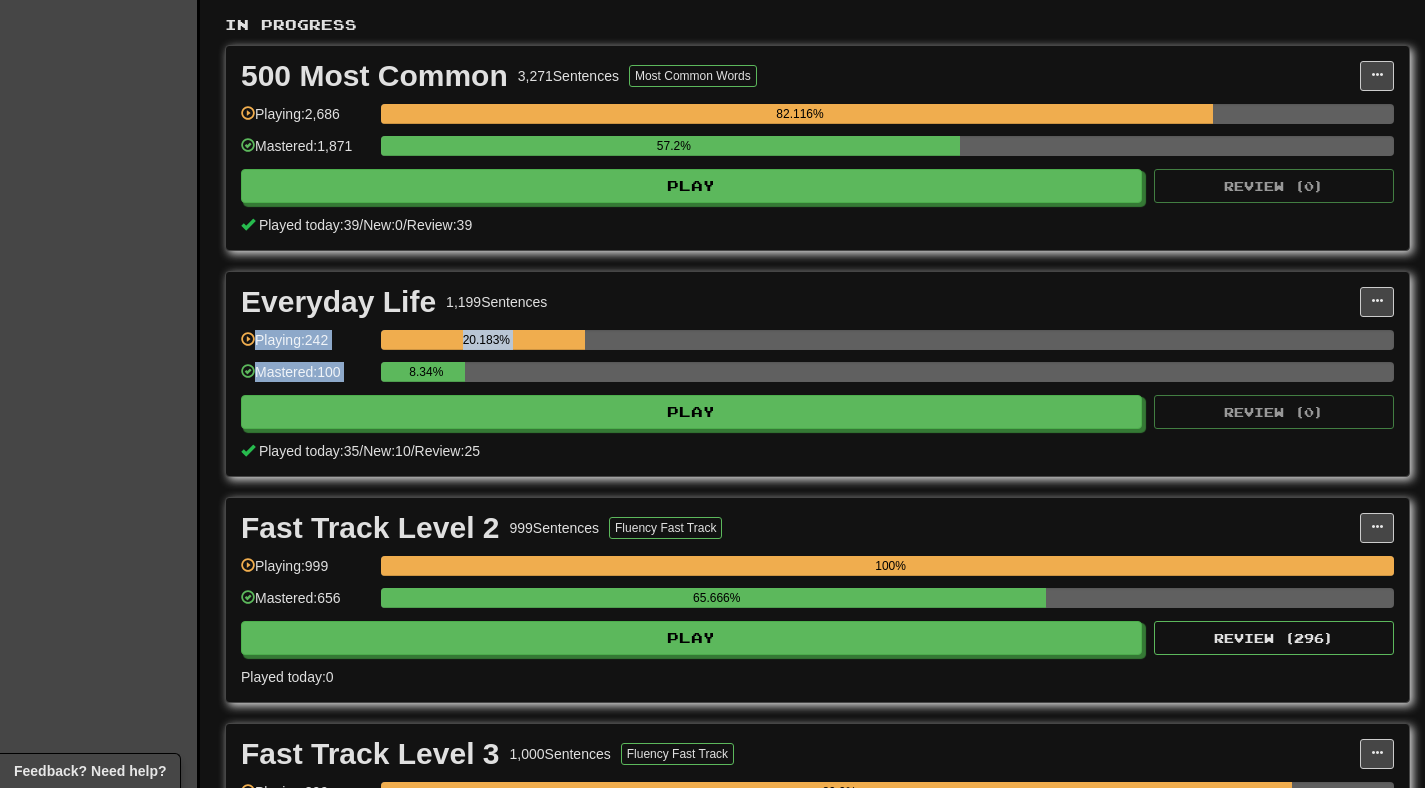 drag, startPoint x: 323, startPoint y: 363, endPoint x: 324, endPoint y: 353, distance: 10.049875 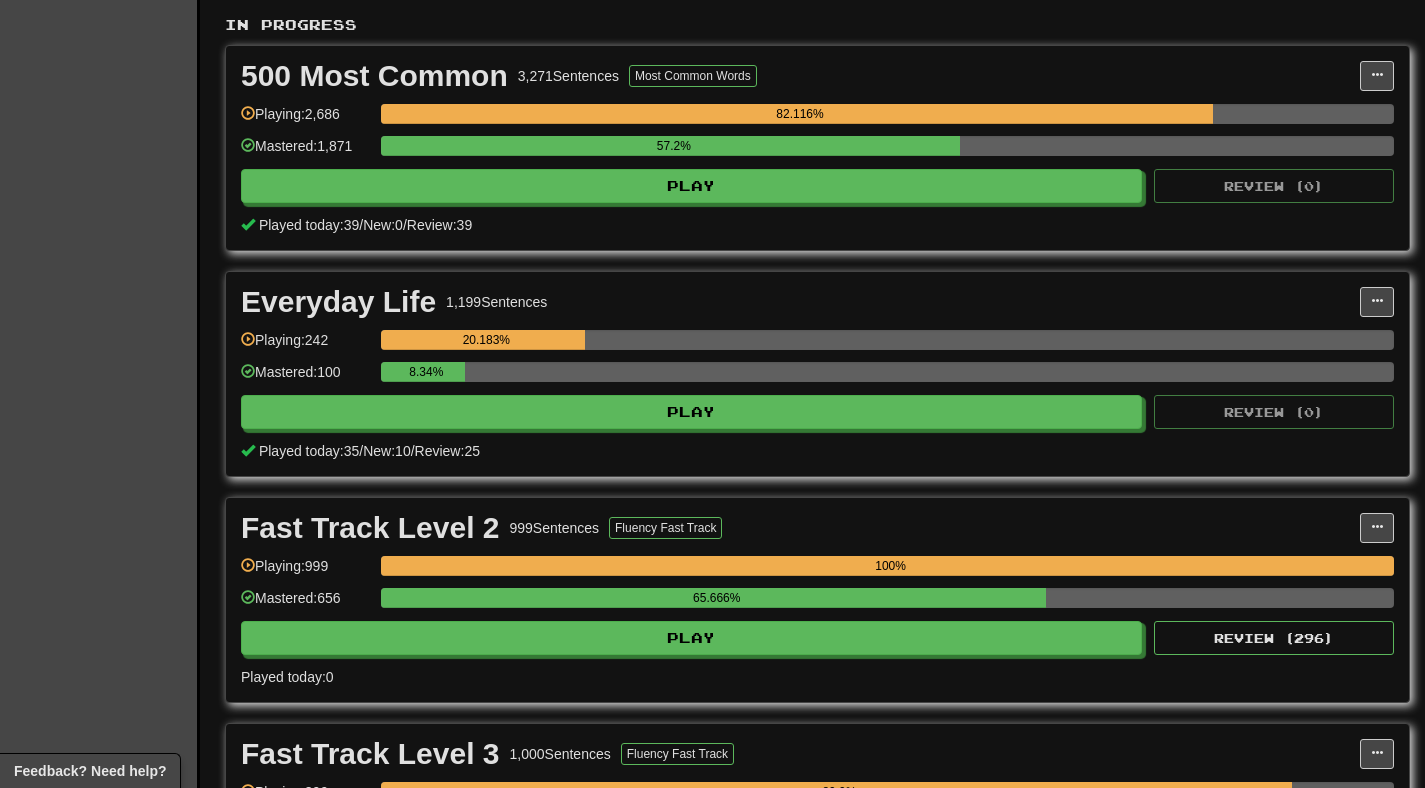 click on "Everyday Life 1,199  Sentences" at bounding box center (800, 302) 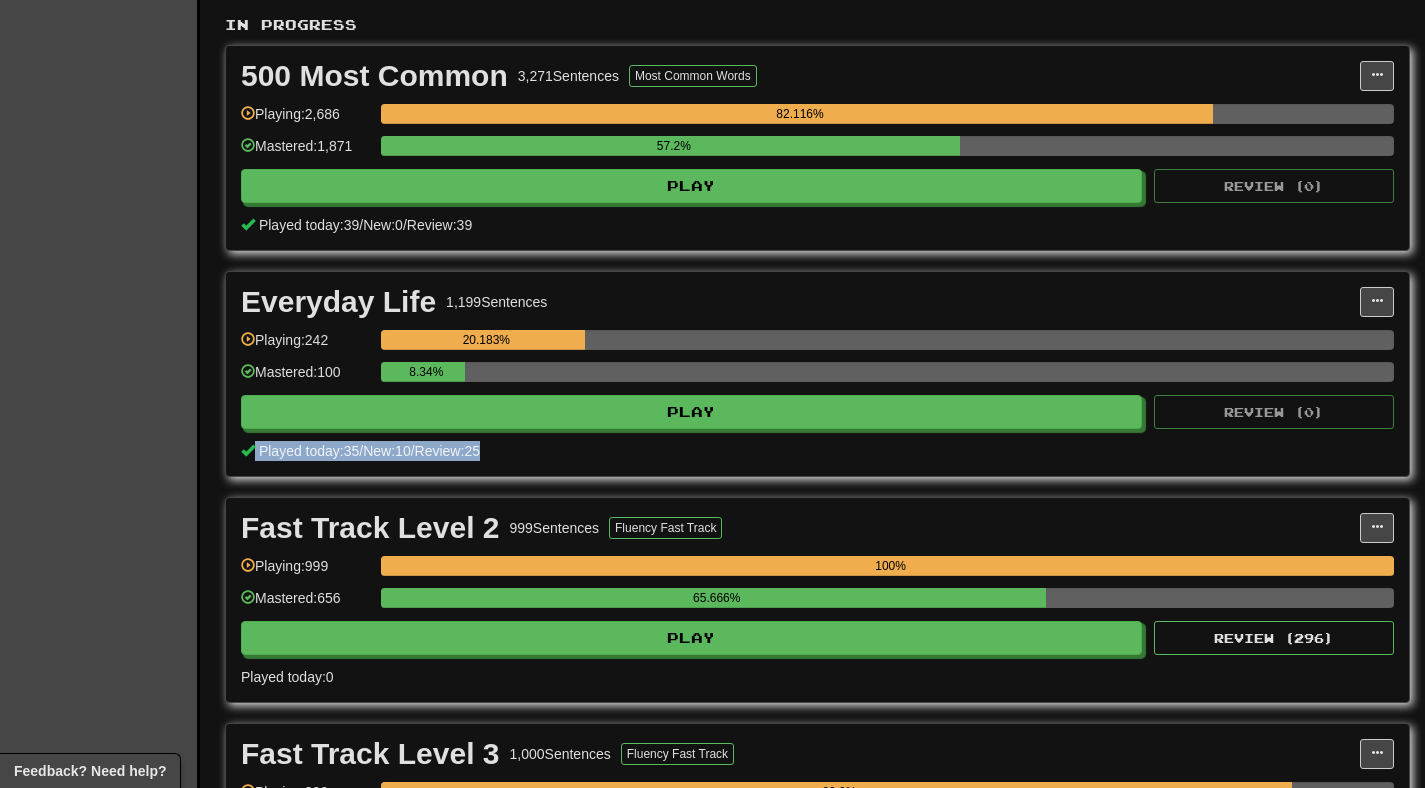 click on "Played today:  35  /  New:  10  /  Review:  25" at bounding box center [817, 451] 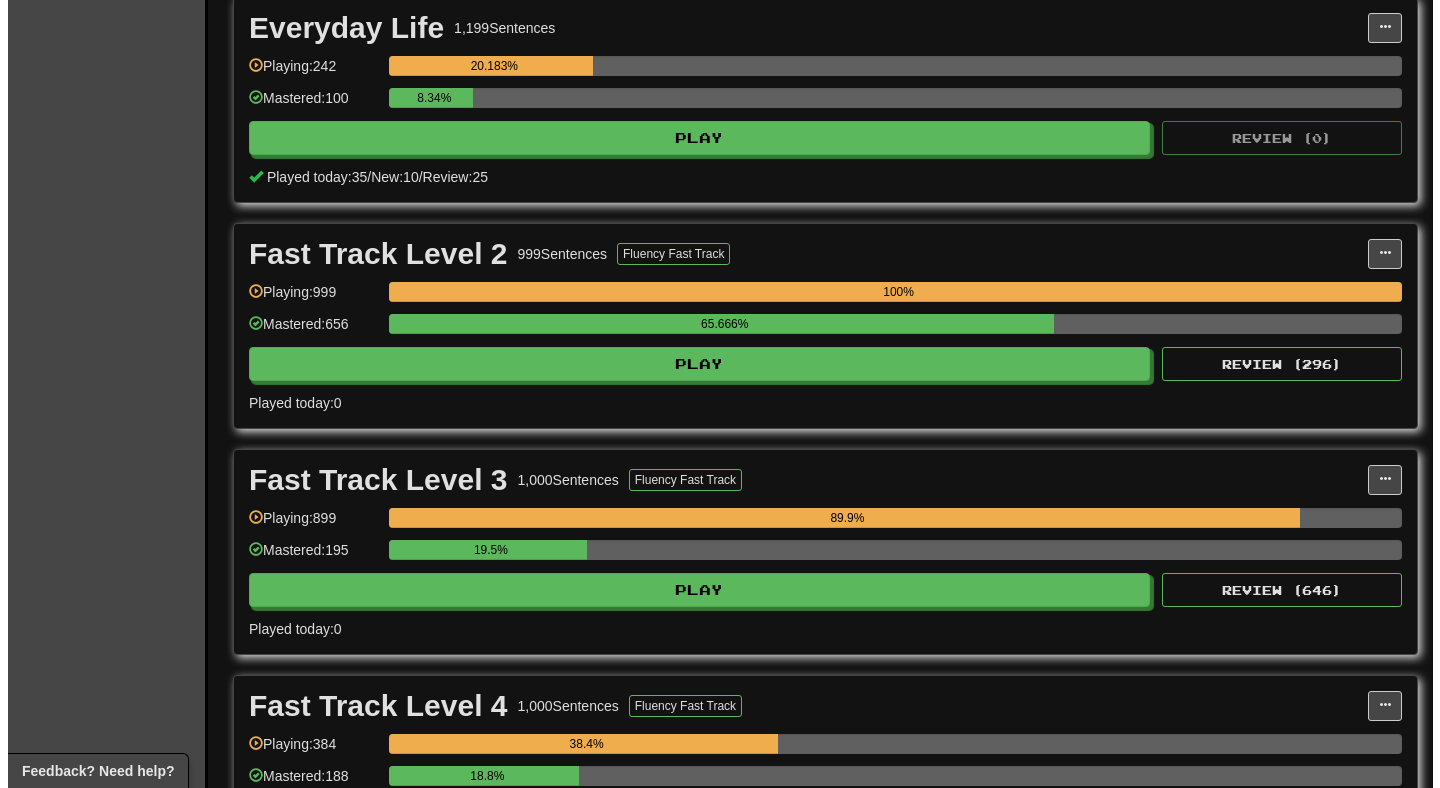 scroll, scrollTop: 687, scrollLeft: 0, axis: vertical 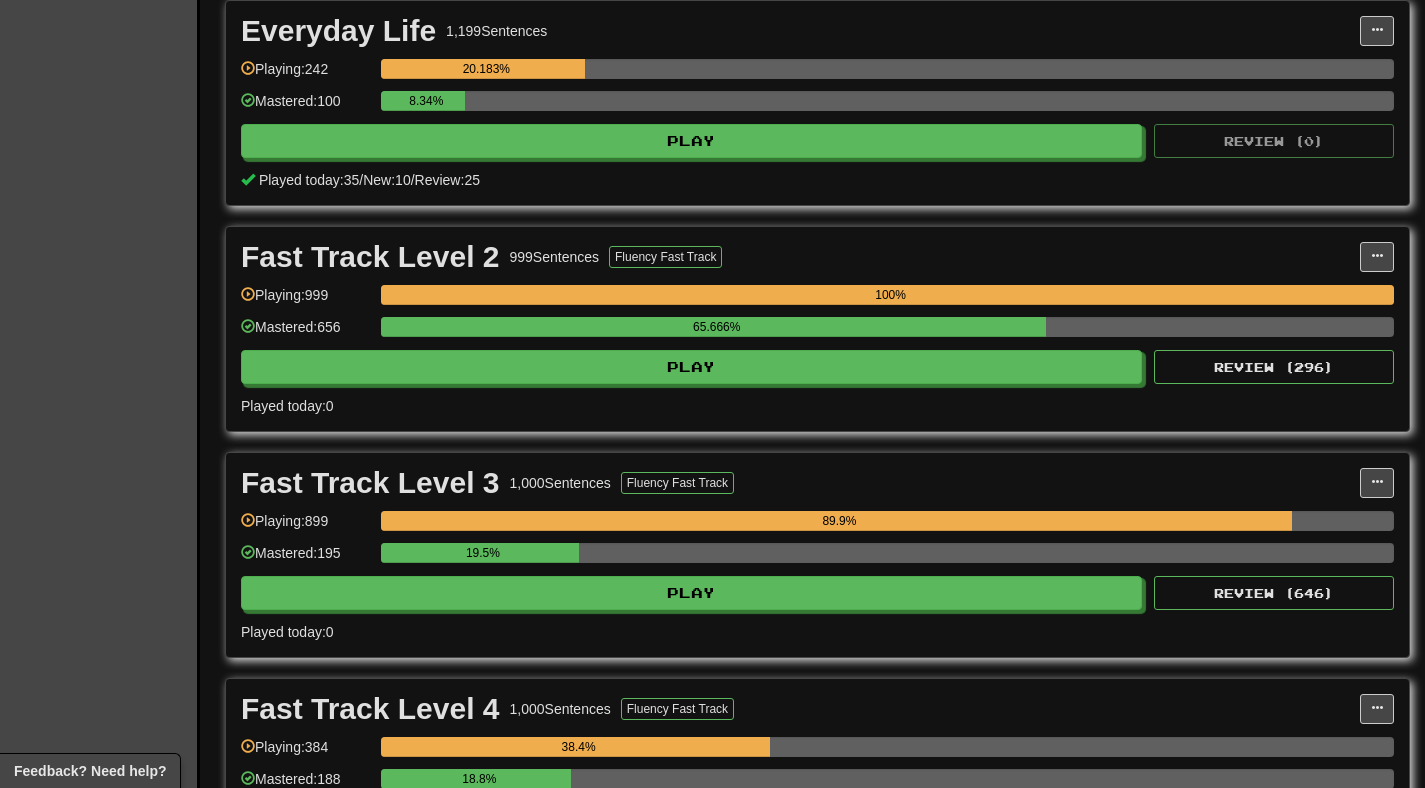 click on "Played today:  0" at bounding box center [287, 406] 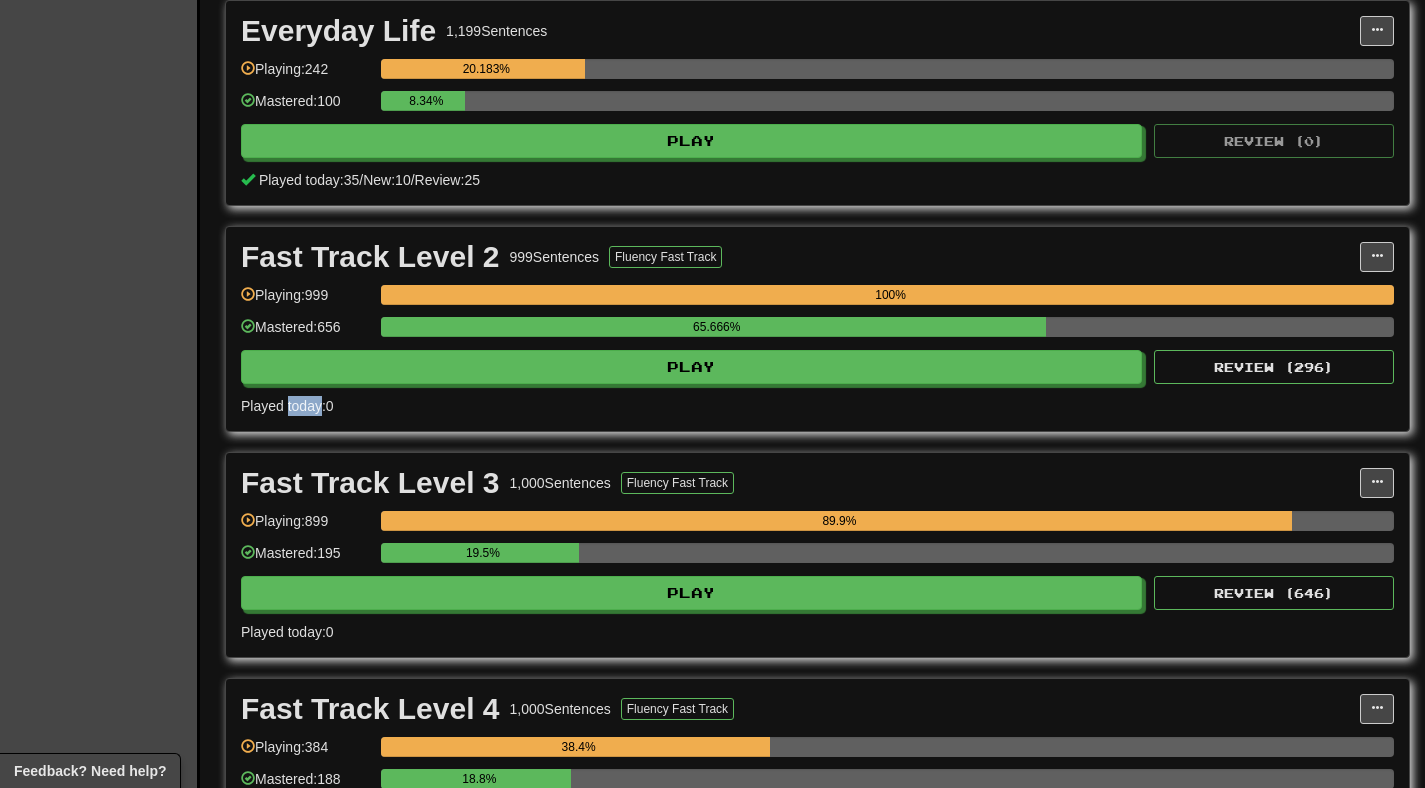 click on "Played today:  0" at bounding box center [287, 406] 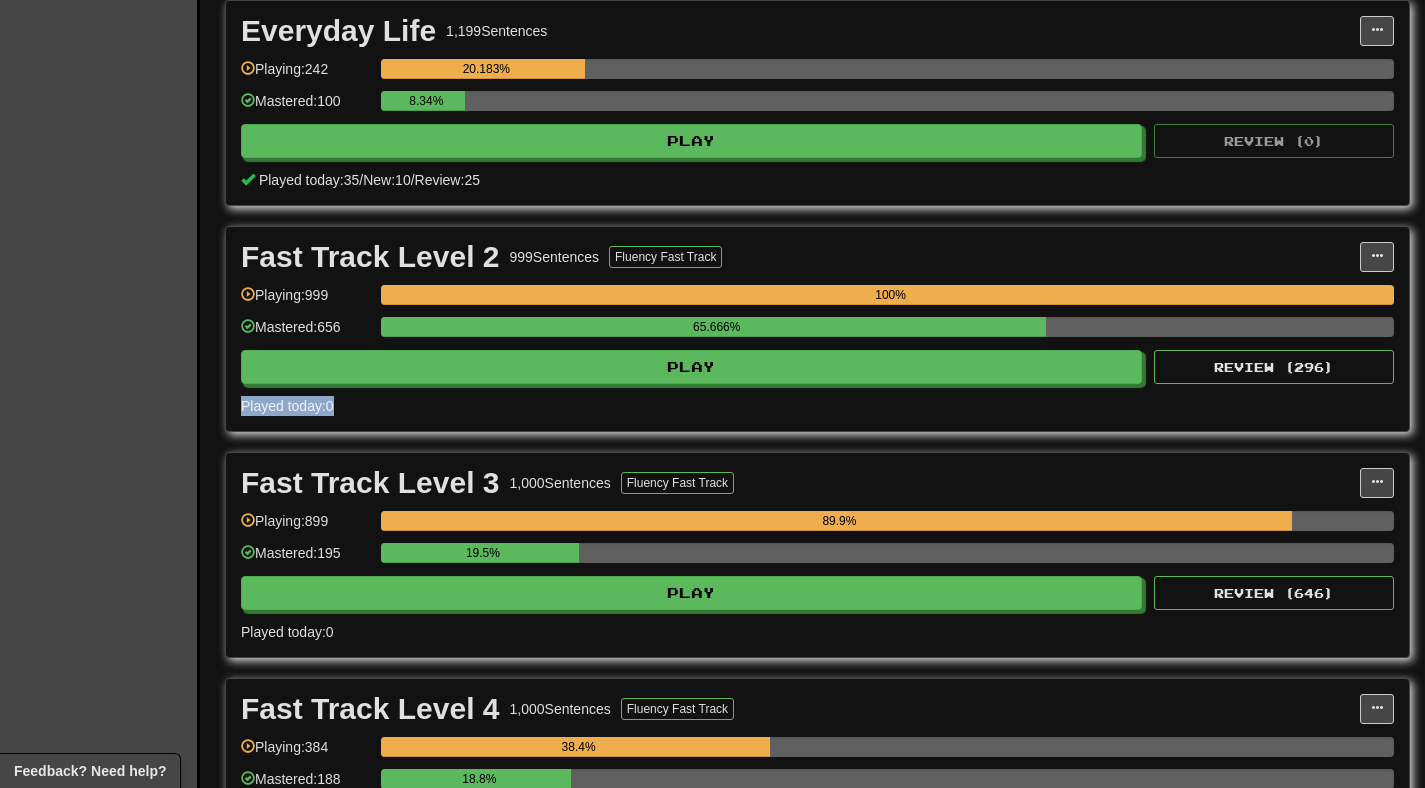 click on "Played today:  0" at bounding box center [287, 406] 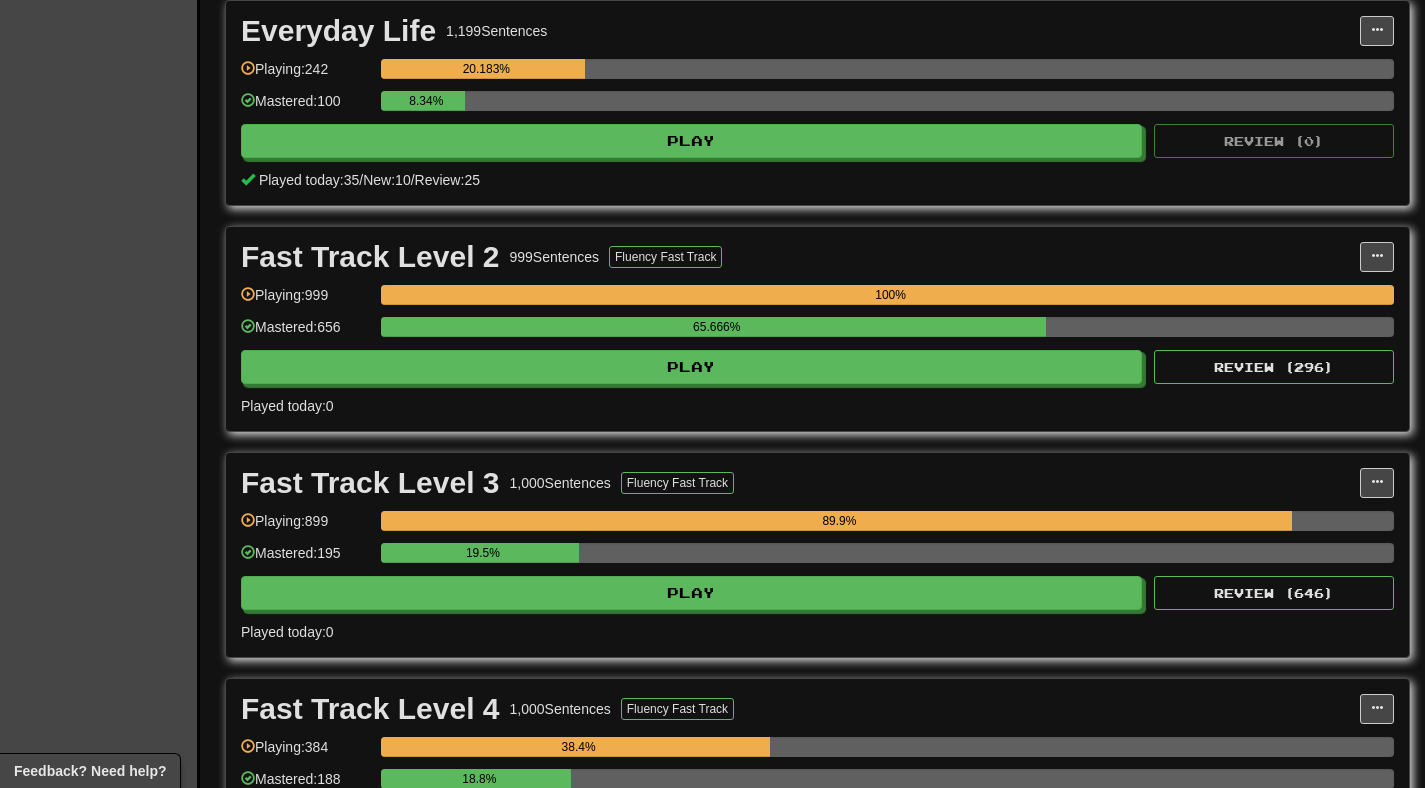 click on "Played today:  0" at bounding box center (817, 406) 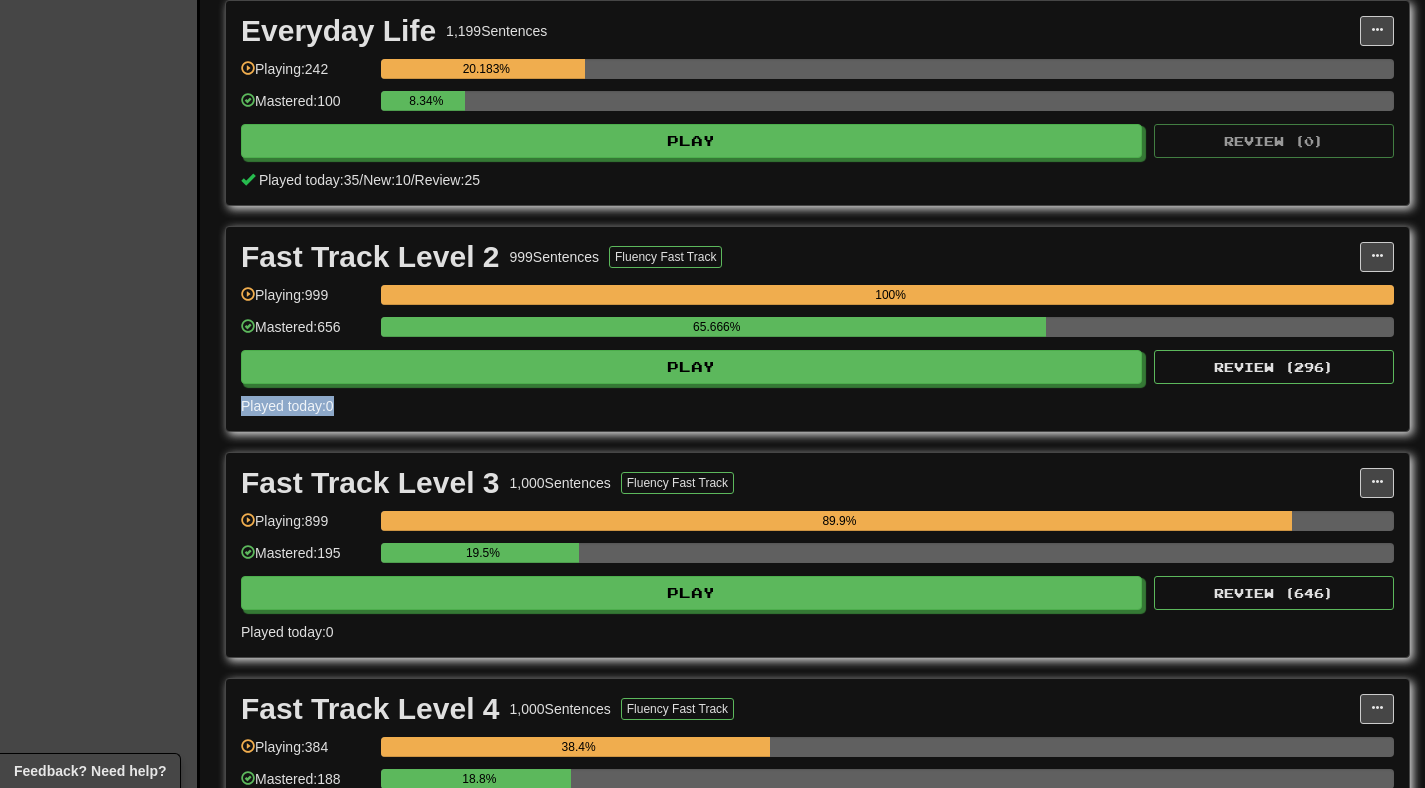 click on "Played today:  0" at bounding box center [817, 406] 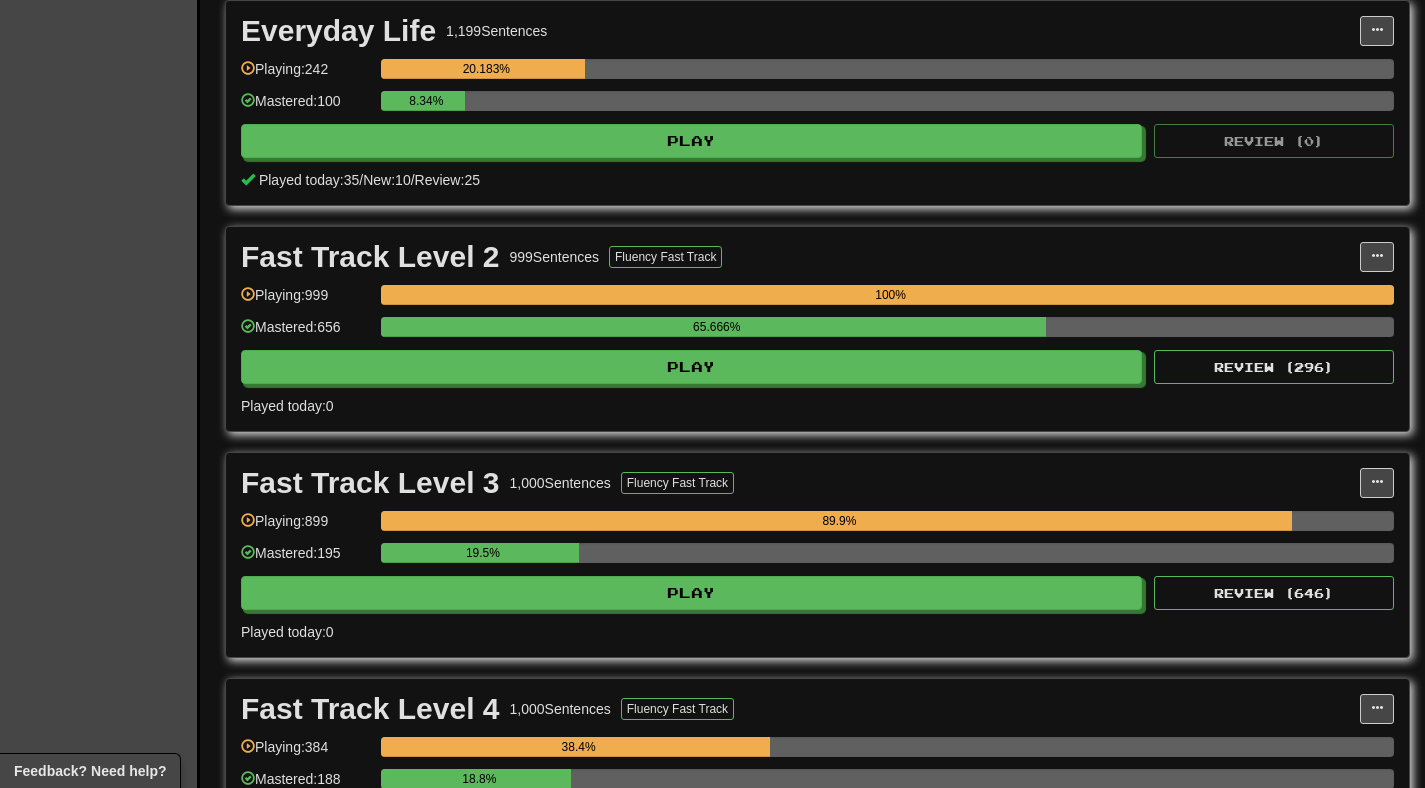 click on "Played today:  0" at bounding box center (817, 406) 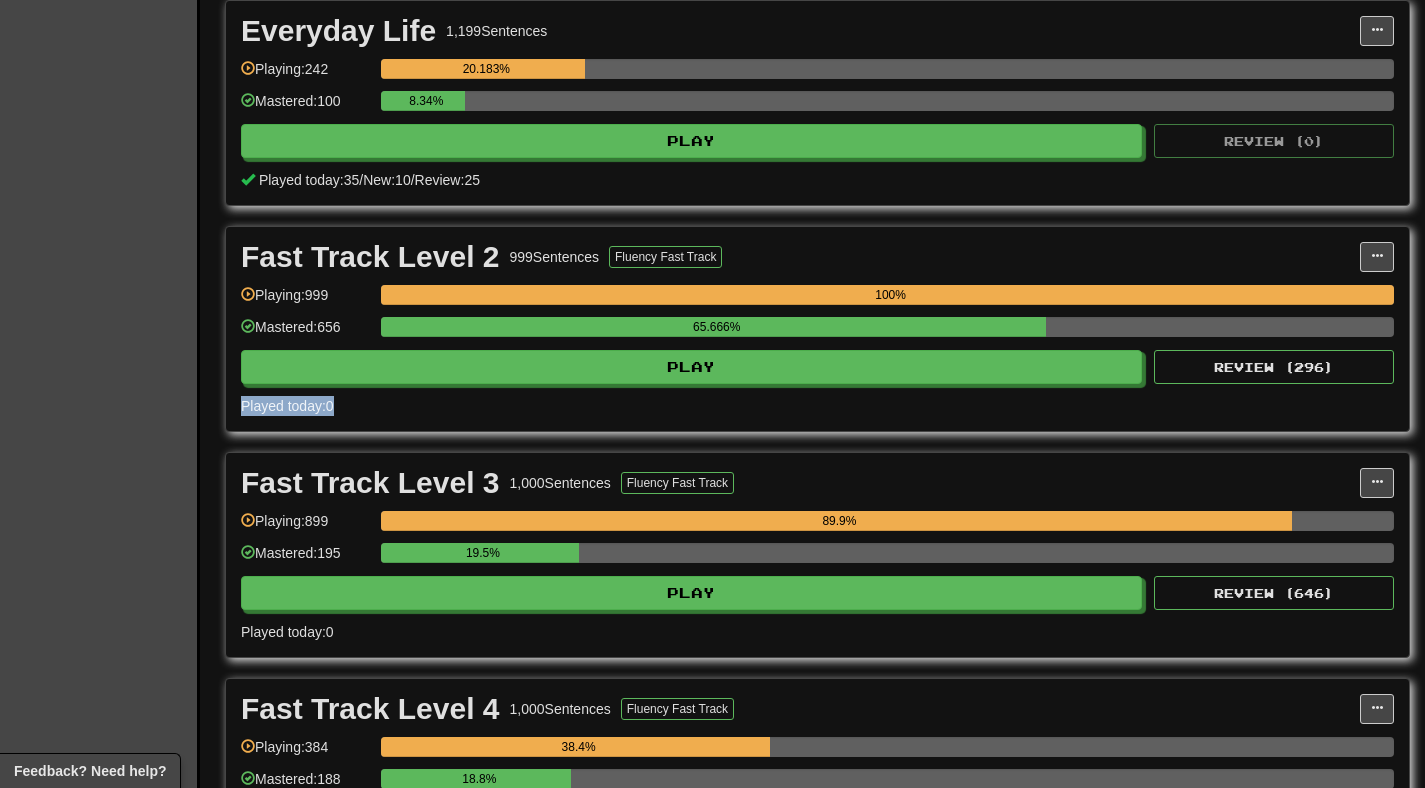 click on "Played today:  0" at bounding box center (817, 406) 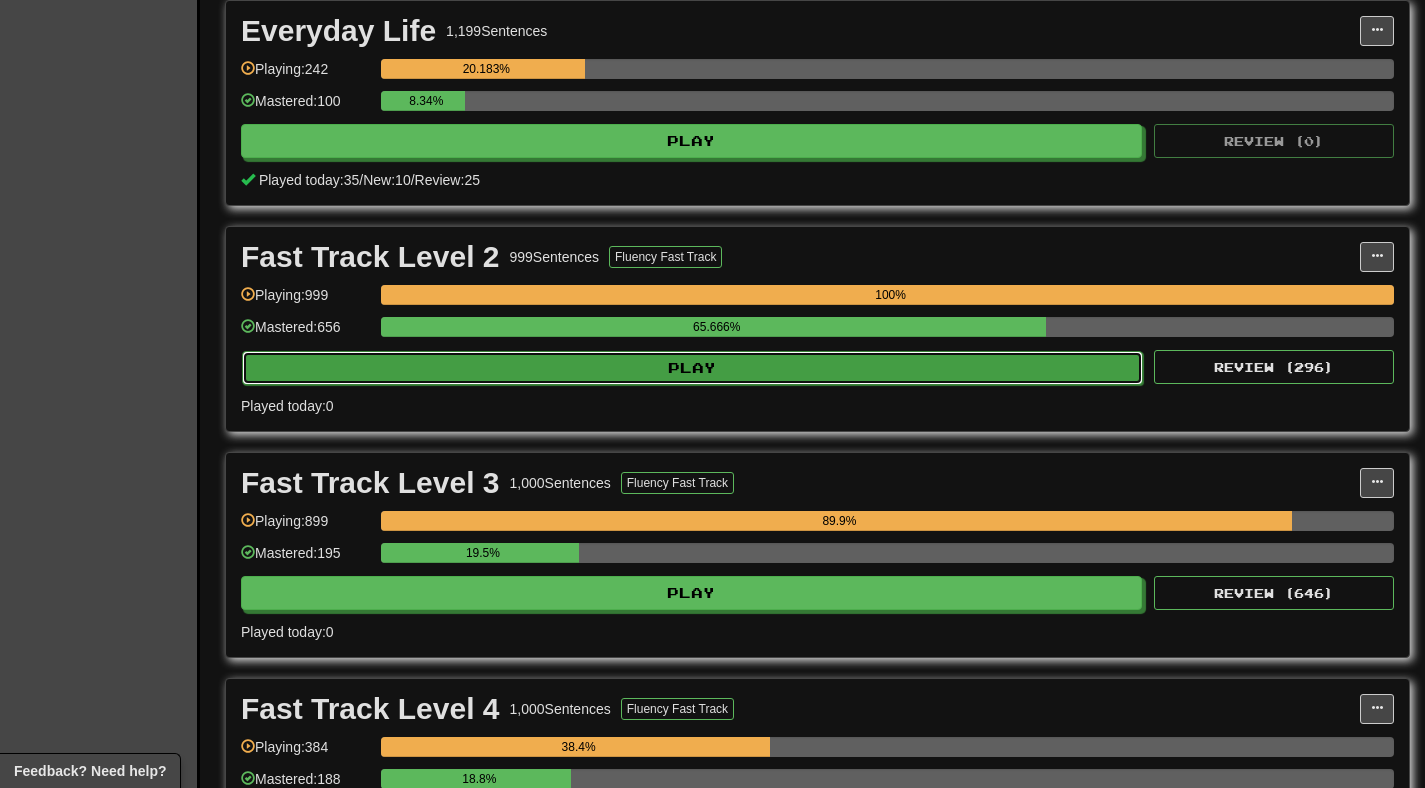 click on "Play" at bounding box center (692, 368) 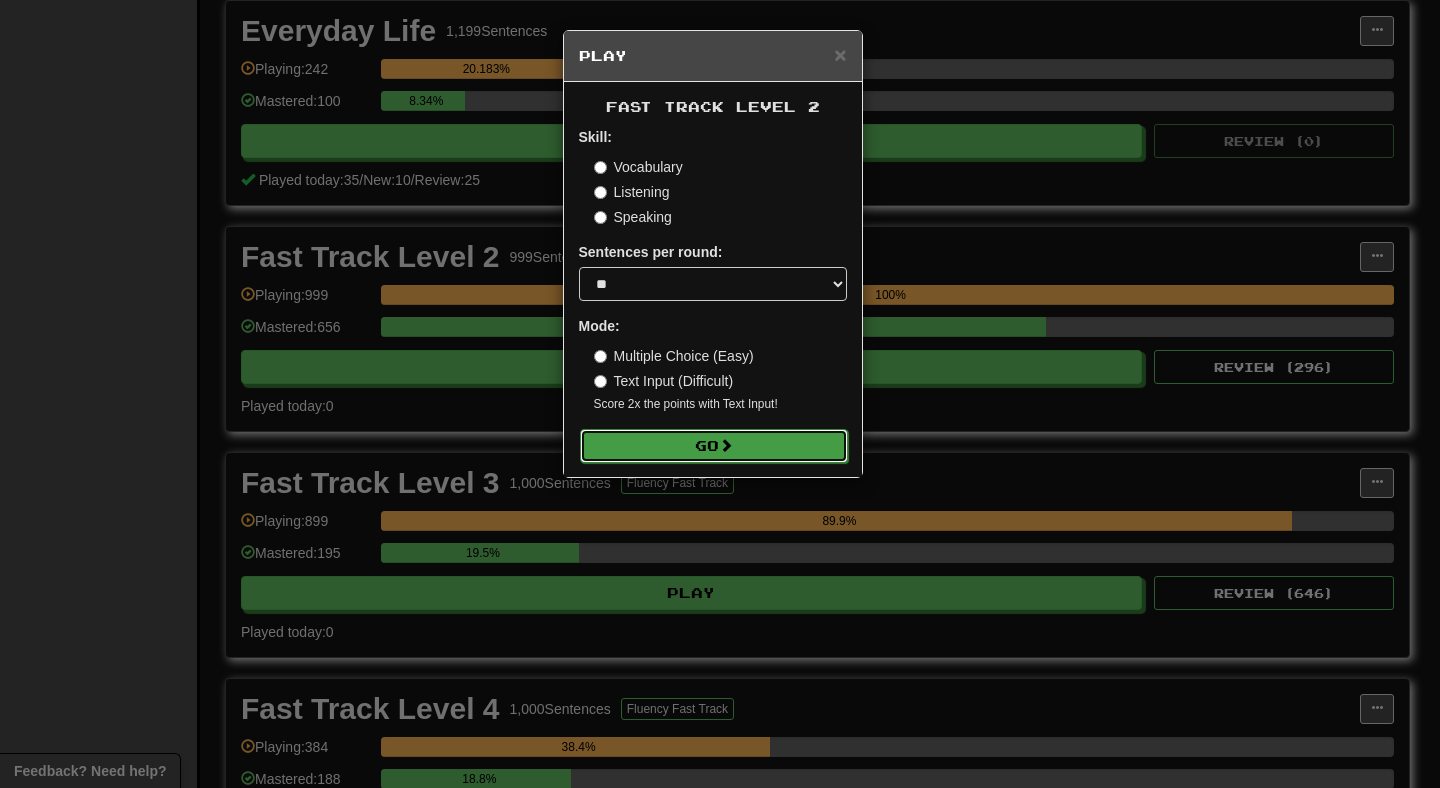 click on "Go" at bounding box center (714, 446) 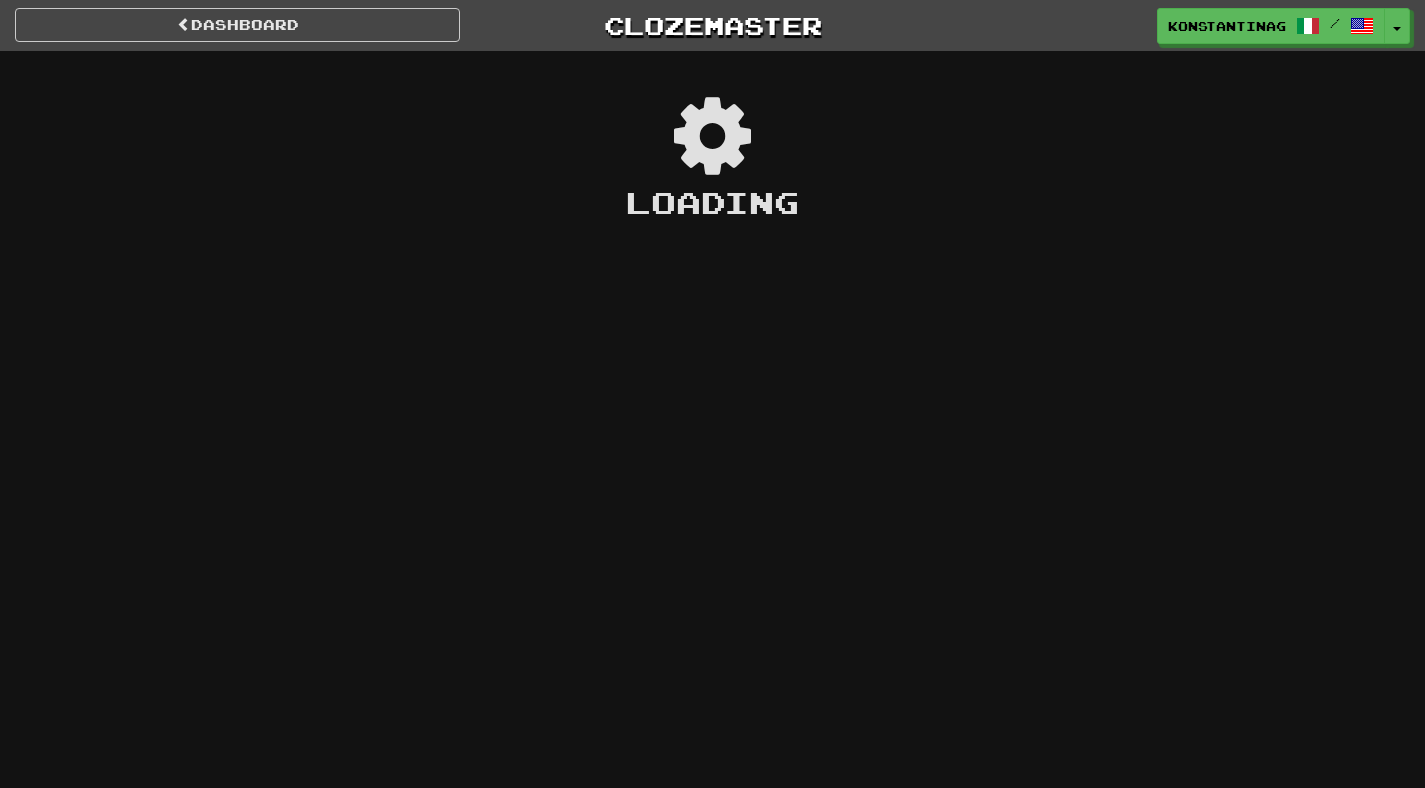 scroll, scrollTop: 0, scrollLeft: 0, axis: both 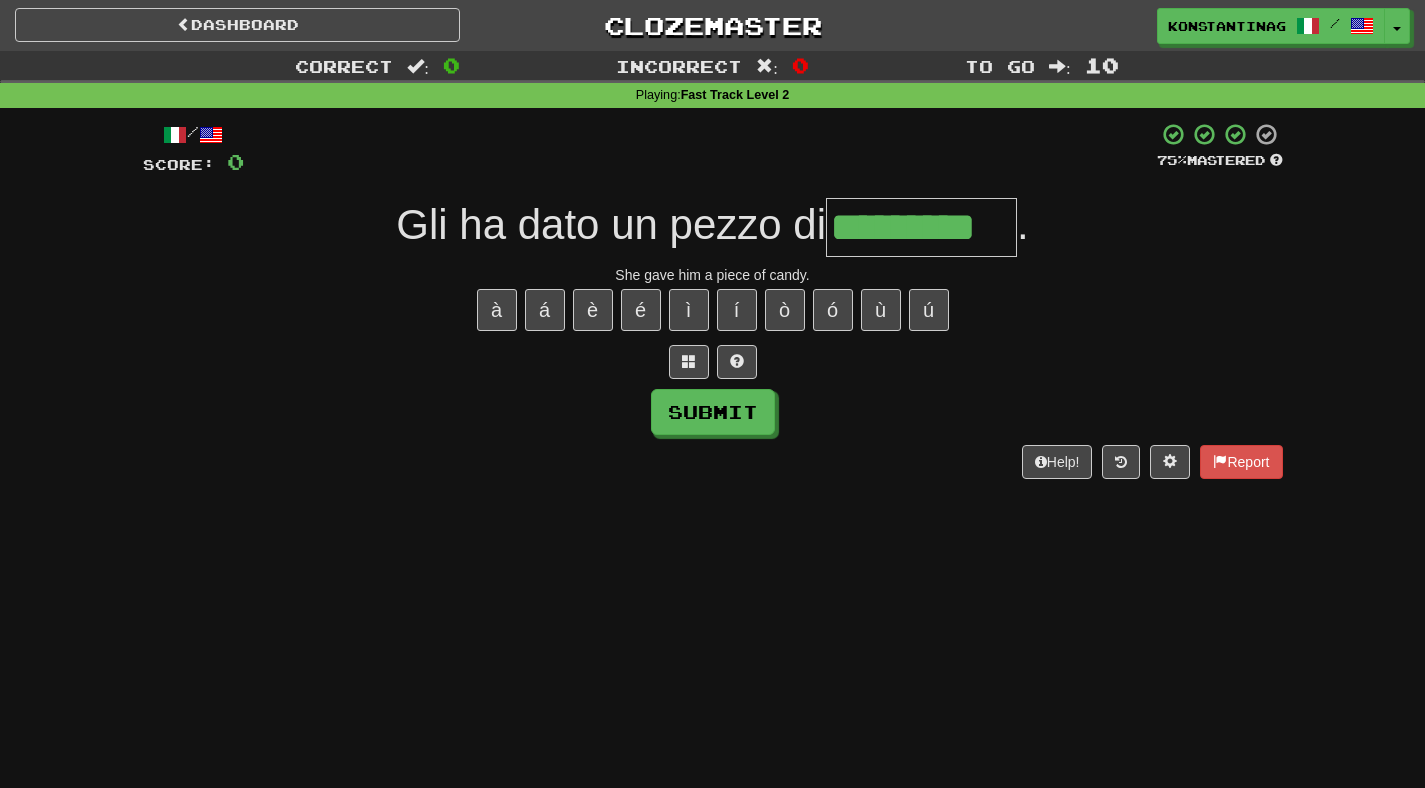 type on "*********" 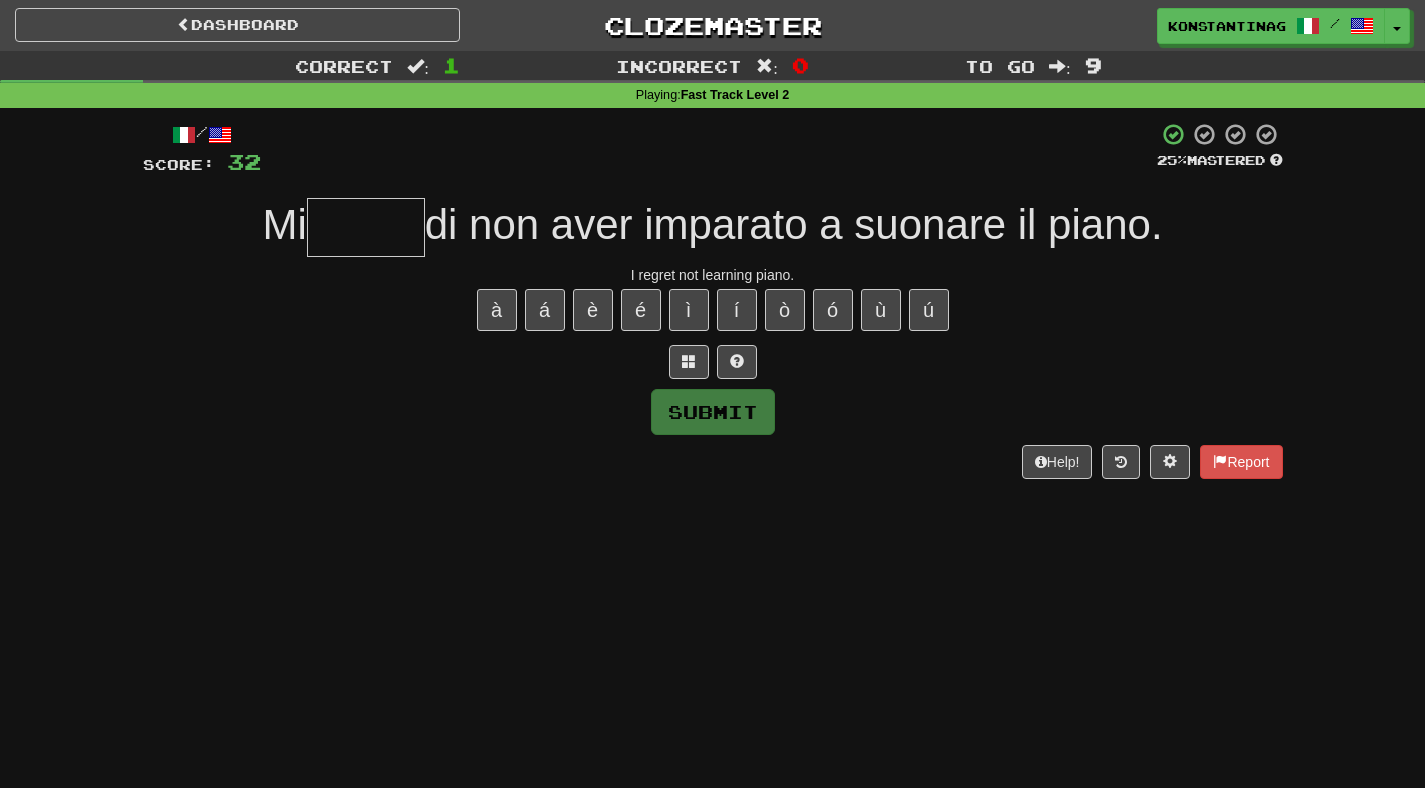 type on "*" 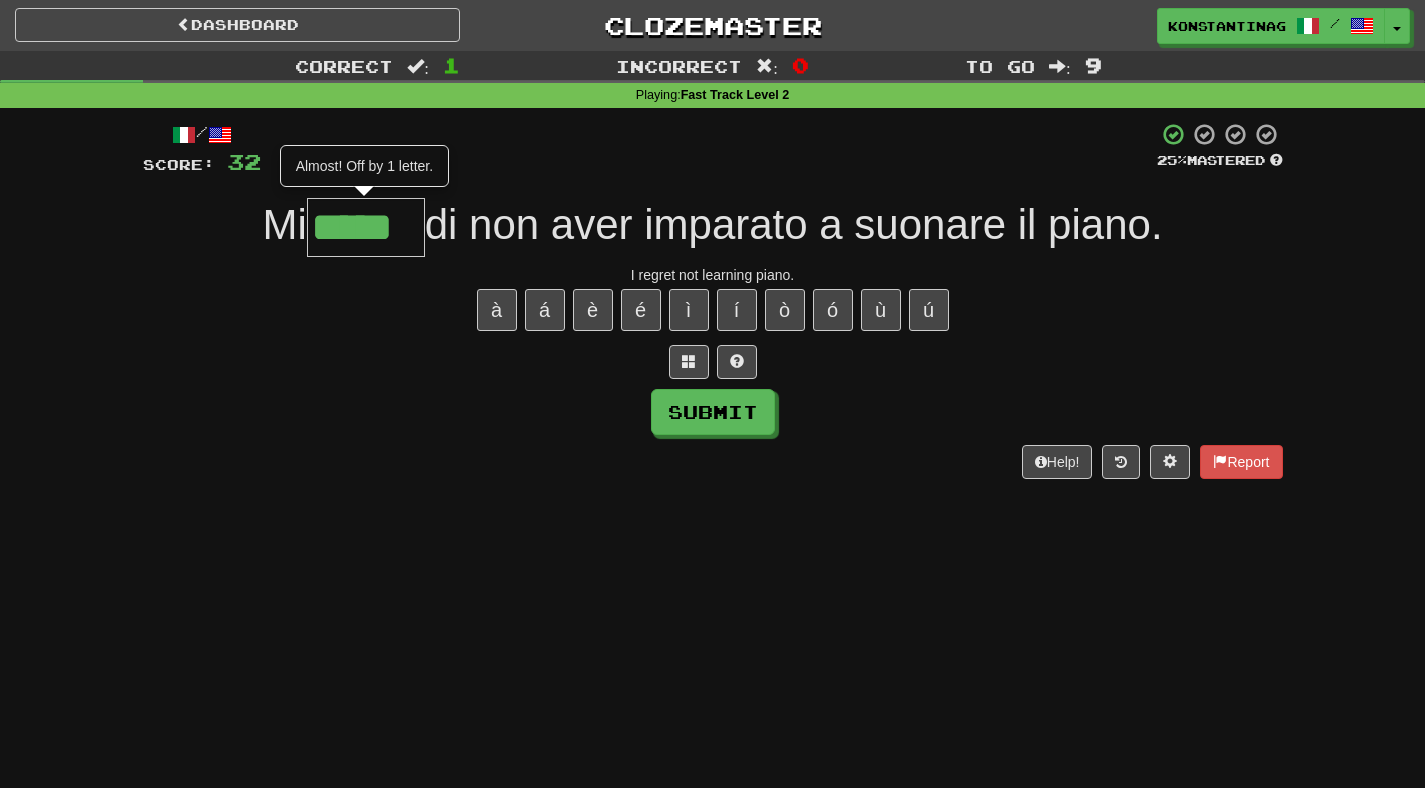 type on "*****" 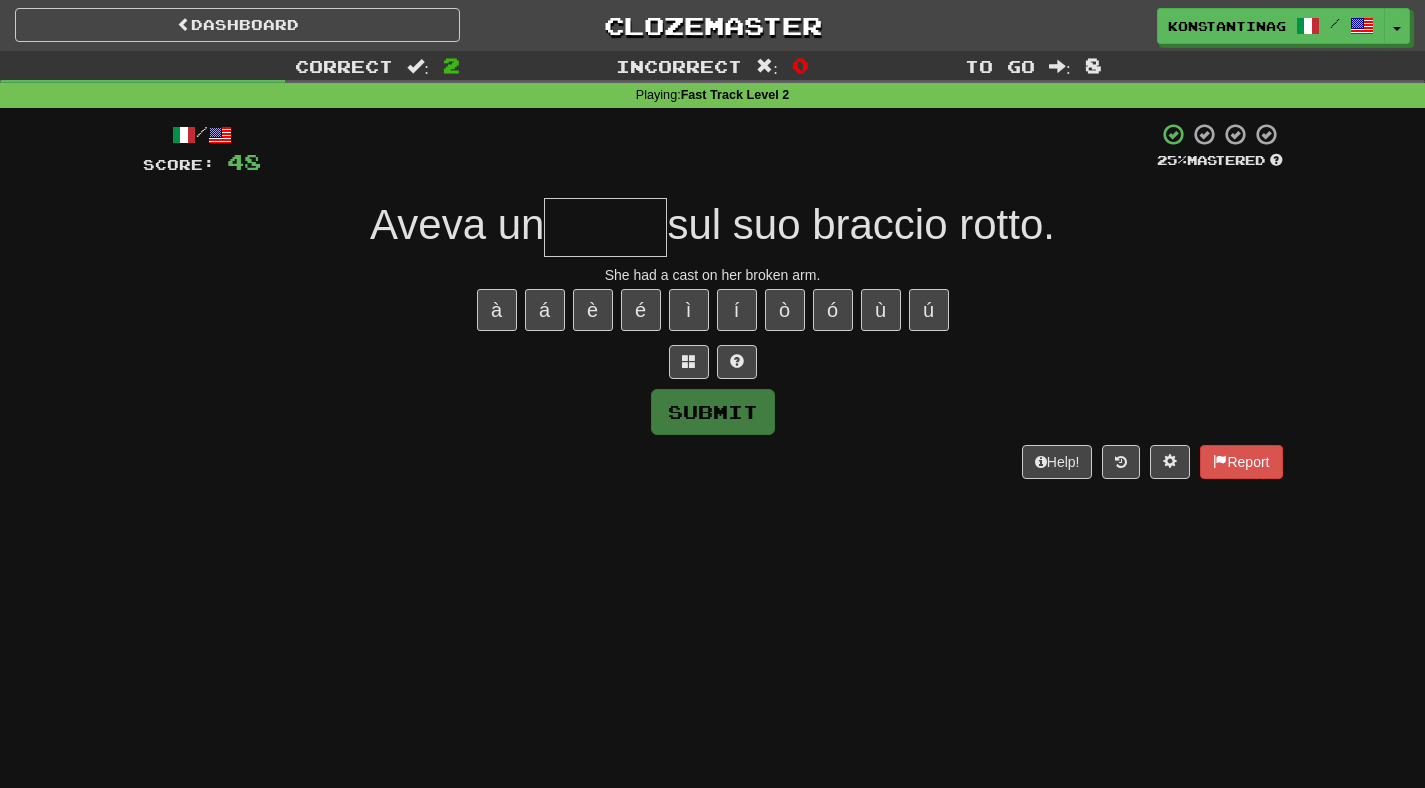 type on "*" 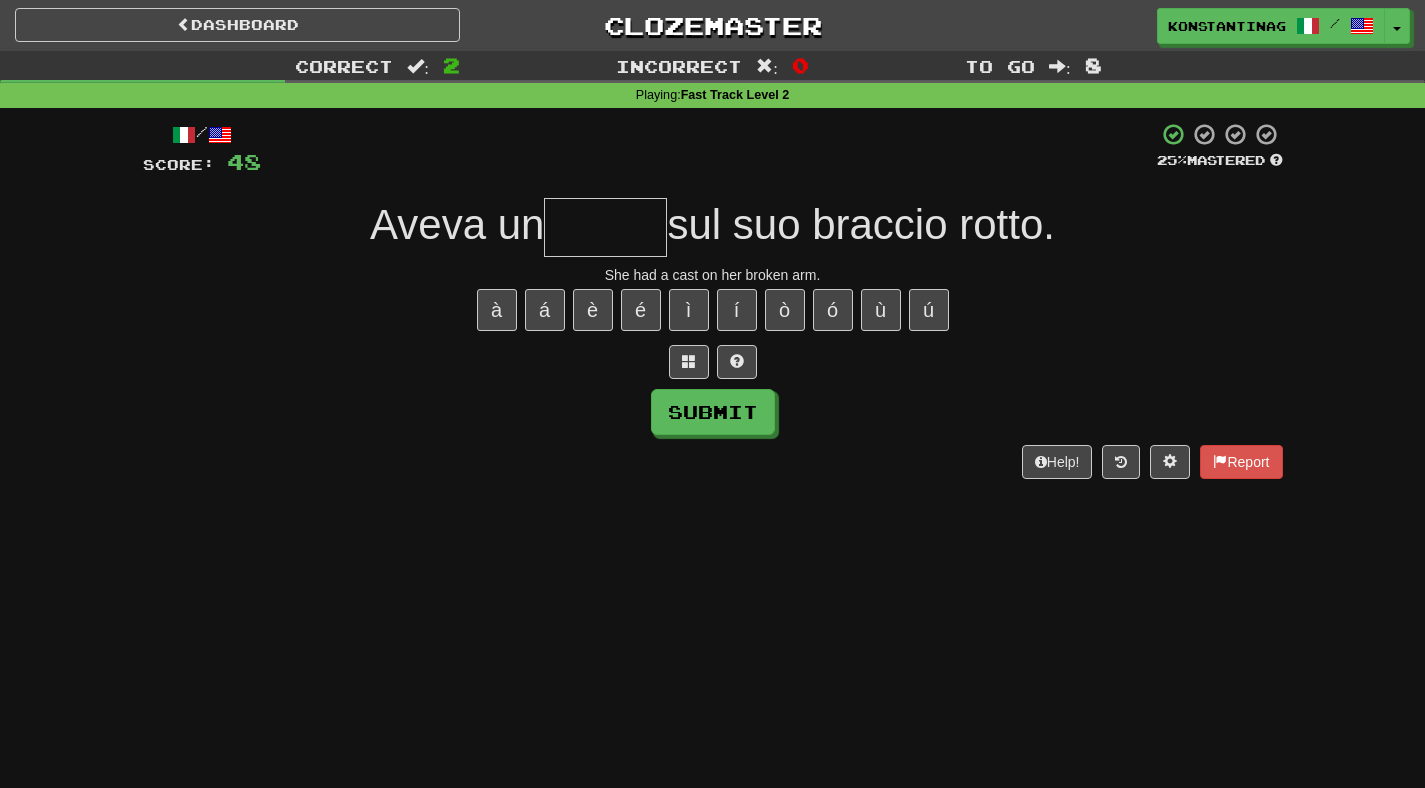 type on "*" 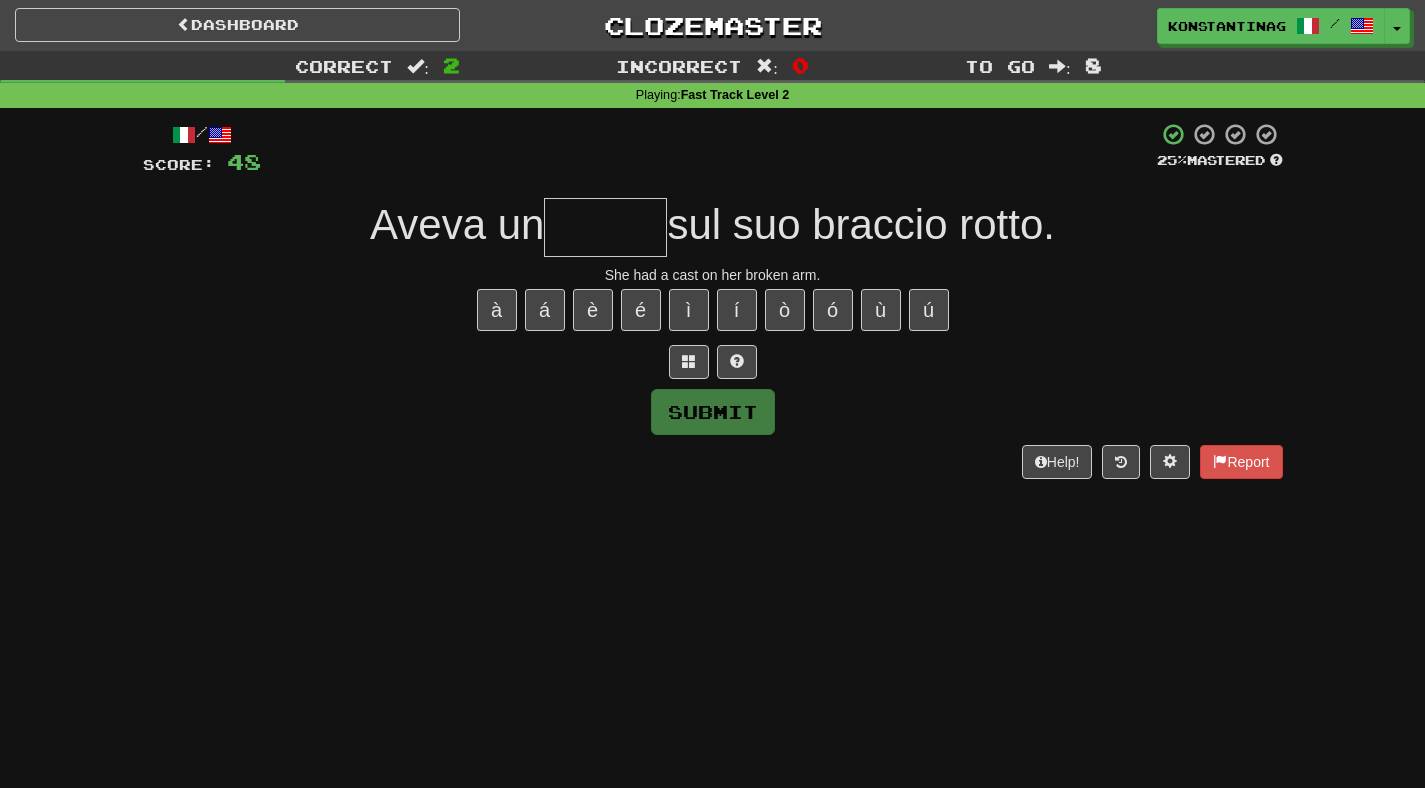 type on "*" 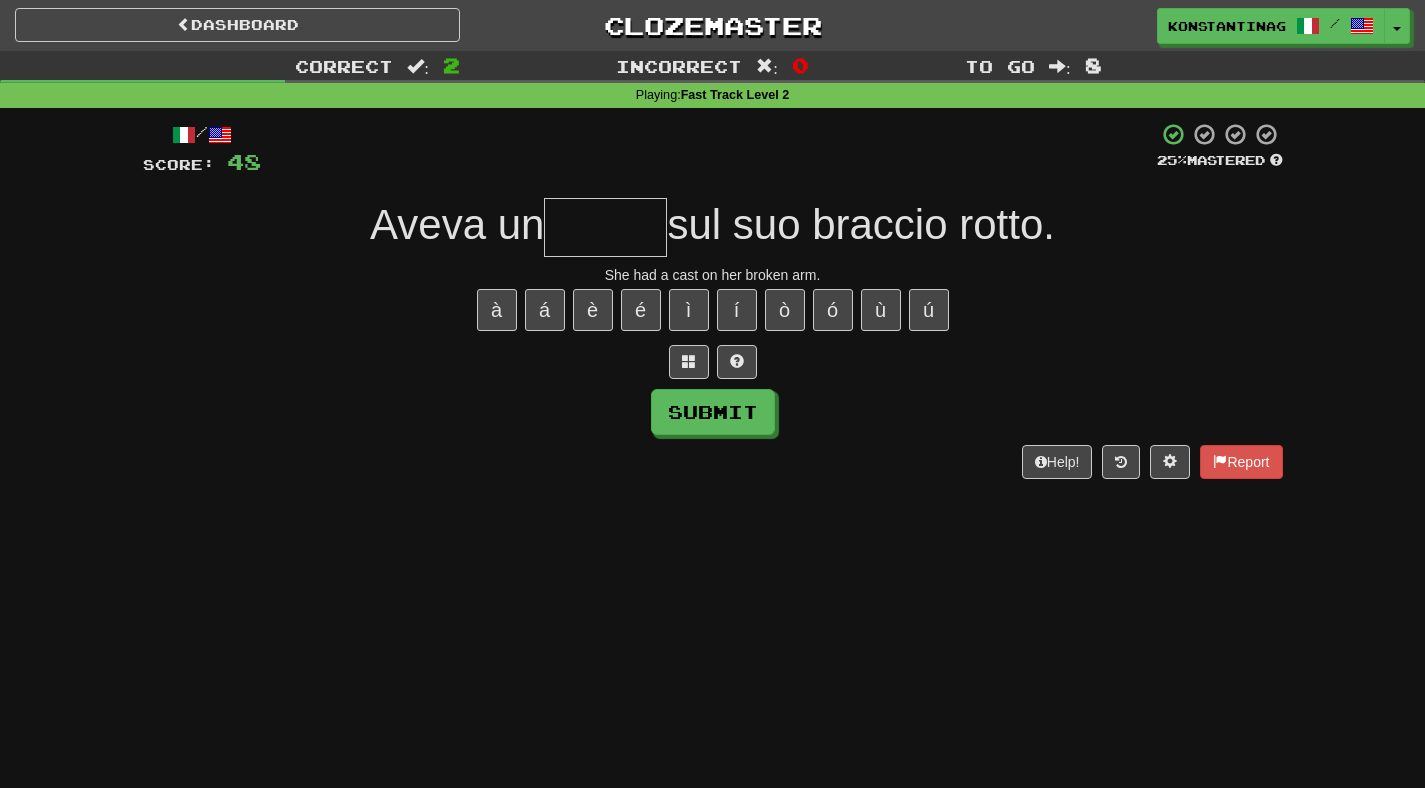 type on "*****" 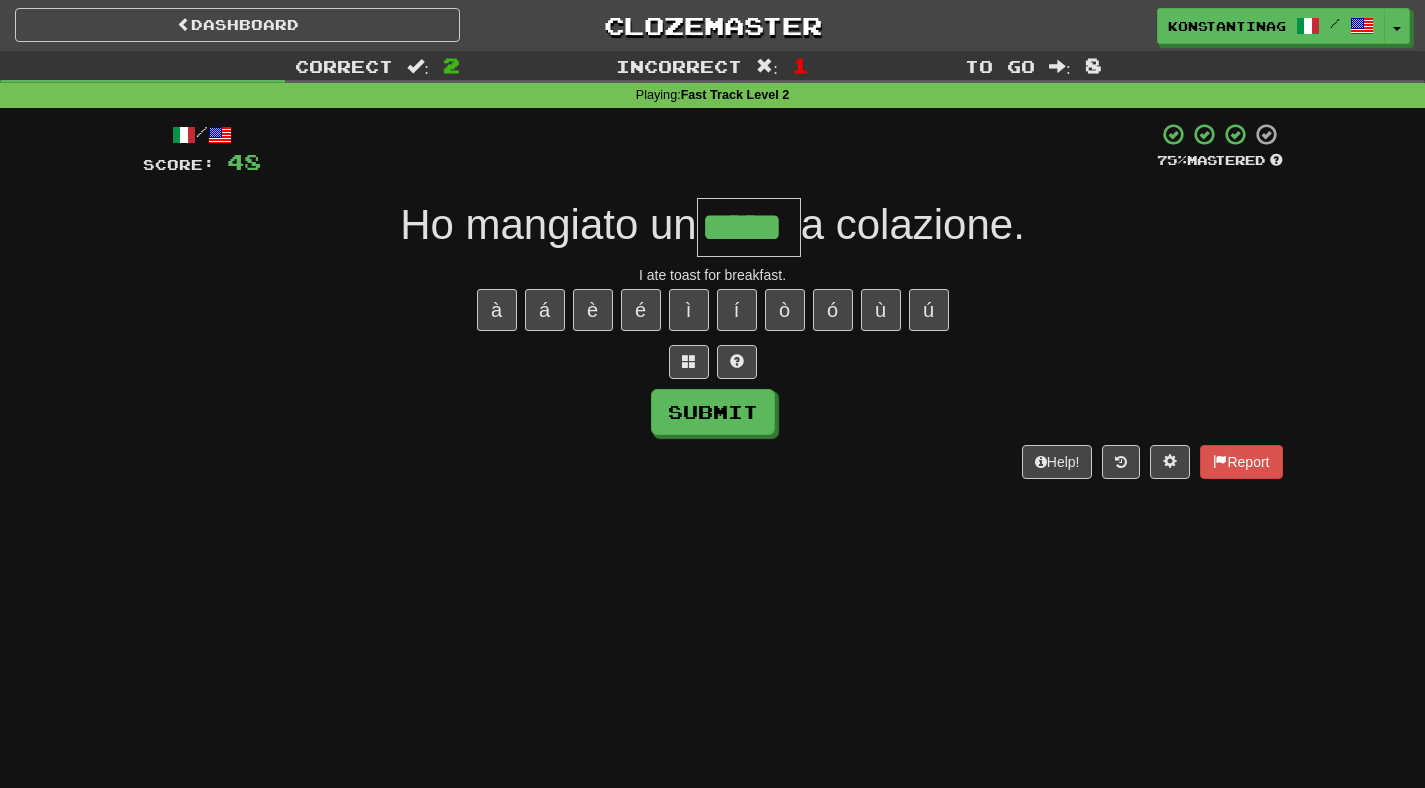 type on "*****" 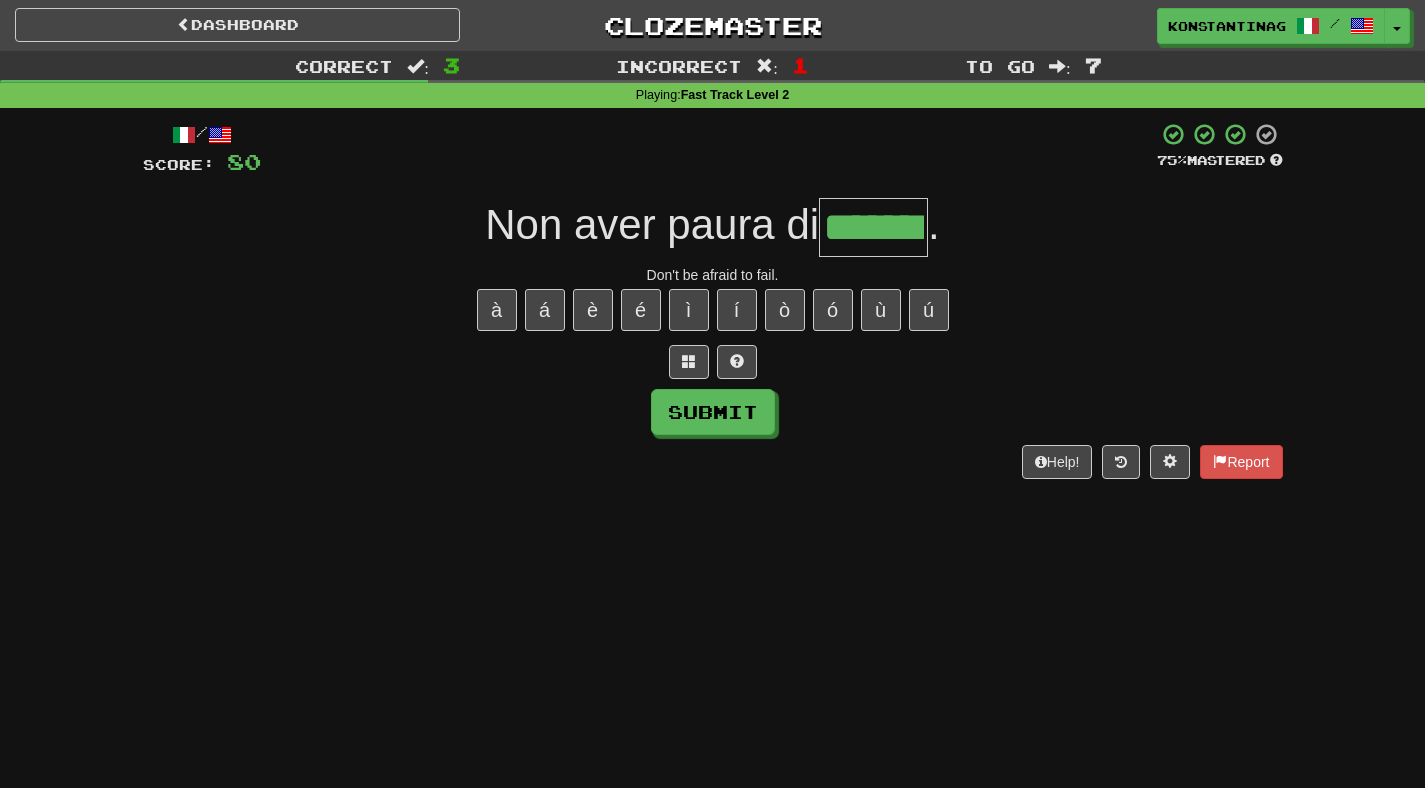 type on "*******" 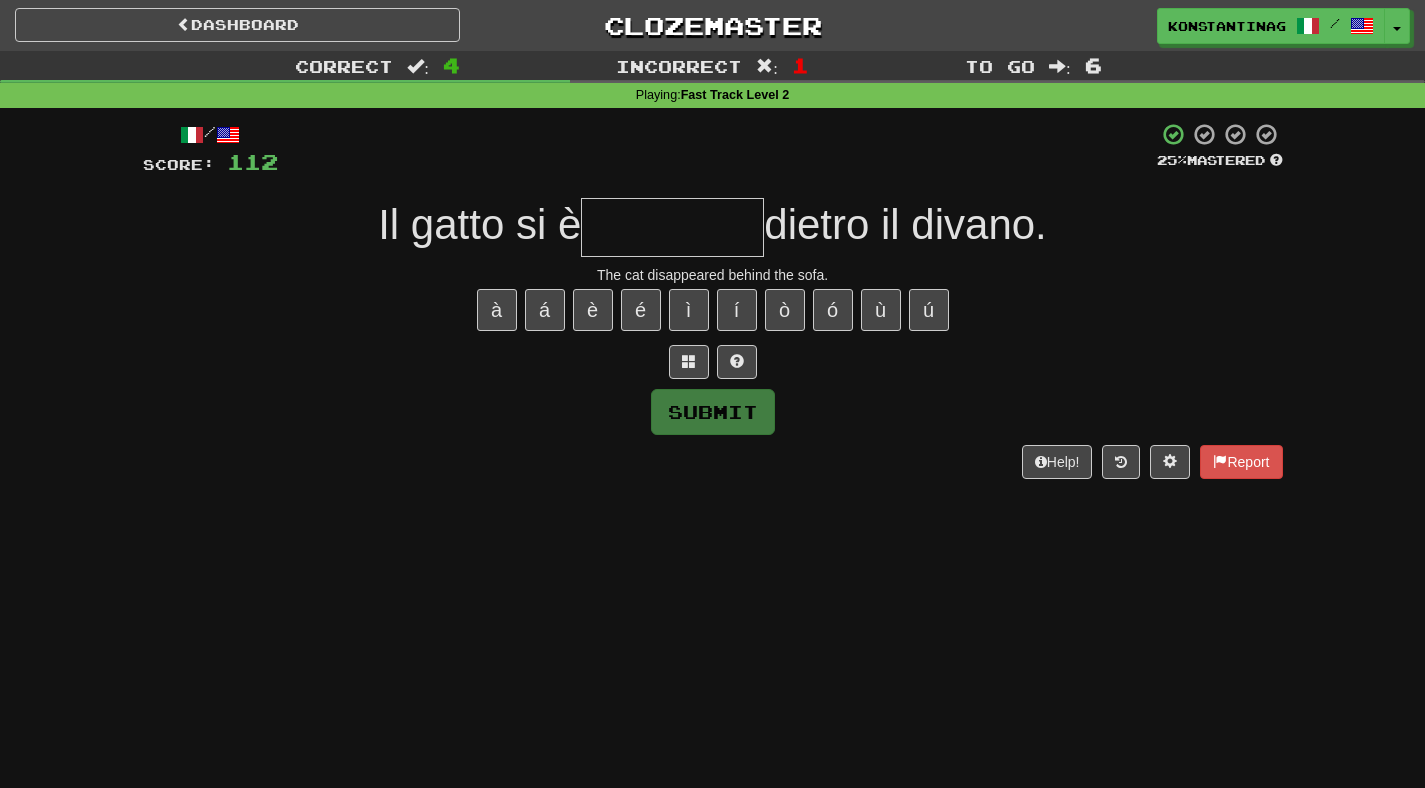 click at bounding box center (672, 227) 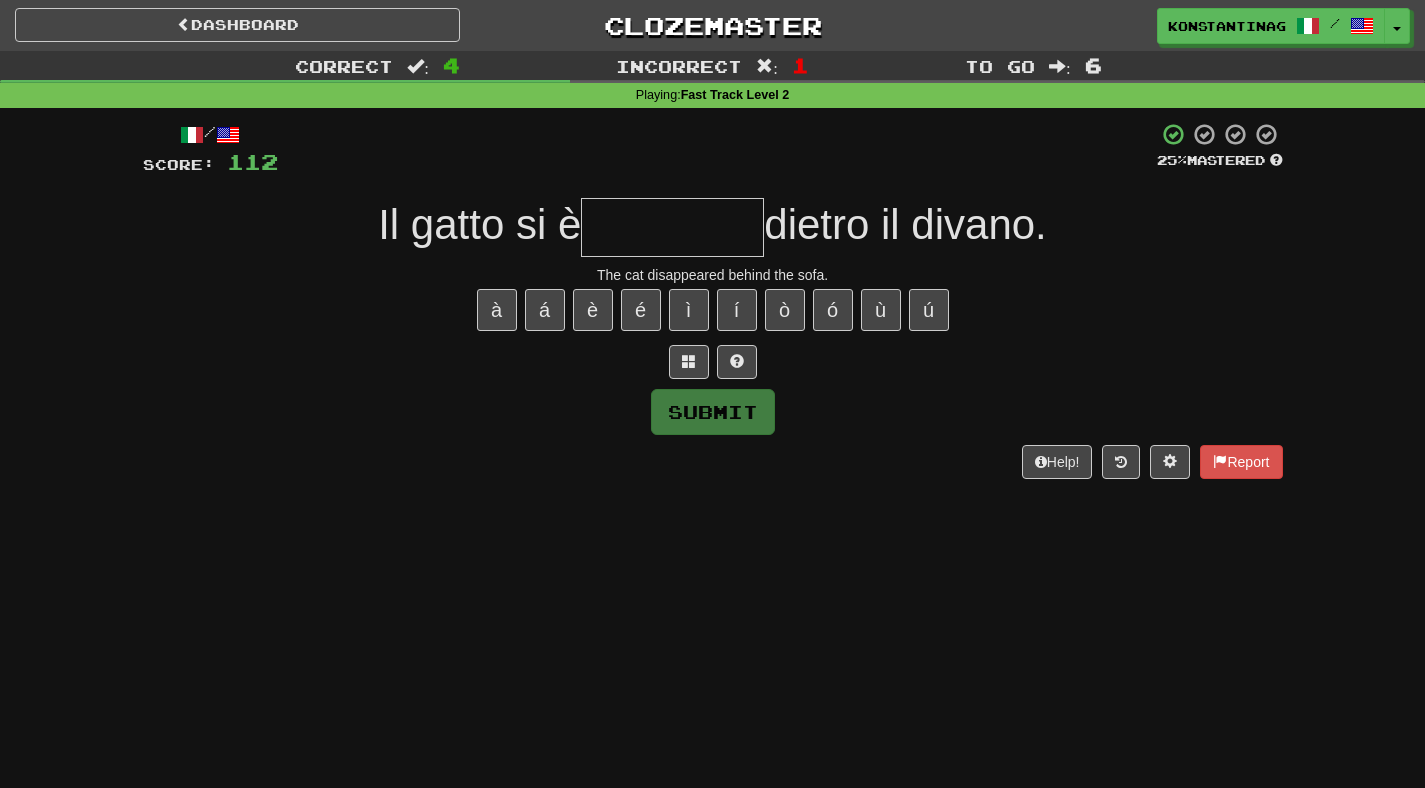 click at bounding box center (672, 227) 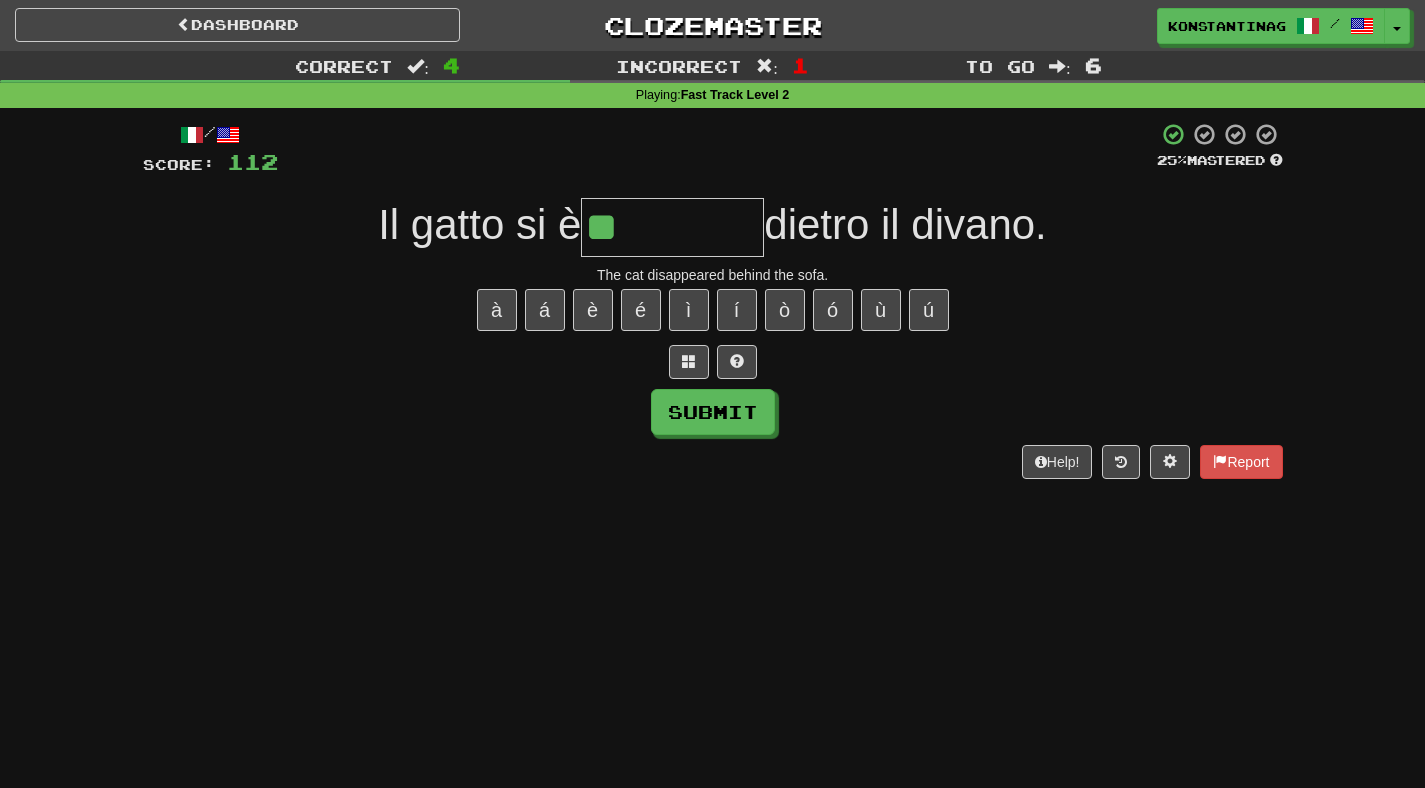 type on "*********" 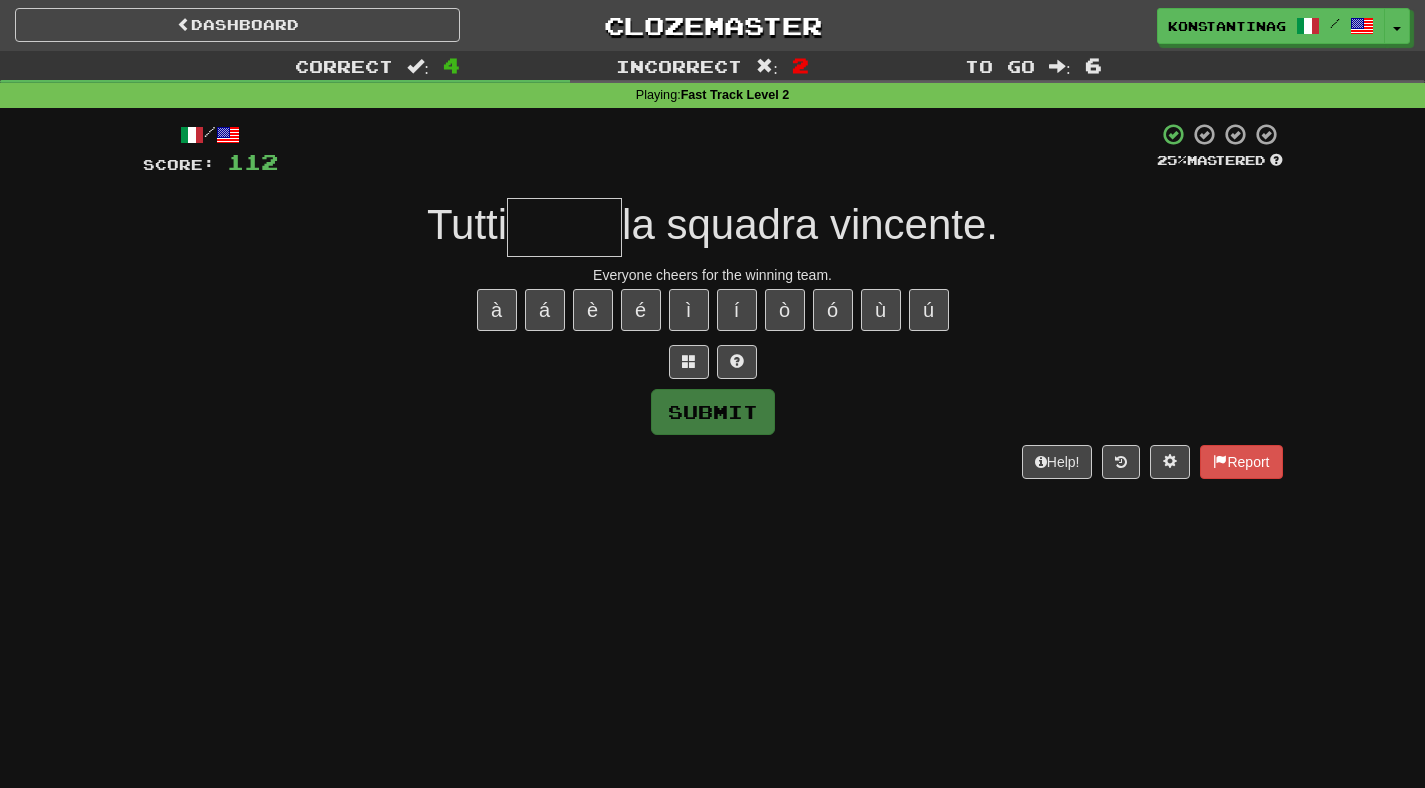 type on "*" 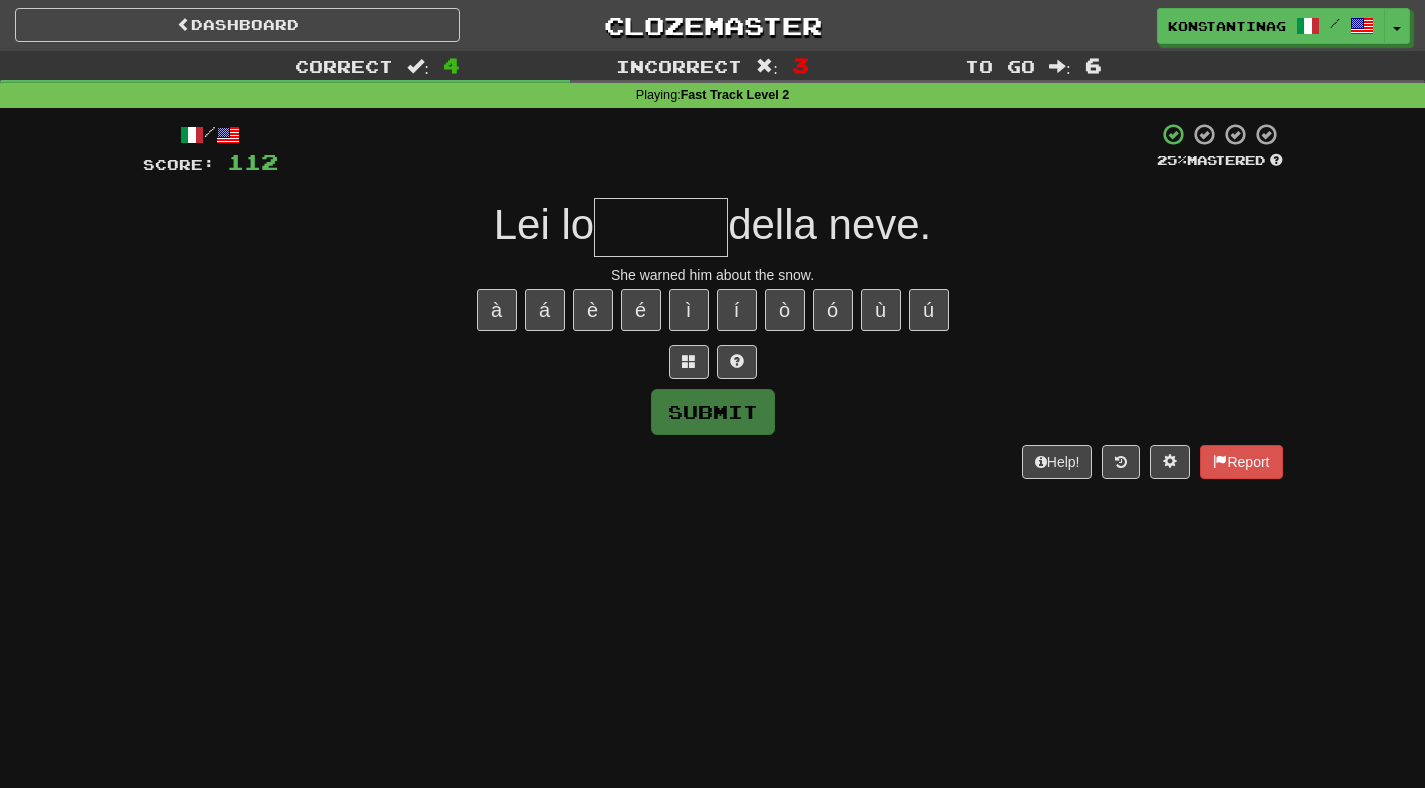 type on "*******" 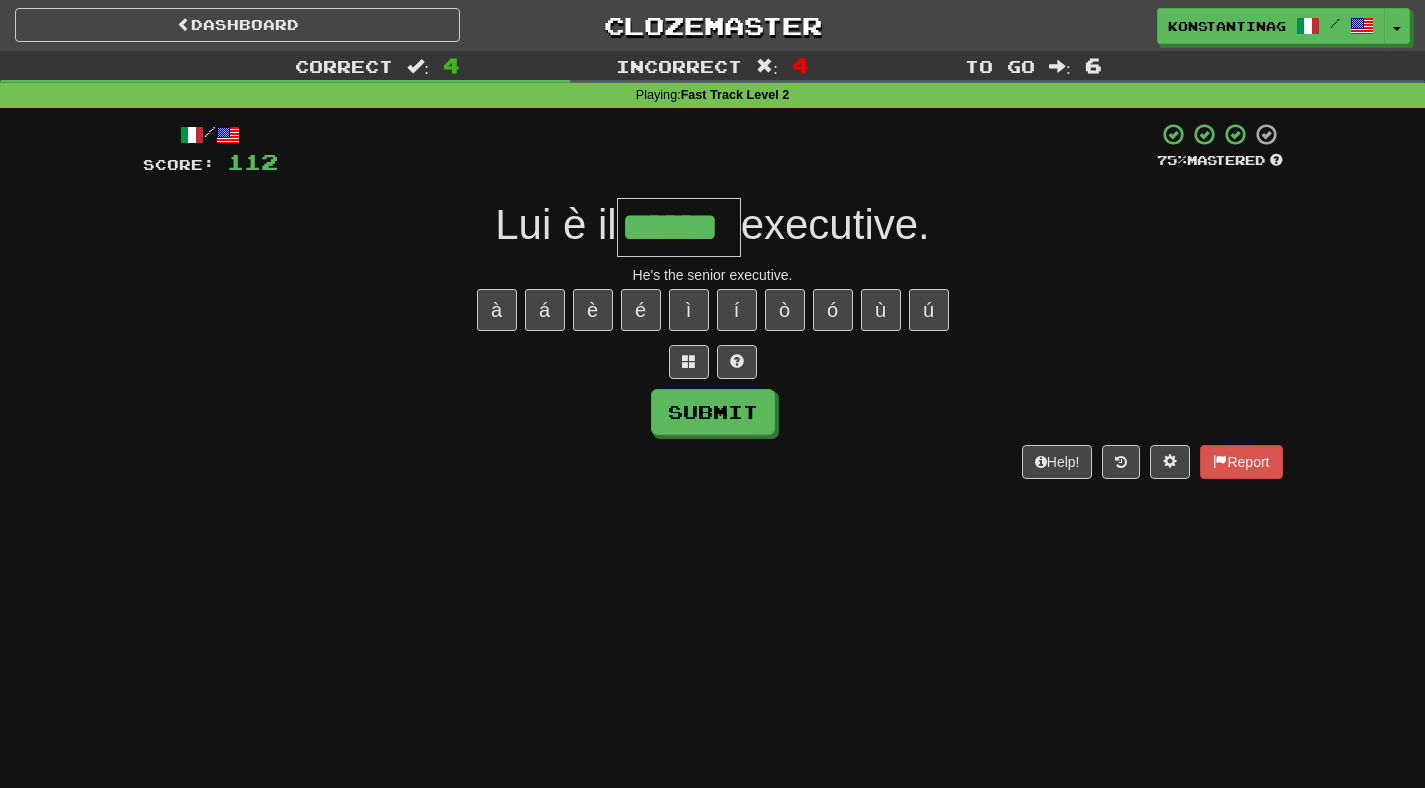 type on "******" 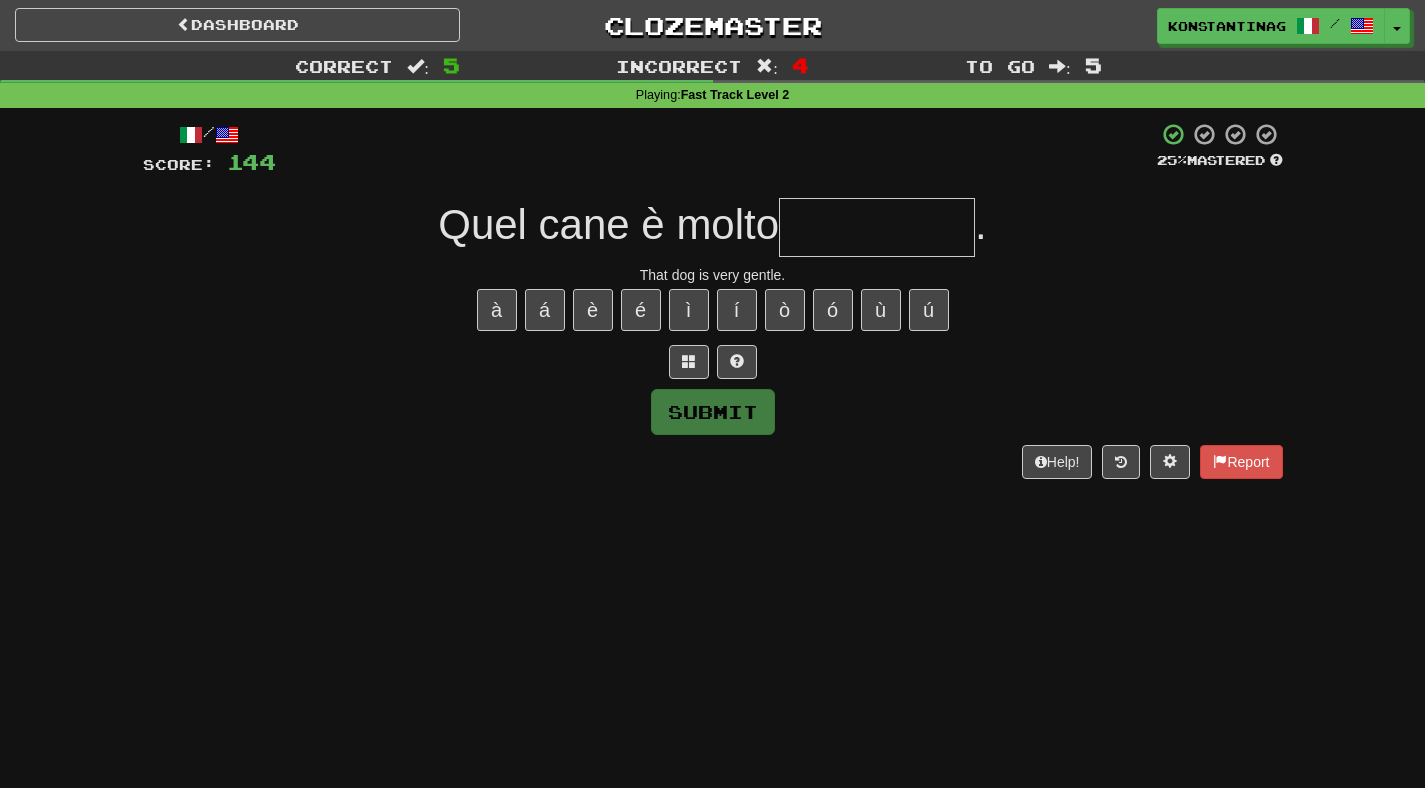 type on "*" 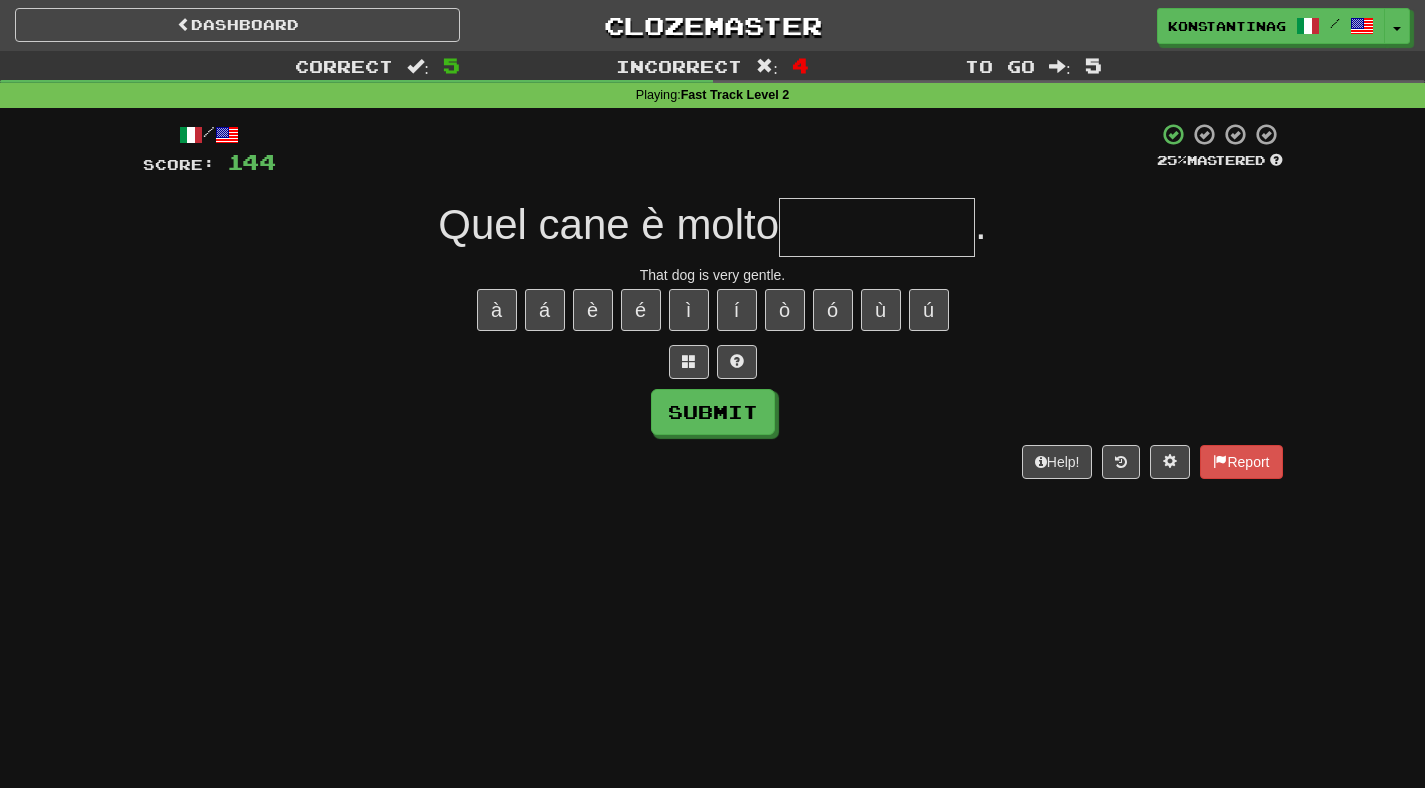 type on "*" 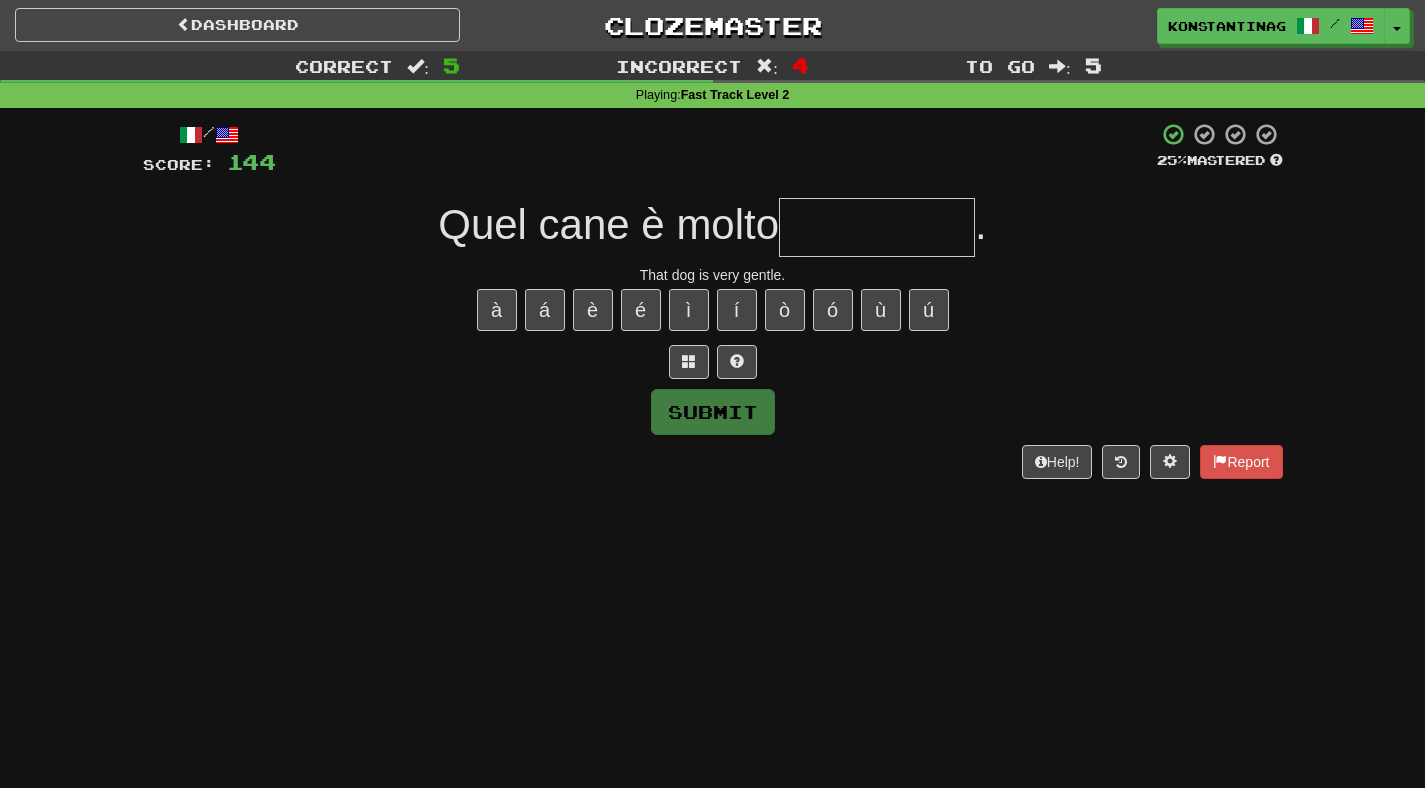 type on "*" 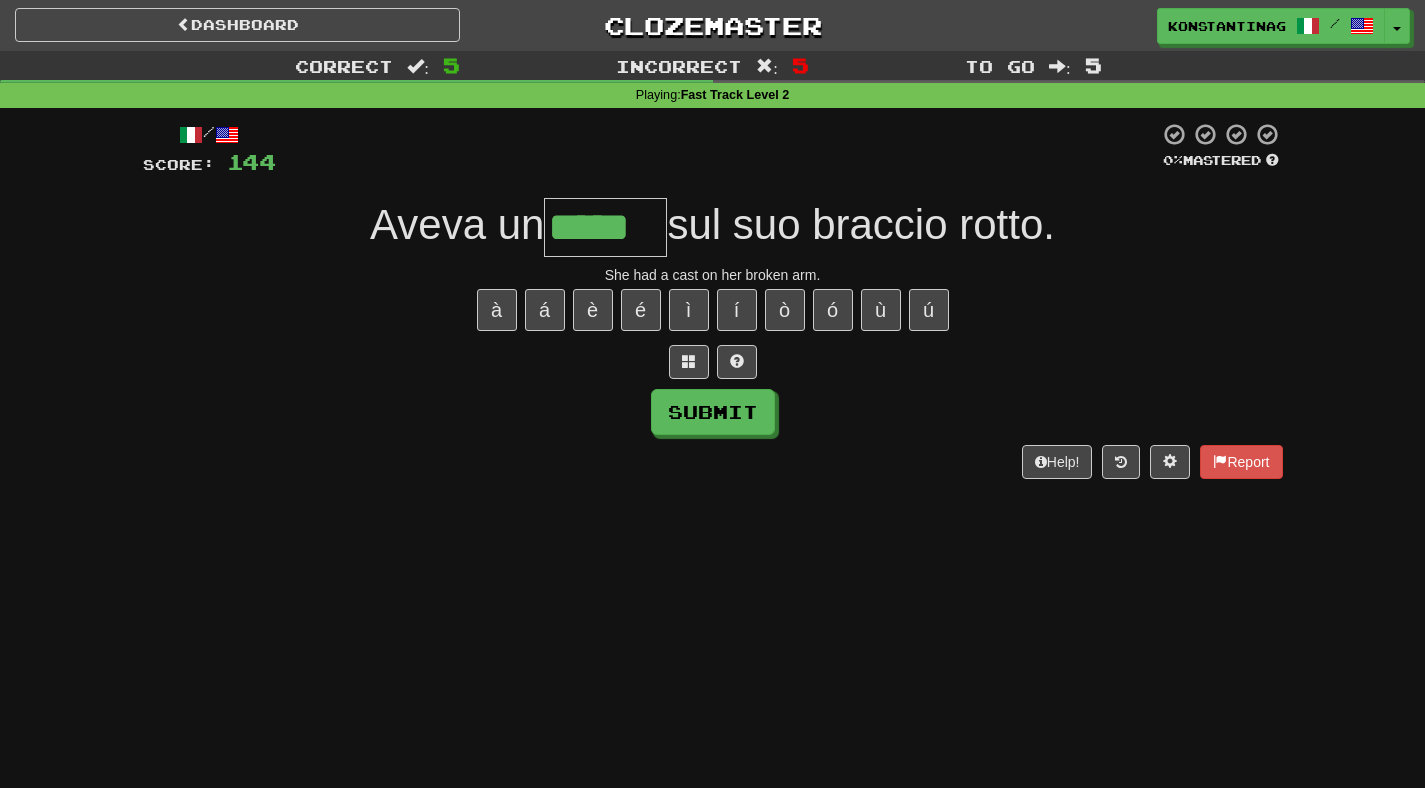 type on "*****" 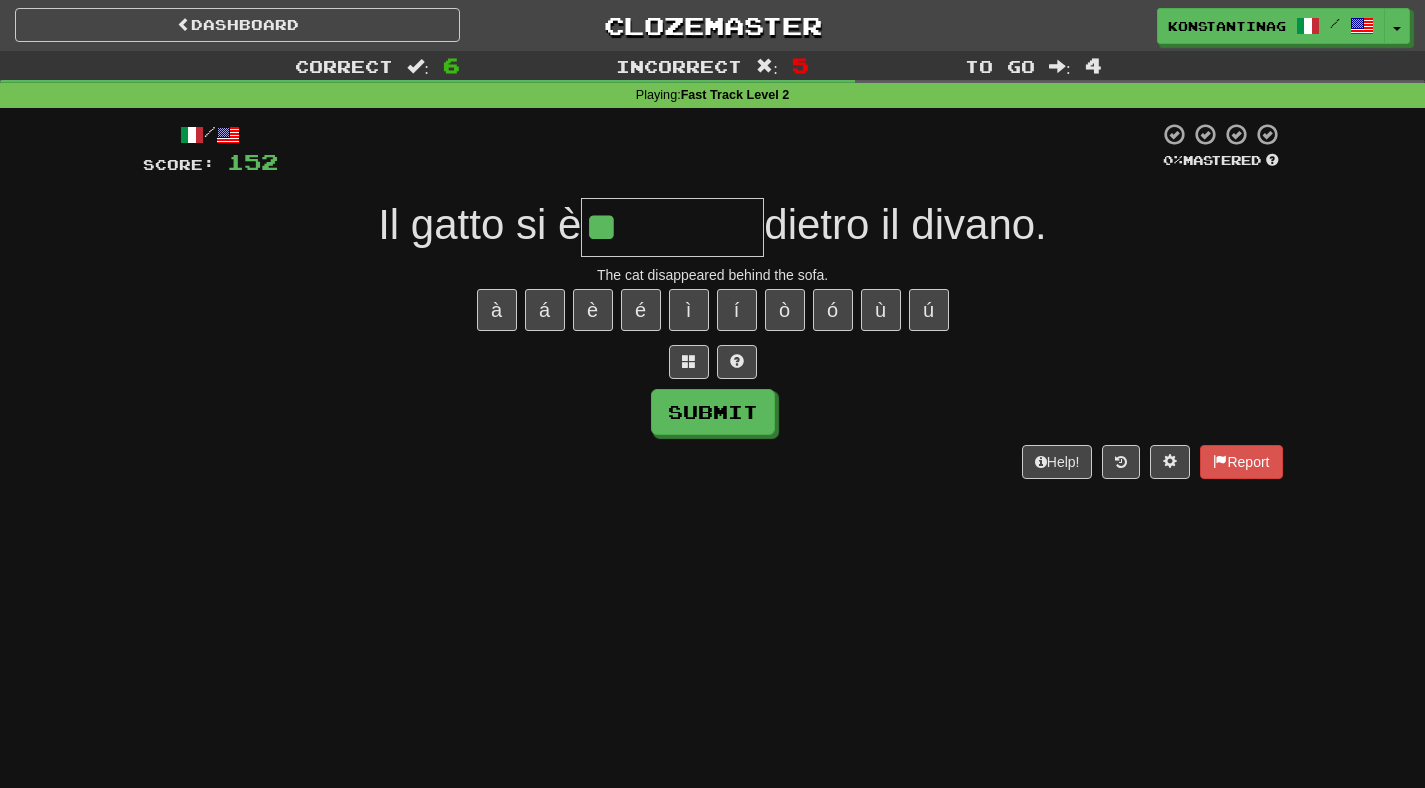 type on "*********" 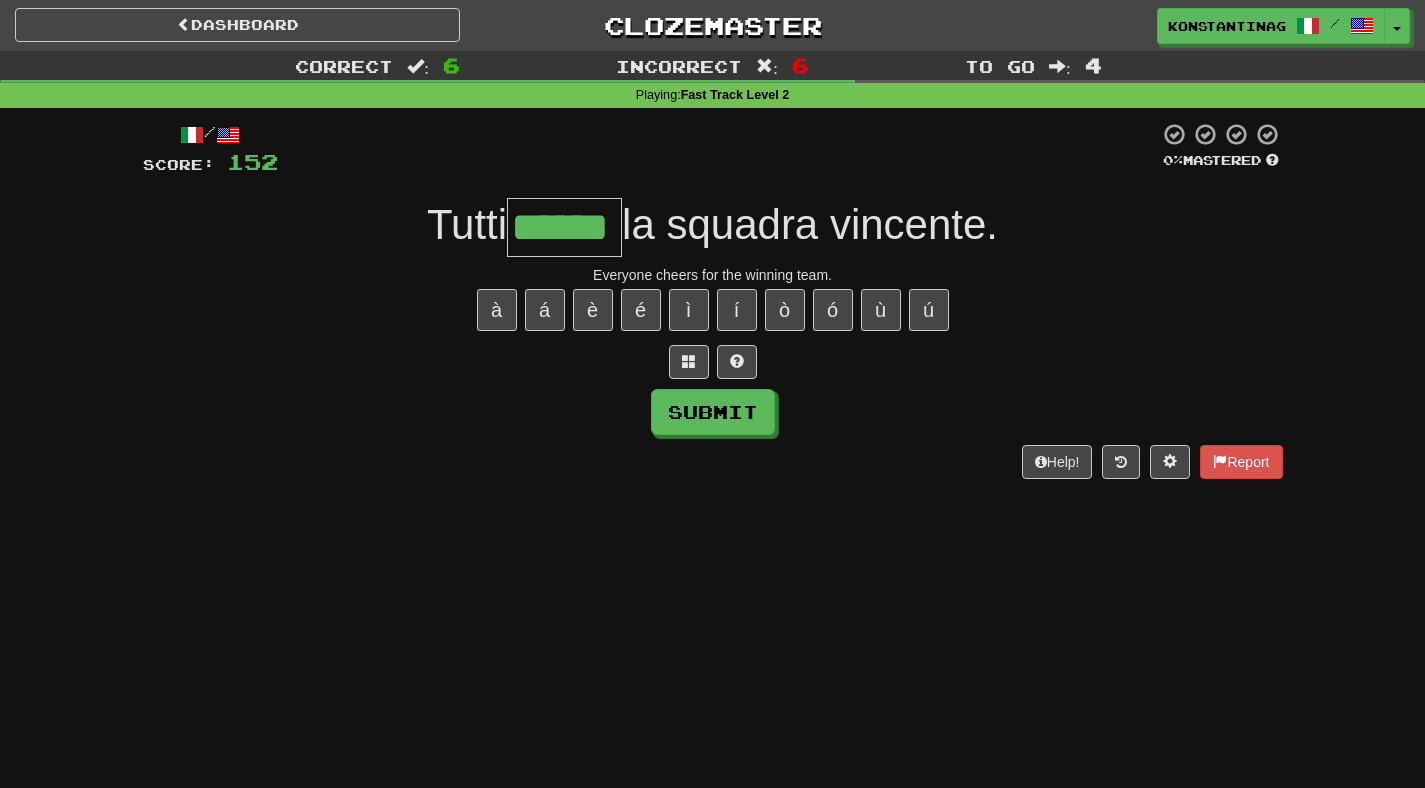 type on "******" 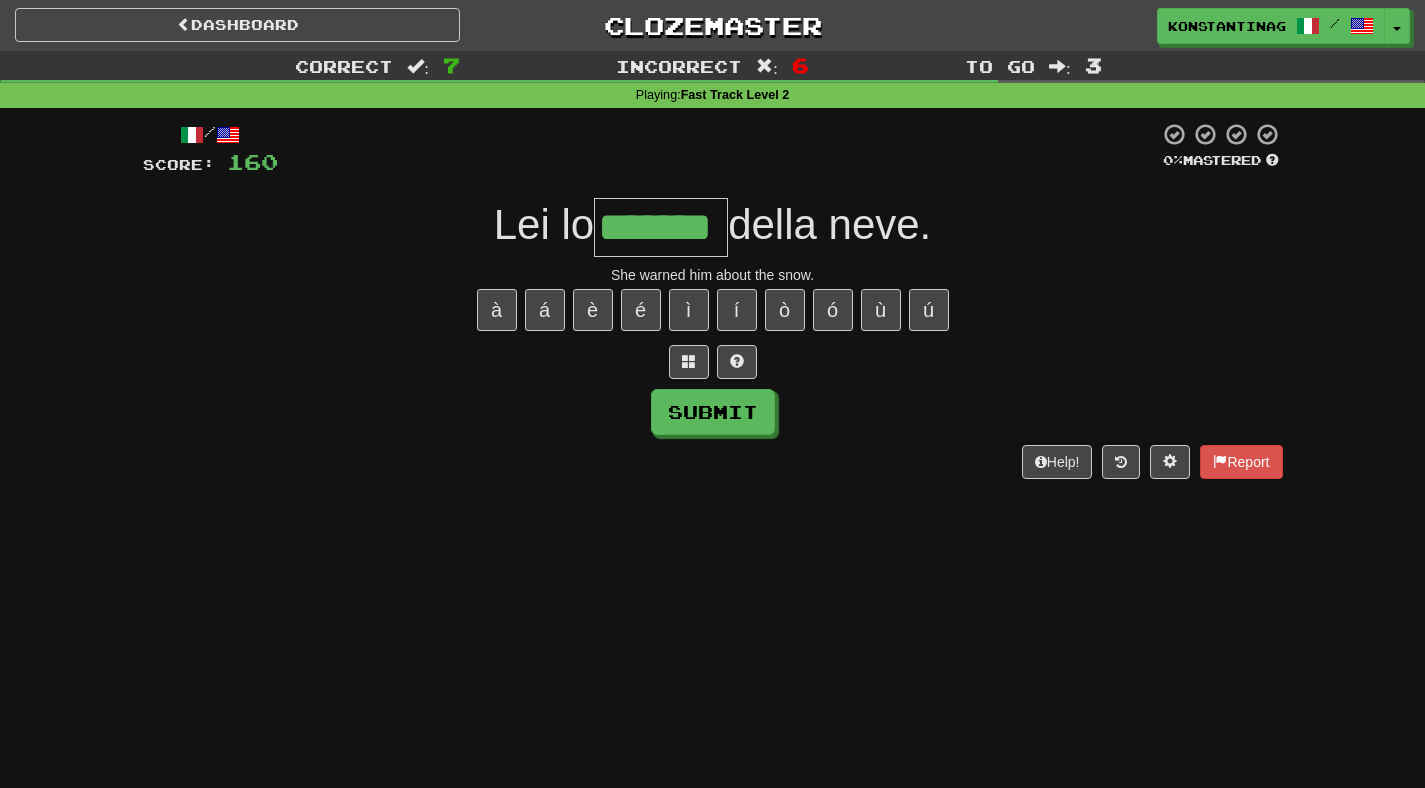 type on "*******" 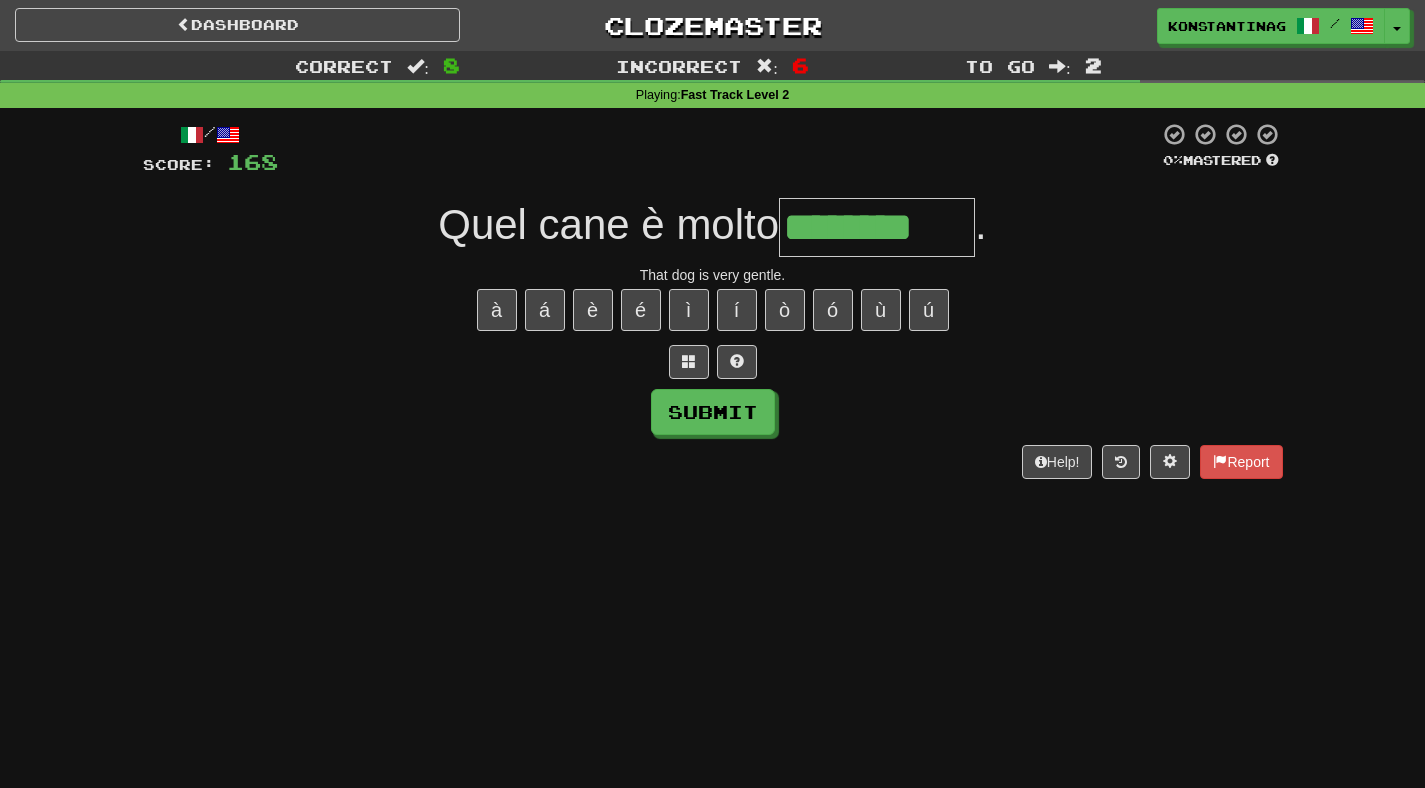 type on "********" 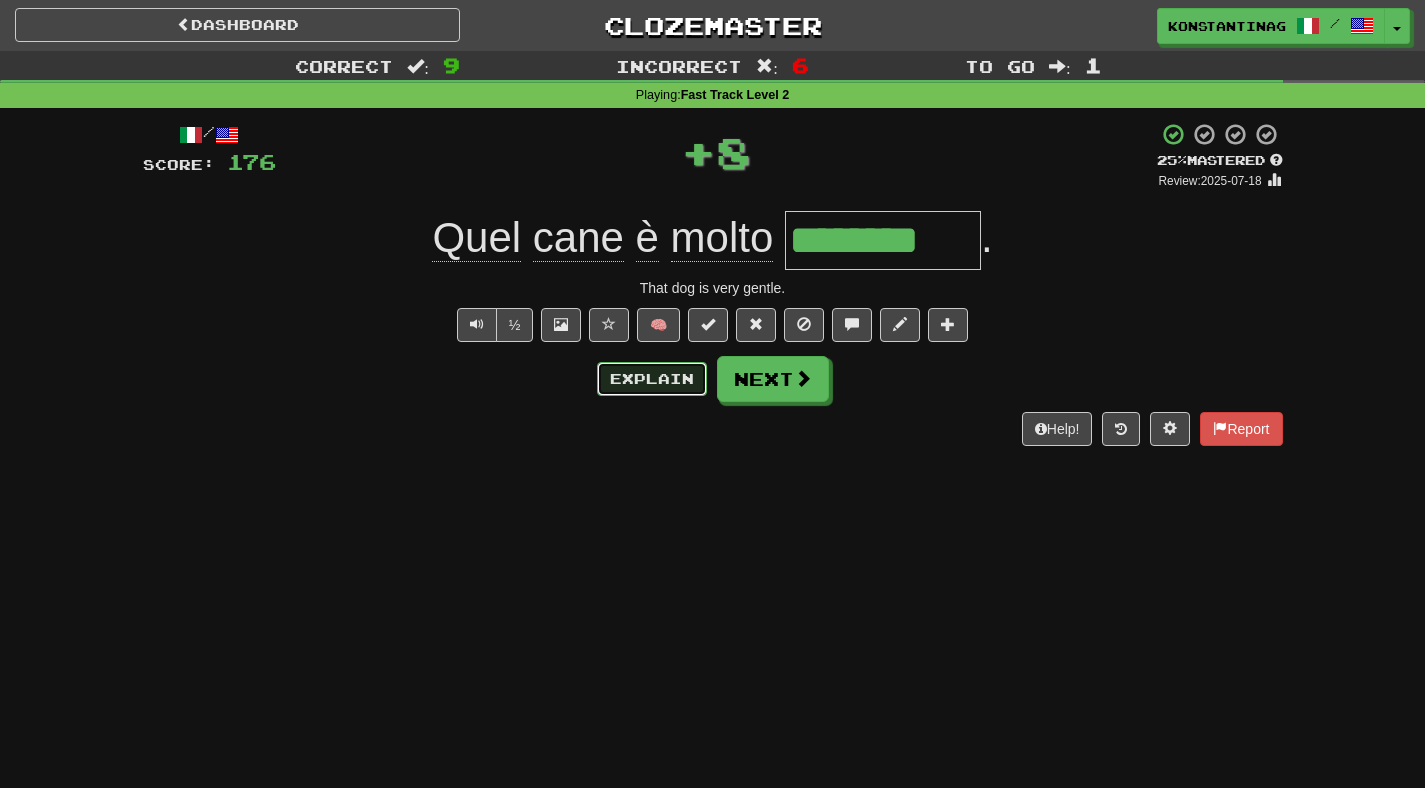 click on "Explain" at bounding box center (652, 379) 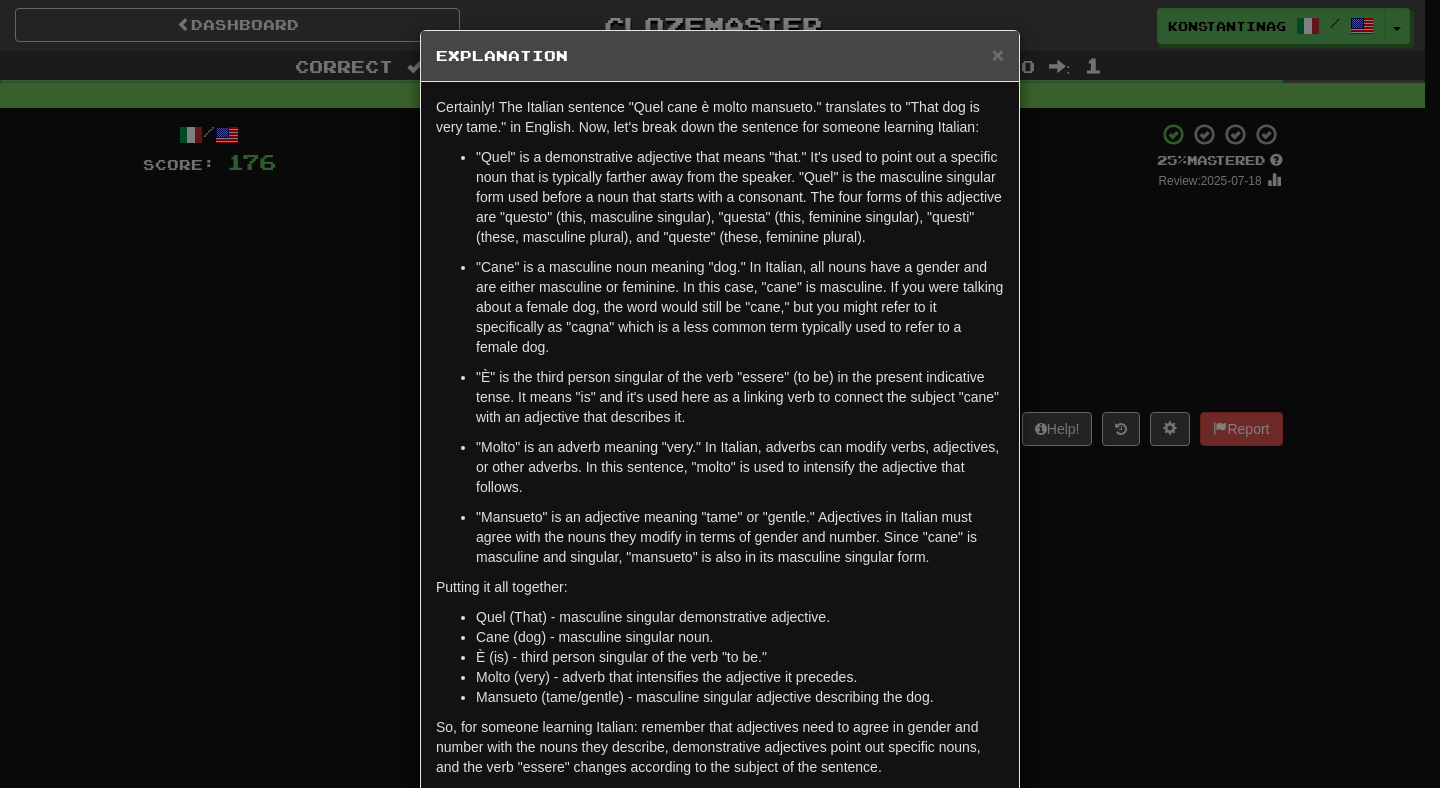 click on ""Mansueto" is an adjective meaning "tame" or "gentle." Adjectives in Italian must agree with the nouns they modify in terms of gender and number. Since "cane" is masculine and singular, "mansueto" is also in its masculine singular form." at bounding box center [740, 537] 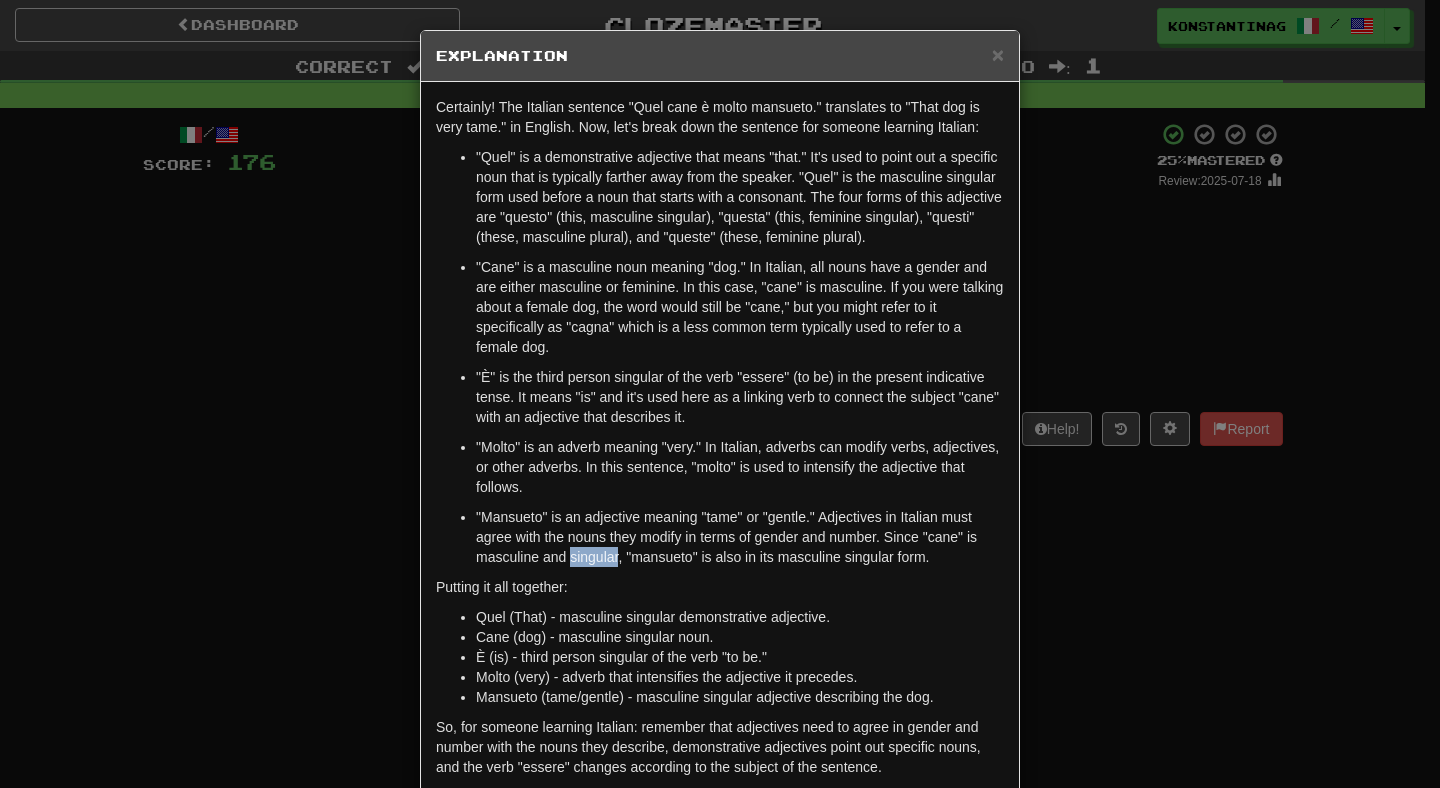 click on ""Mansueto" is an adjective meaning "tame" or "gentle." Adjectives in Italian must agree with the nouns they modify in terms of gender and number. Since "cane" is masculine and singular, "mansueto" is also in its masculine singular form." at bounding box center [740, 537] 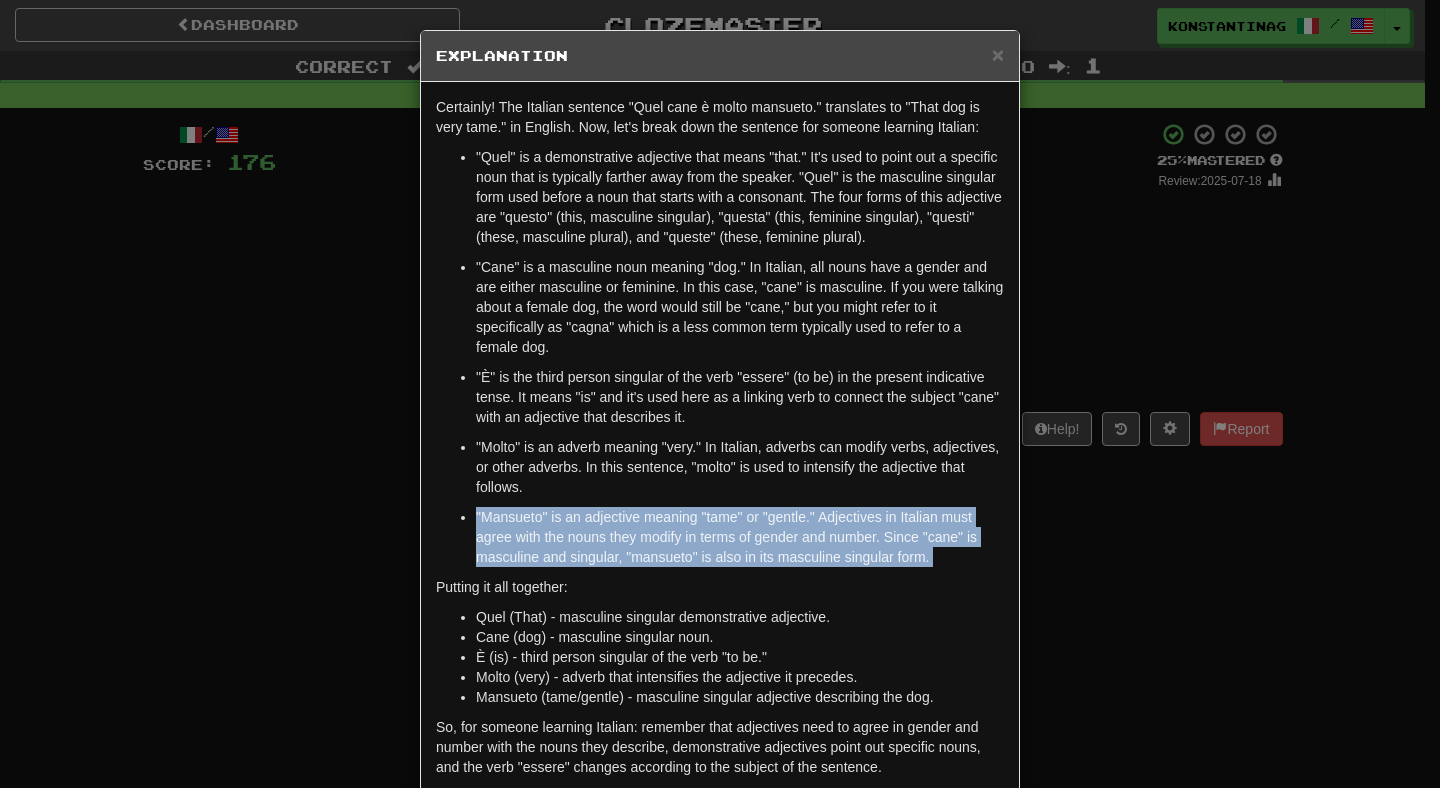 click on ""Mansueto" is an adjective meaning "tame" or "gentle." Adjectives in Italian must agree with the nouns they modify in terms of gender and number. Since "cane" is masculine and singular, "mansueto" is also in its masculine singular form." at bounding box center [740, 537] 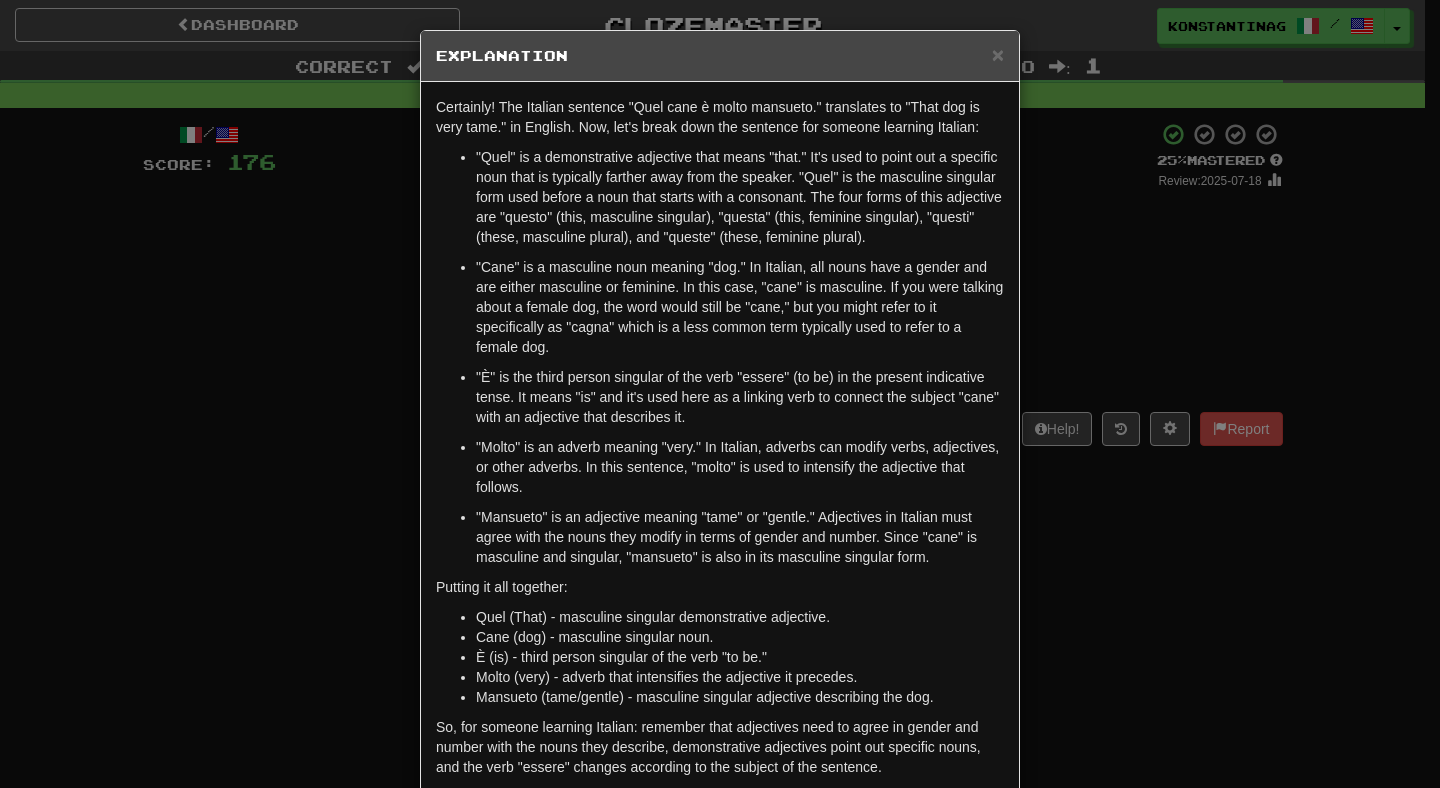 click on "× Explanation Certainly! The Italian sentence "Quel cane è molto mansueto." translates to "That dog is very tame." in English. Now, let's break down the sentence for someone learning Italian:
"Quel" is a demonstrative adjective that means "that." It's used to point out a specific noun that is typically farther away from the speaker. "Quel" is the masculine singular form used before a noun that starts with a consonant. The four forms of this adjective are "questo" (this, masculine singular), "questa" (this, feminine singular), "questi" (these, masculine plural), and "queste" (these, feminine plural).
"Cane" is a masculine noun meaning "dog." In Italian, all nouns have a gender and are either masculine or feminine. In this case, "cane" is masculine. If you were talking about a female dog, the word would still be "cane," but you might refer to it specifically as "cagna" which is a less common term typically used to refer to a female dog.
Putting it all together:" at bounding box center (720, 394) 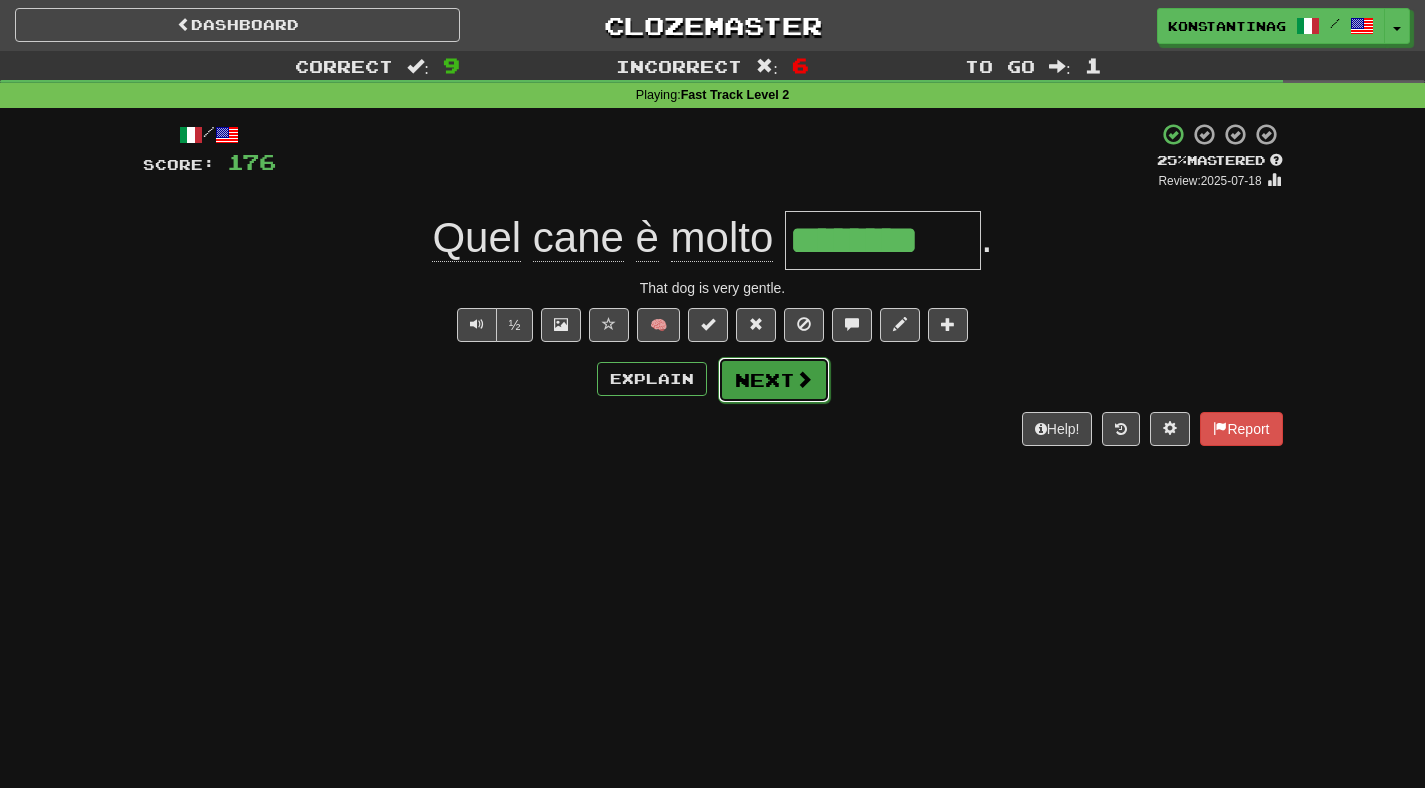 click on "Next" at bounding box center [774, 380] 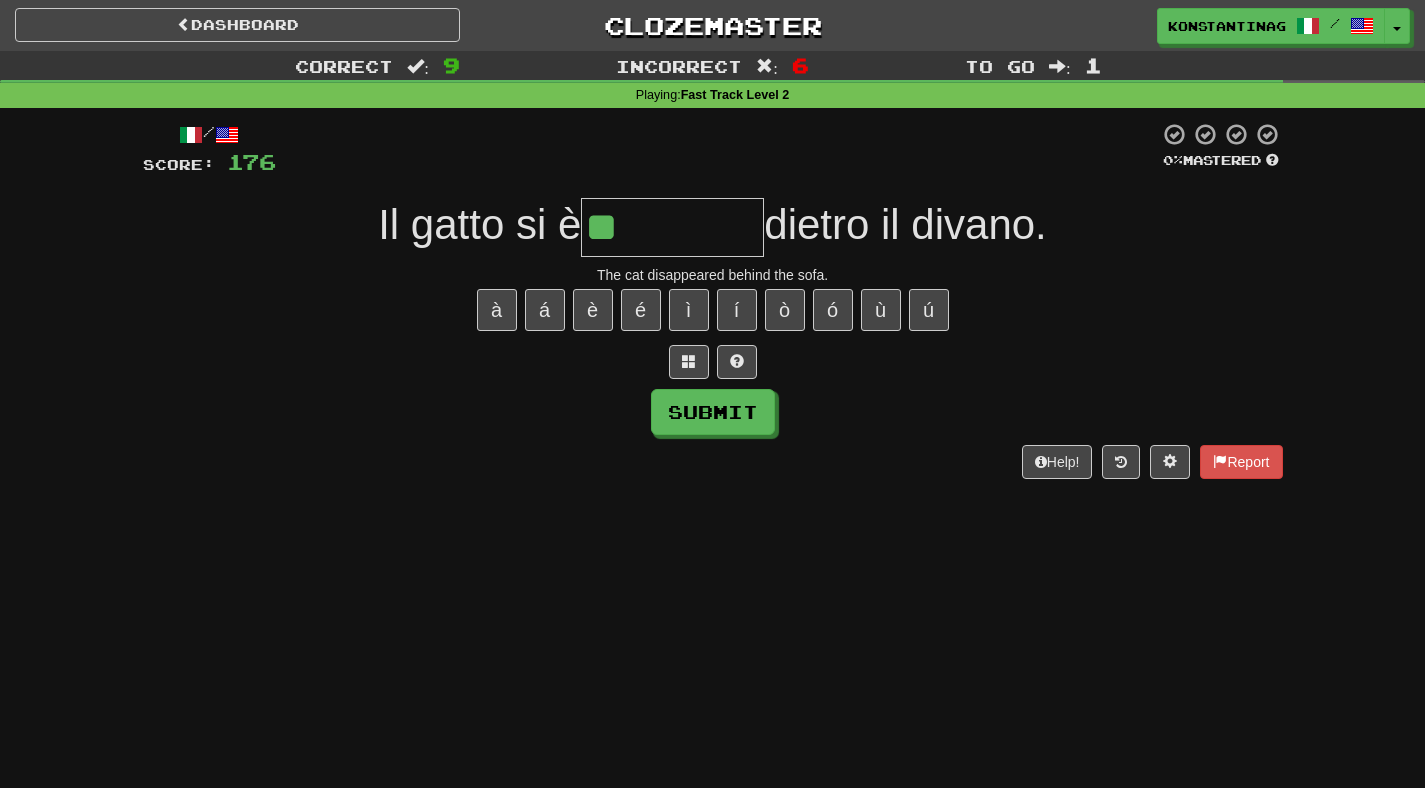 type on "*********" 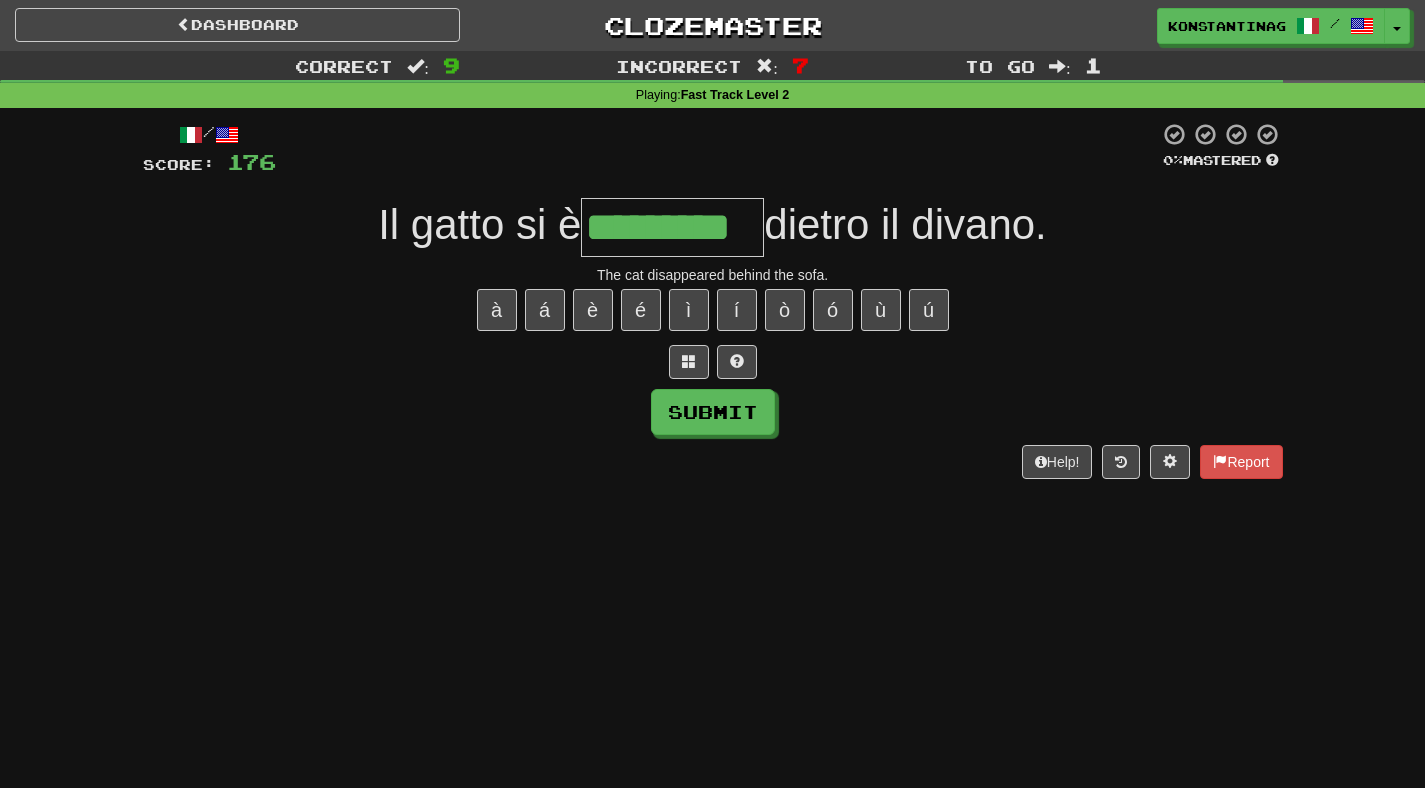 type on "*********" 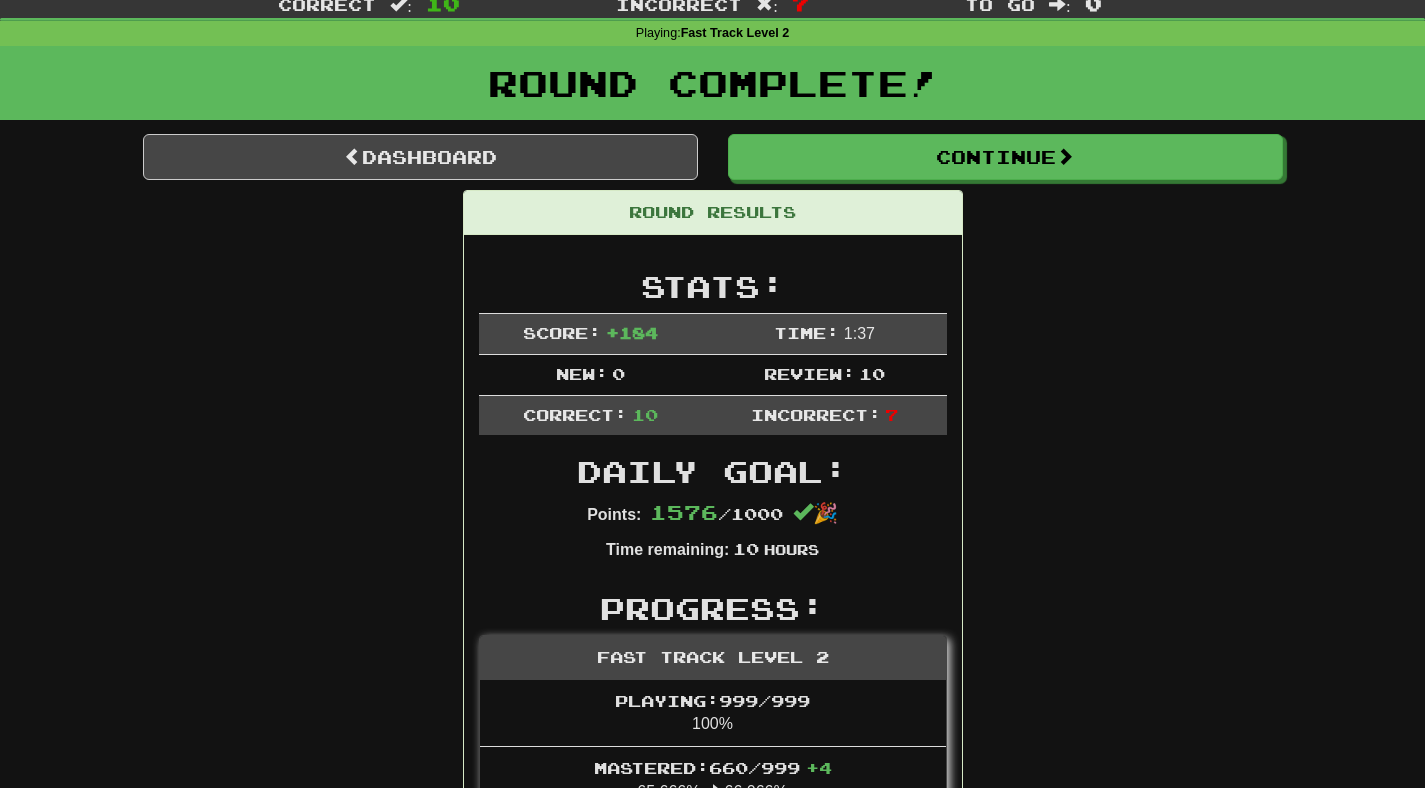 scroll, scrollTop: 0, scrollLeft: 0, axis: both 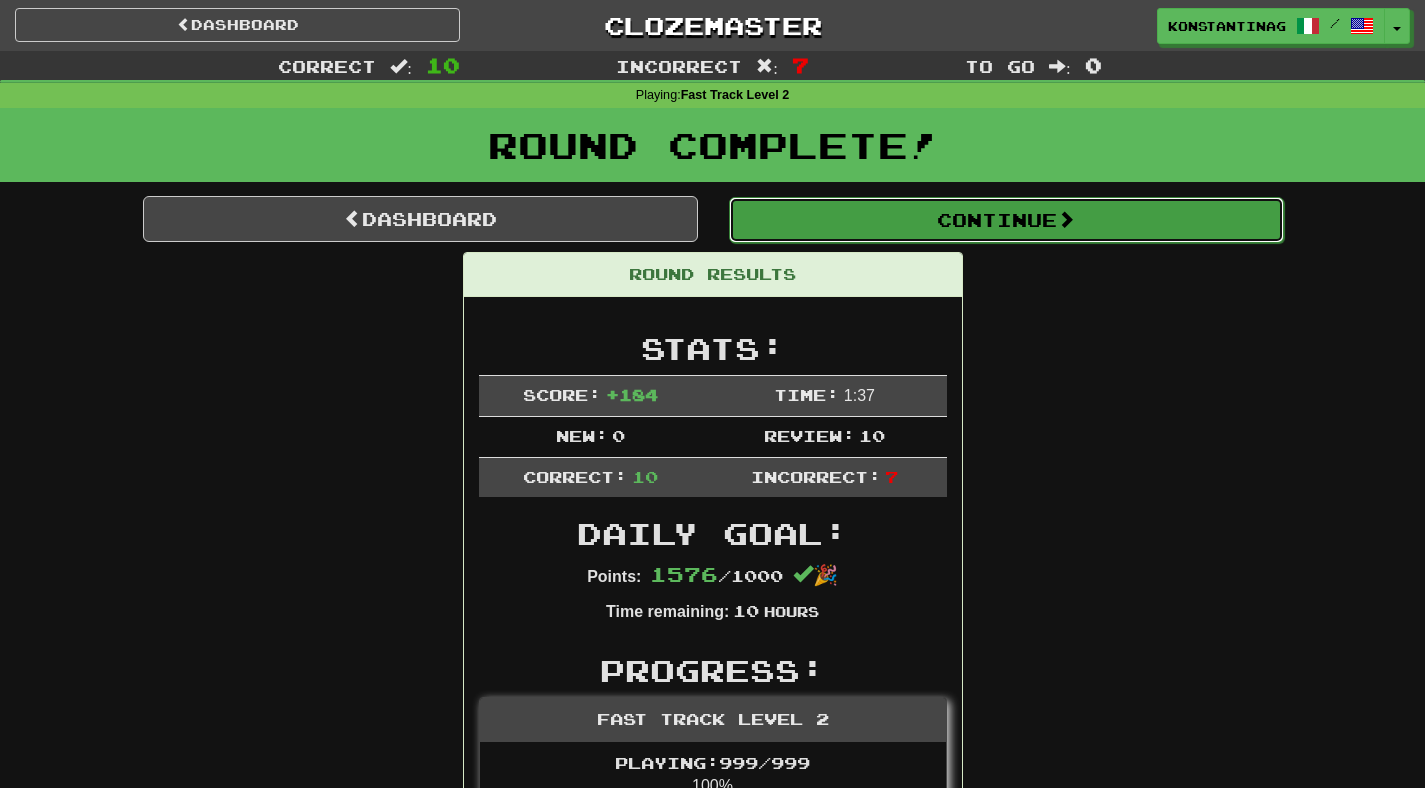 click on "Continue" at bounding box center [1006, 220] 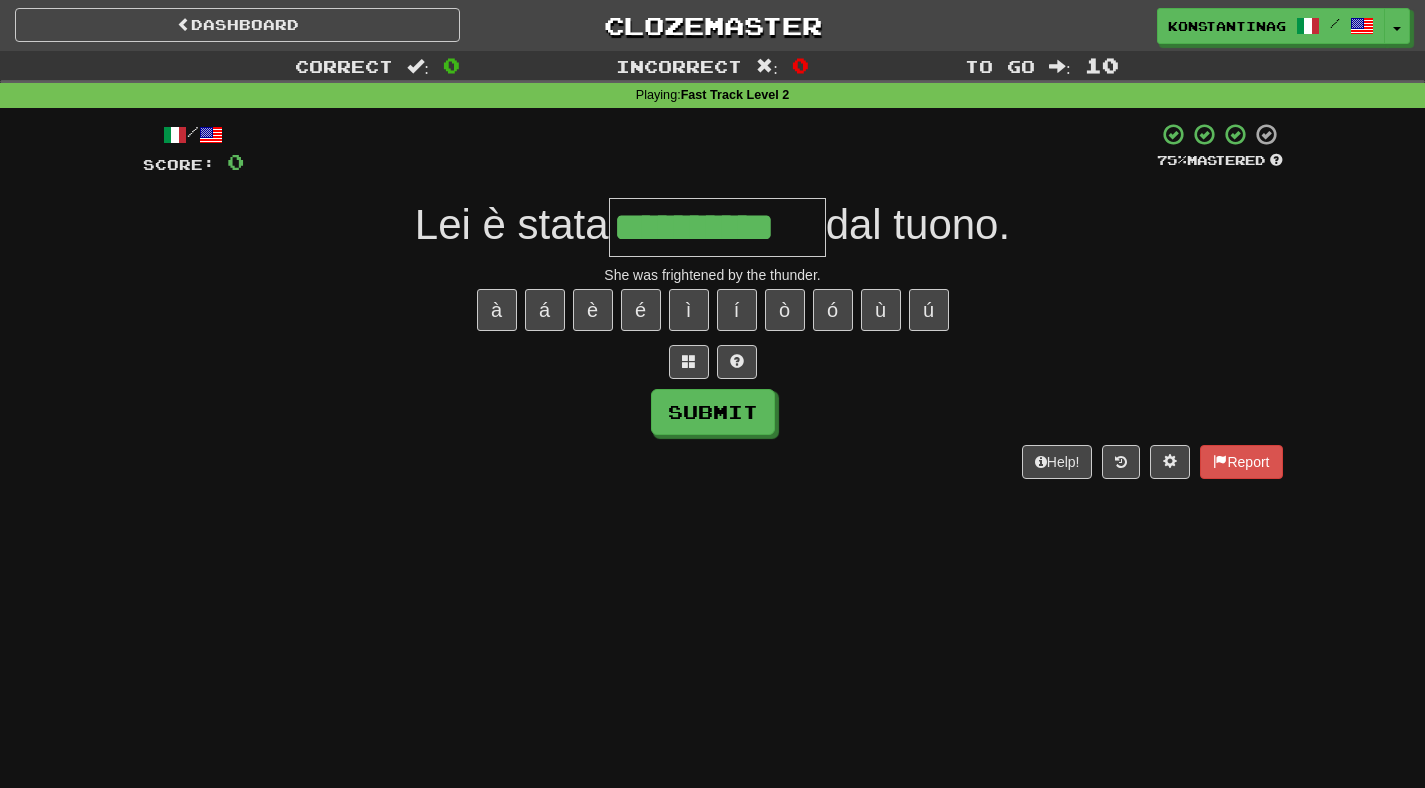 type on "**********" 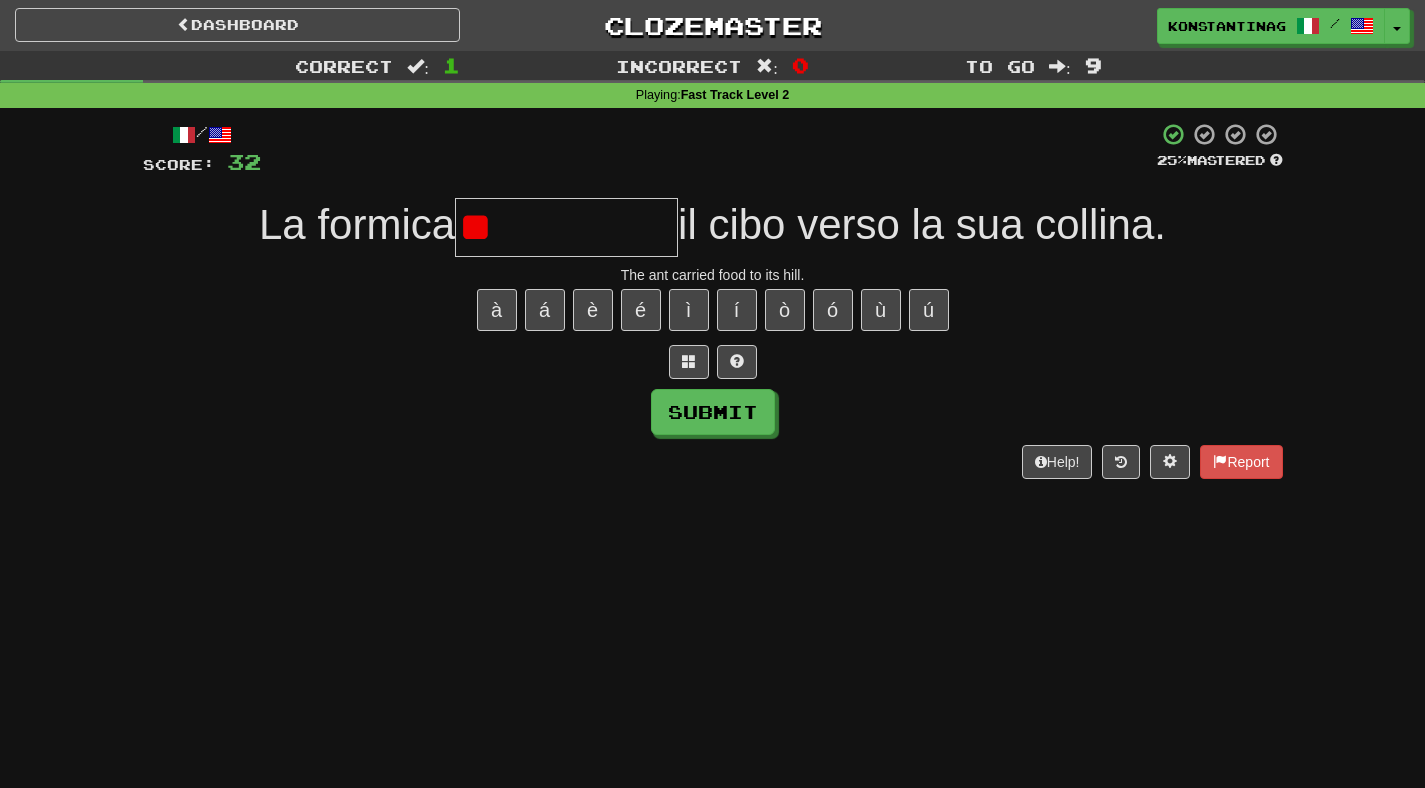 type on "***" 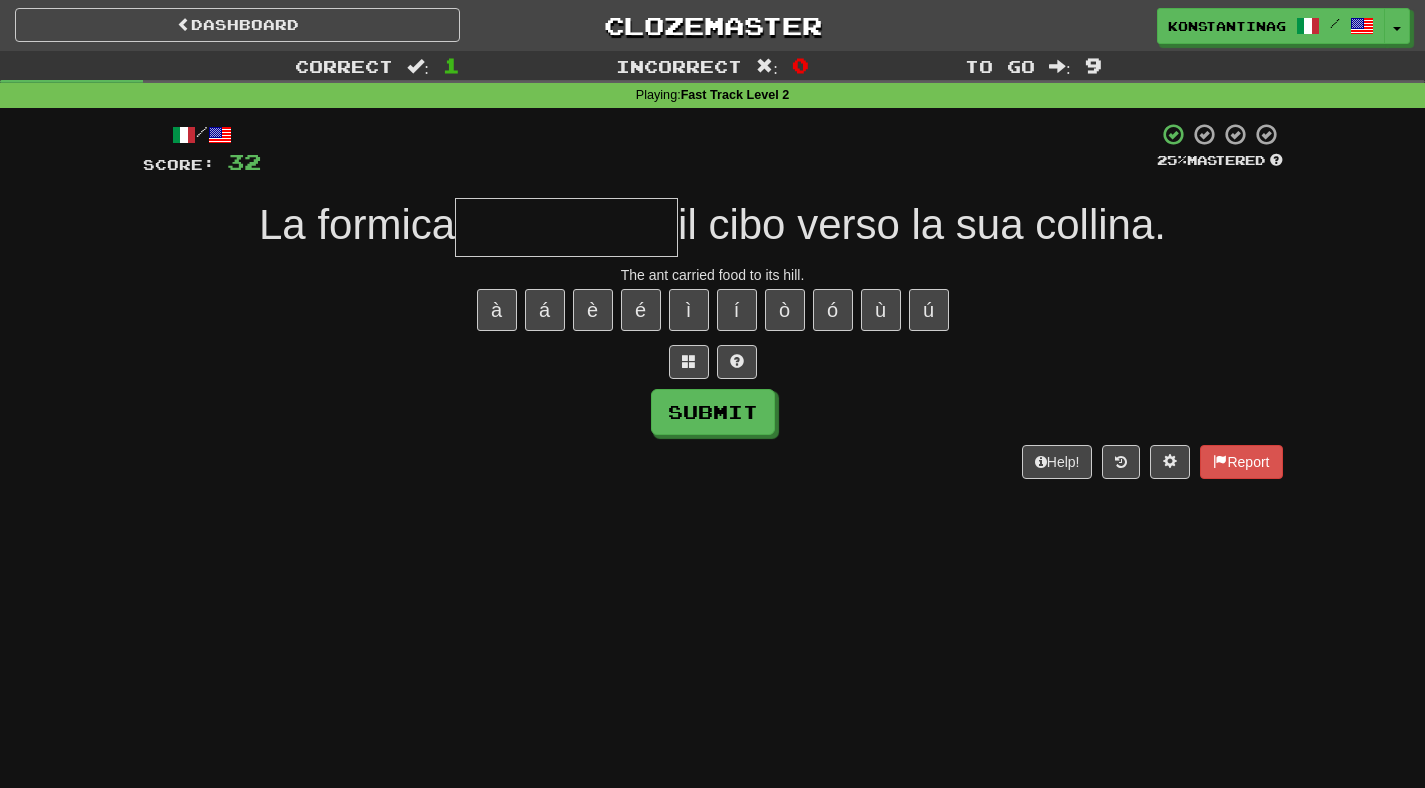 type on "*" 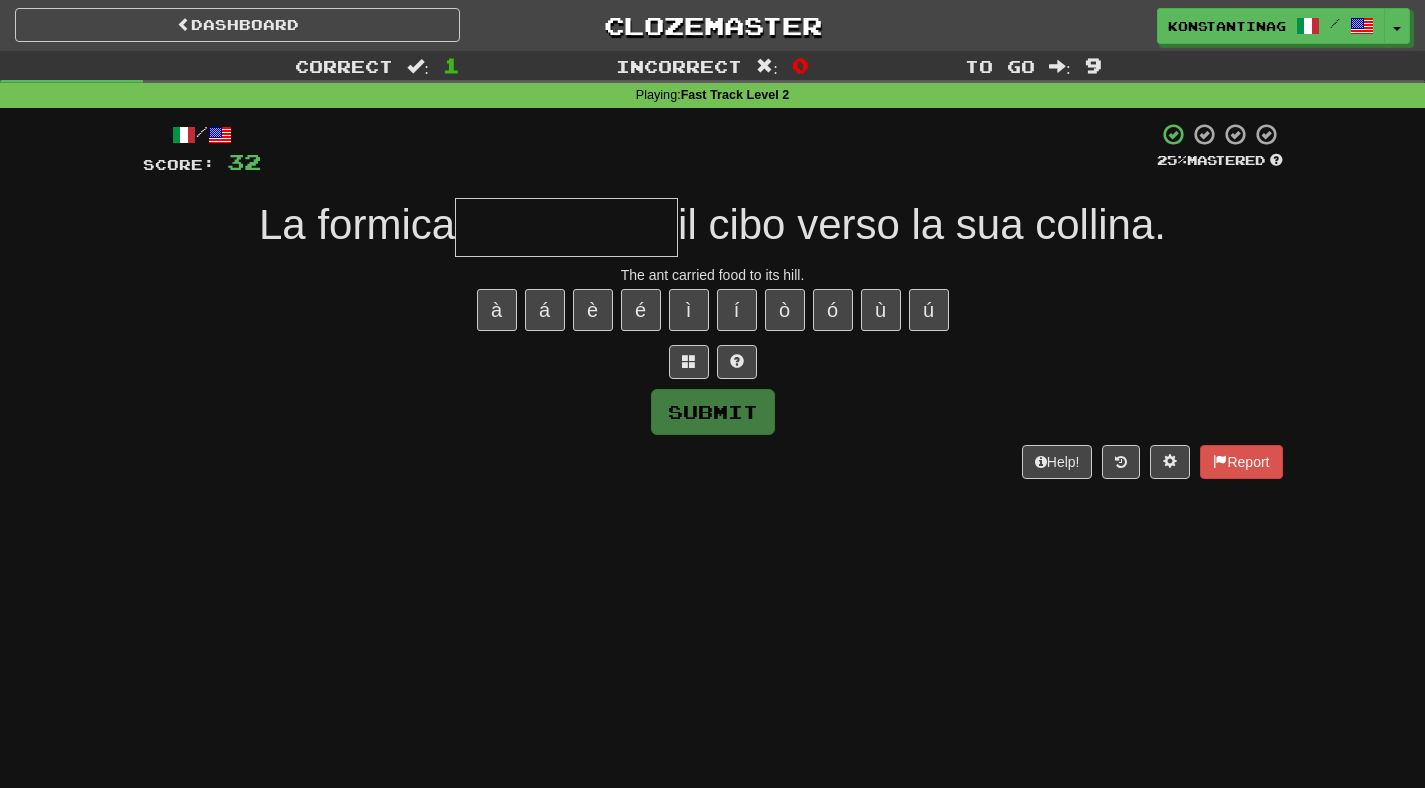 type on "**********" 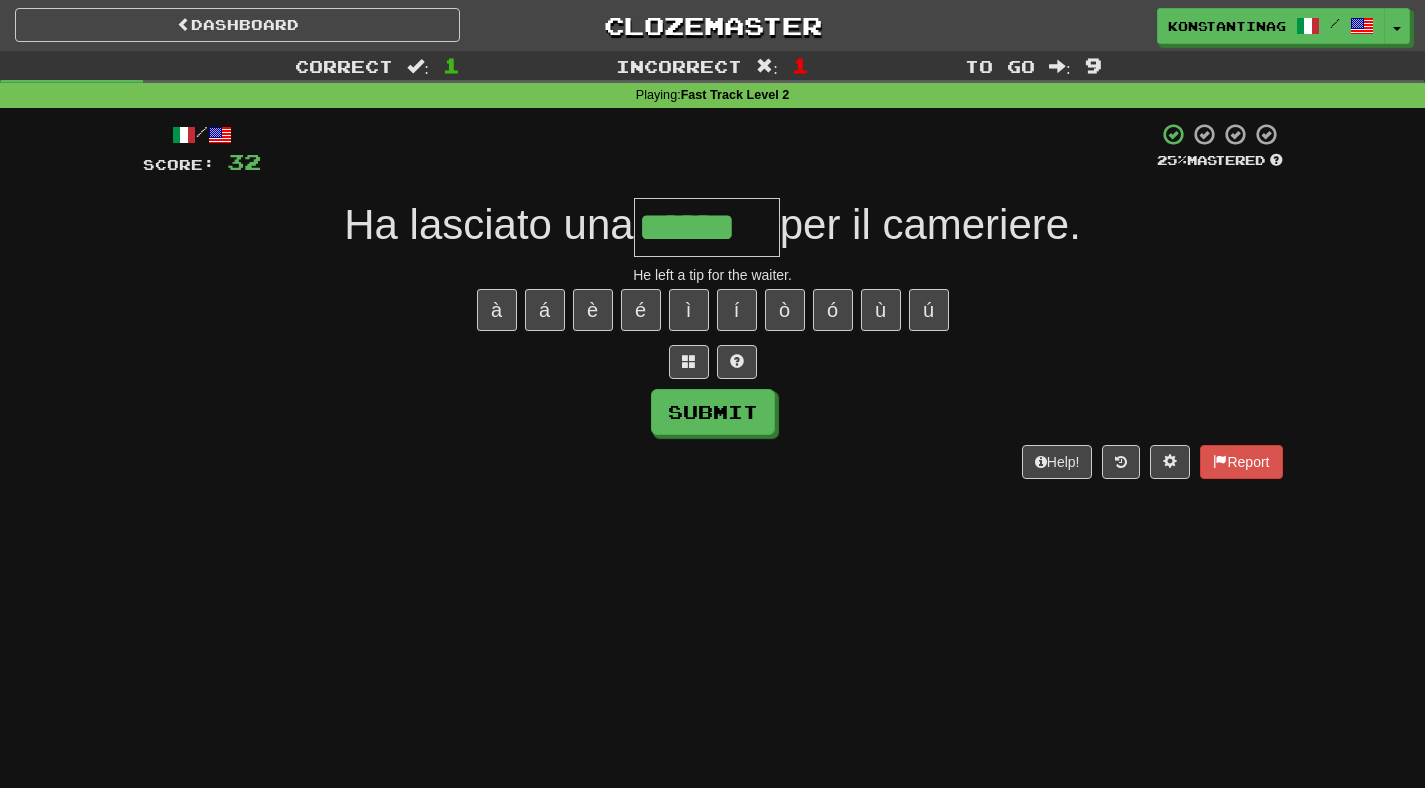 type on "******" 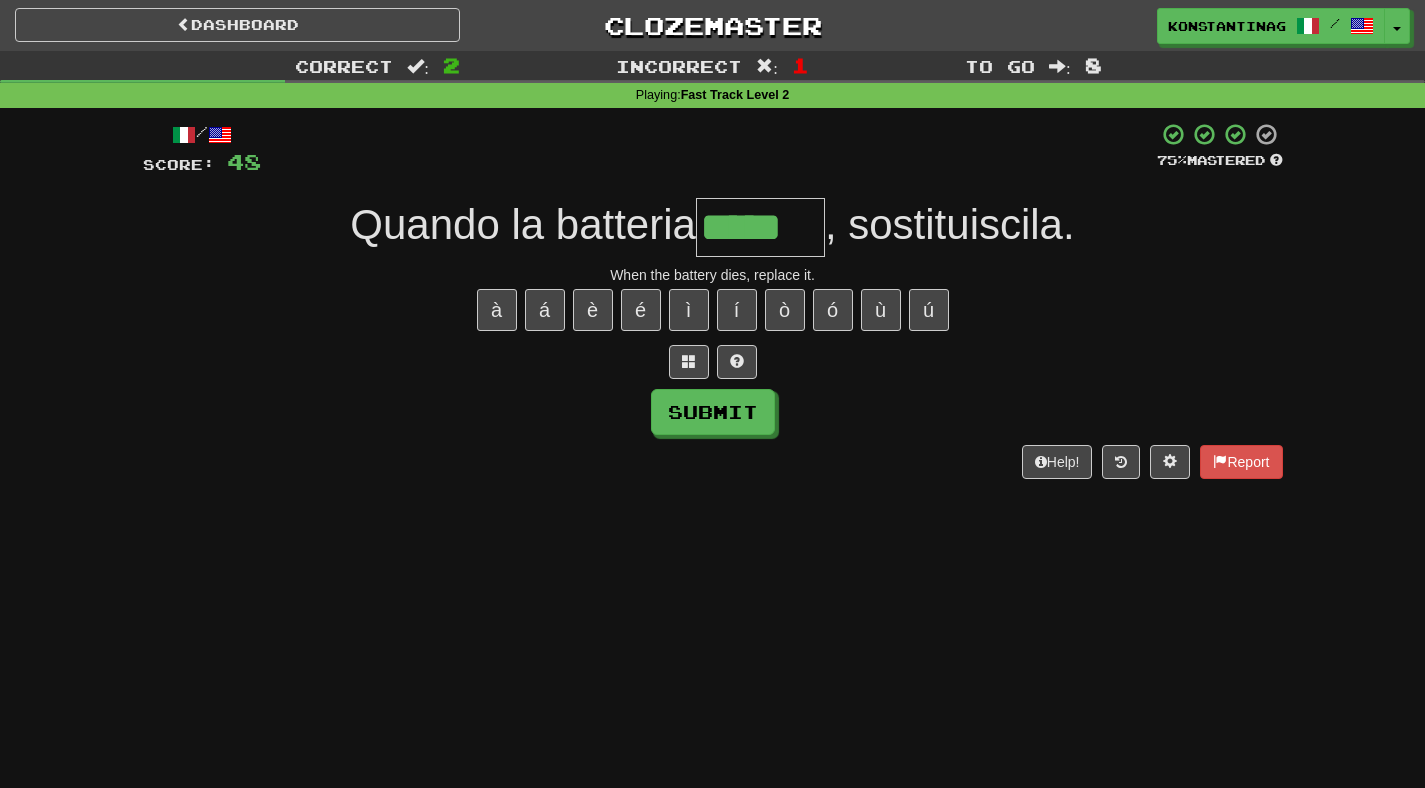 type on "*****" 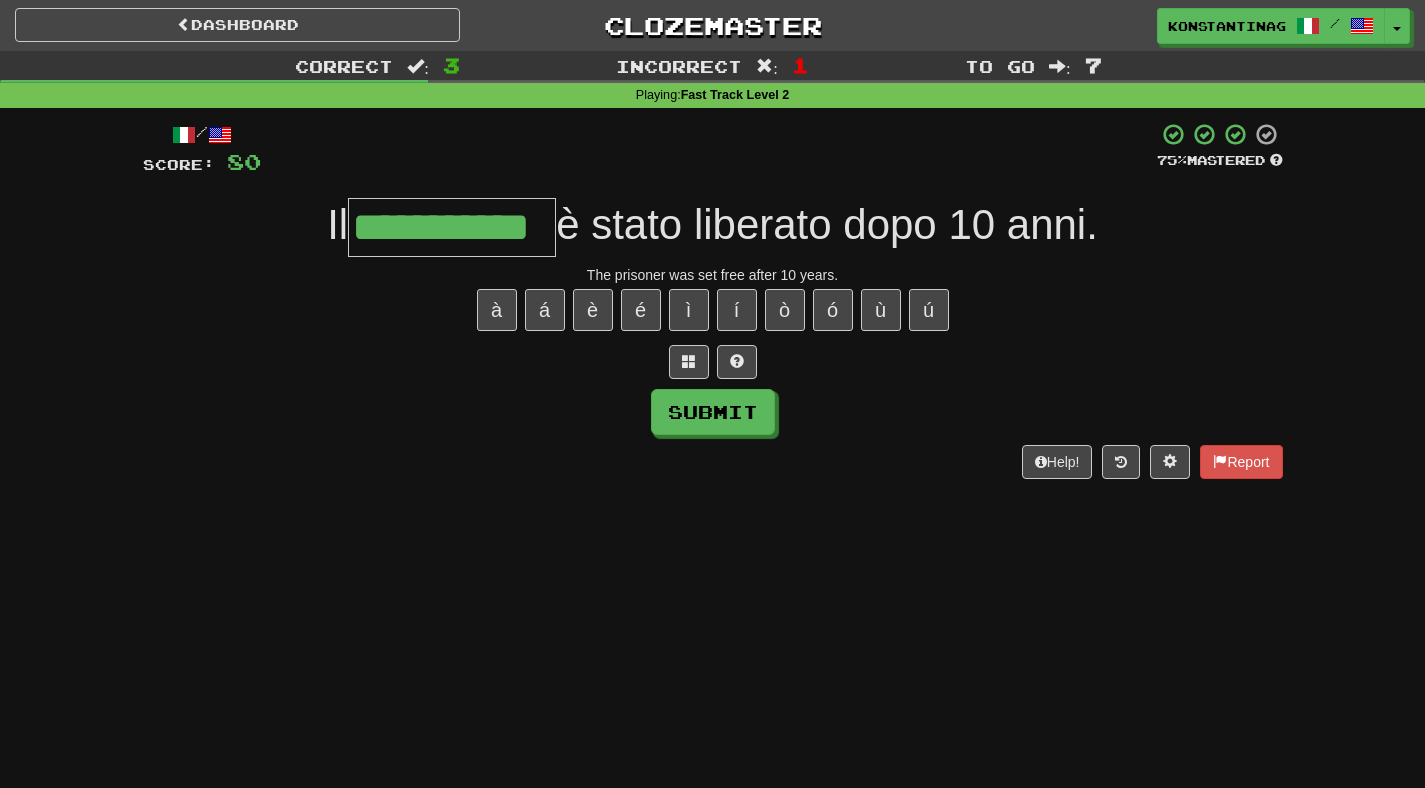 type on "**********" 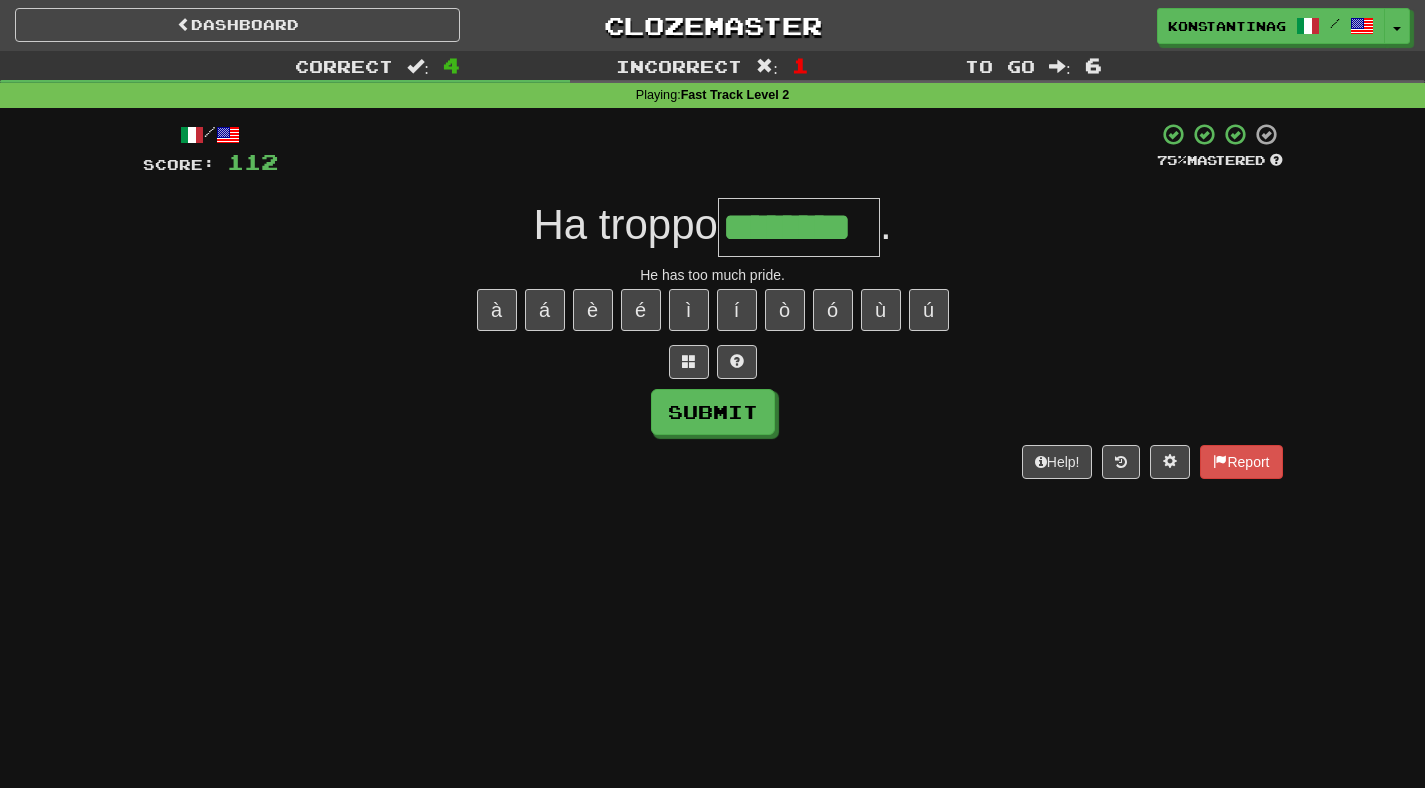 type on "********" 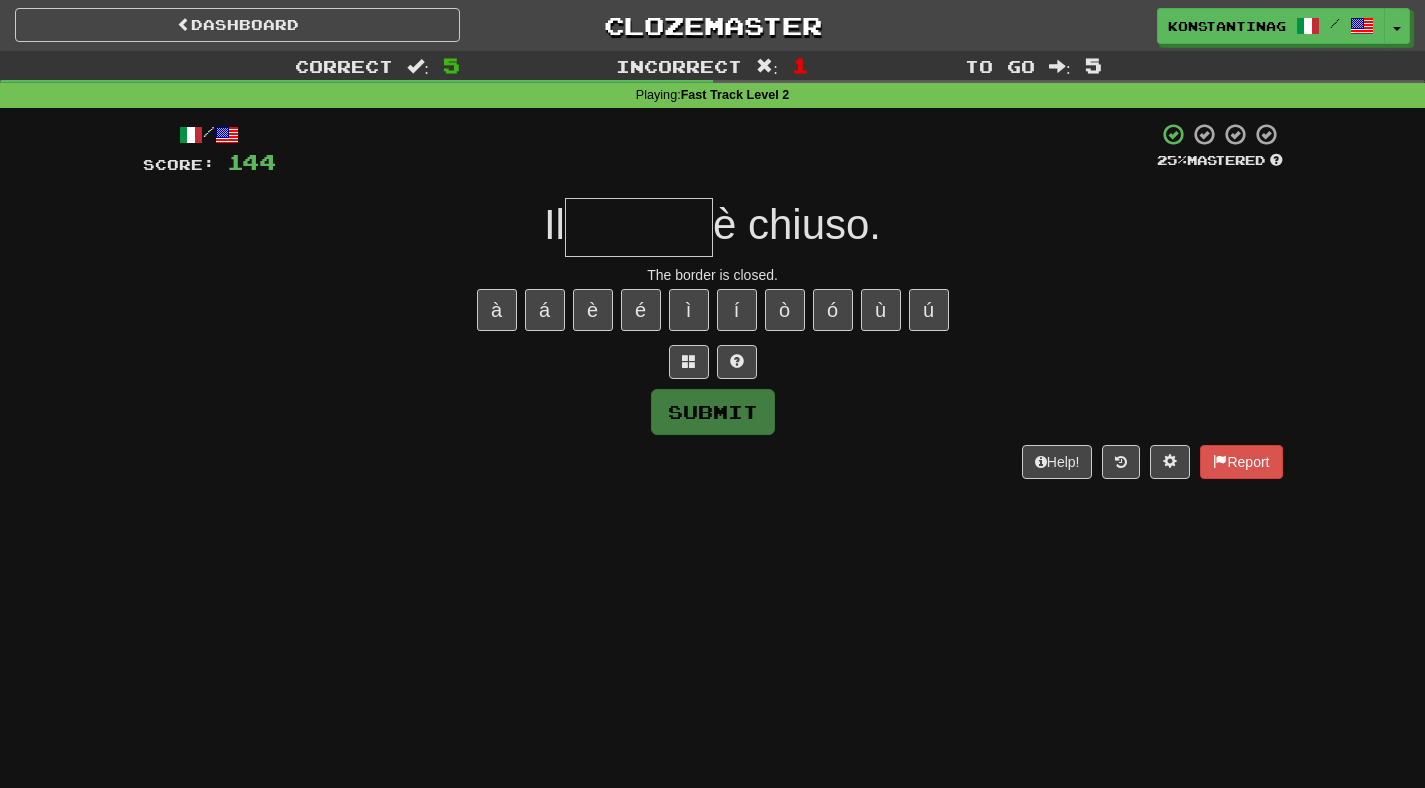 type on "*" 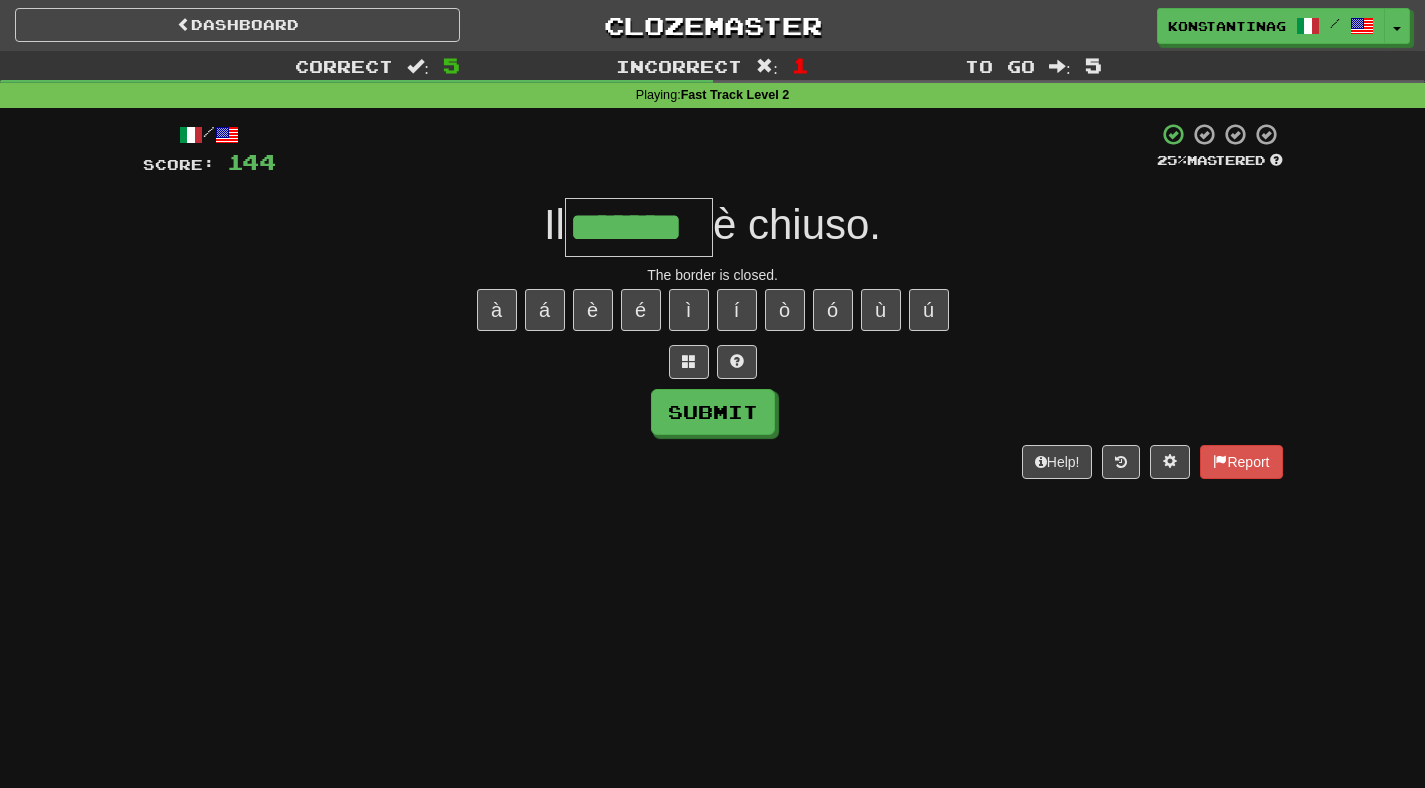 type on "*******" 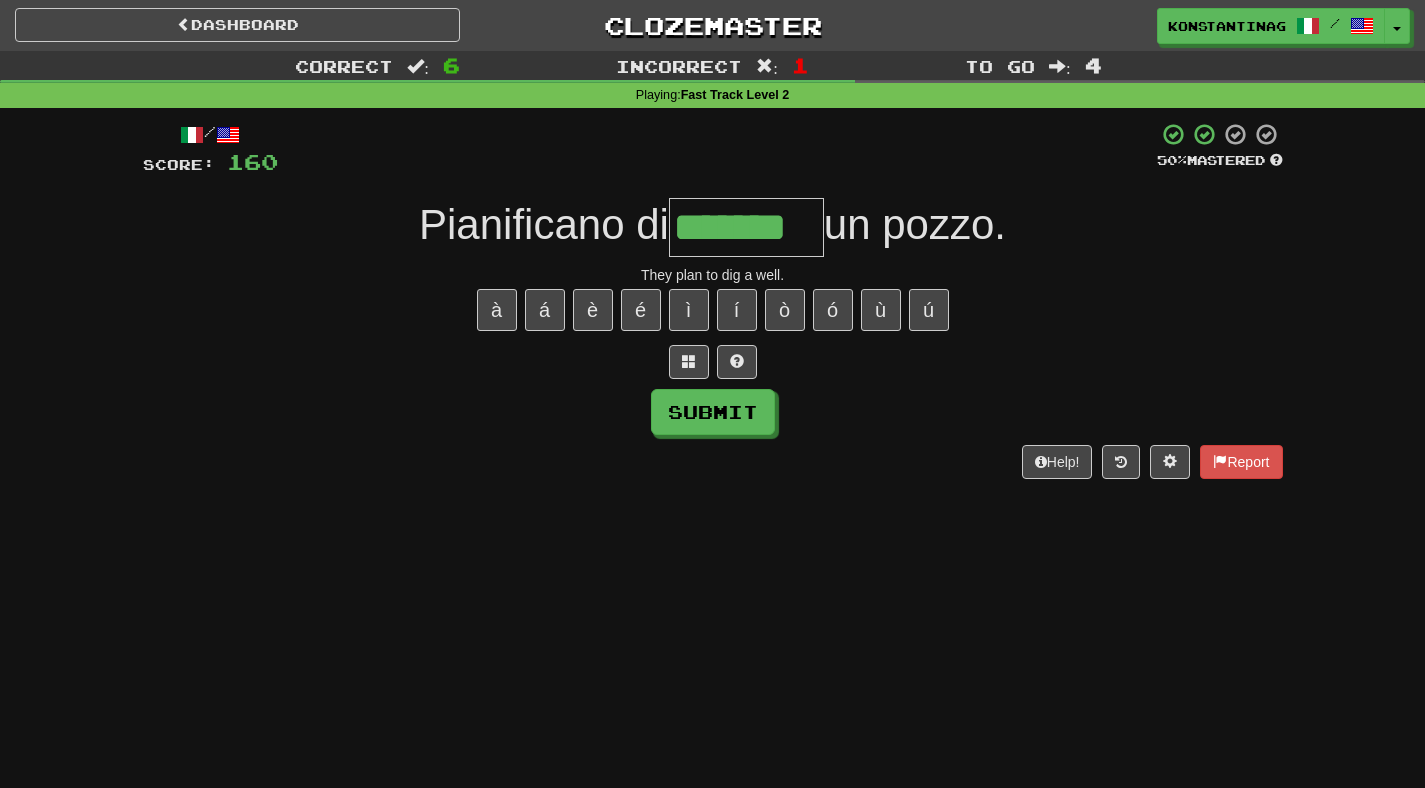 type on "*******" 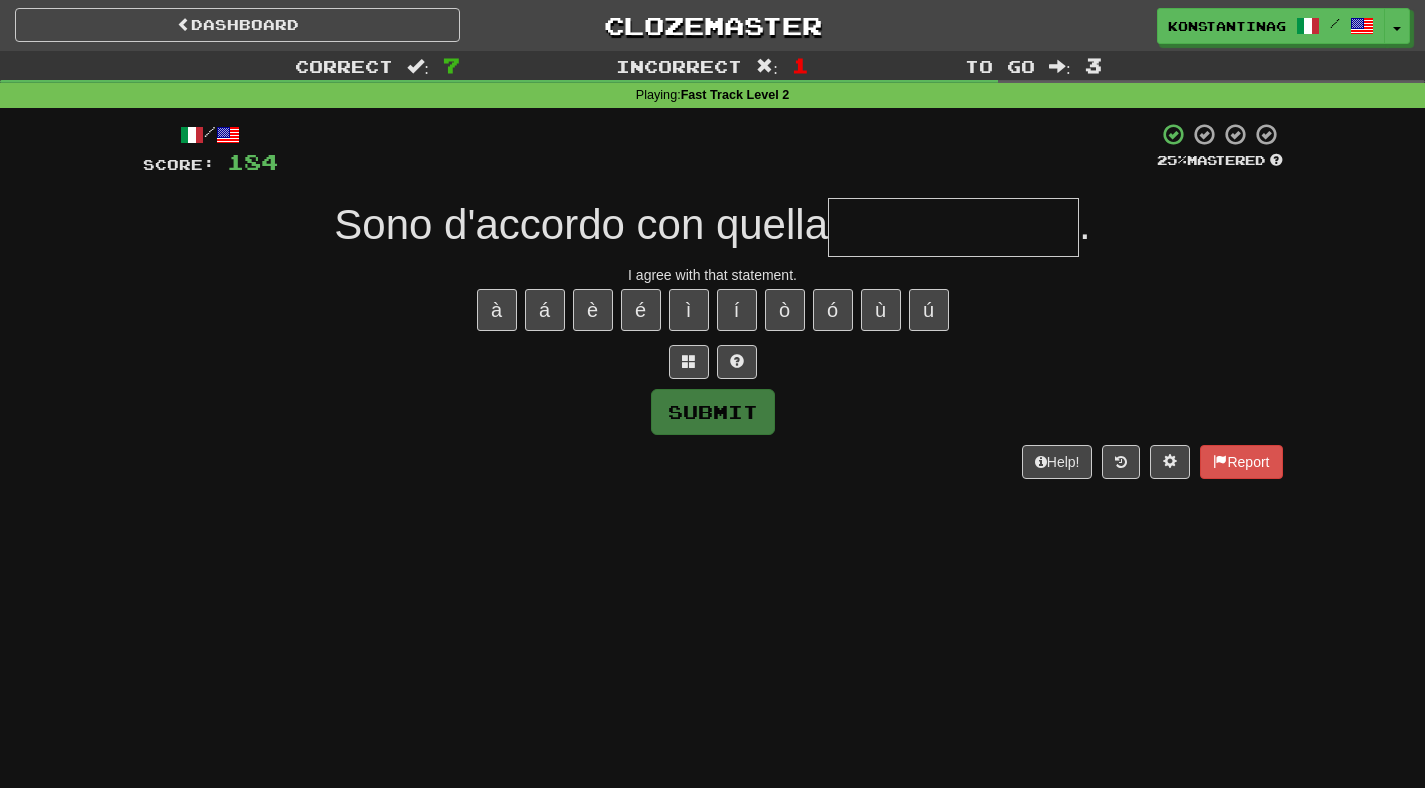 type on "*" 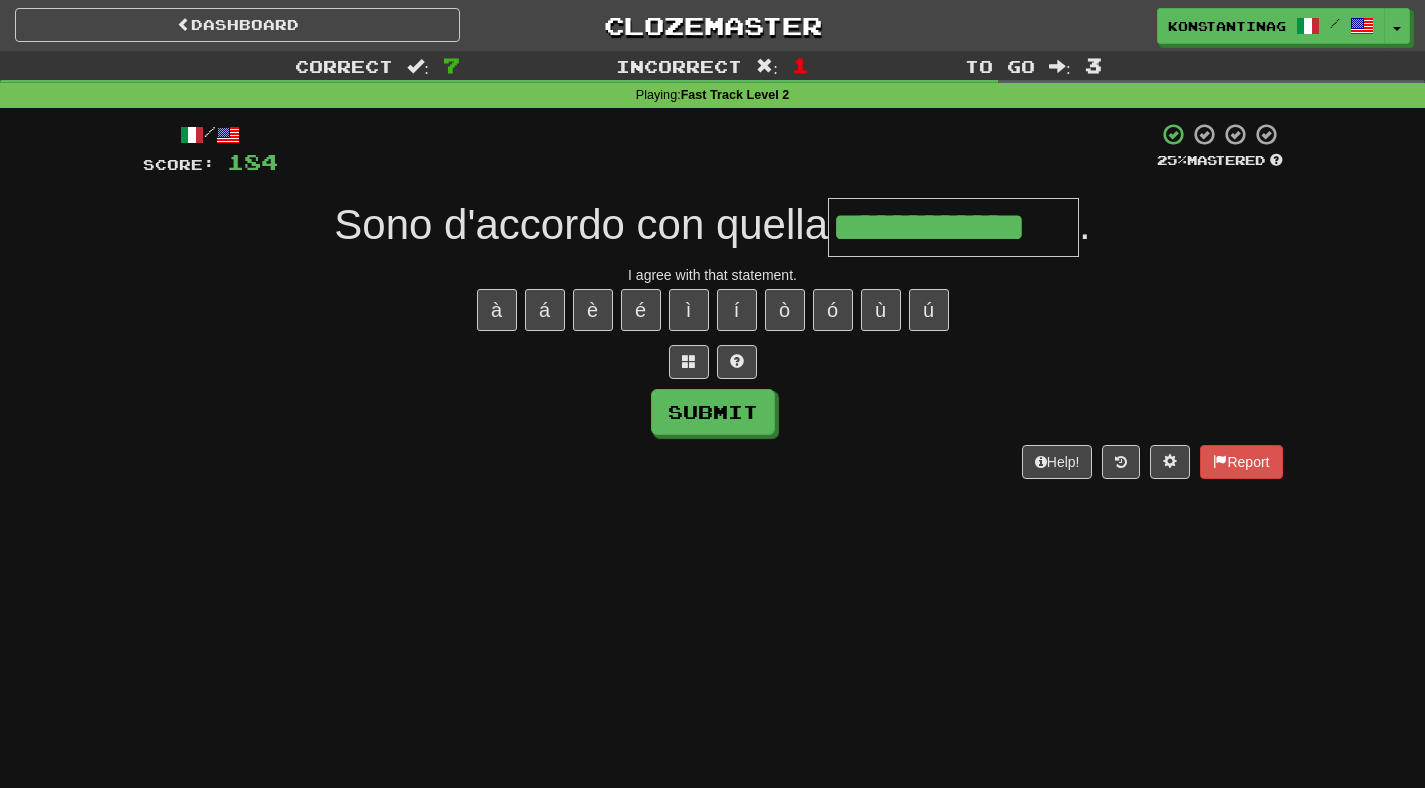 type on "**********" 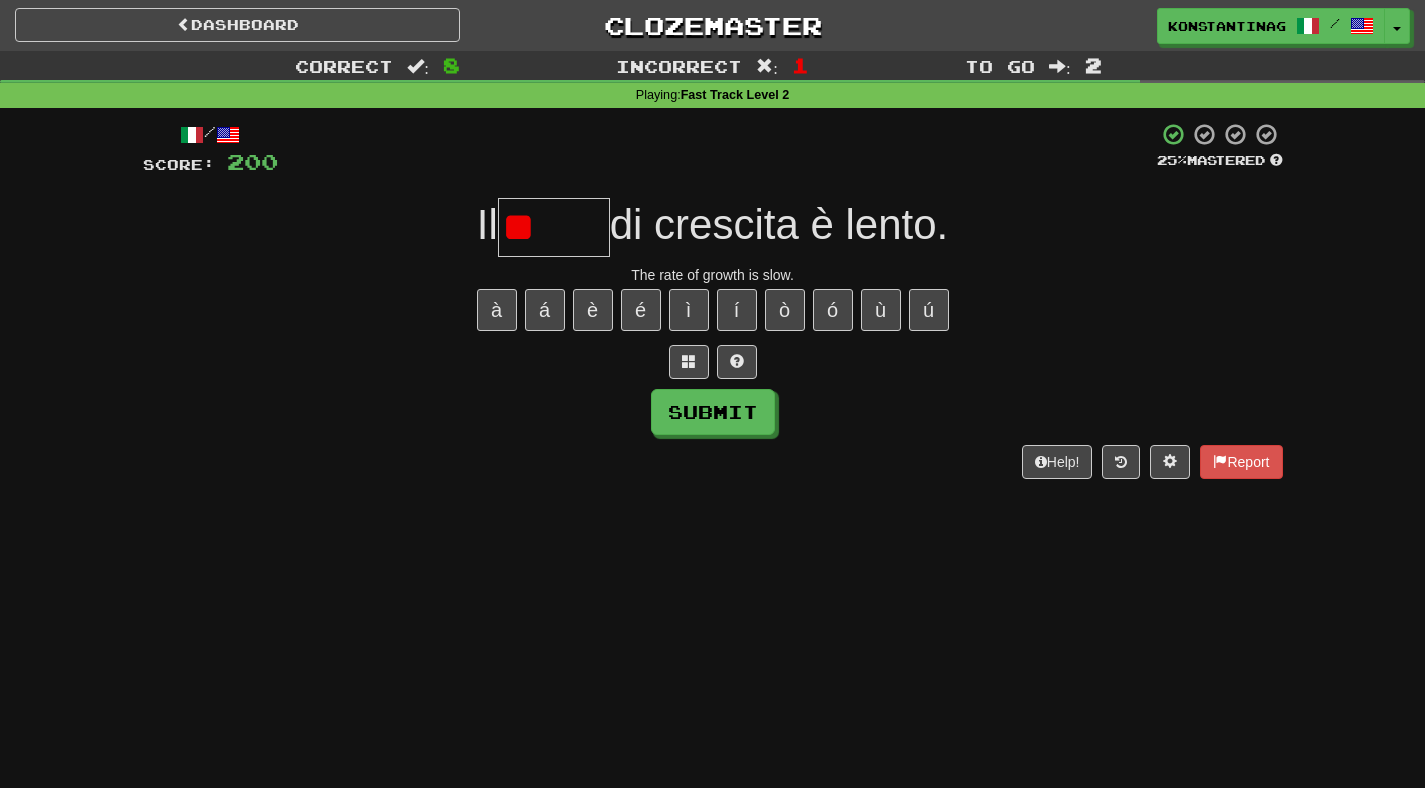 type on "*" 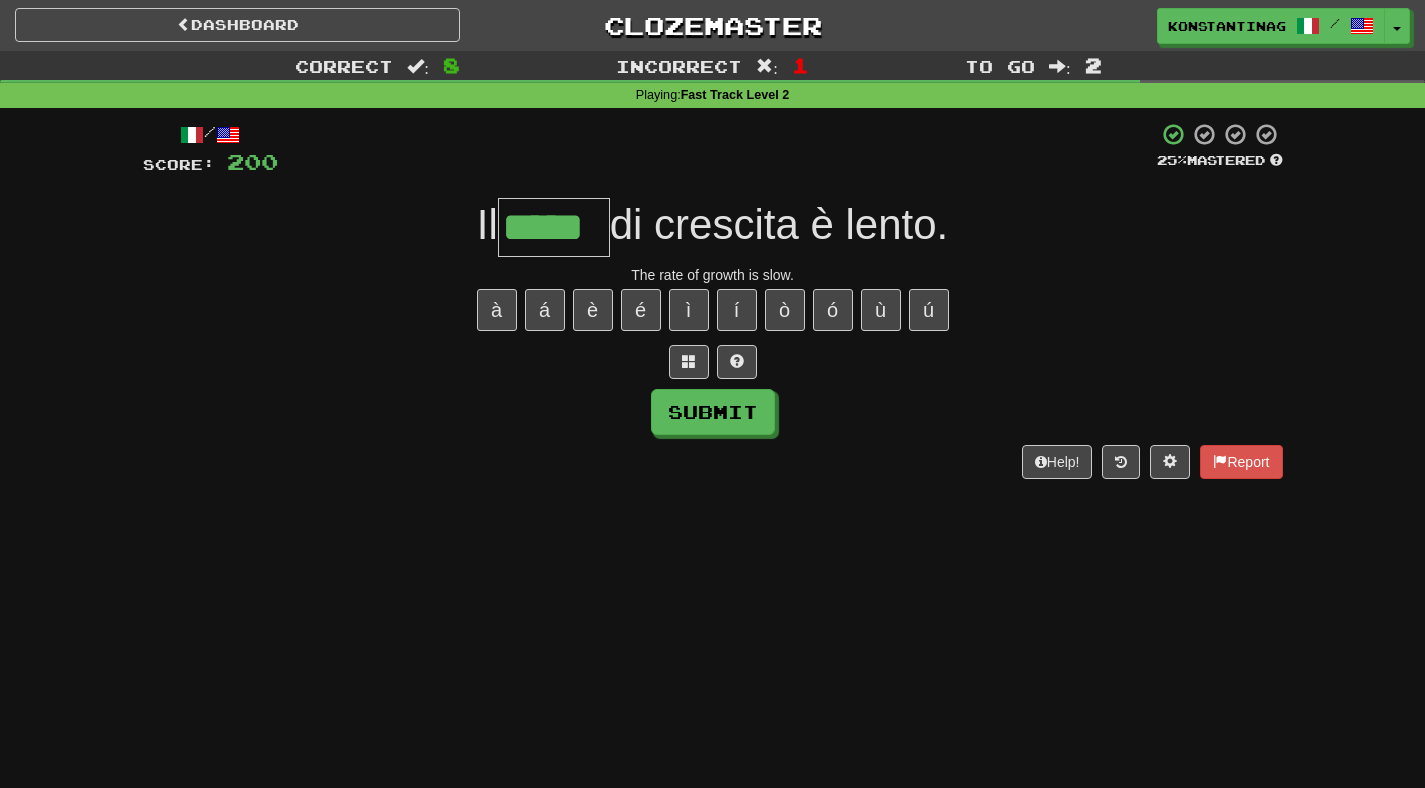 type on "*****" 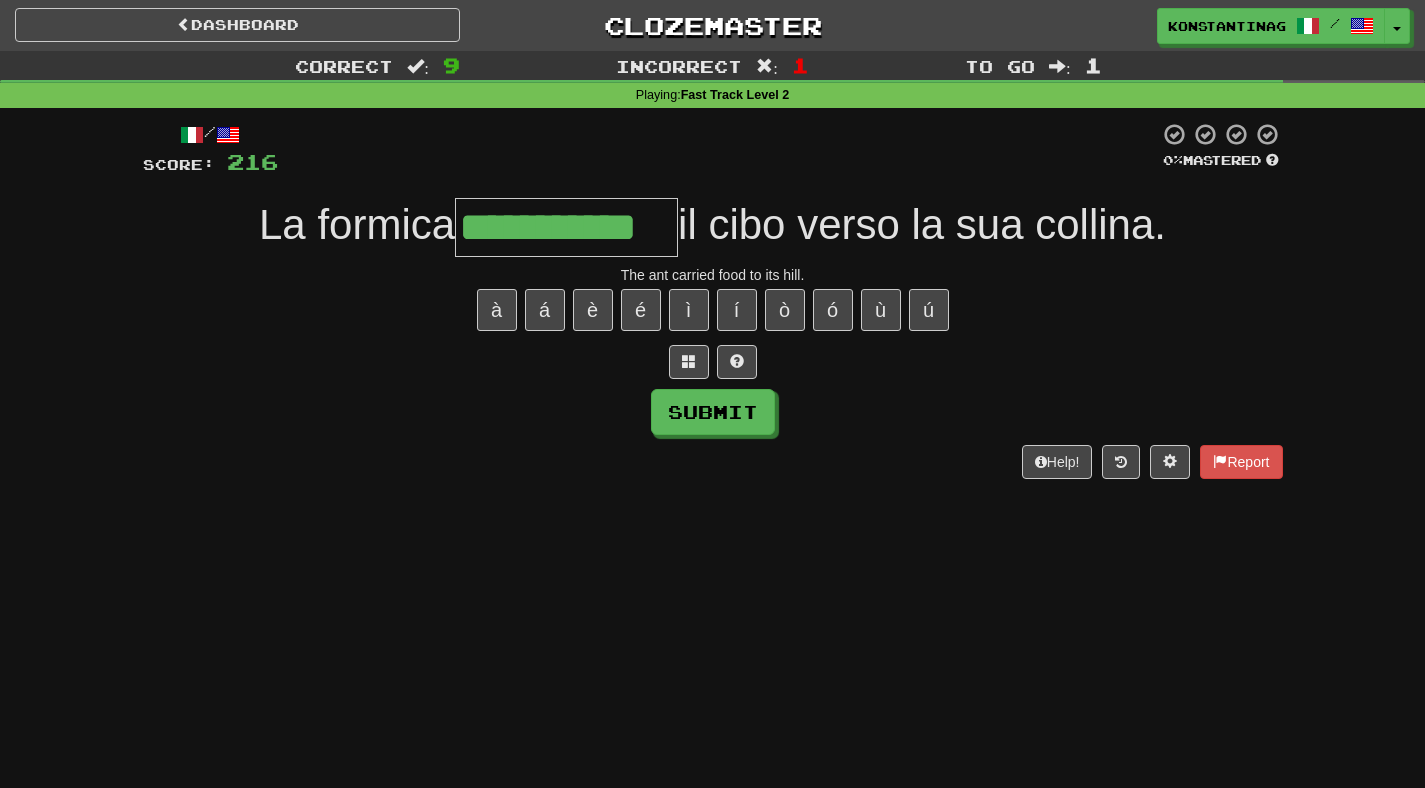 type on "**********" 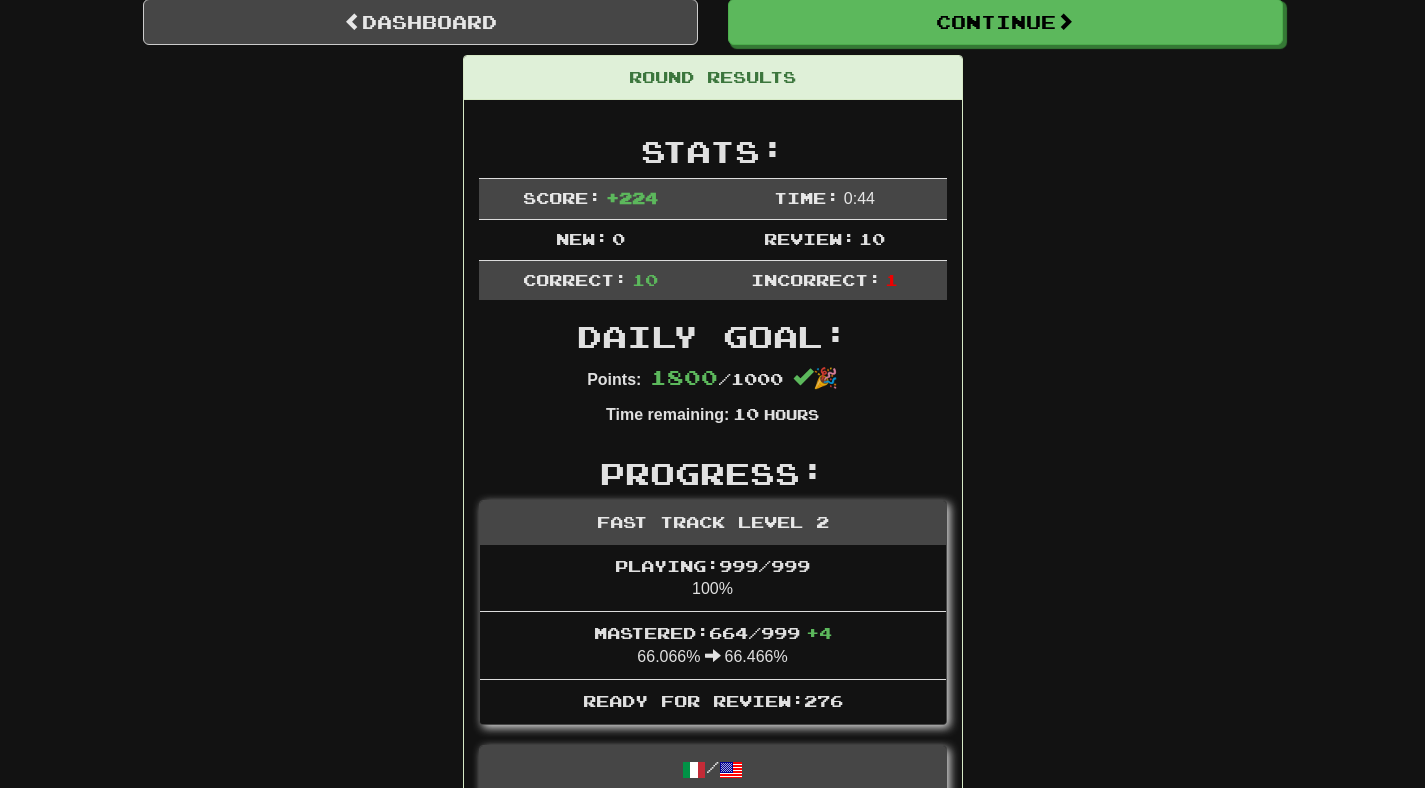 scroll, scrollTop: 0, scrollLeft: 0, axis: both 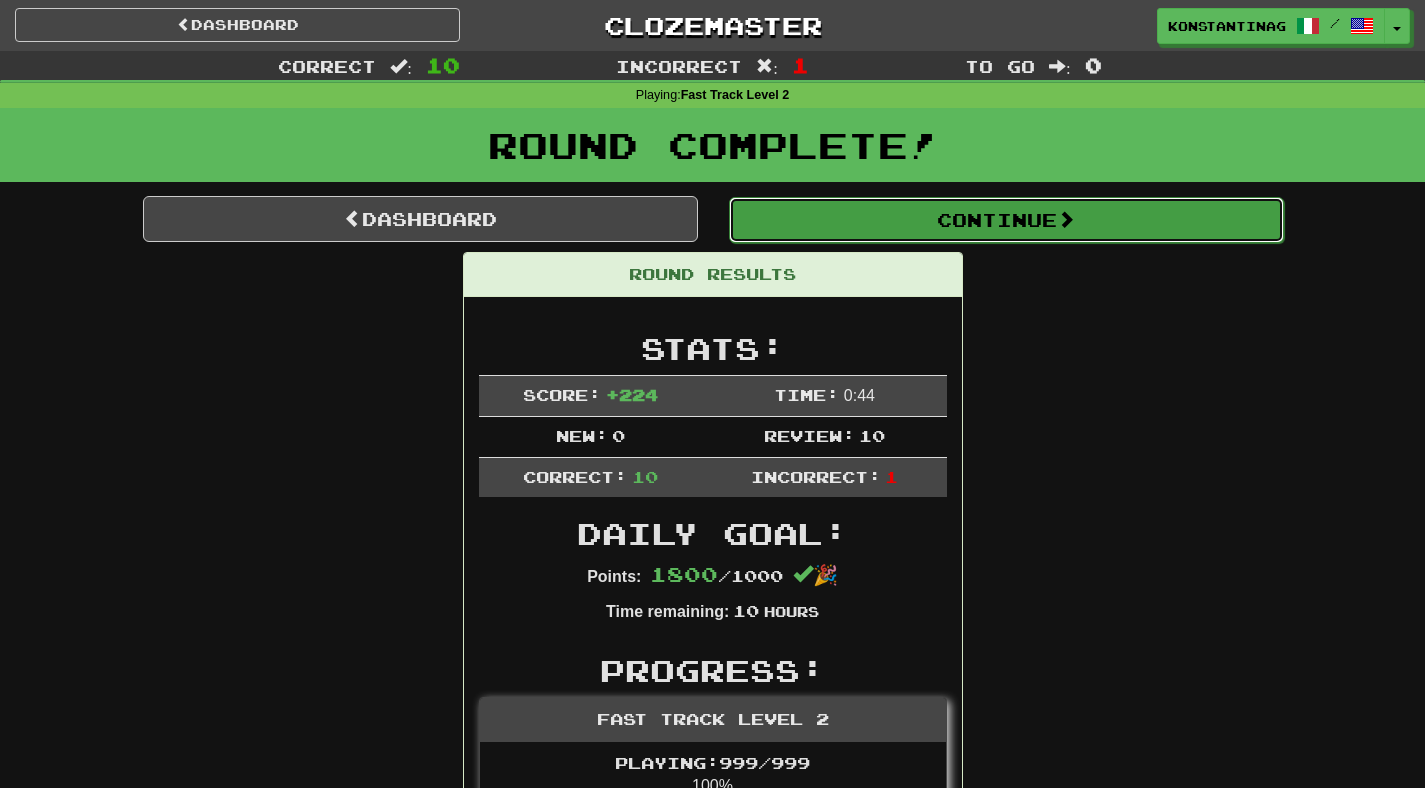 click on "Continue" at bounding box center [1006, 220] 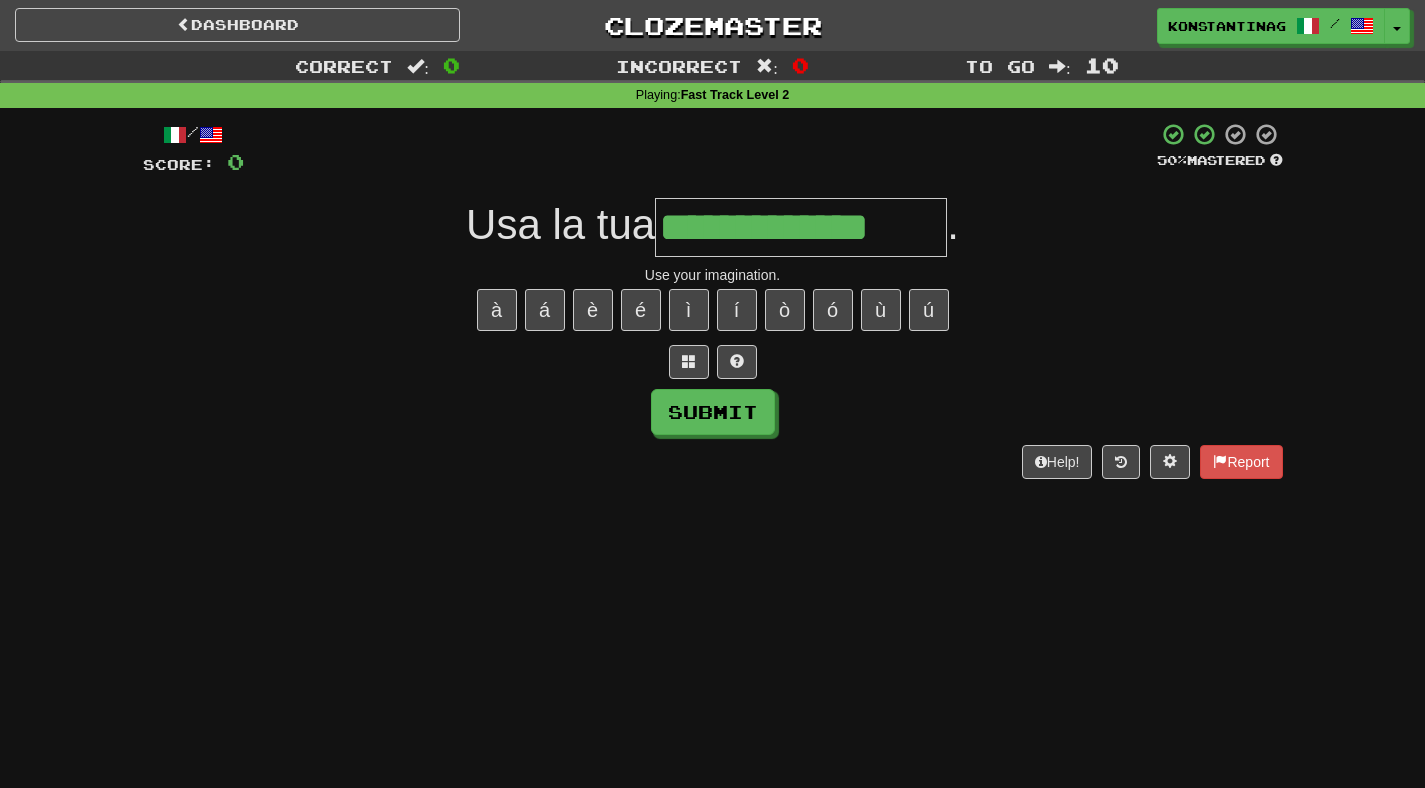 type on "**********" 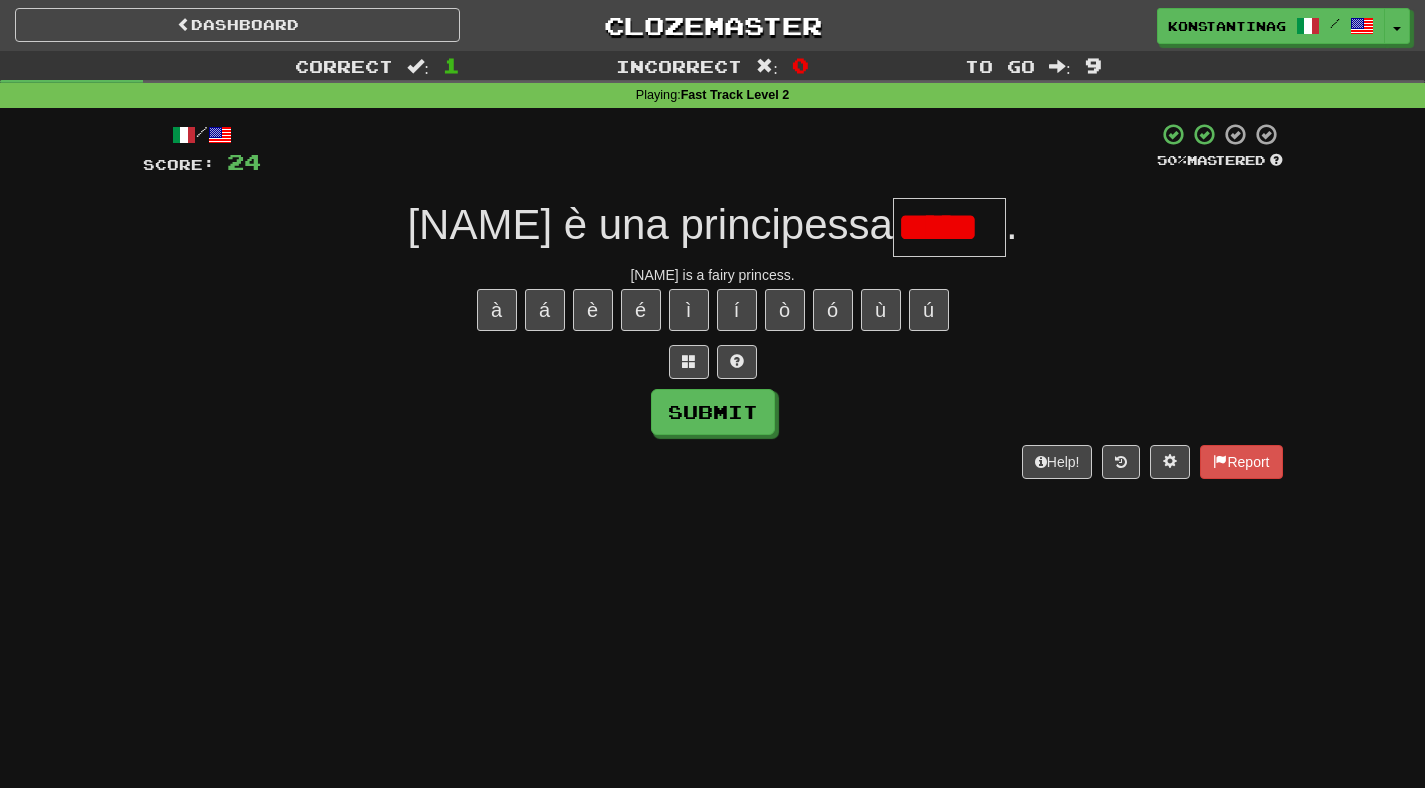 scroll, scrollTop: 0, scrollLeft: 0, axis: both 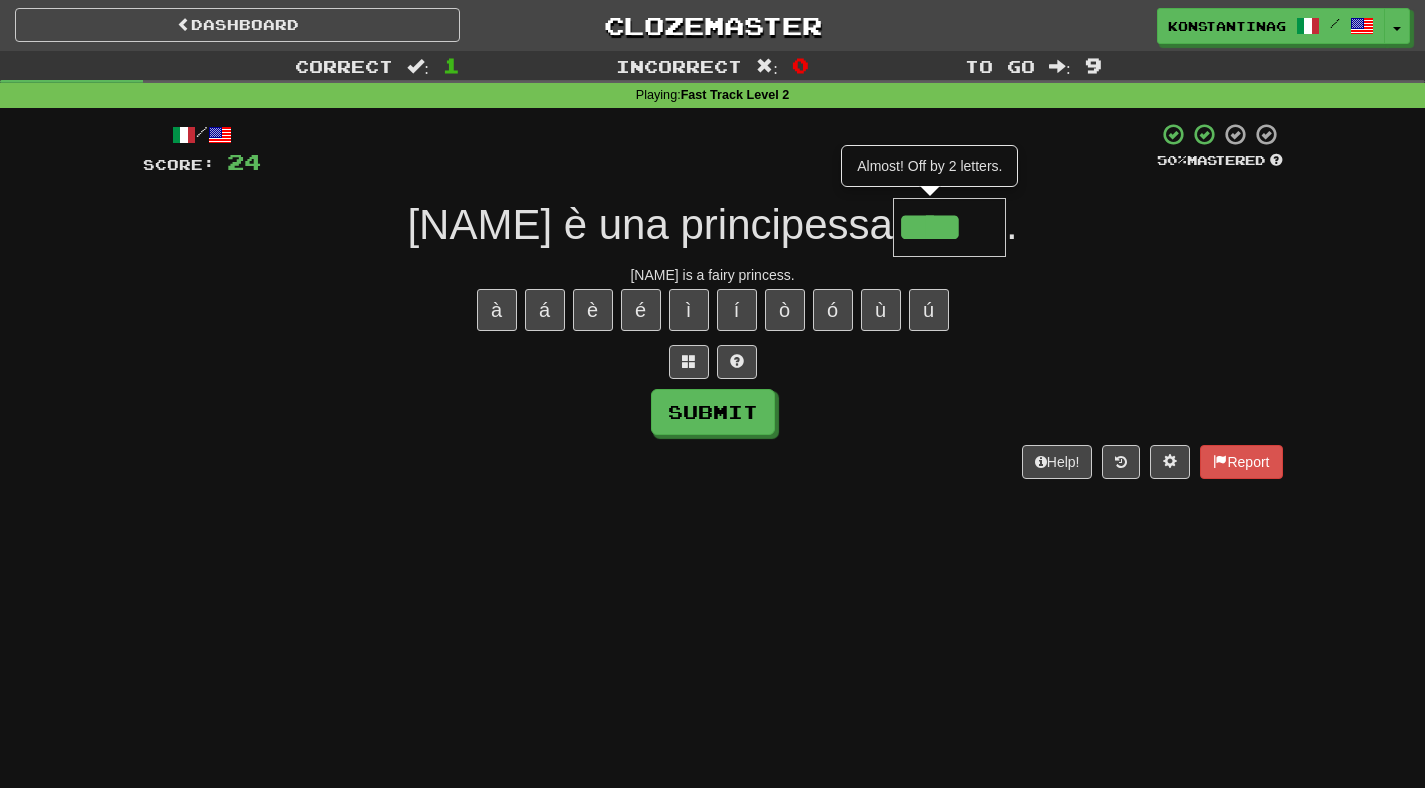 type on "******" 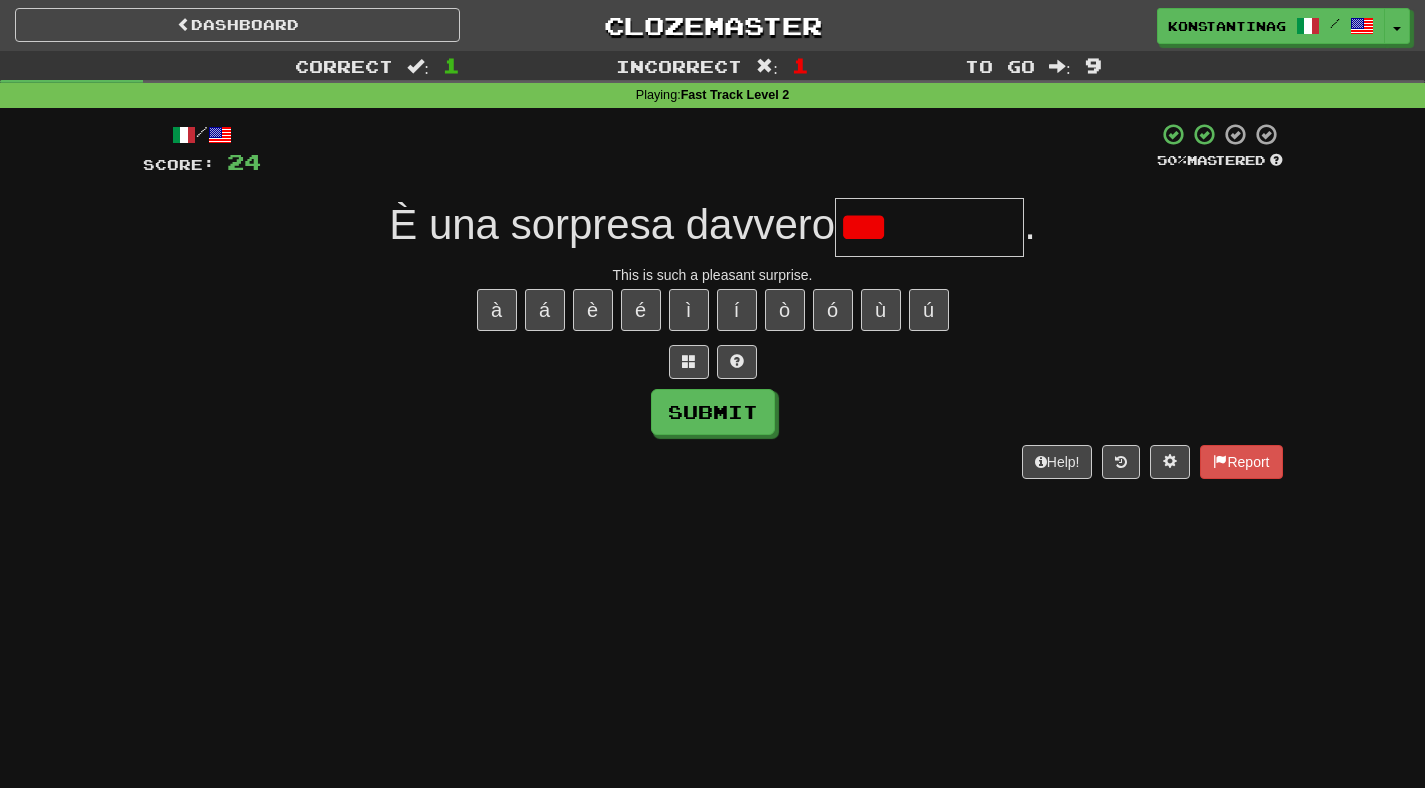 type on "****" 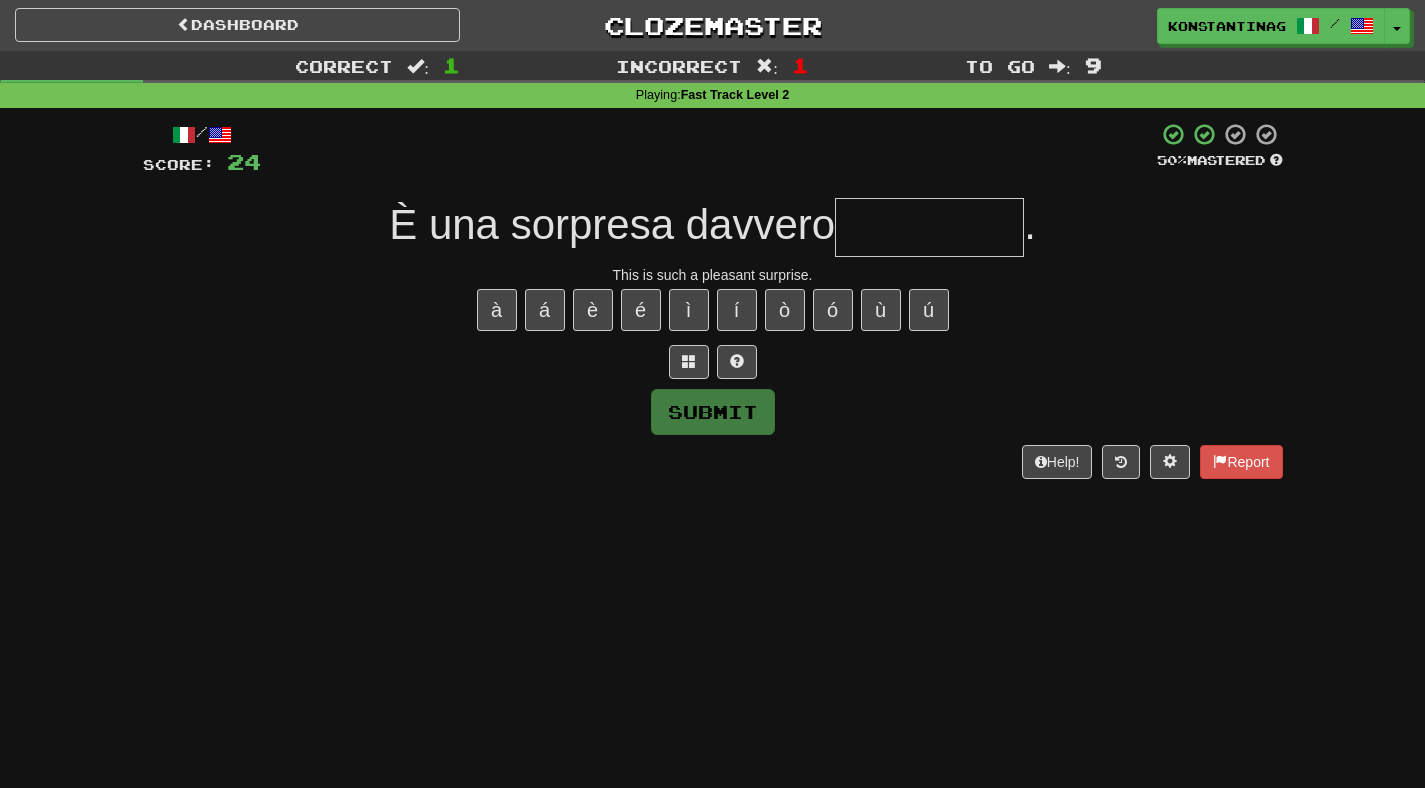 type on "*" 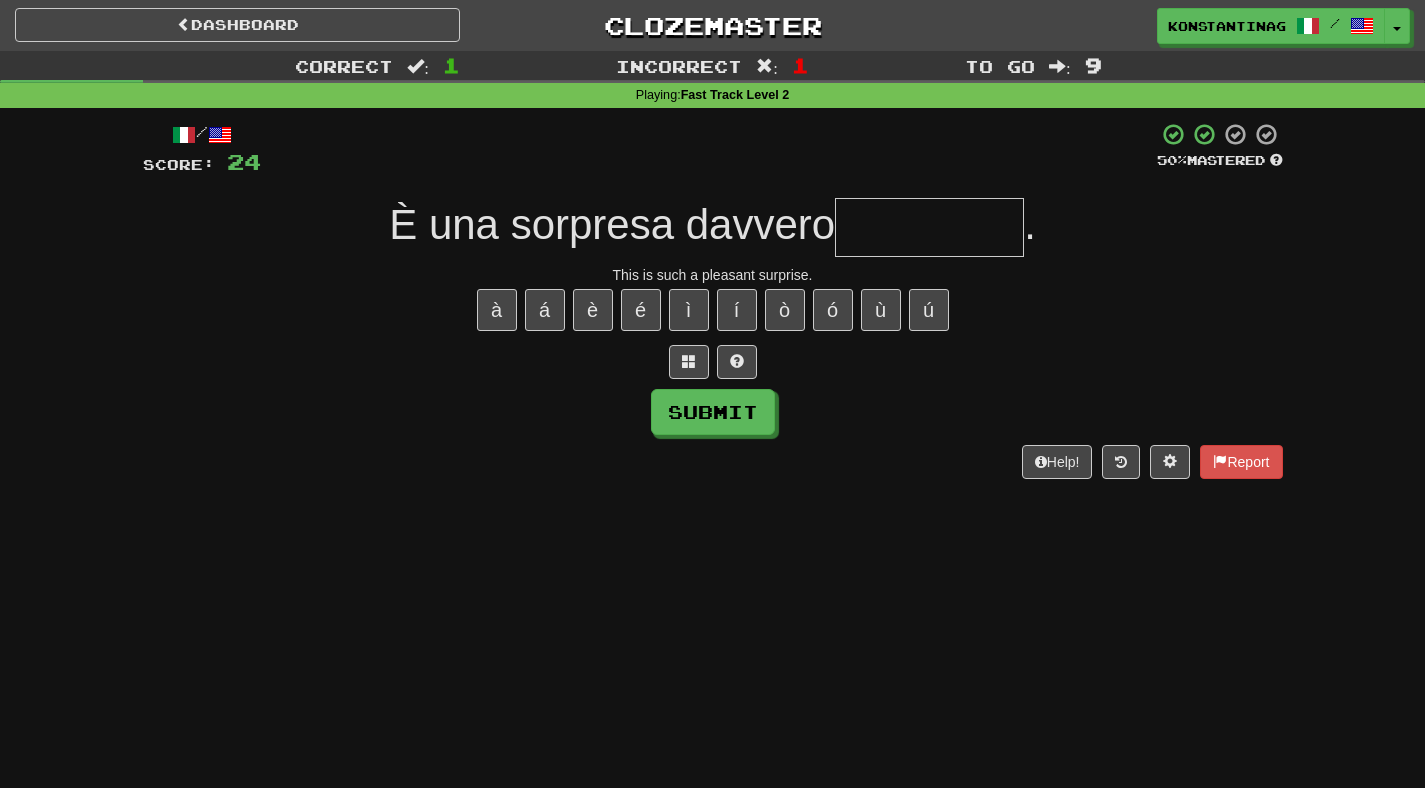 type on "*********" 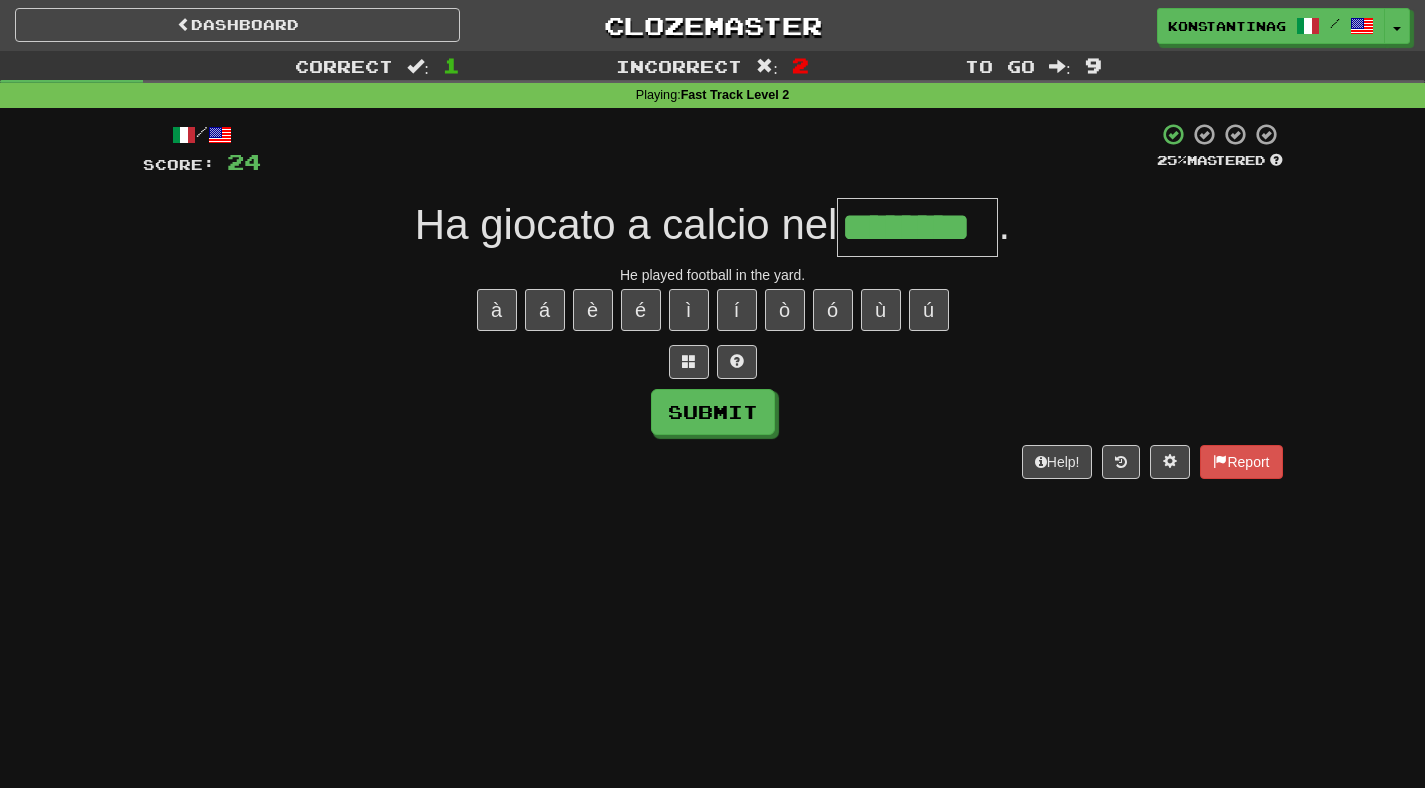 type on "********" 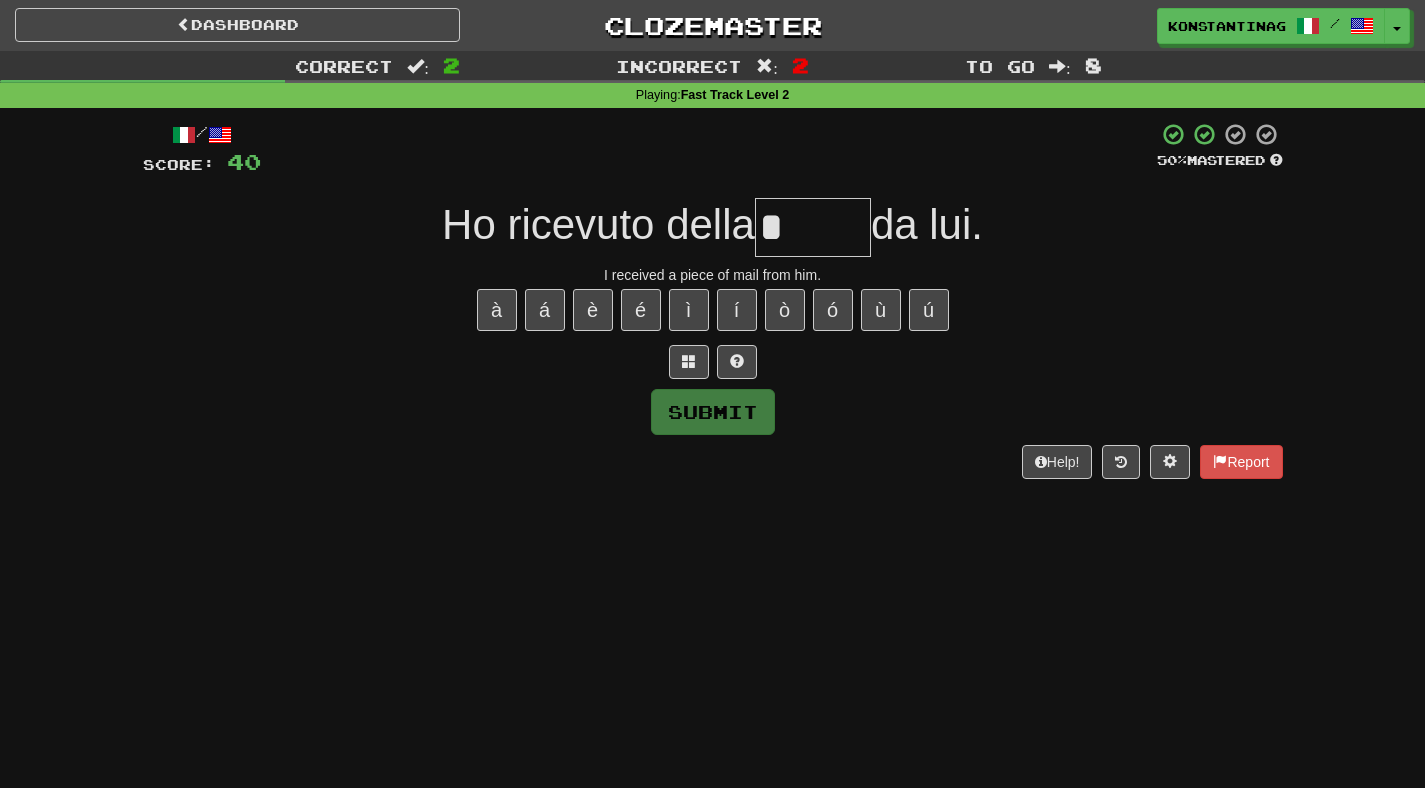 type on "**" 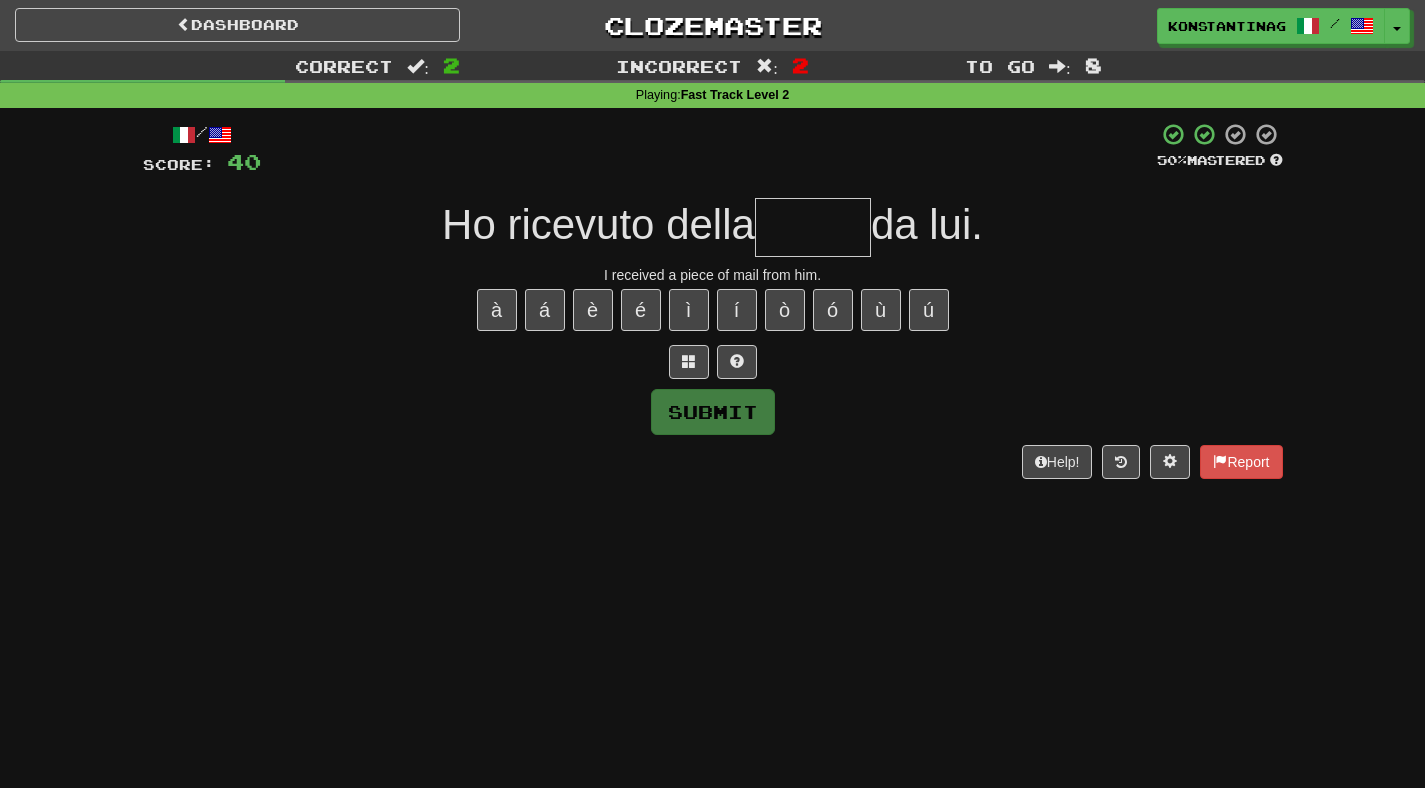 type on "*" 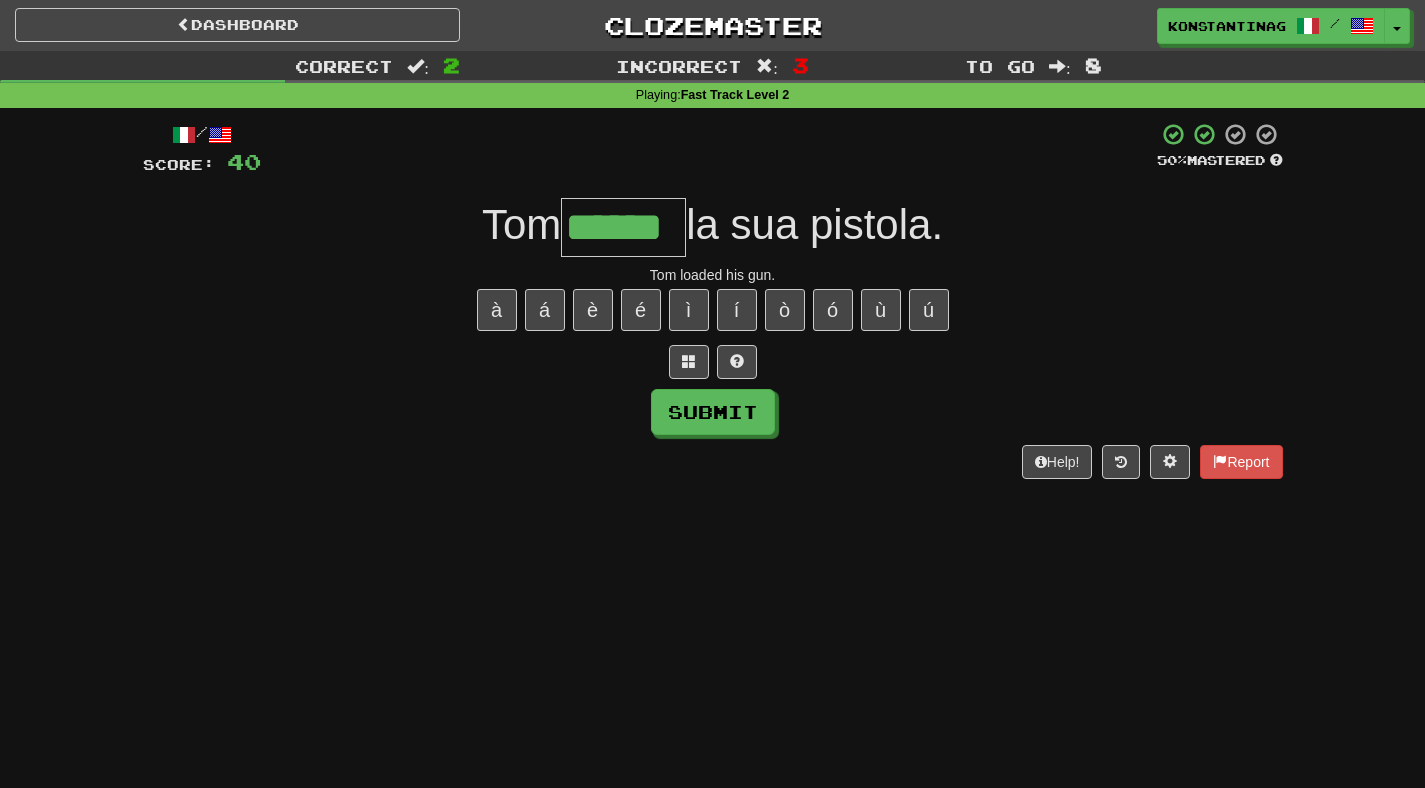 type on "******" 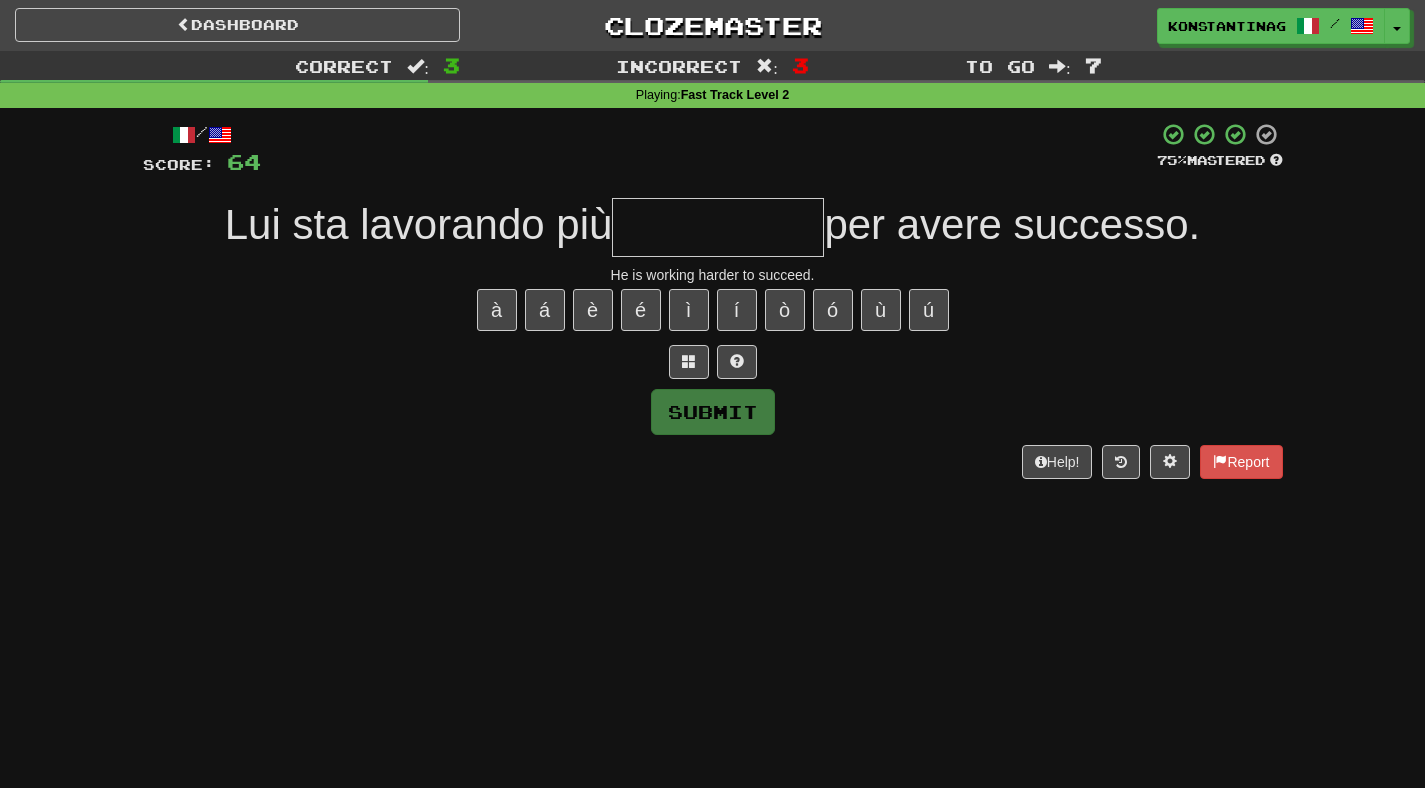 type on "*********" 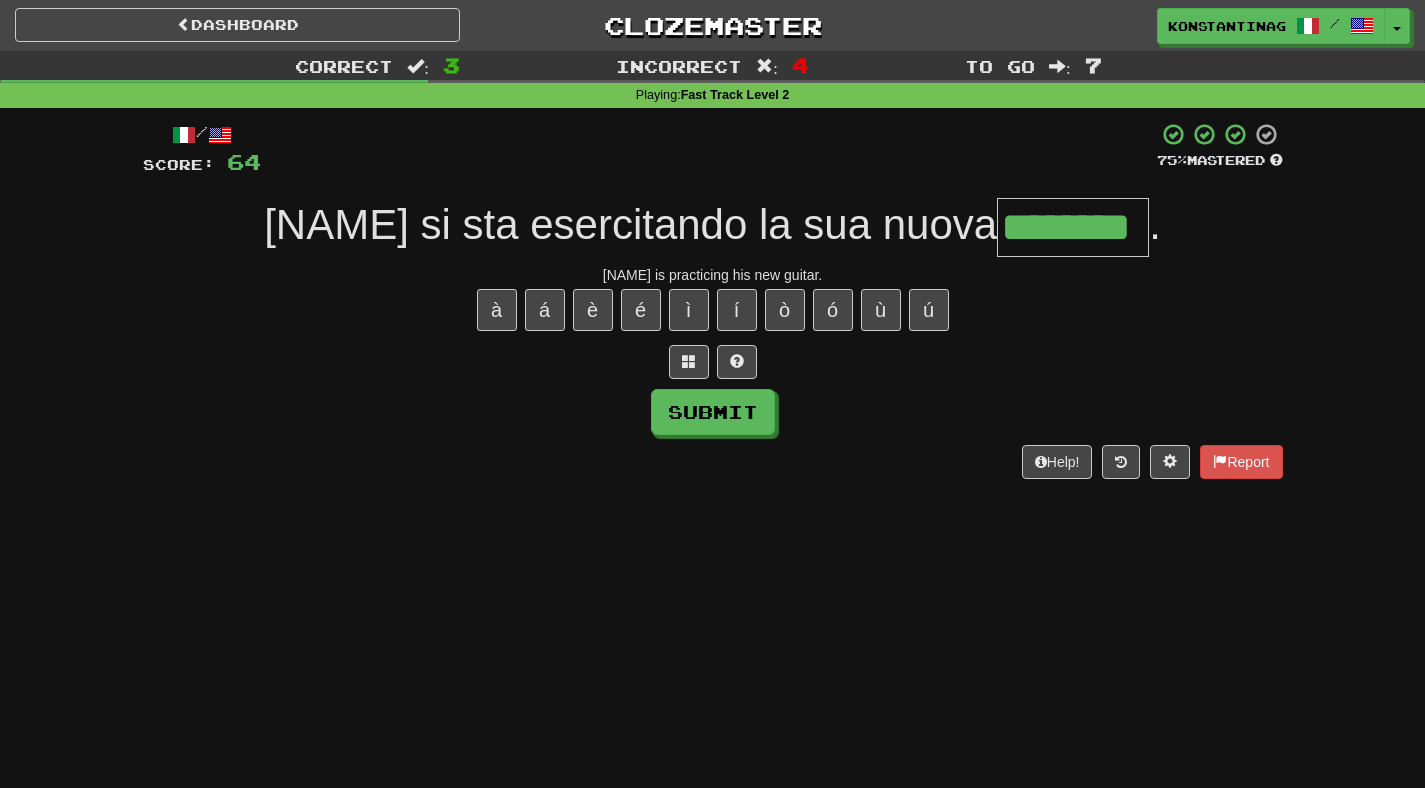 type on "********" 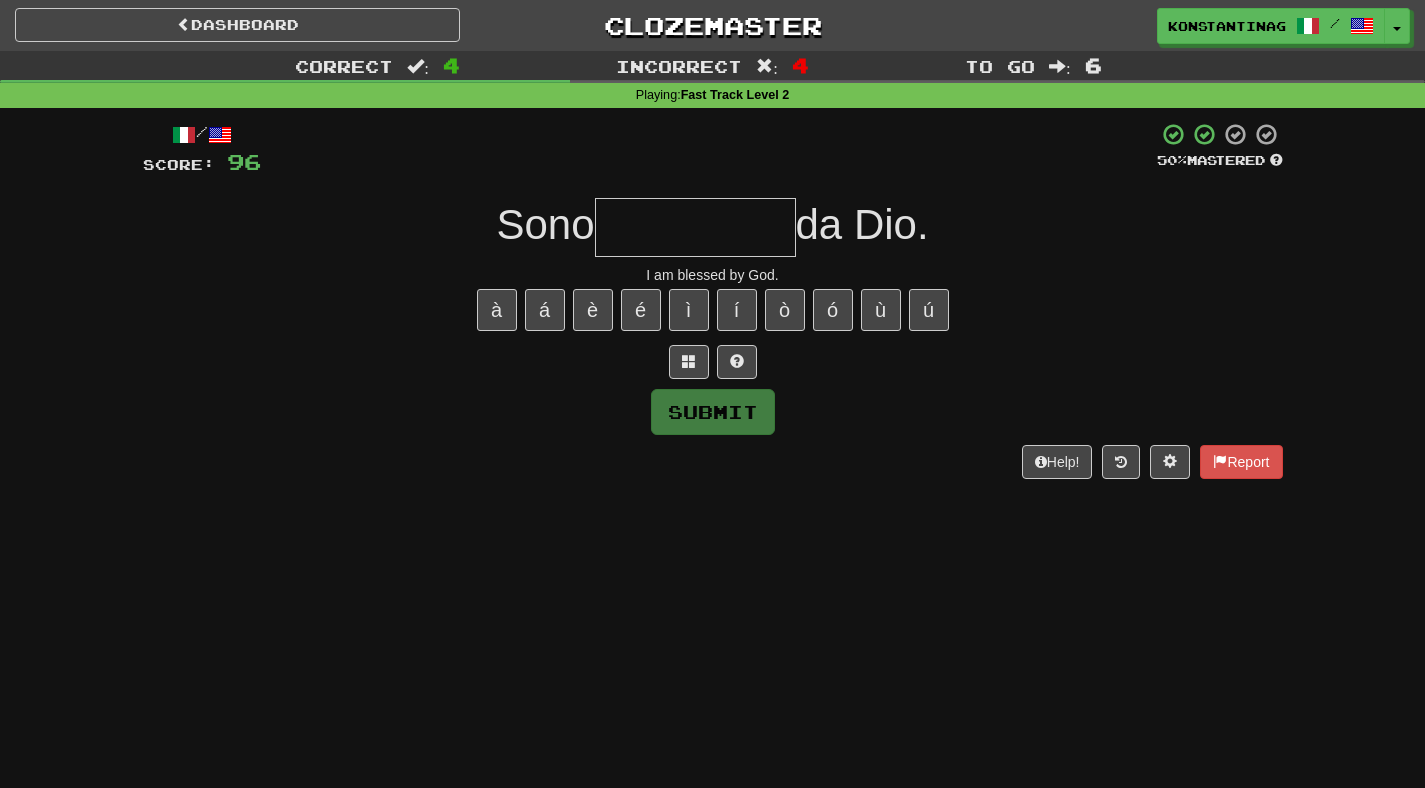 type on "*********" 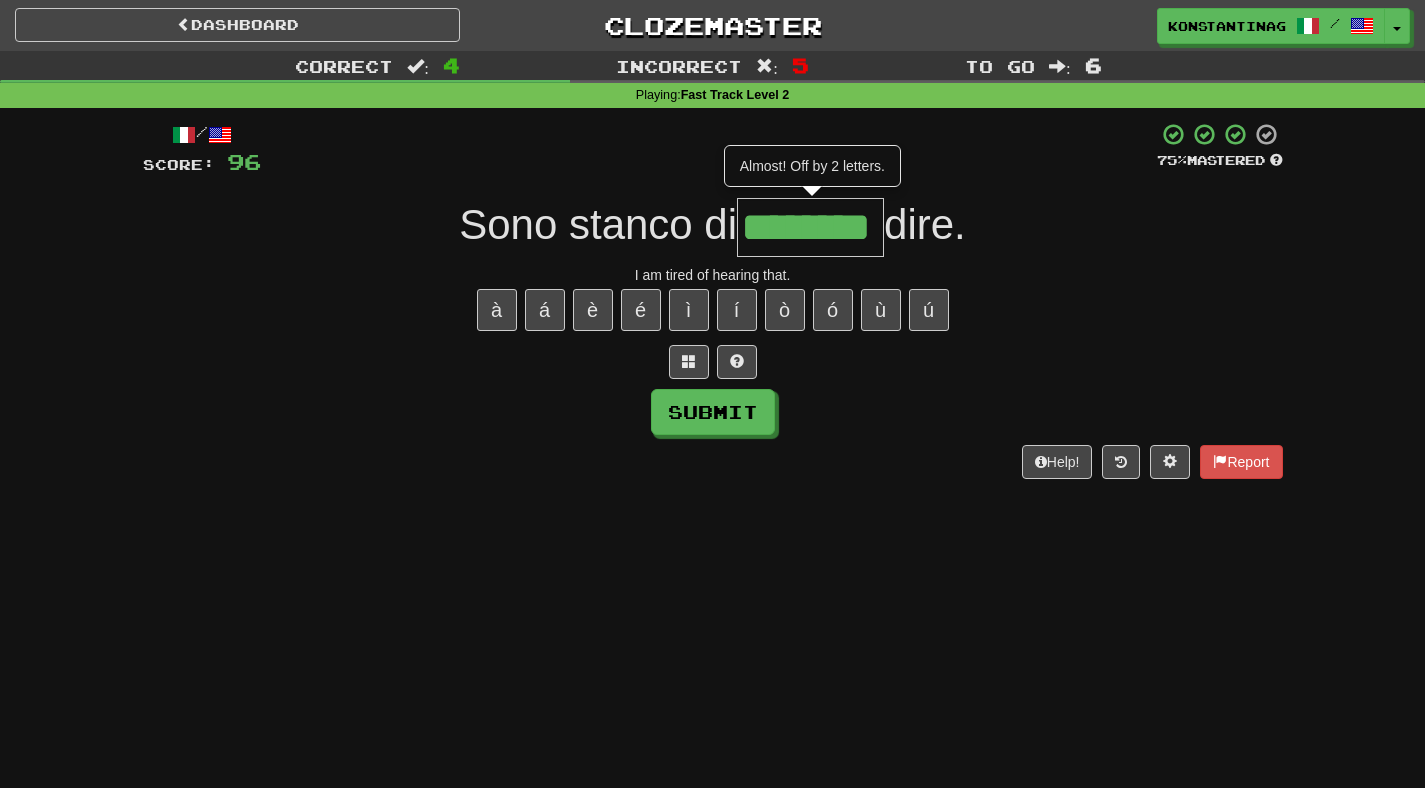 type on "********" 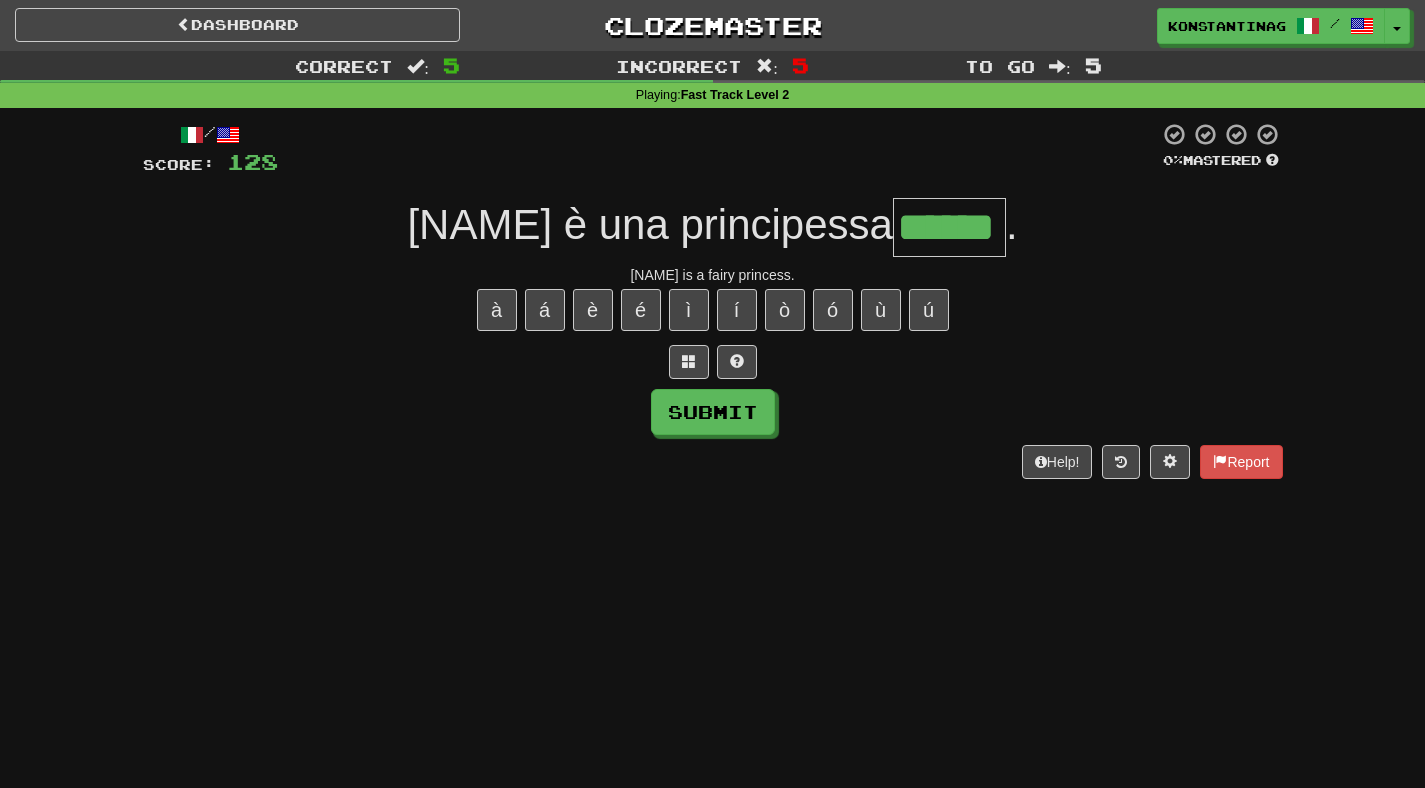 type on "******" 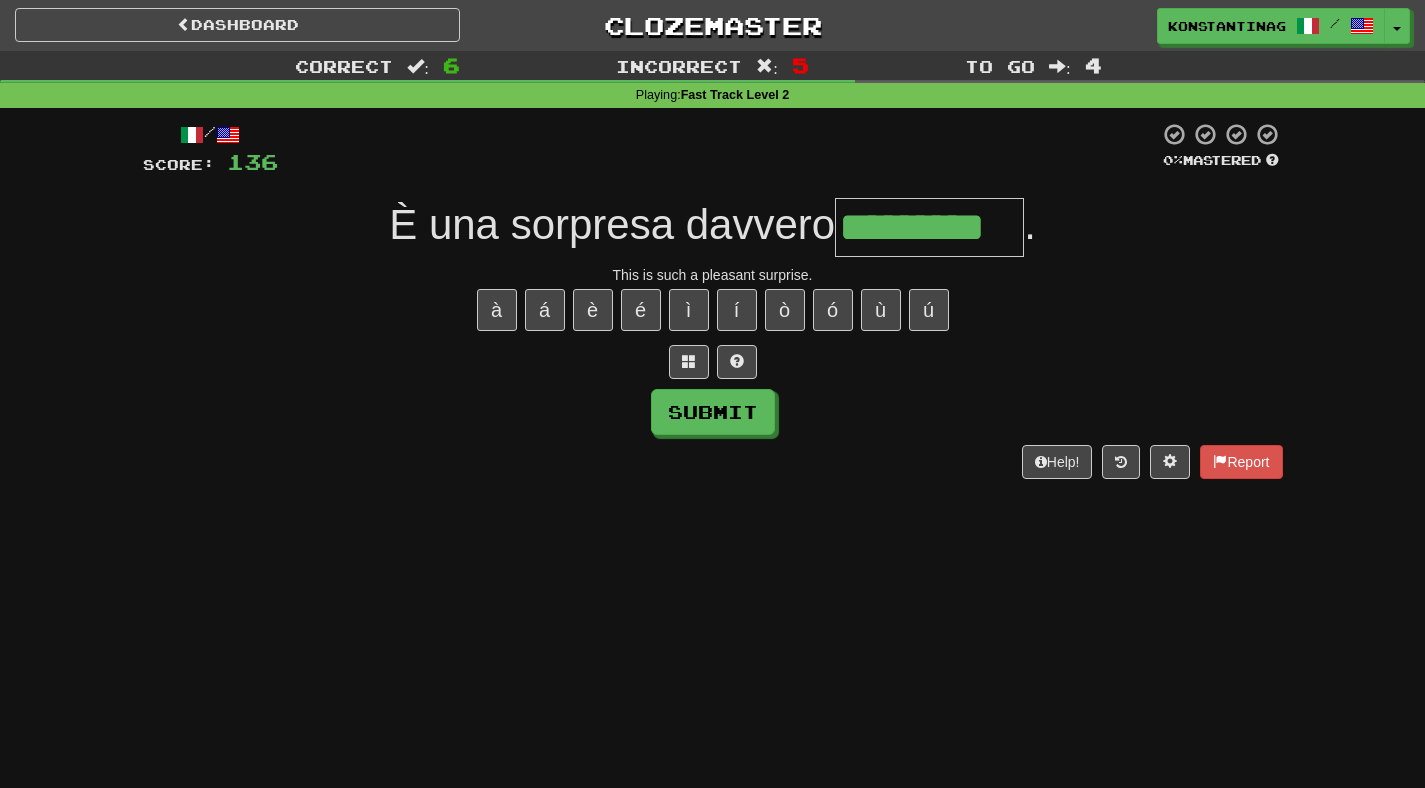 type on "*********" 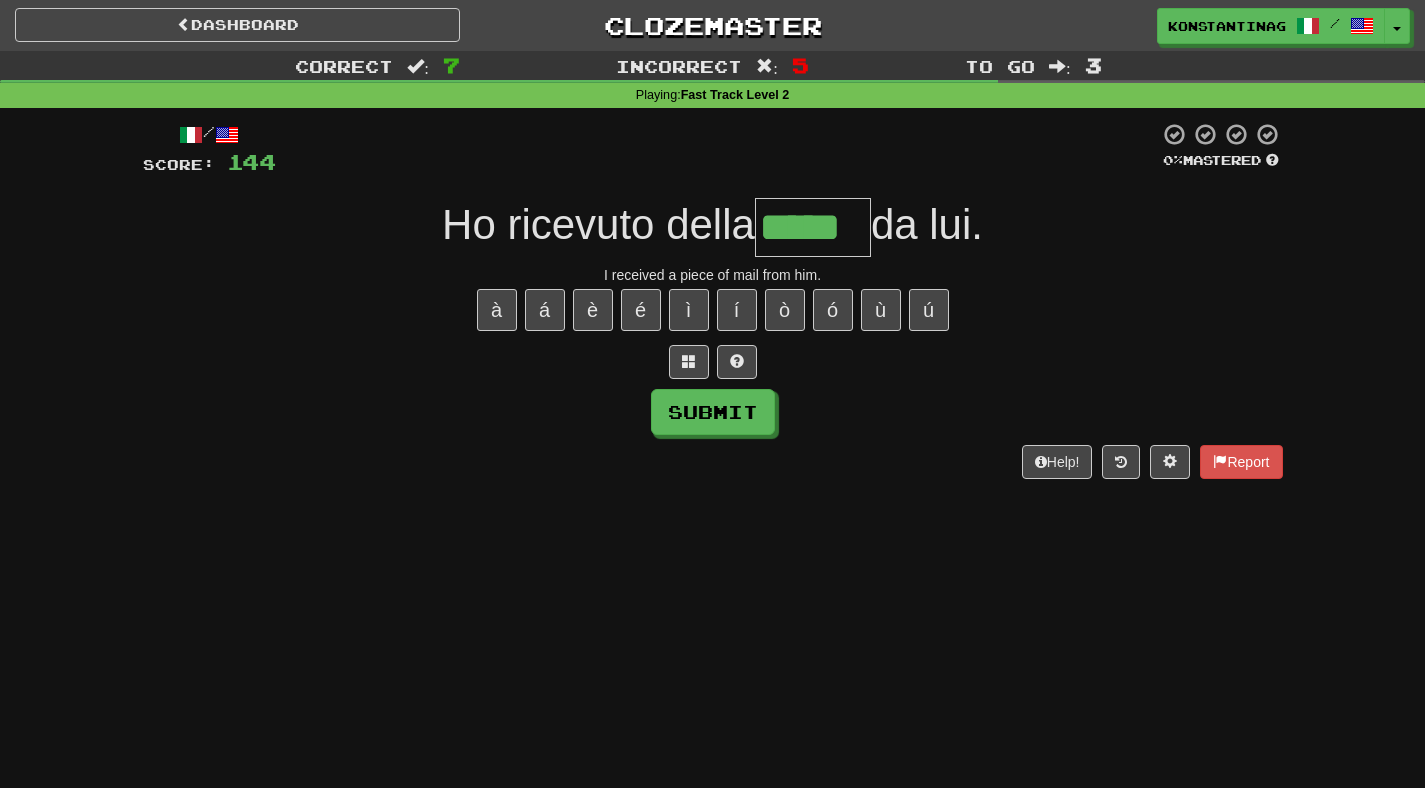 type on "*****" 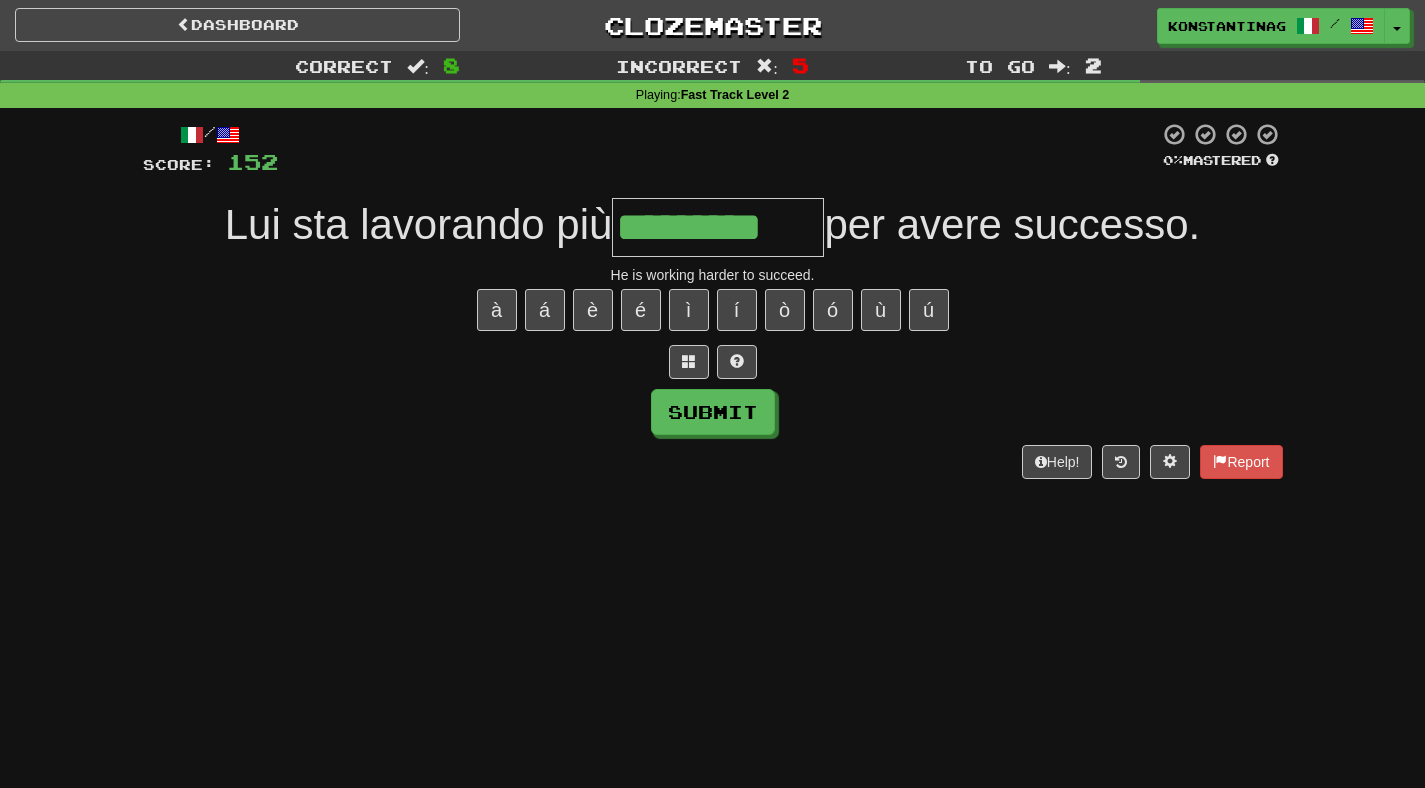 type on "*********" 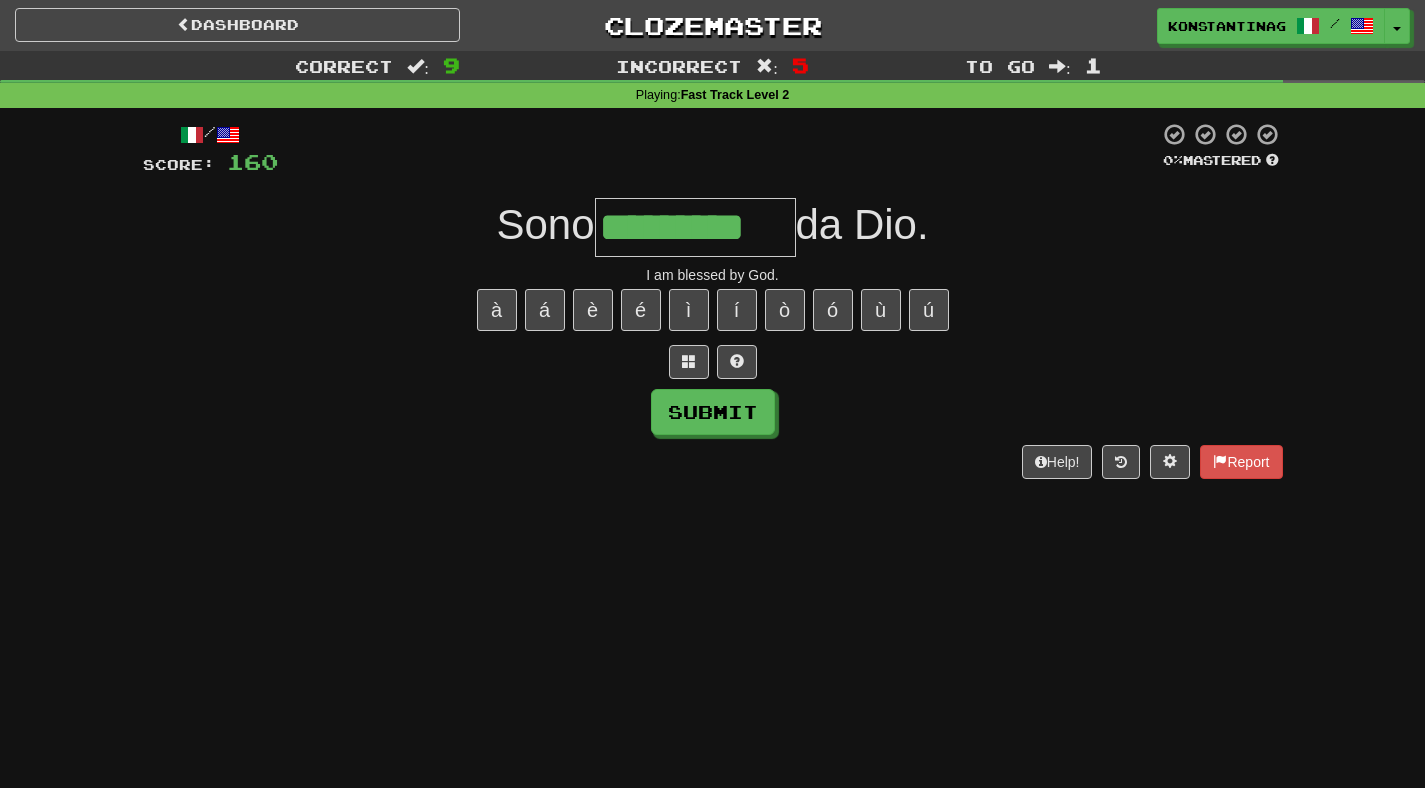type on "*********" 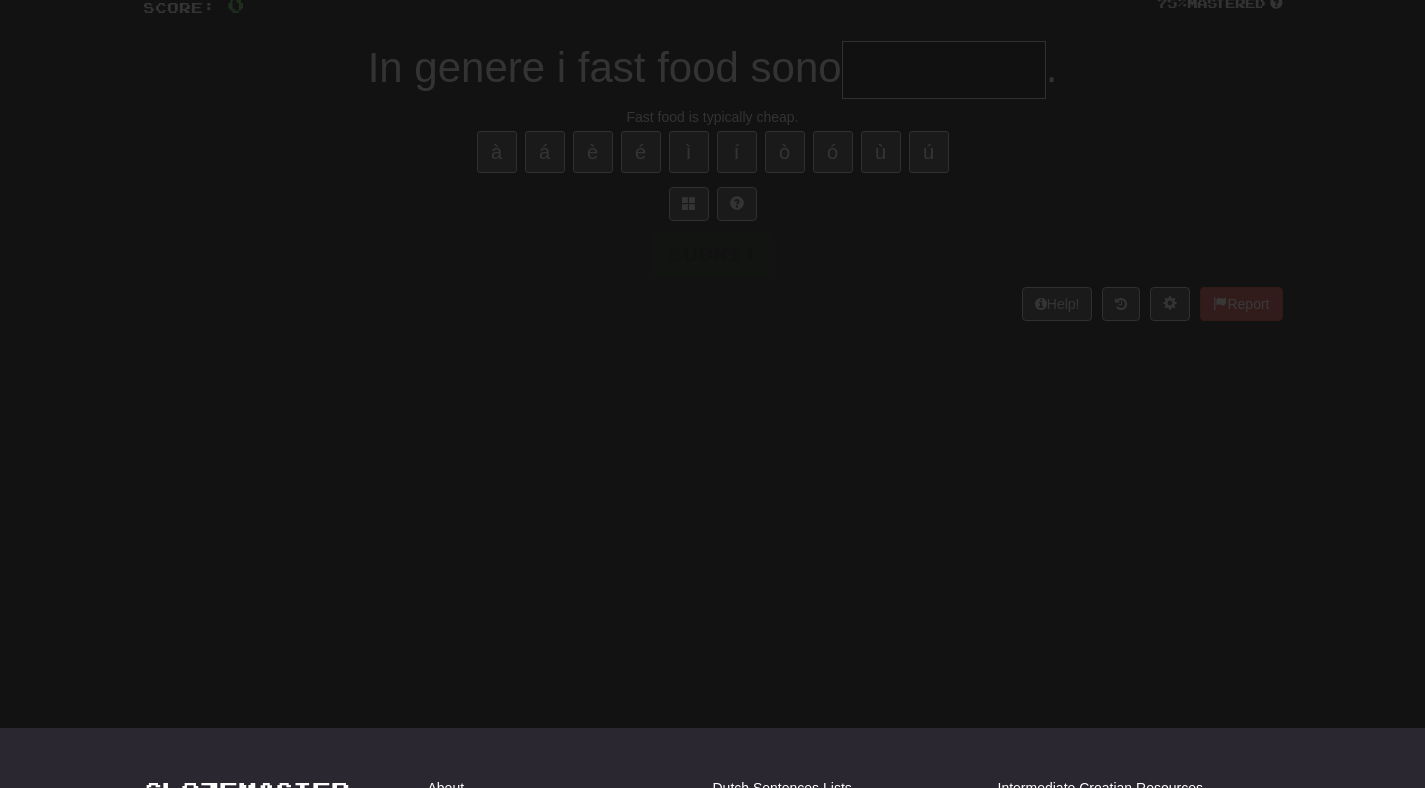 scroll, scrollTop: 70, scrollLeft: 0, axis: vertical 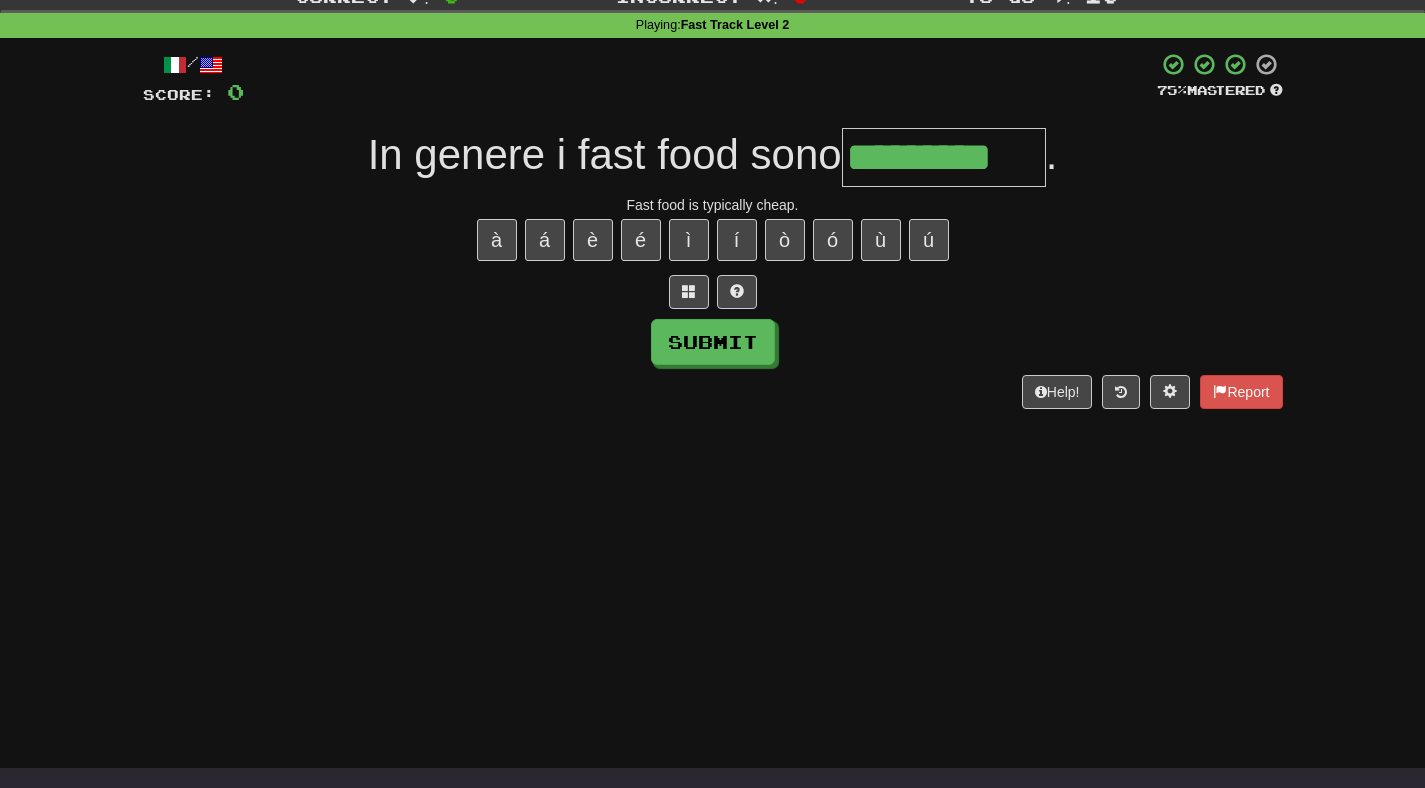 type on "*********" 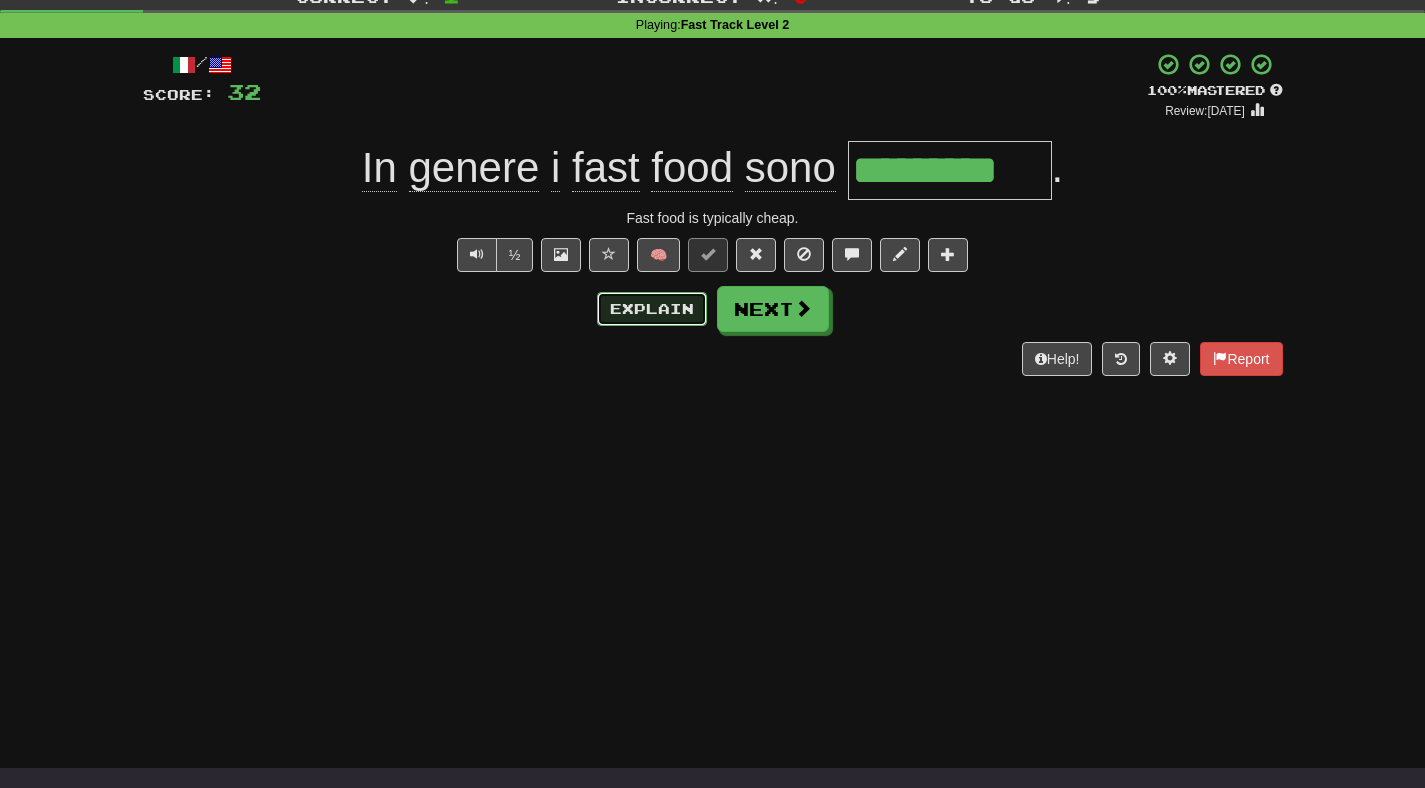 click on "Explain" at bounding box center (652, 309) 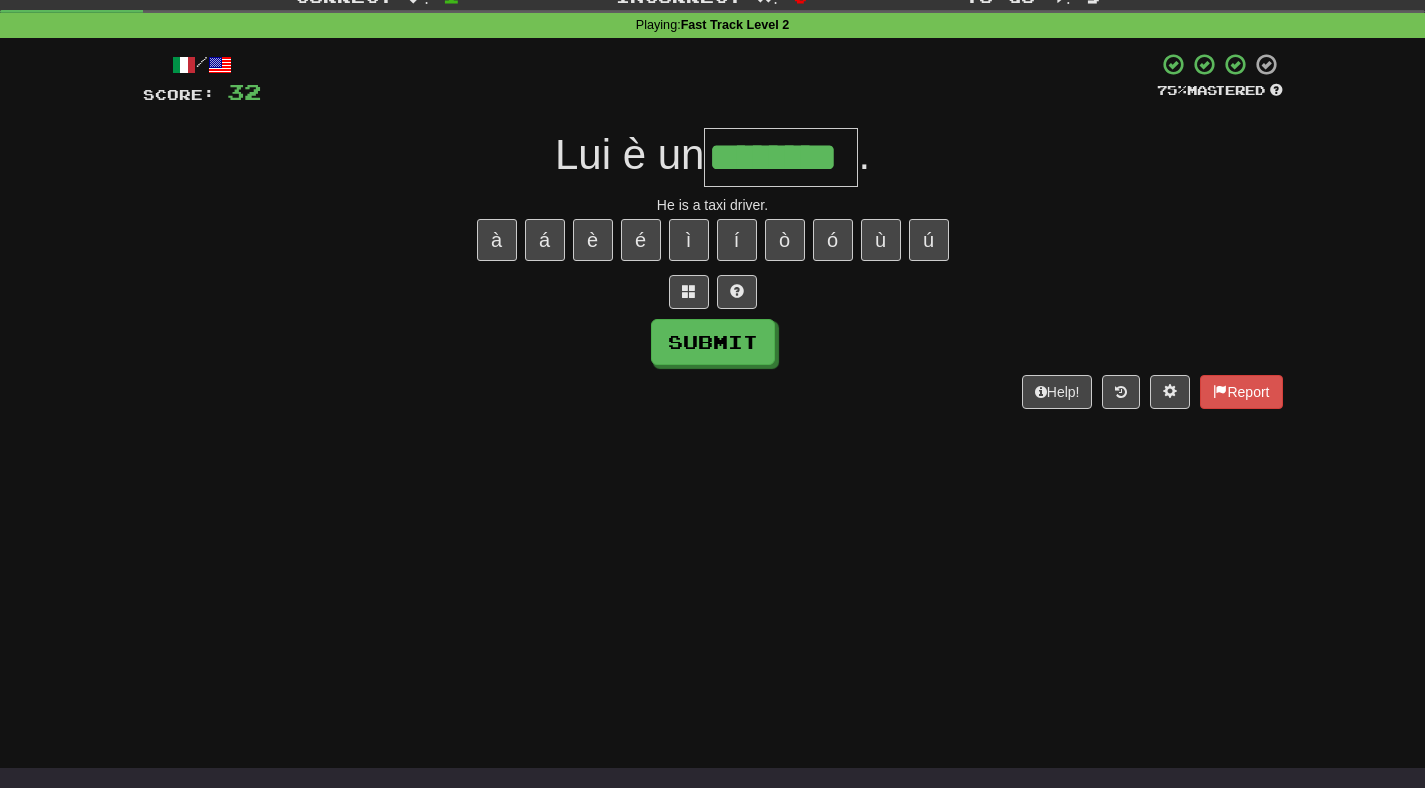 type on "********" 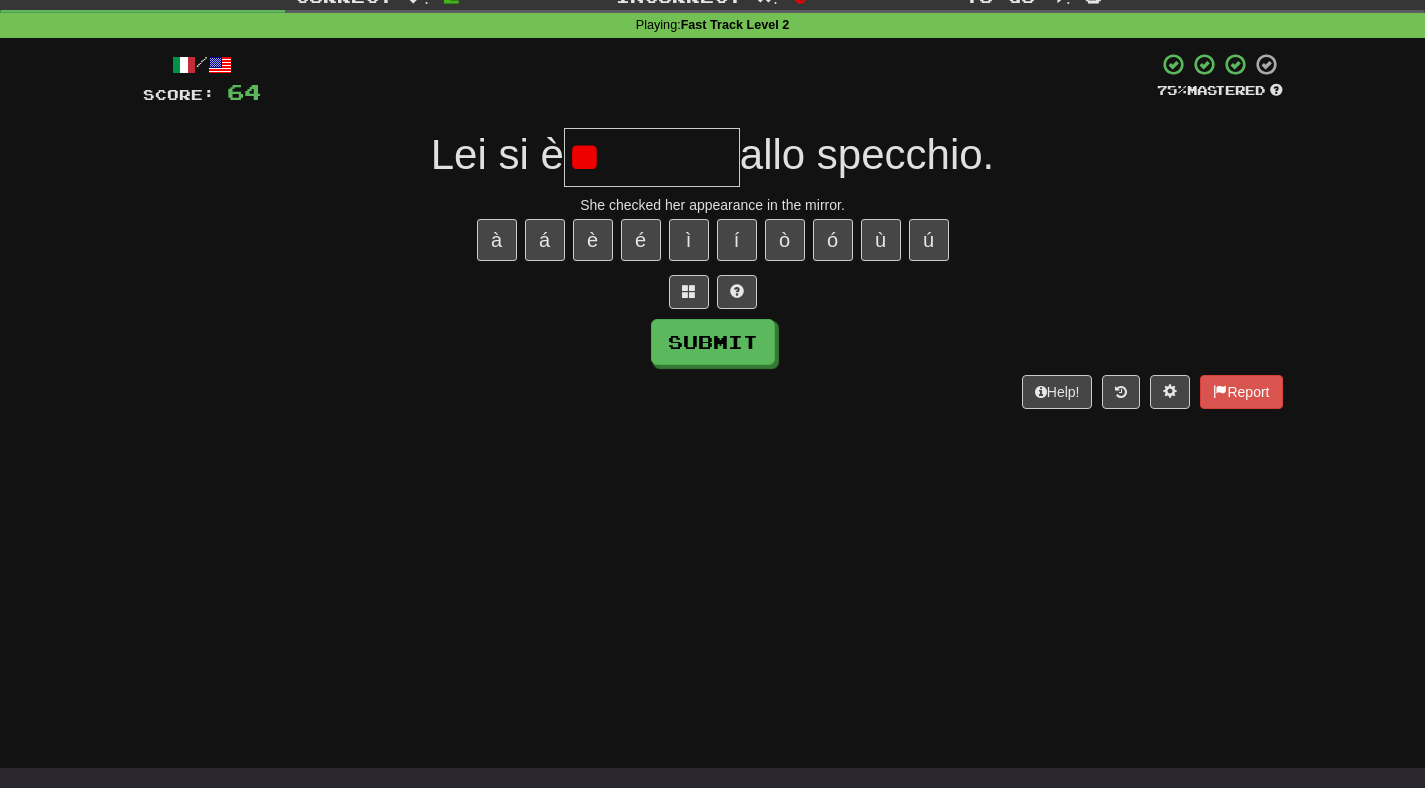 type on "***" 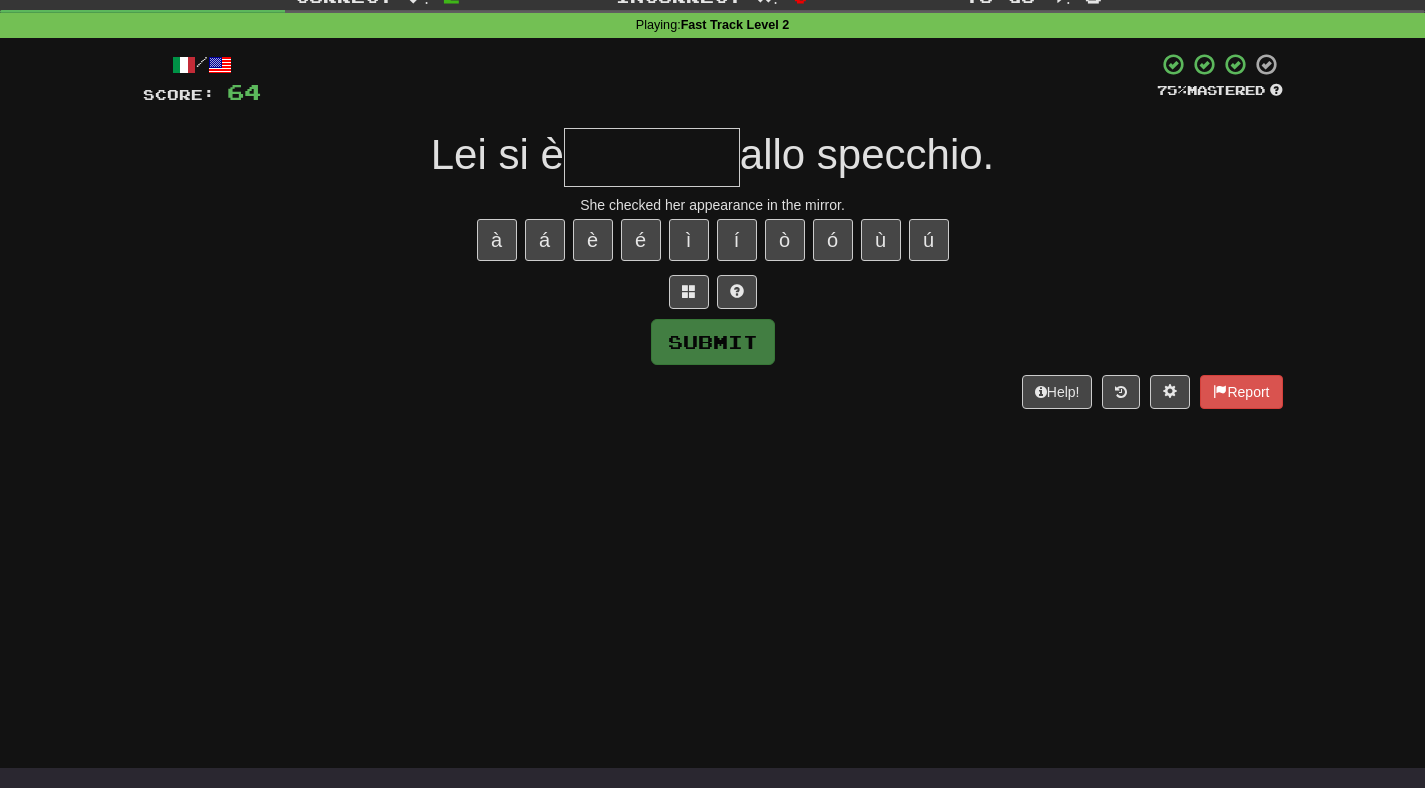 type on "*" 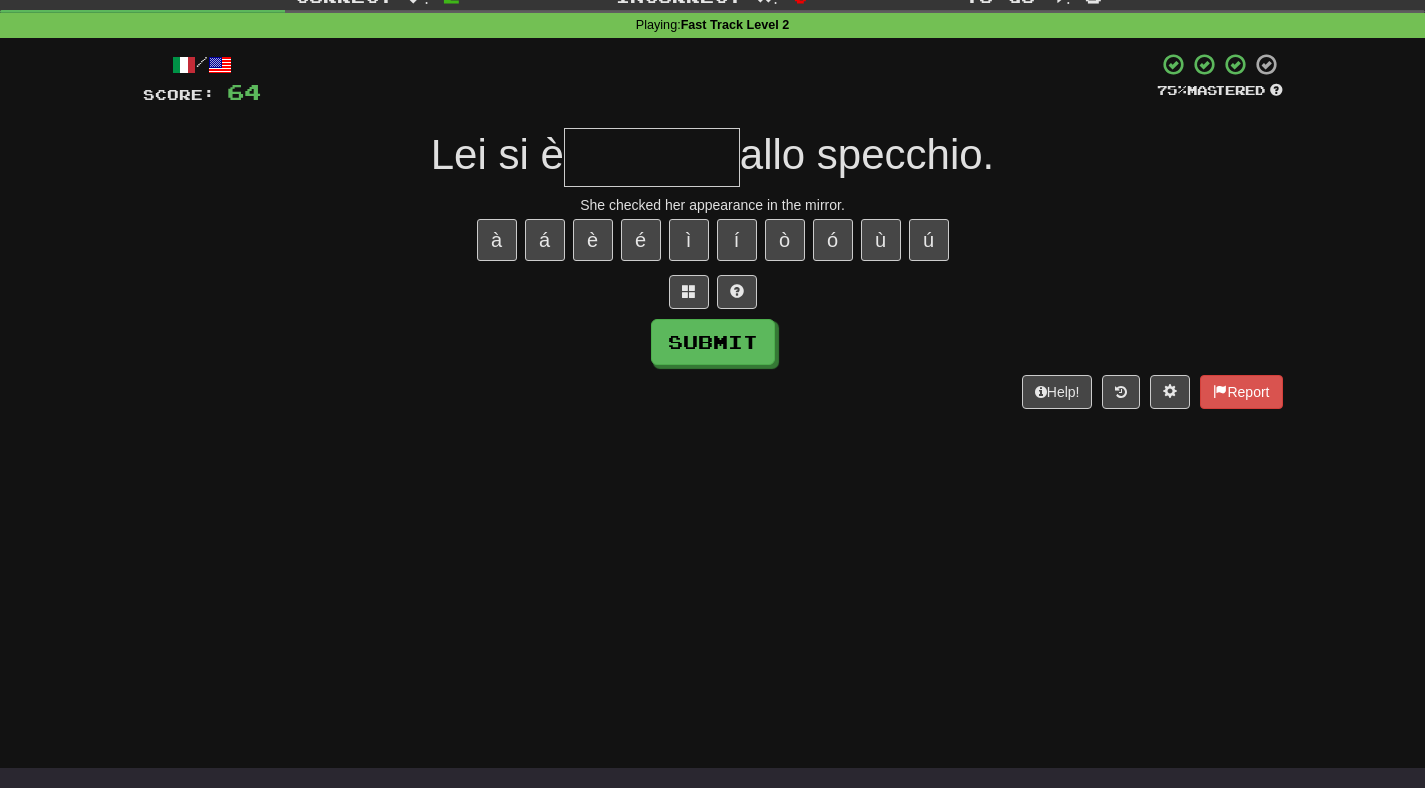 type on "*" 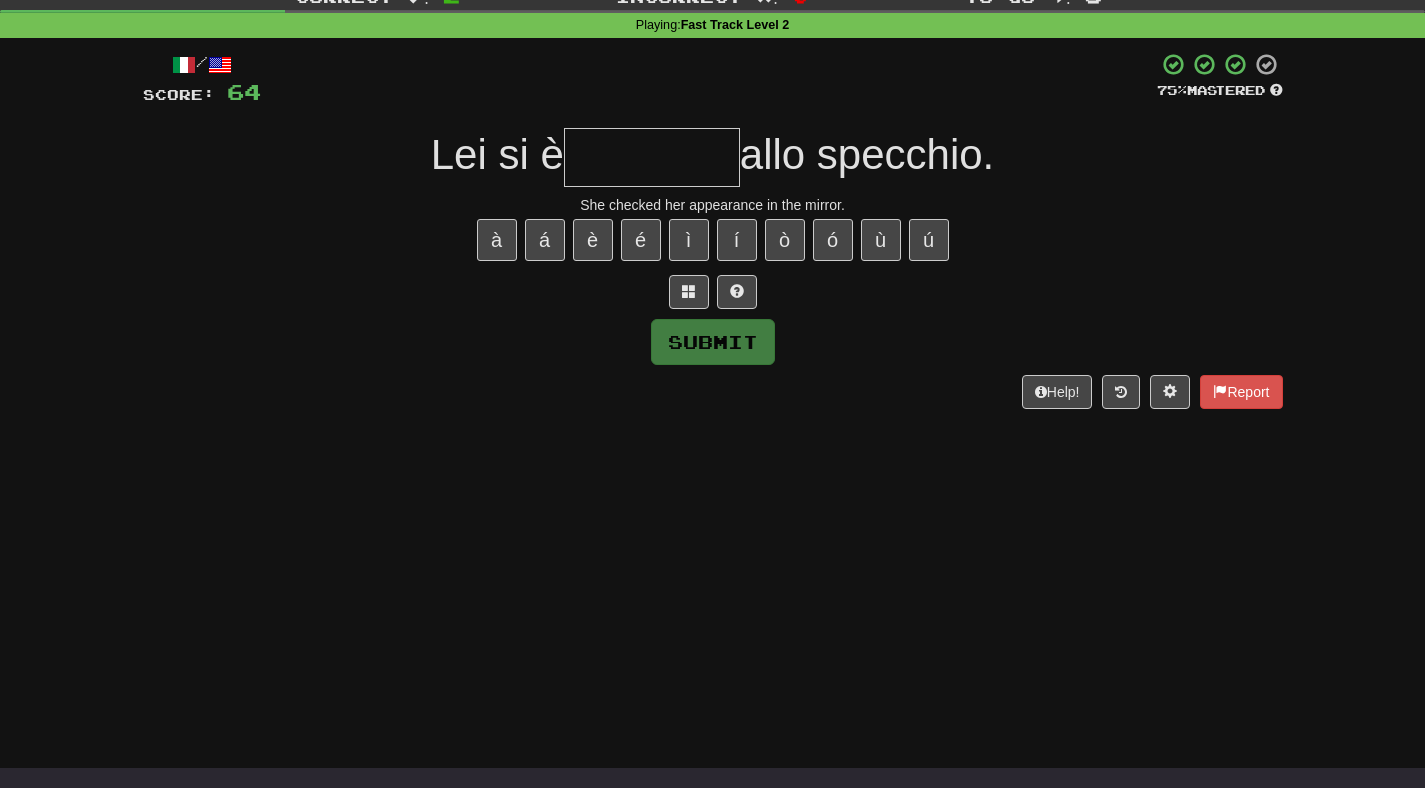type on "*" 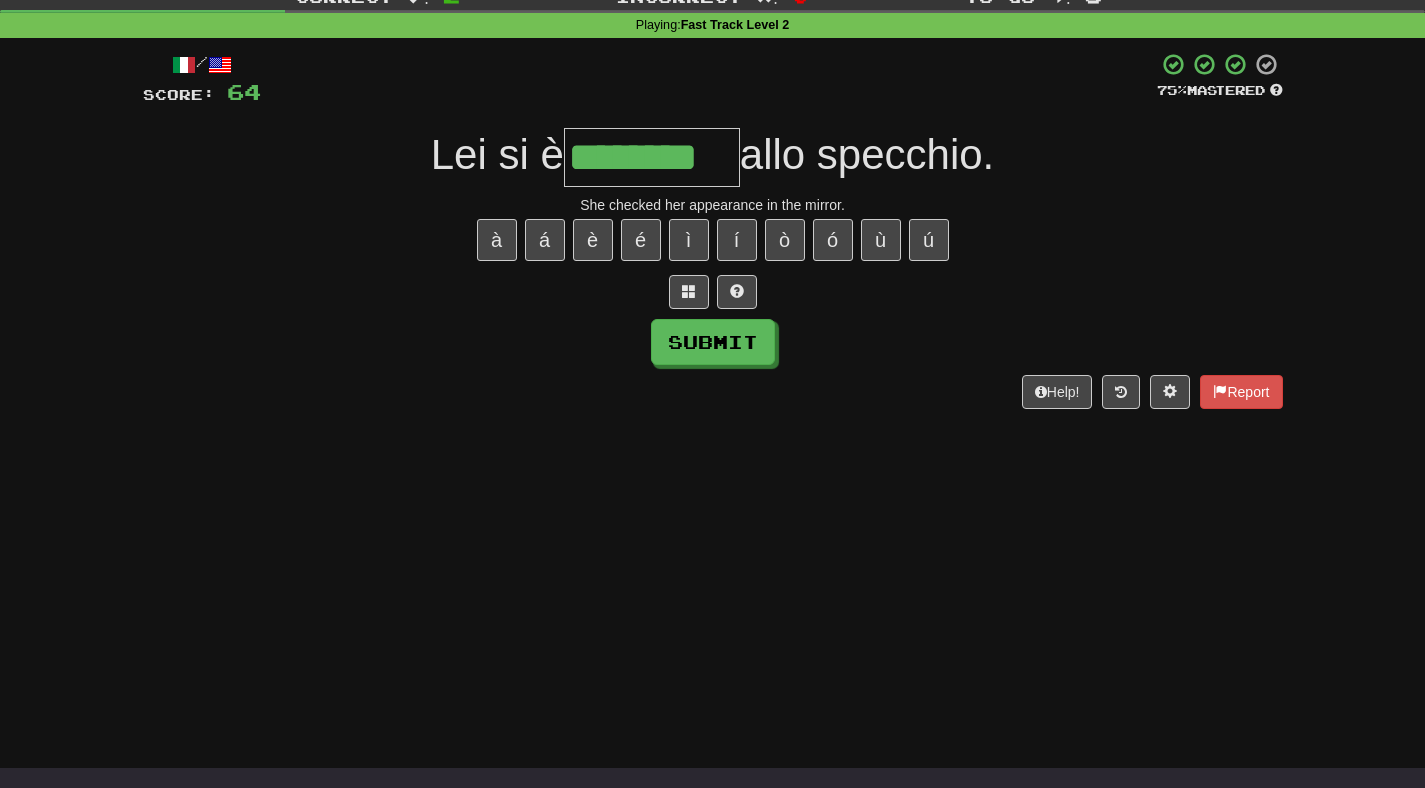 type on "********" 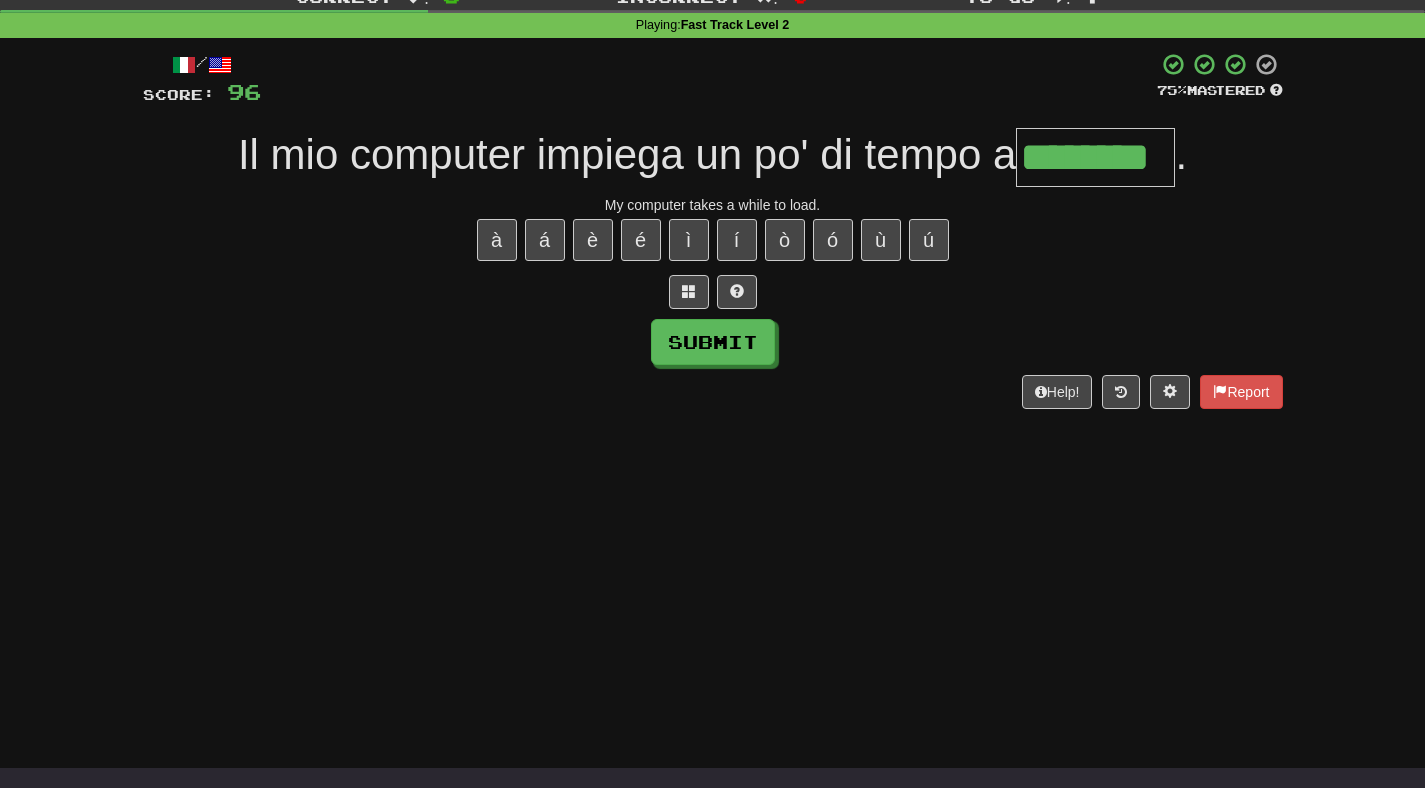 type on "********" 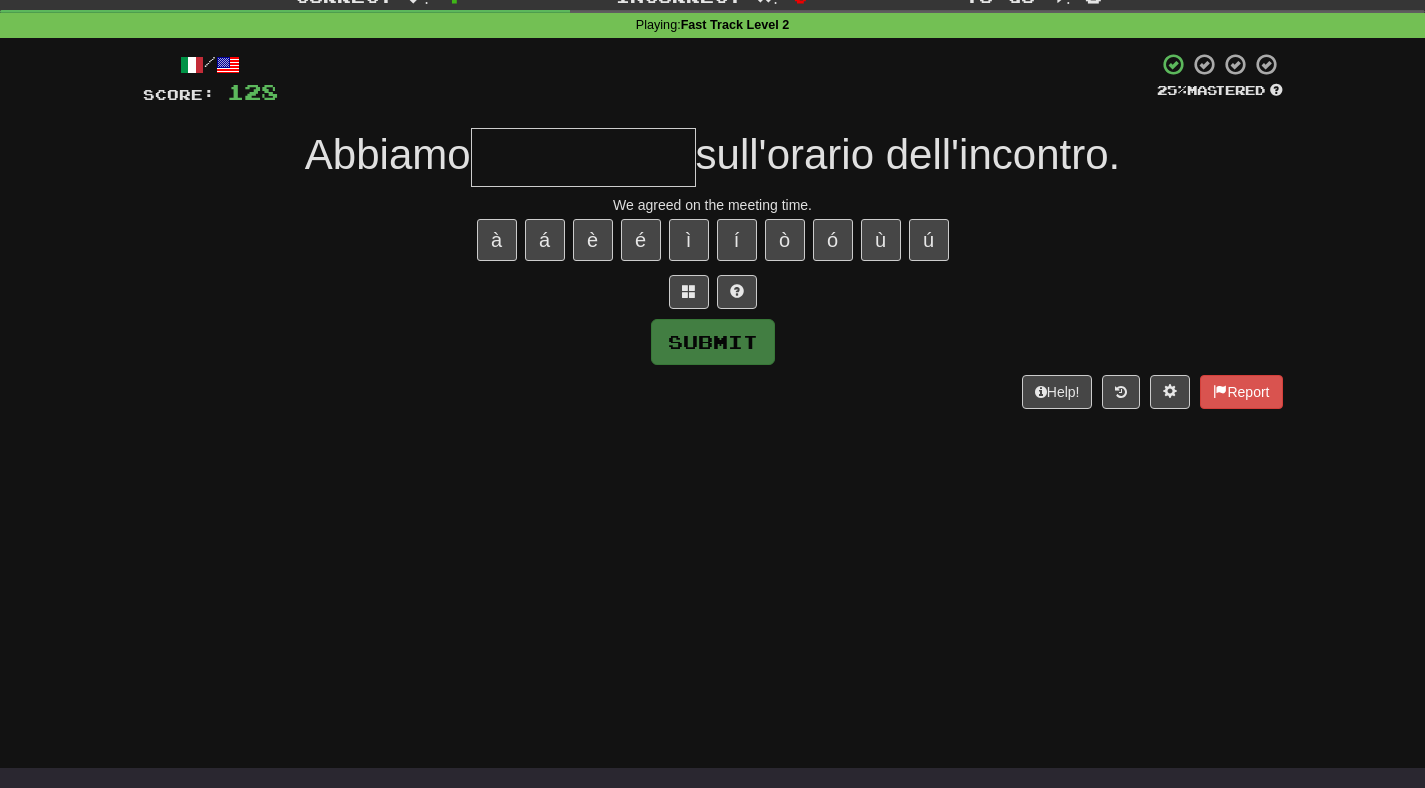 type on "*" 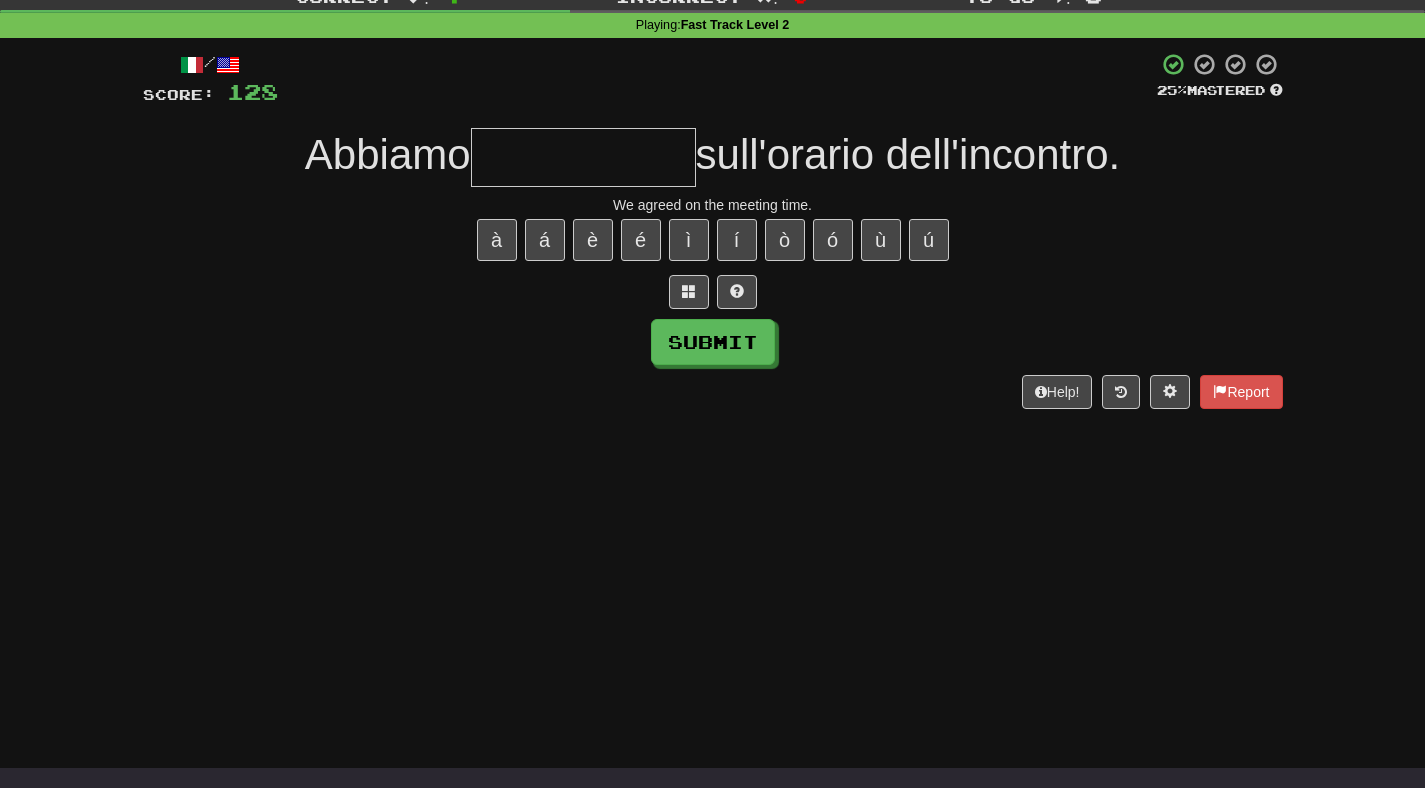 type on "*" 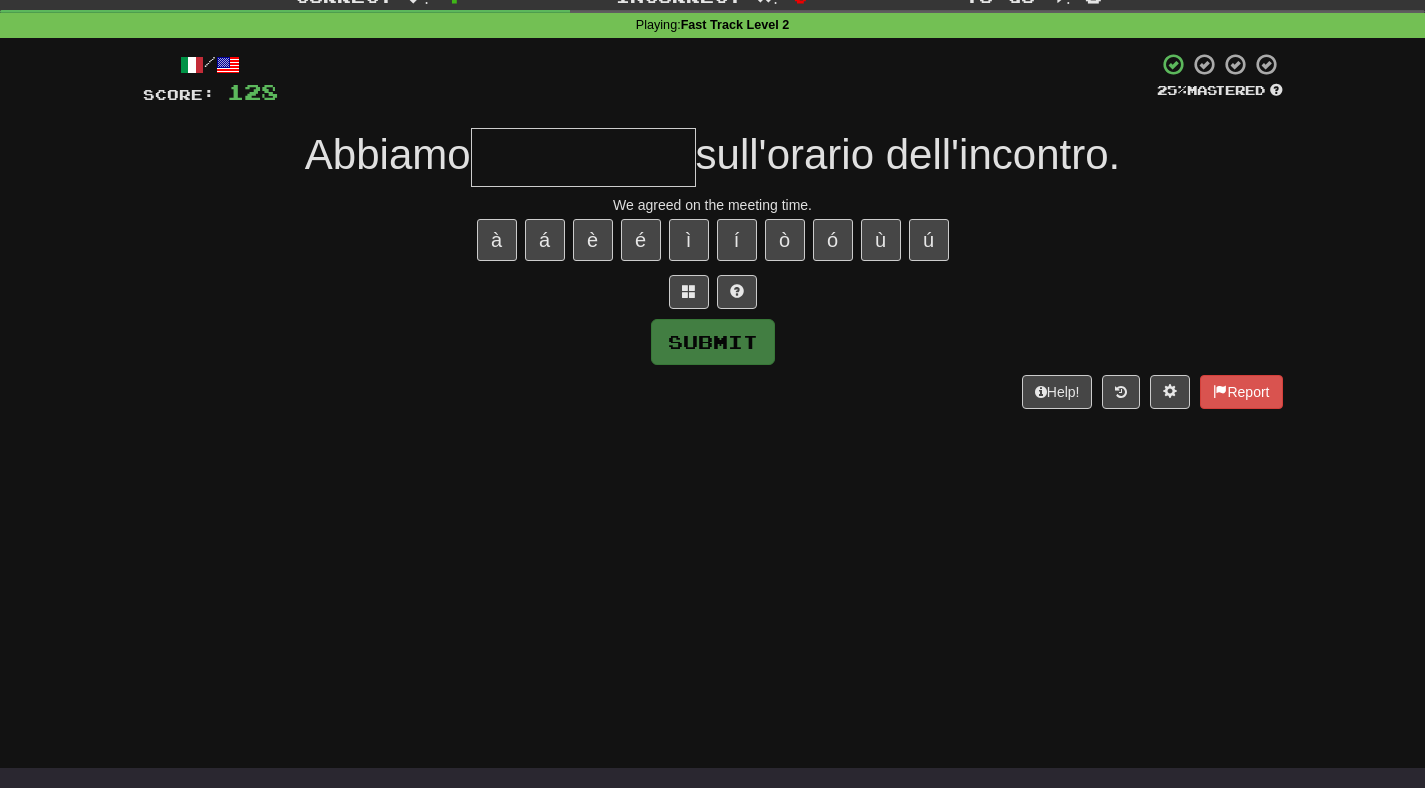 type on "*" 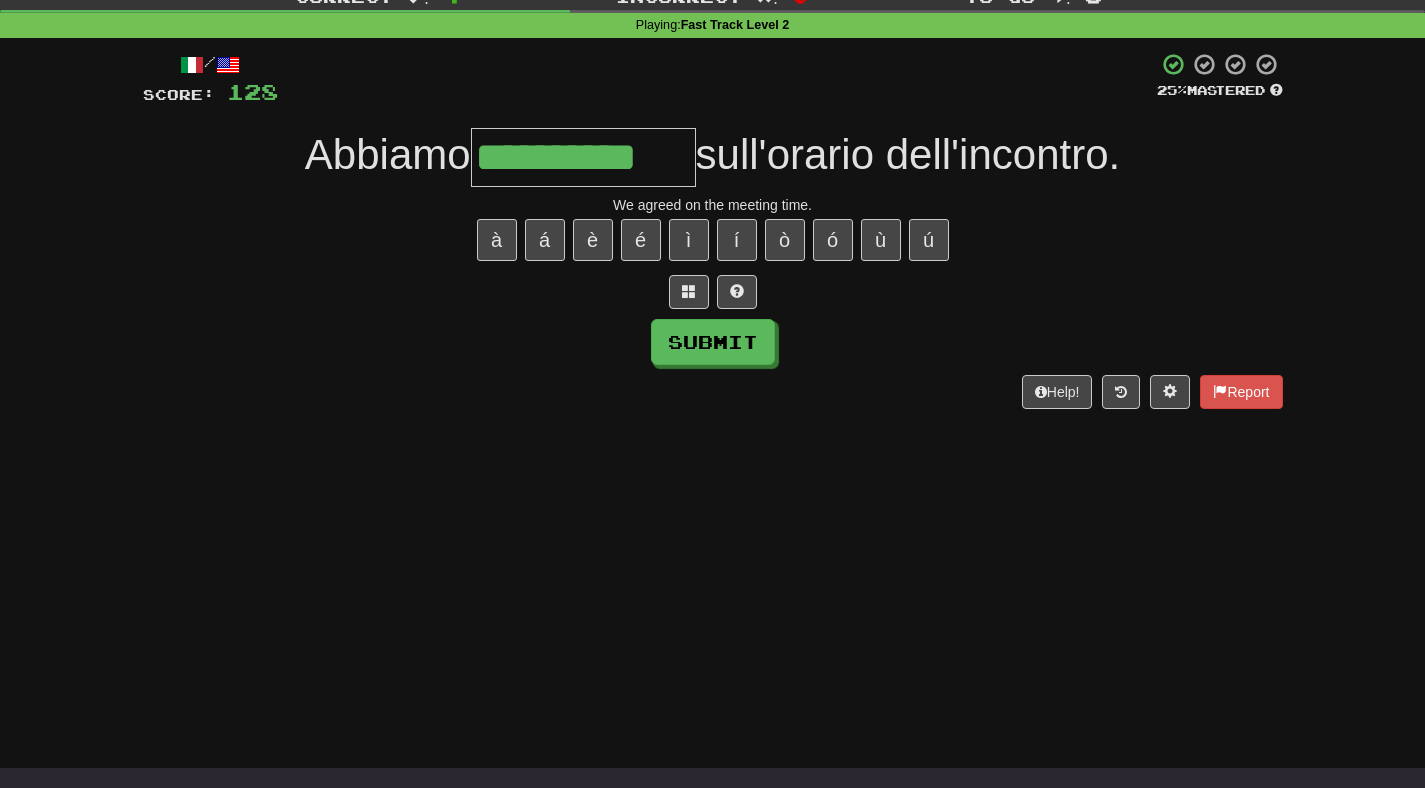 type on "**********" 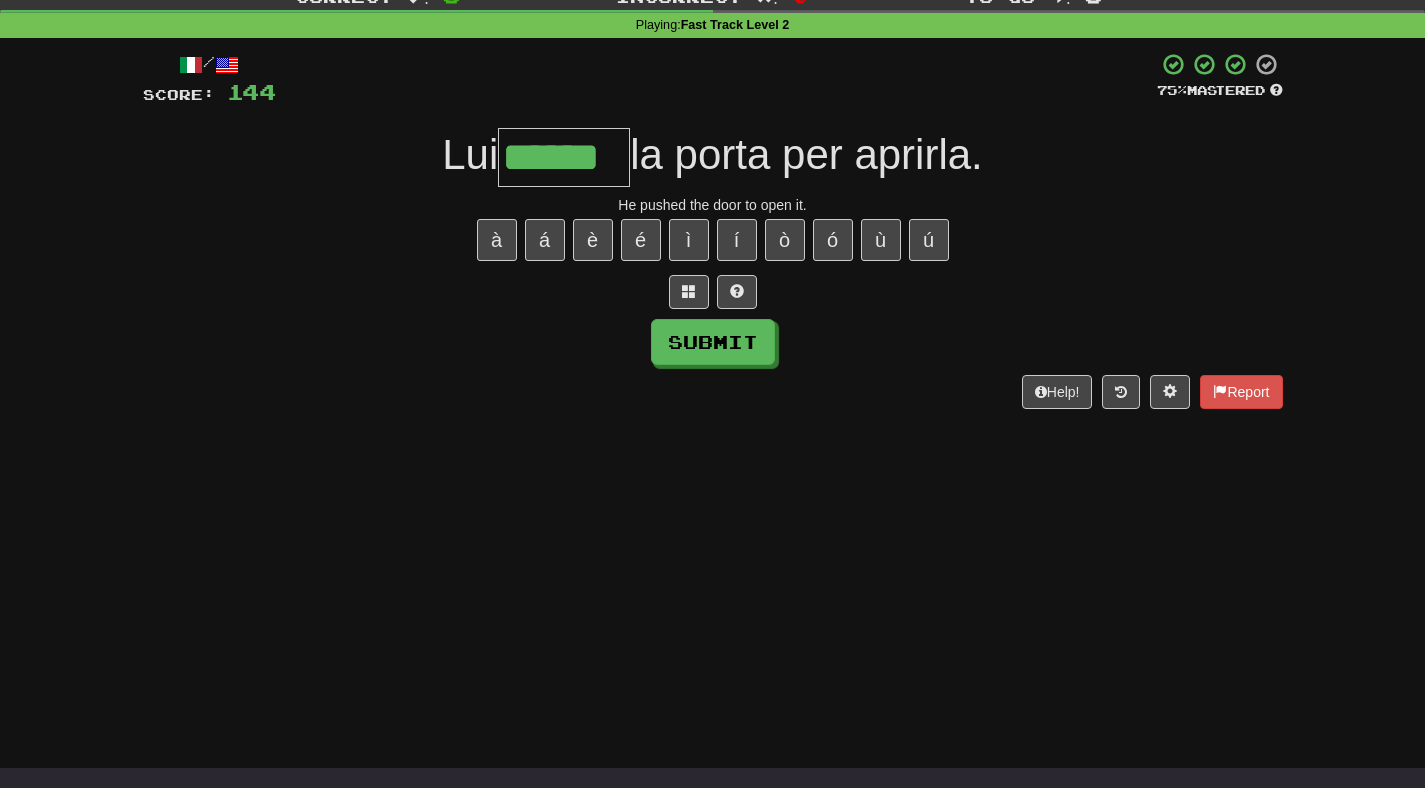 type on "******" 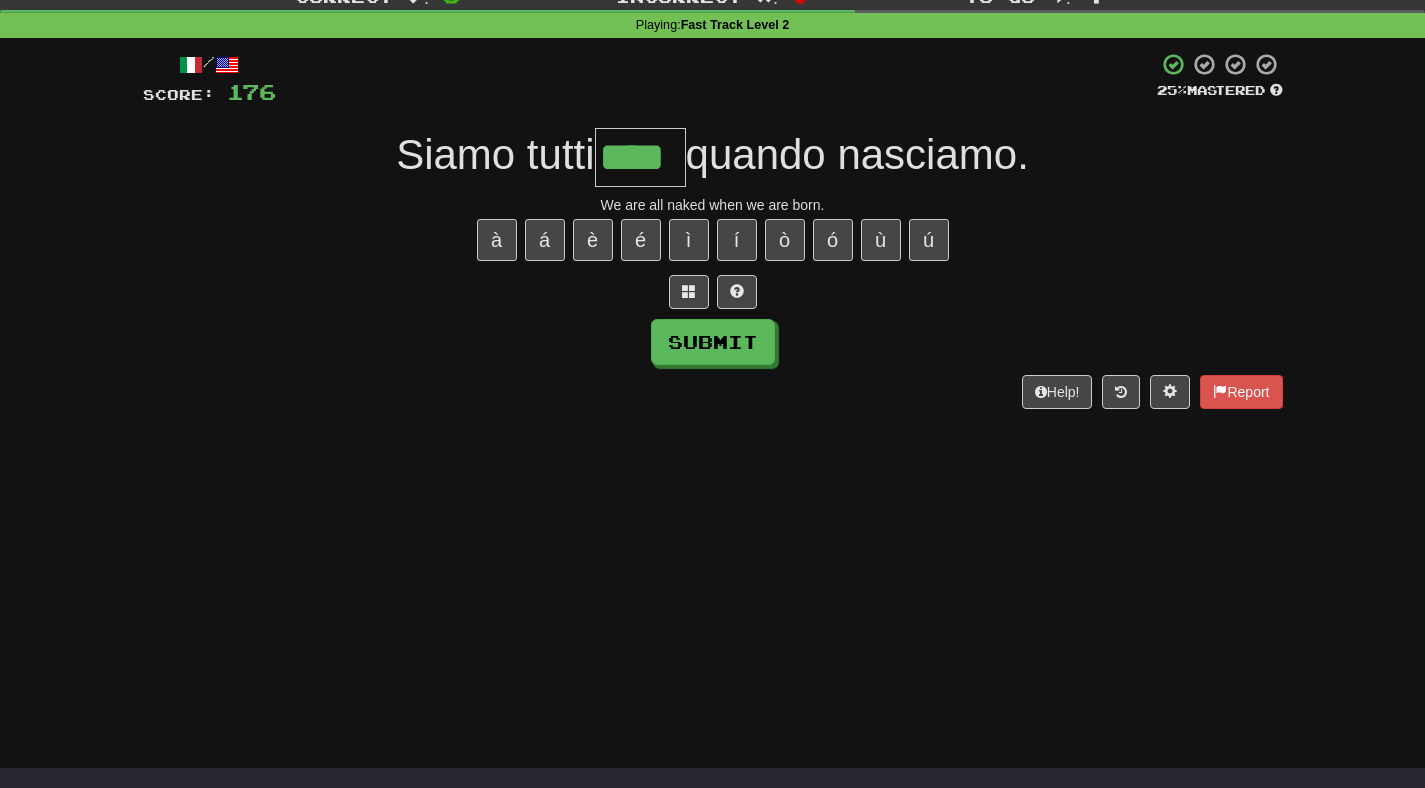 type on "****" 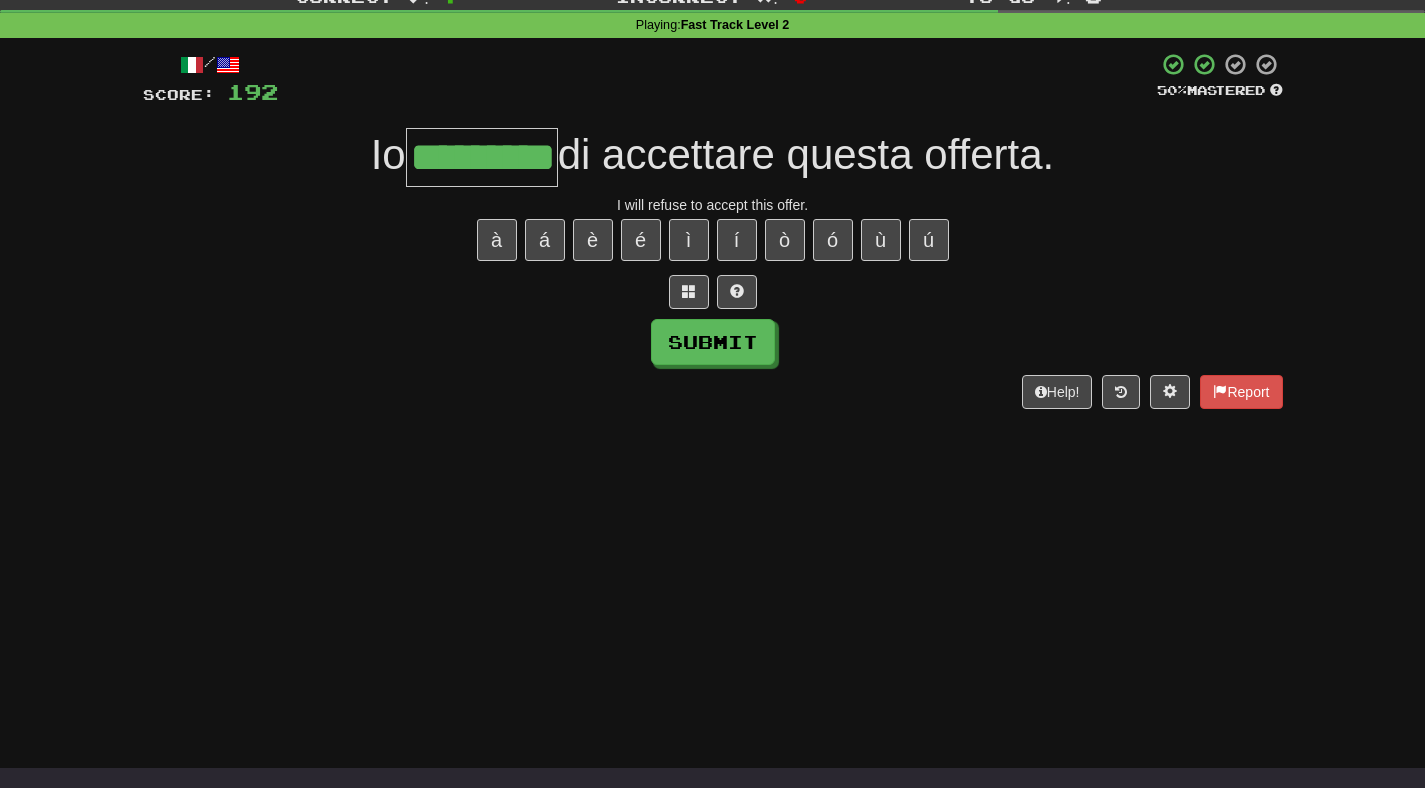 type on "*********" 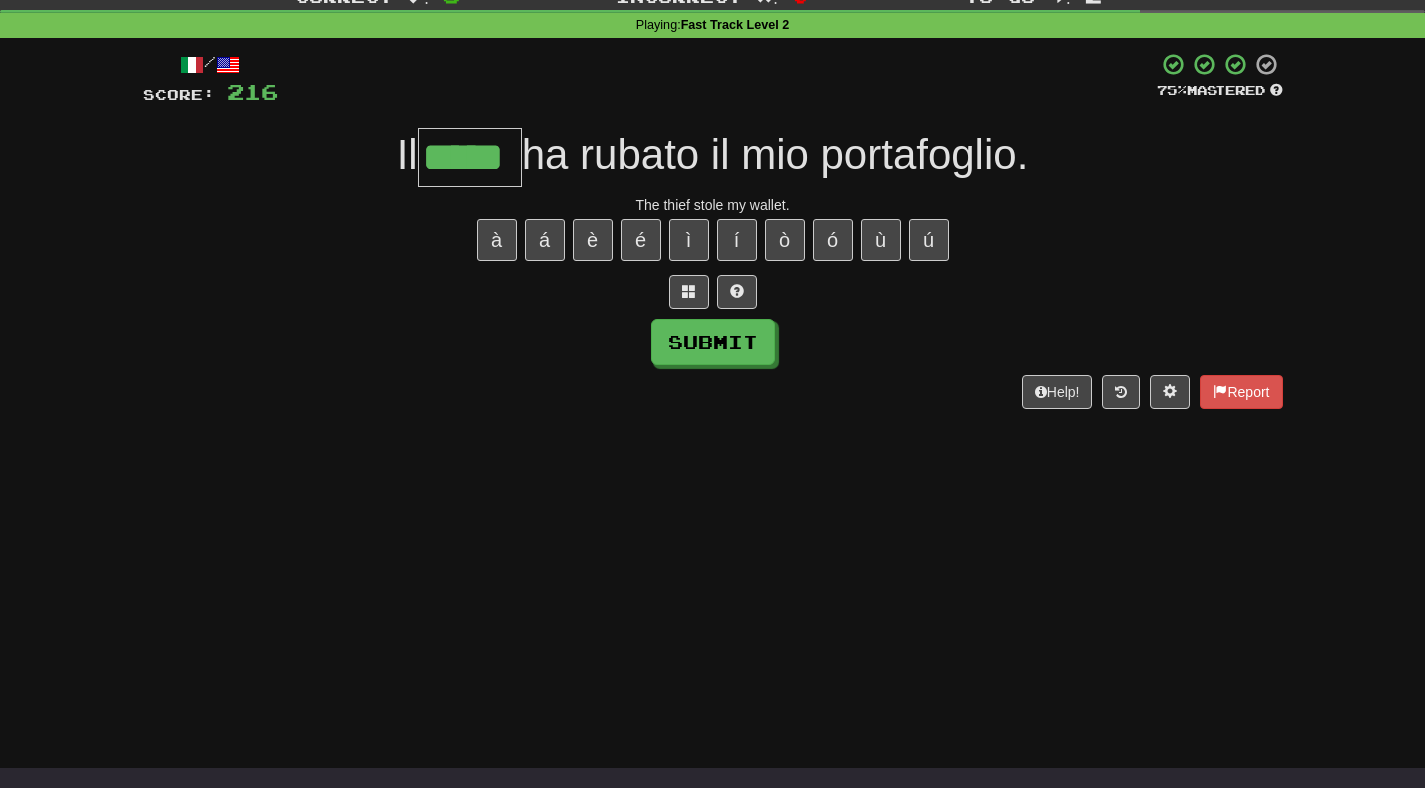 type on "*****" 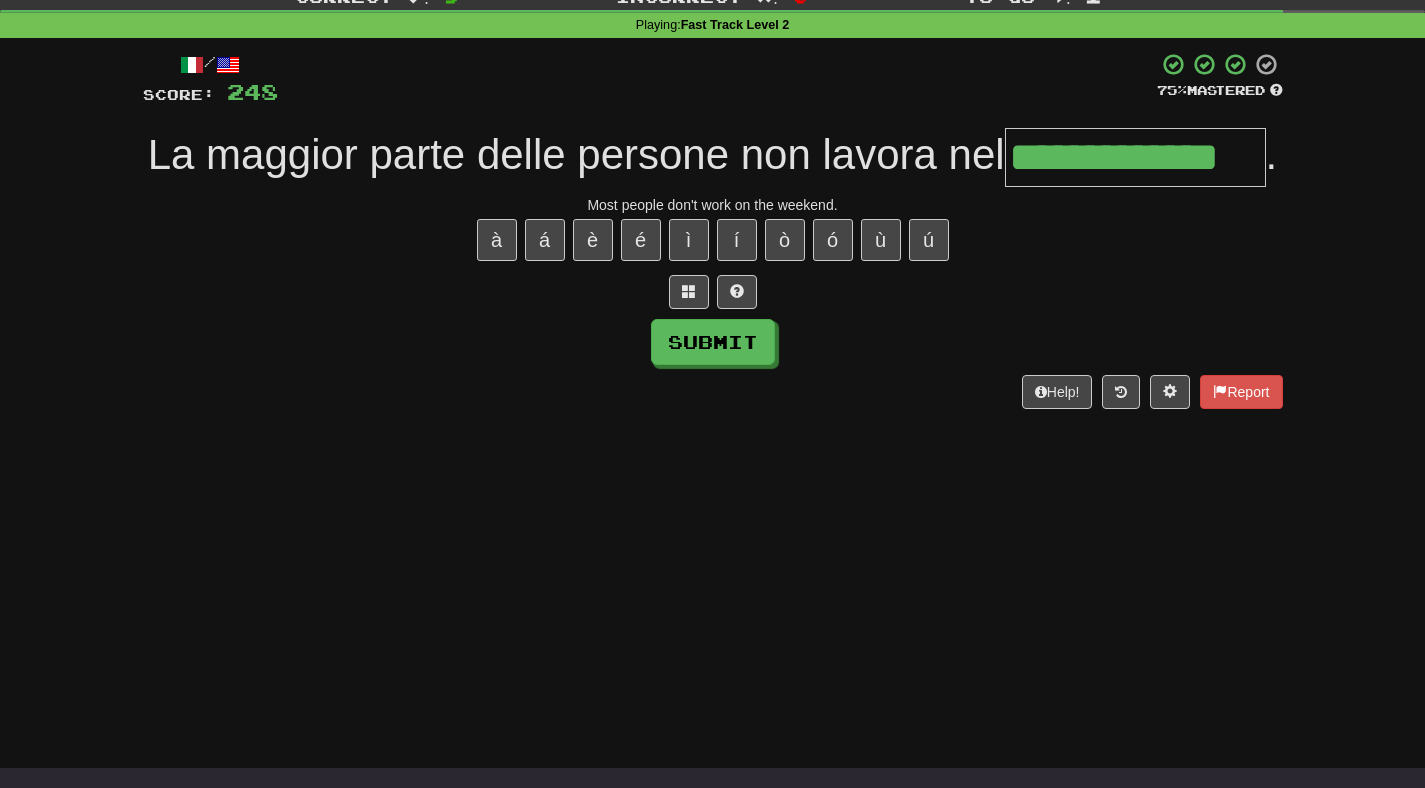 type on "**********" 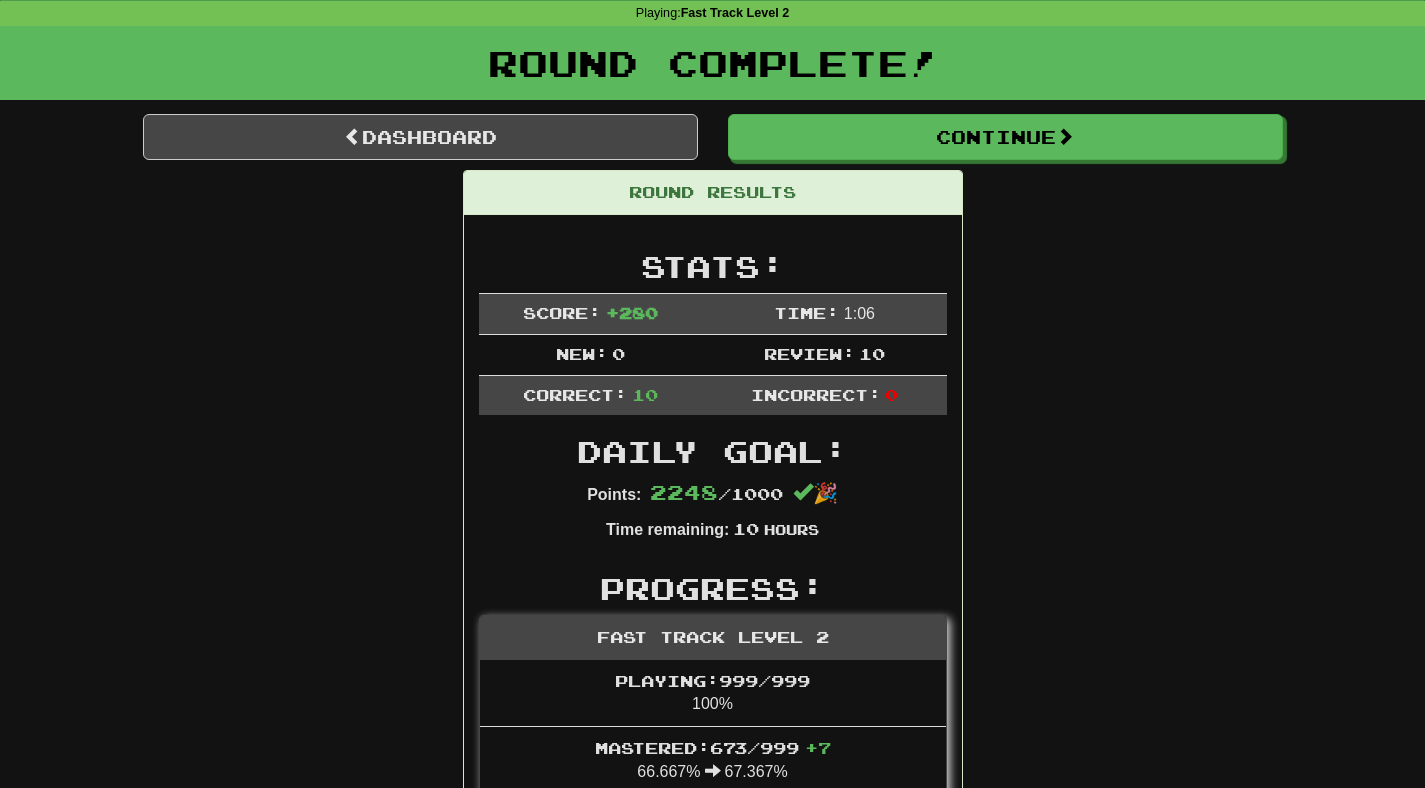 scroll, scrollTop: 0, scrollLeft: 0, axis: both 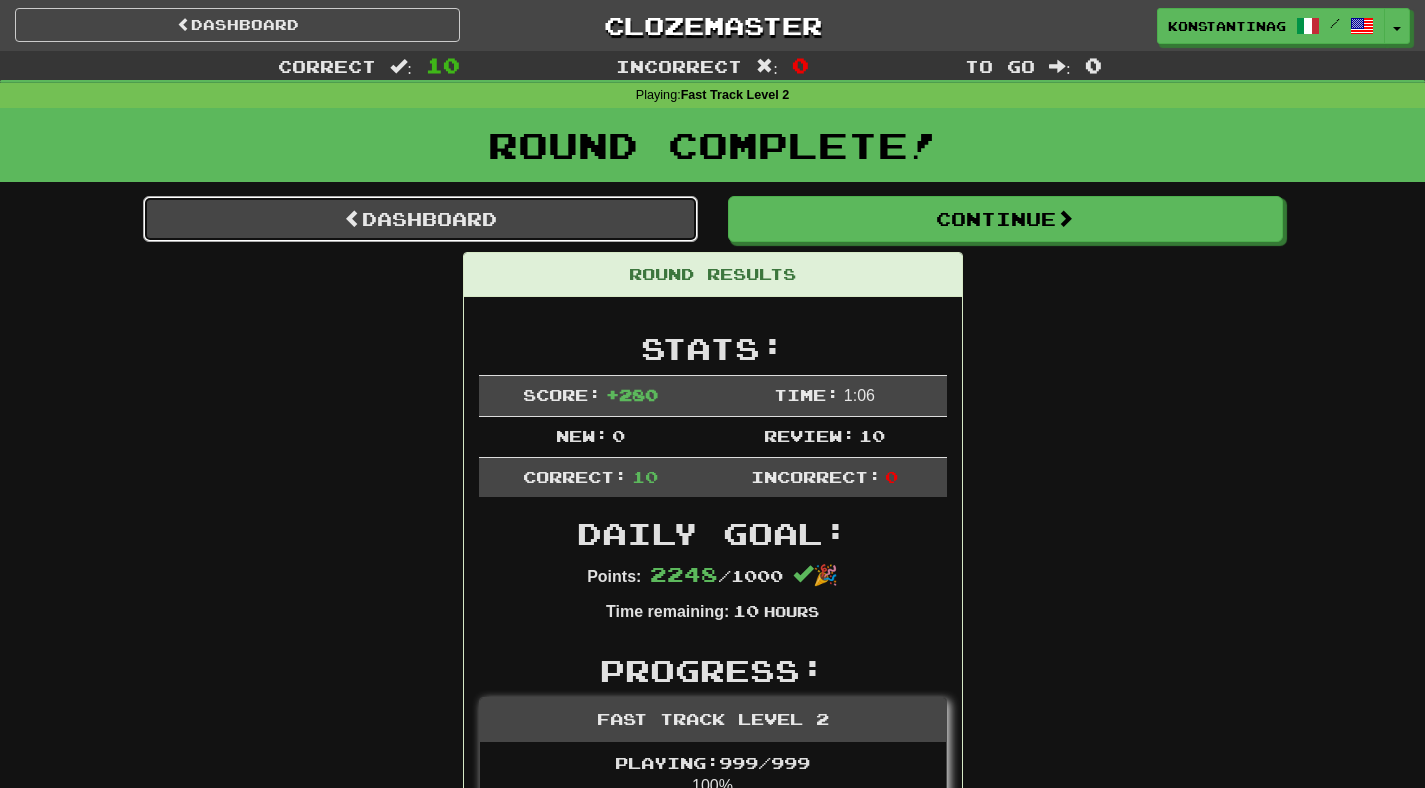click on "Dashboard" at bounding box center (420, 219) 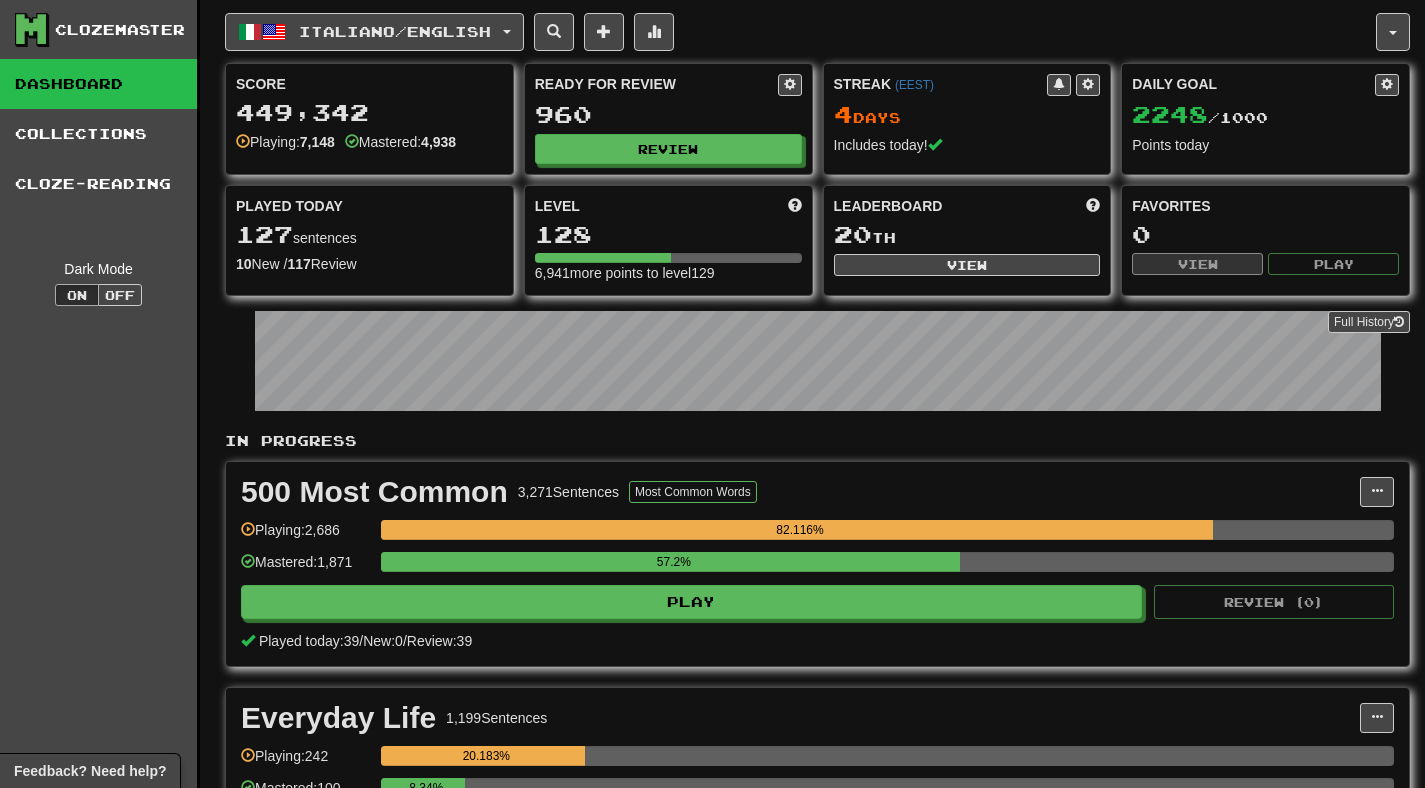 scroll, scrollTop: 659, scrollLeft: 0, axis: vertical 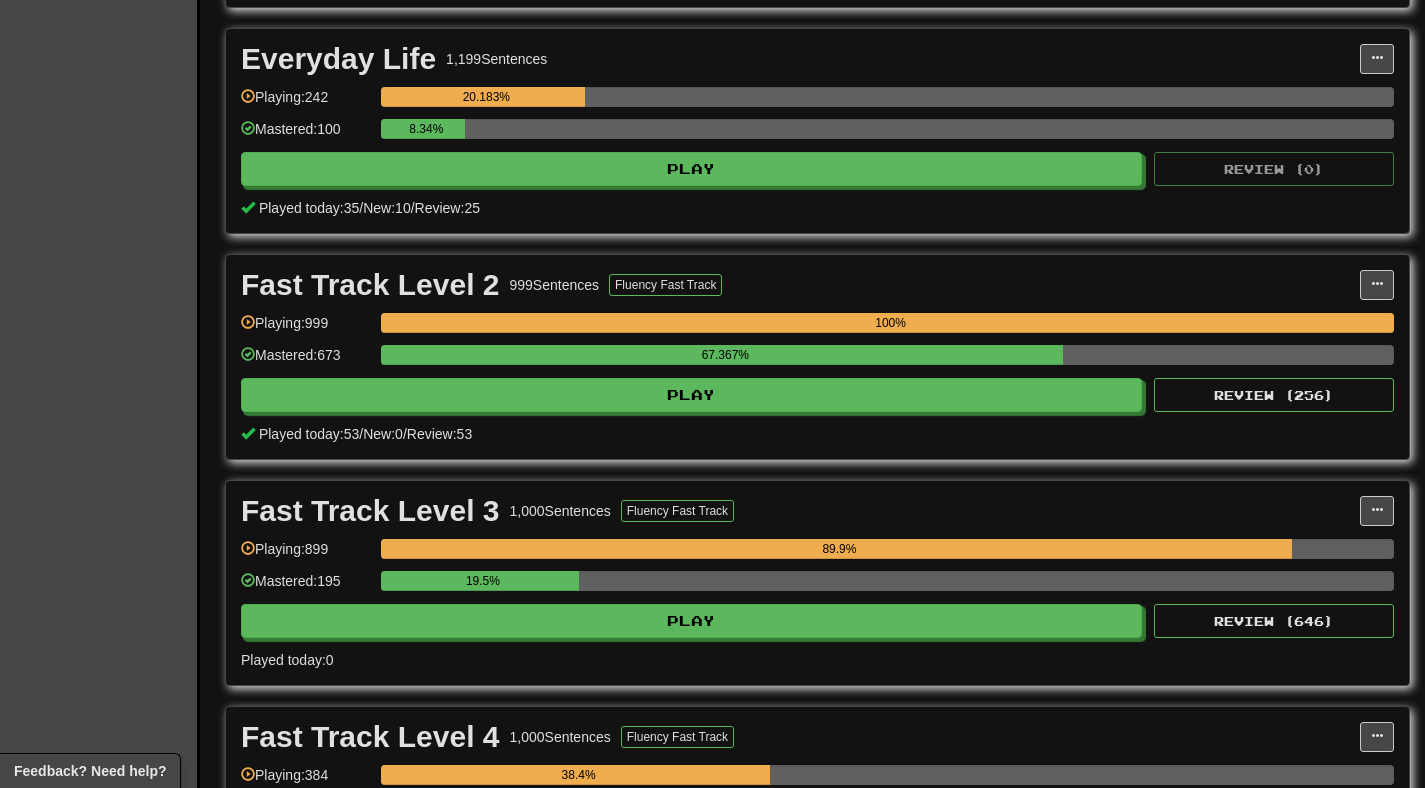 click on "Review:  53" at bounding box center (439, 434) 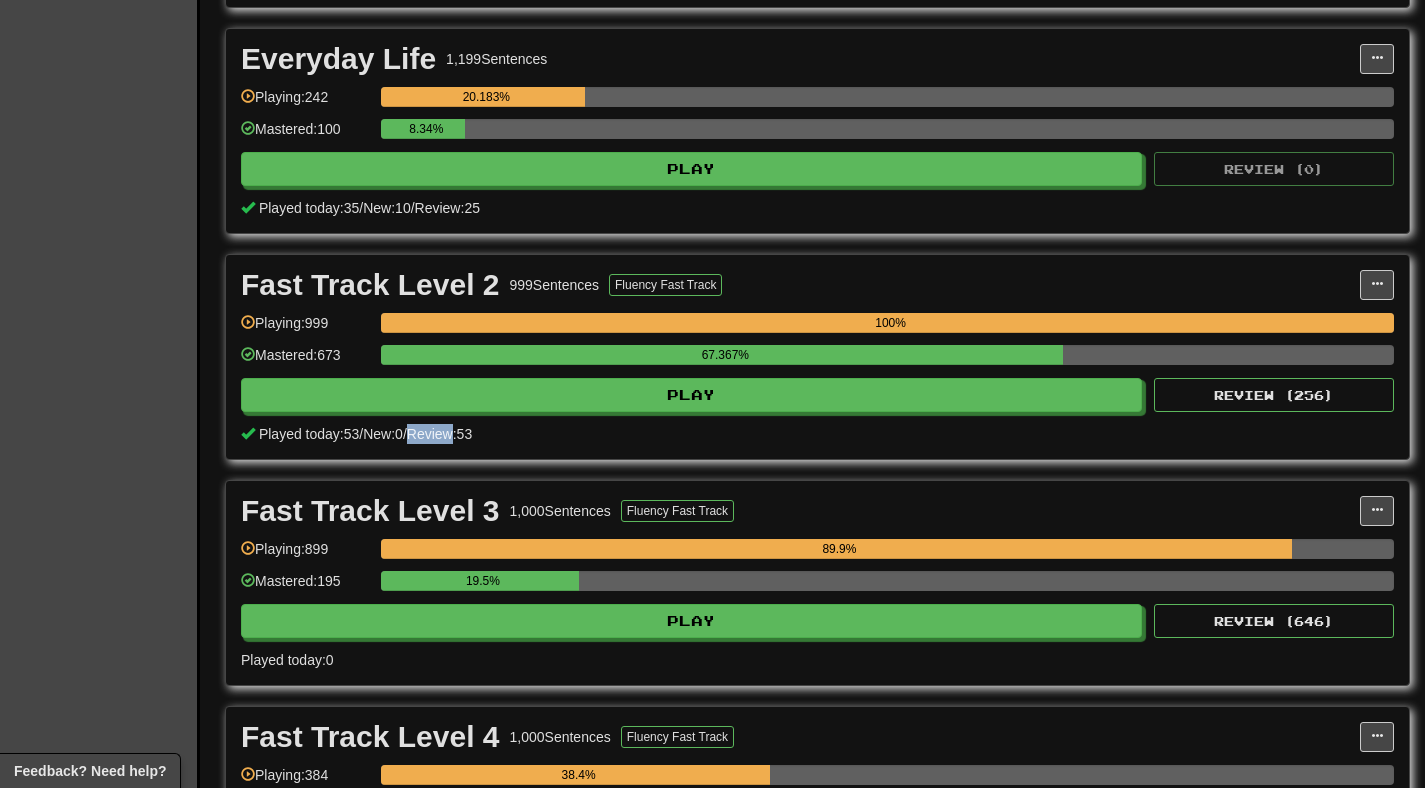 click on "Review:  53" at bounding box center [439, 434] 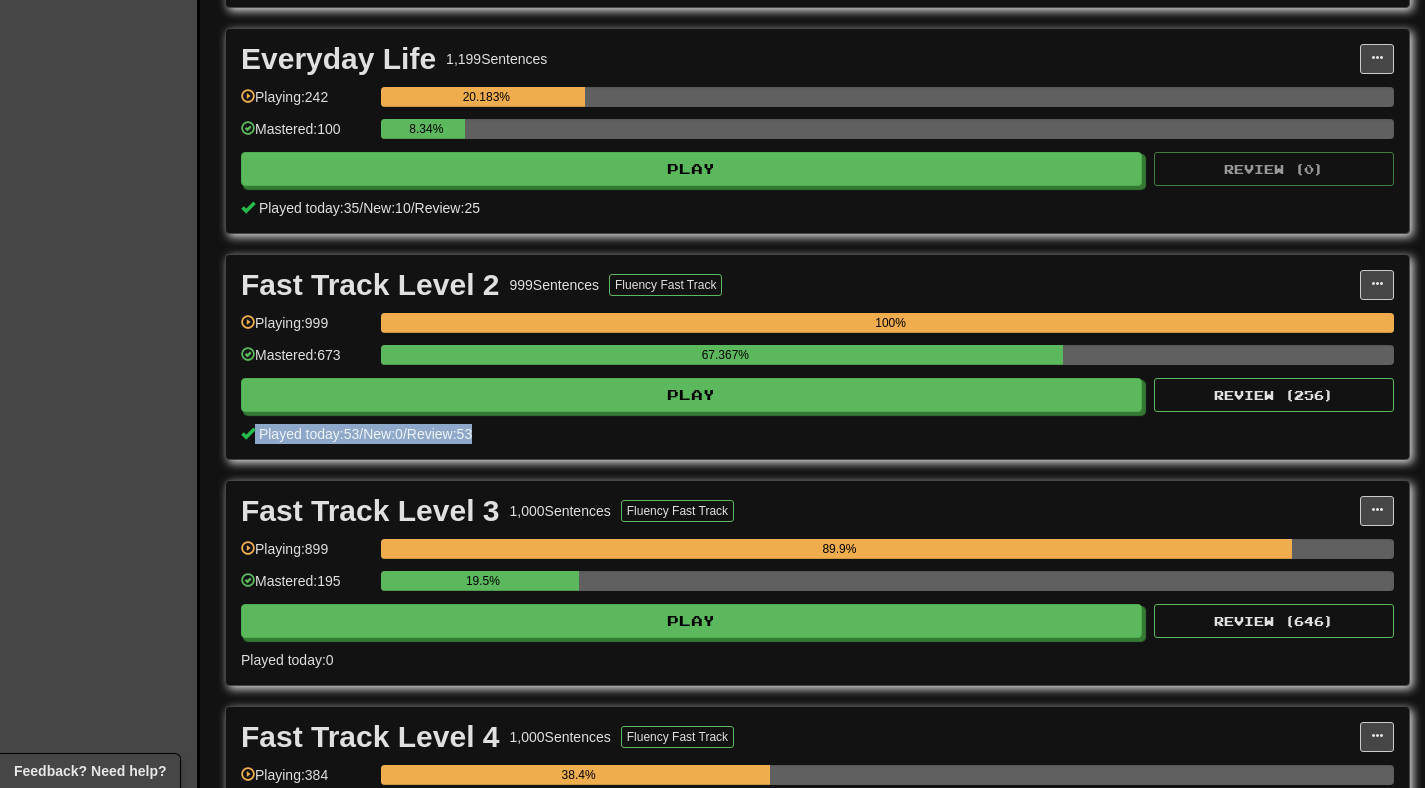 click on "Review:  53" at bounding box center [439, 434] 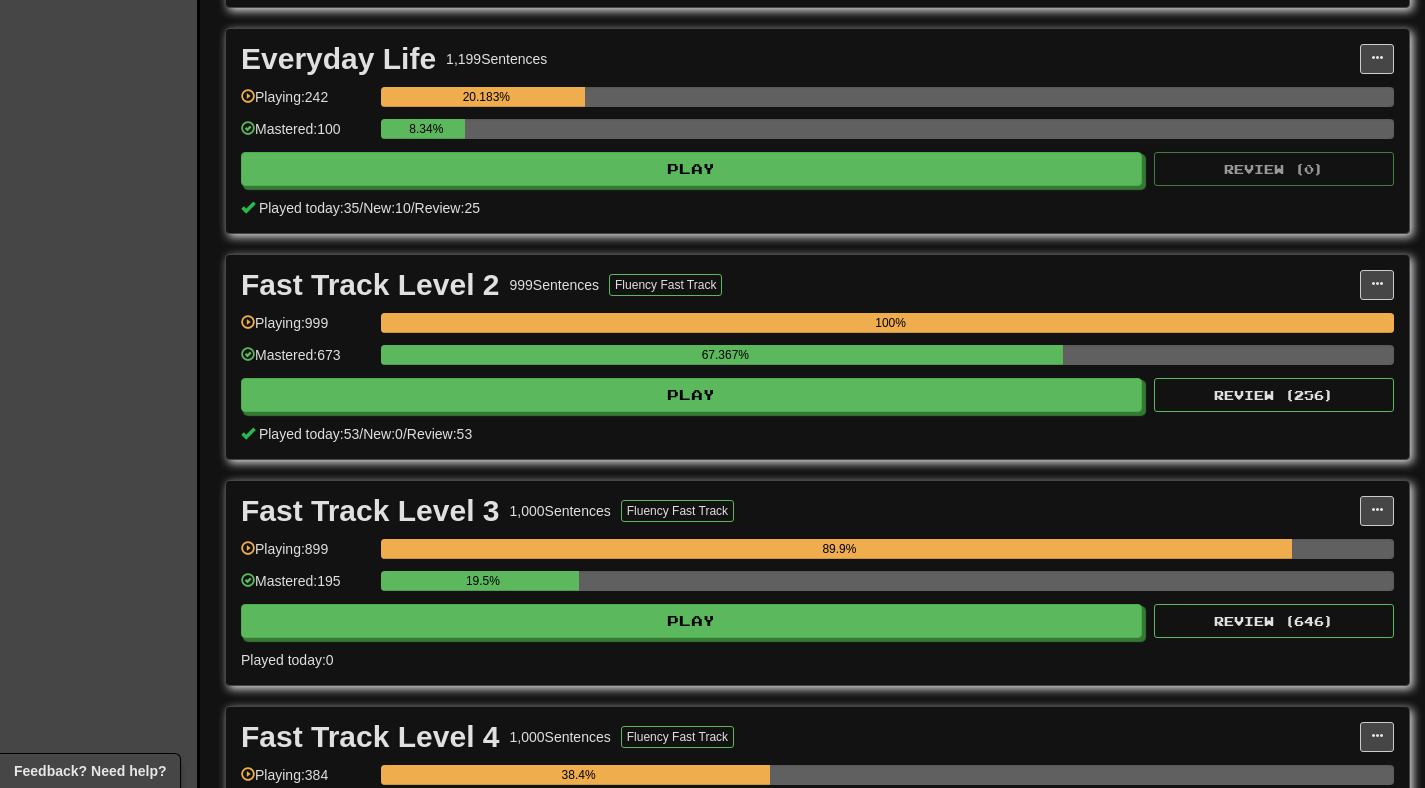 click on "Played today:  53  /  New:  0  /  Review:  53" at bounding box center [817, 434] 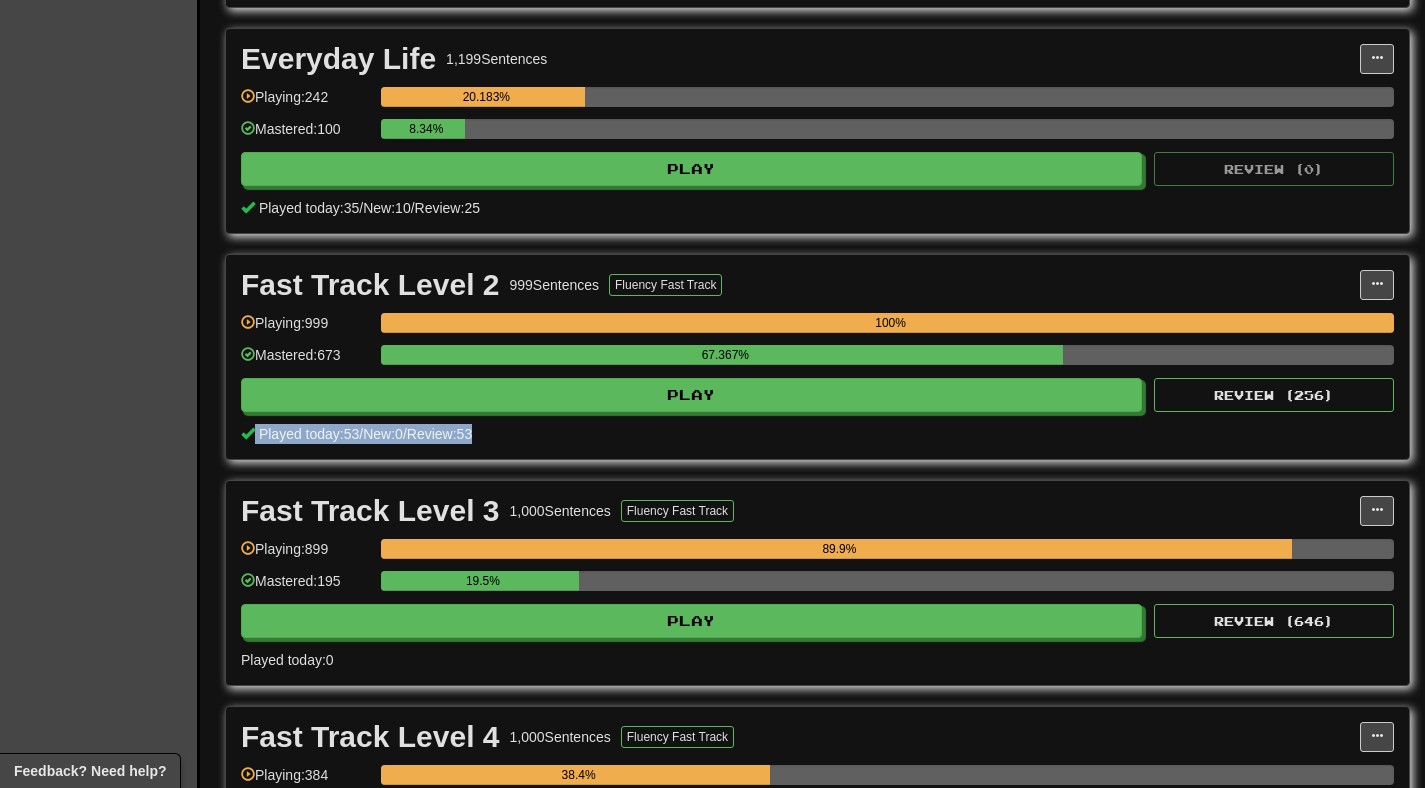 click on "Played today:  53  /  New:  0  /  Review:  53" at bounding box center (817, 434) 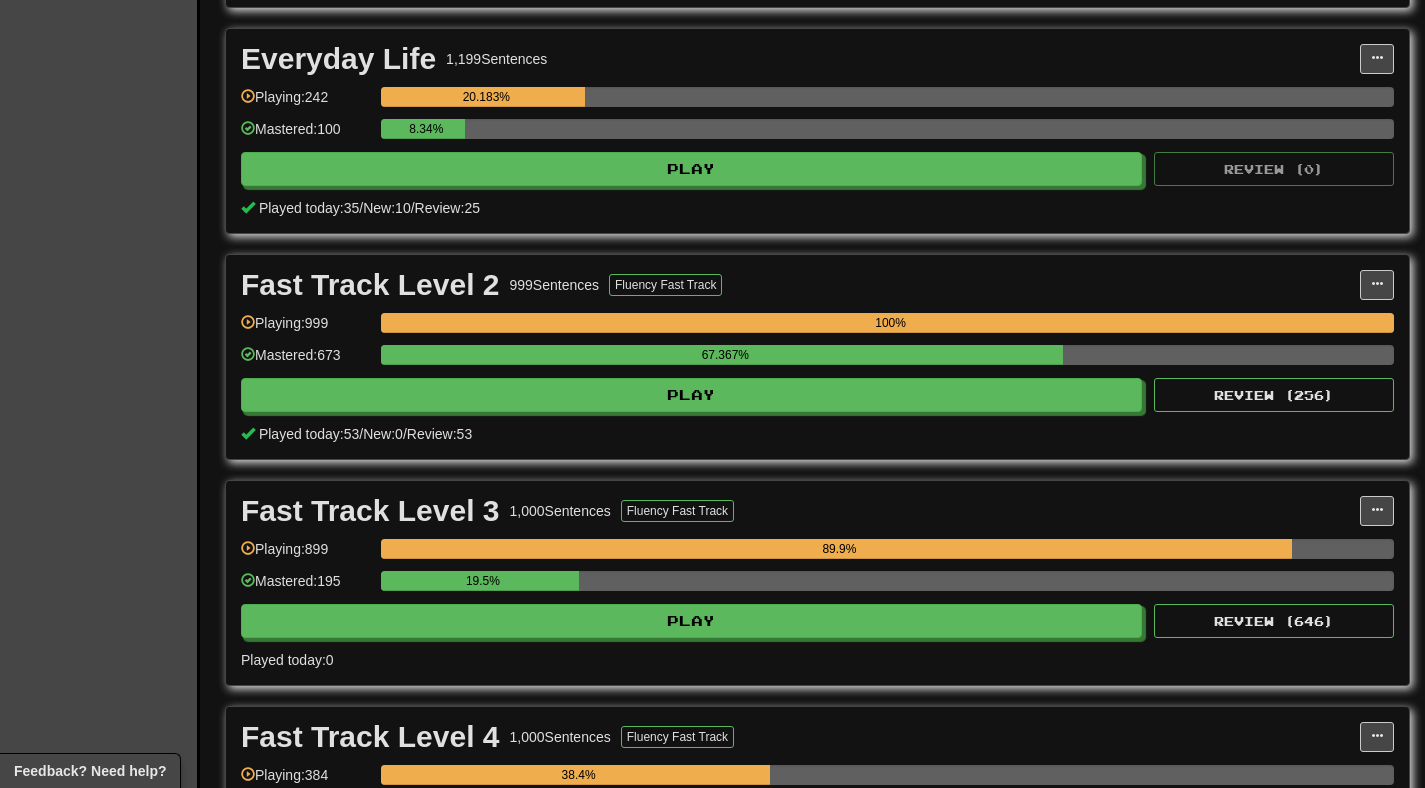 click on "Played today:  53  /  New:  0  /  Review:  53" at bounding box center [817, 434] 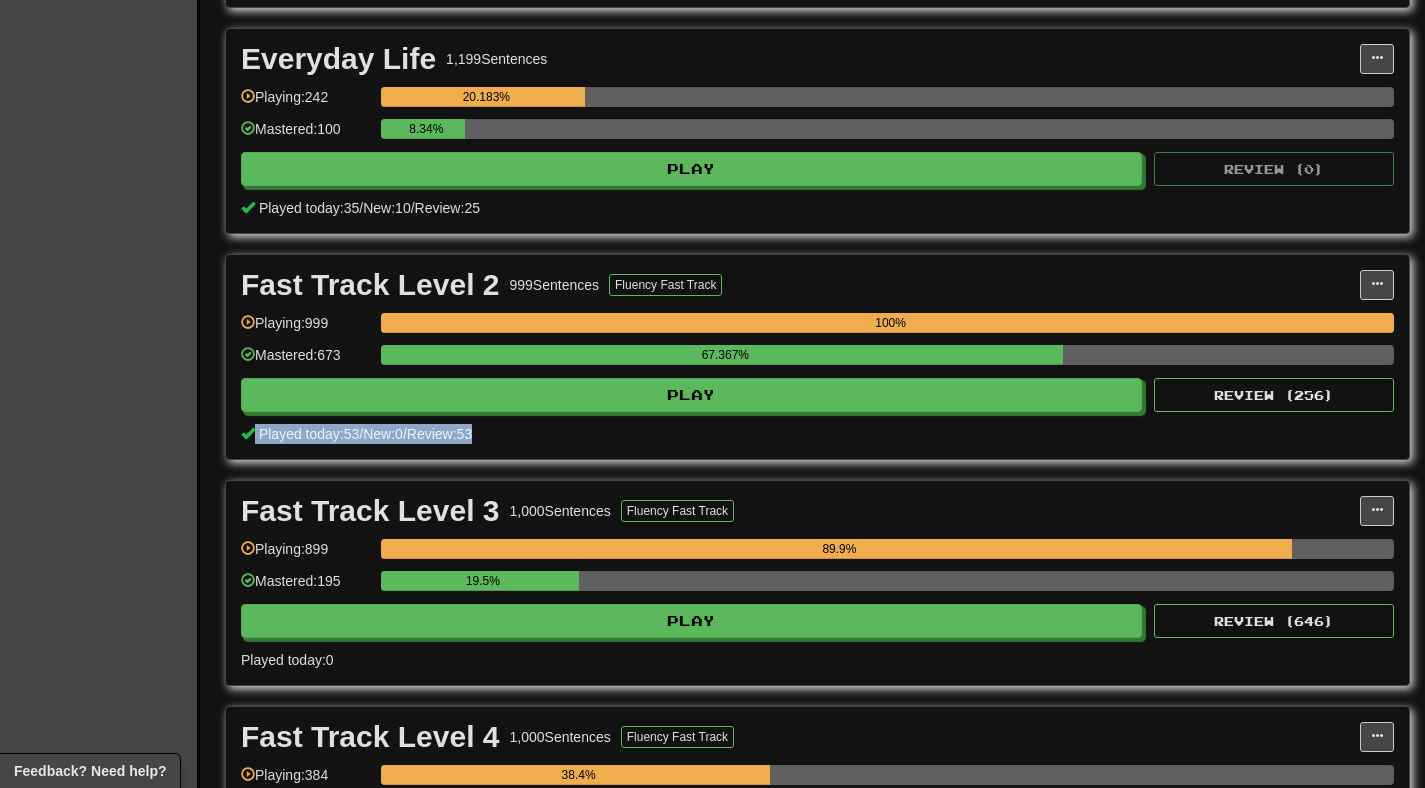 click on "Played today:  53  /  New:  0  /  Review:  53" at bounding box center (817, 434) 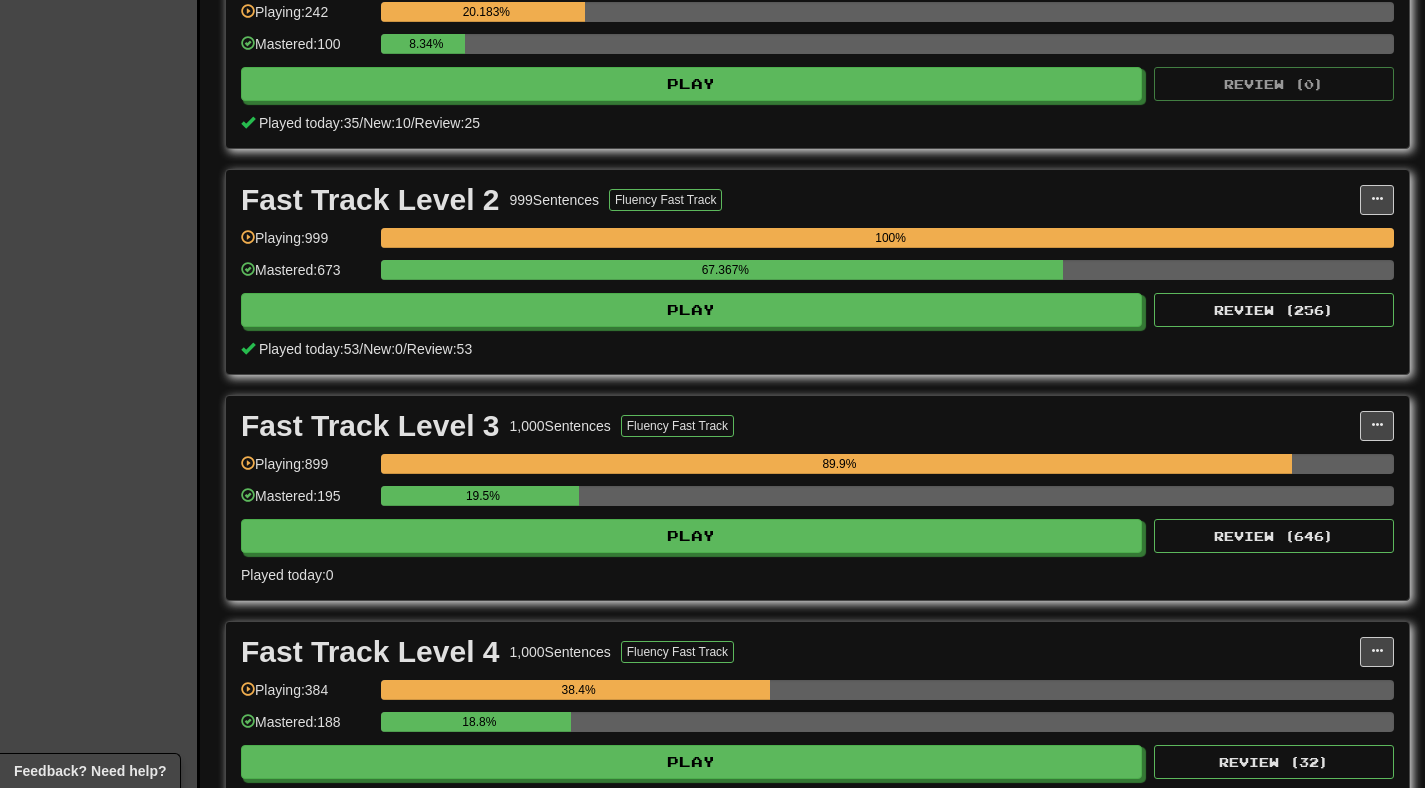 scroll, scrollTop: 743, scrollLeft: 0, axis: vertical 